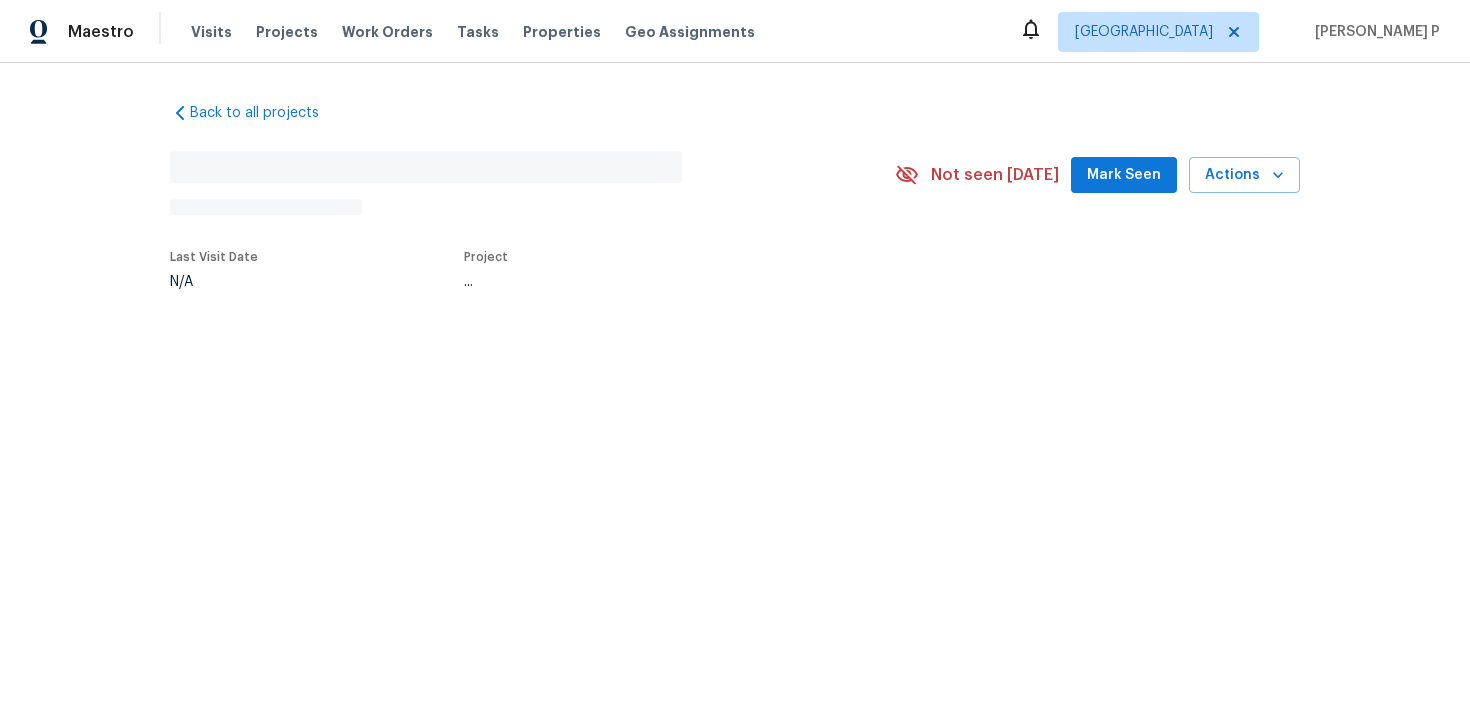 scroll, scrollTop: 0, scrollLeft: 0, axis: both 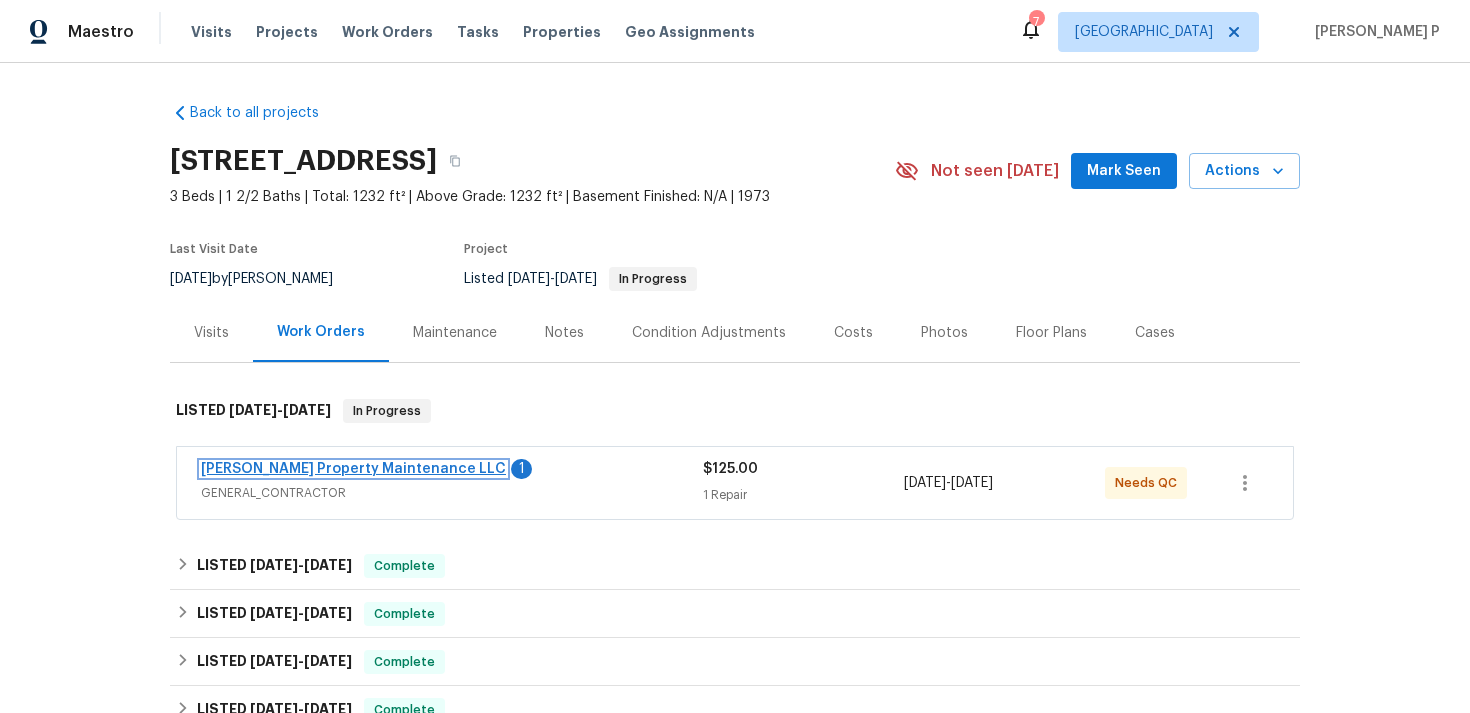 click on "Glen Property Maintenance LLC" at bounding box center (353, 469) 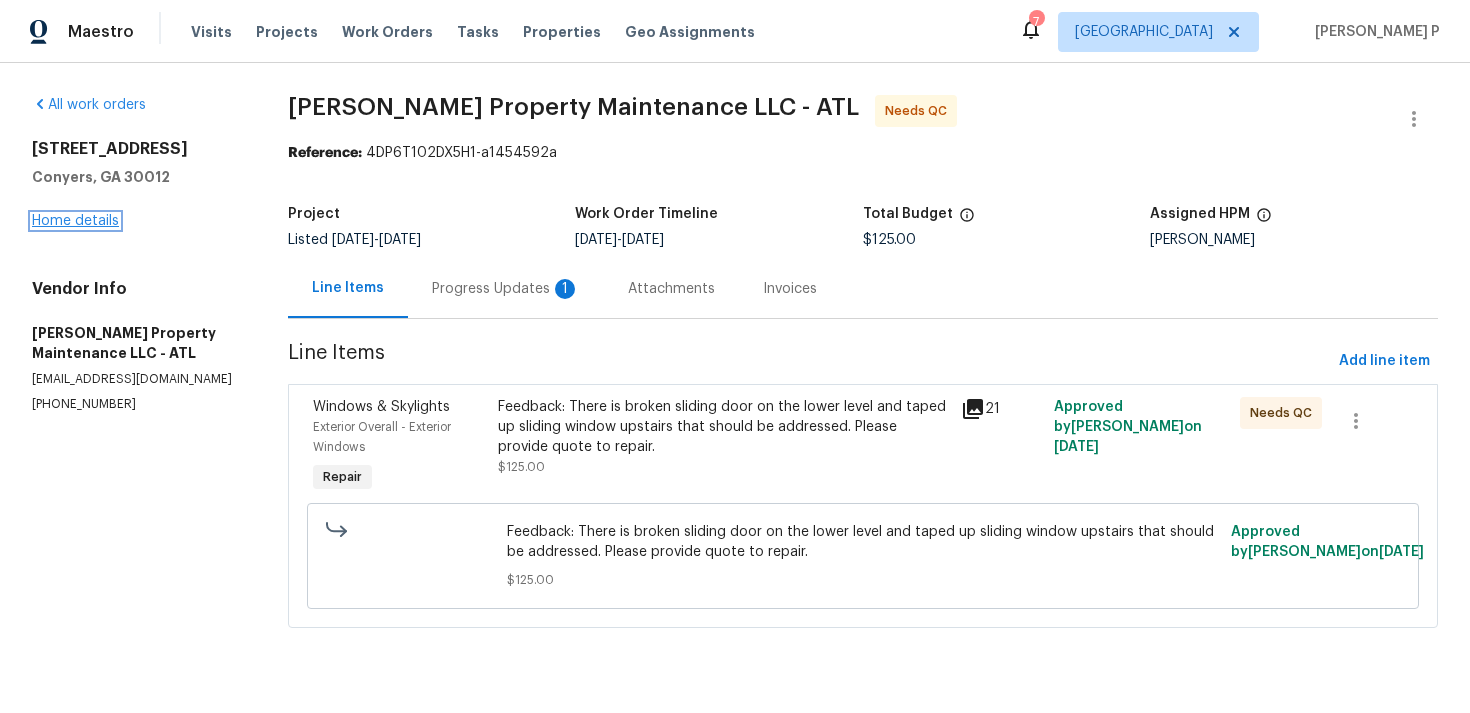 click on "Home details" at bounding box center [75, 221] 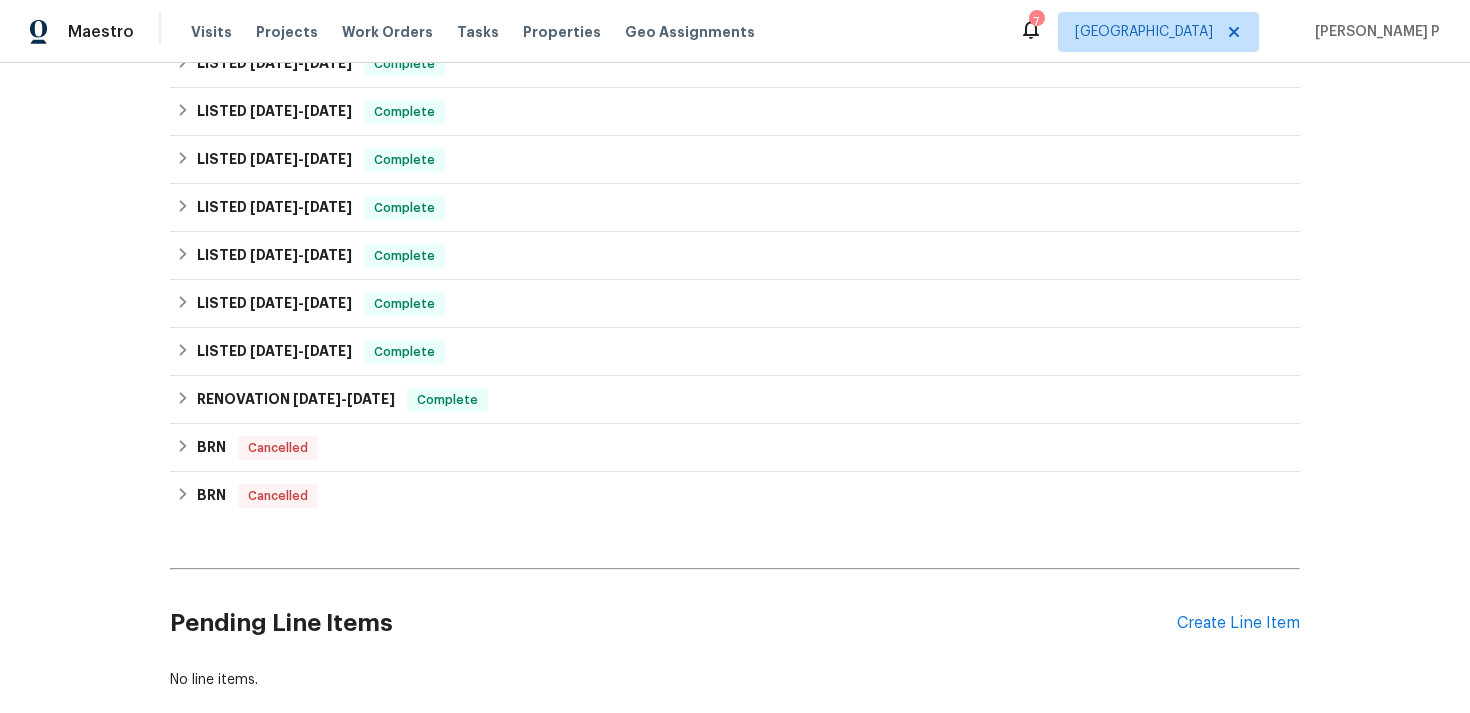 scroll, scrollTop: 711, scrollLeft: 0, axis: vertical 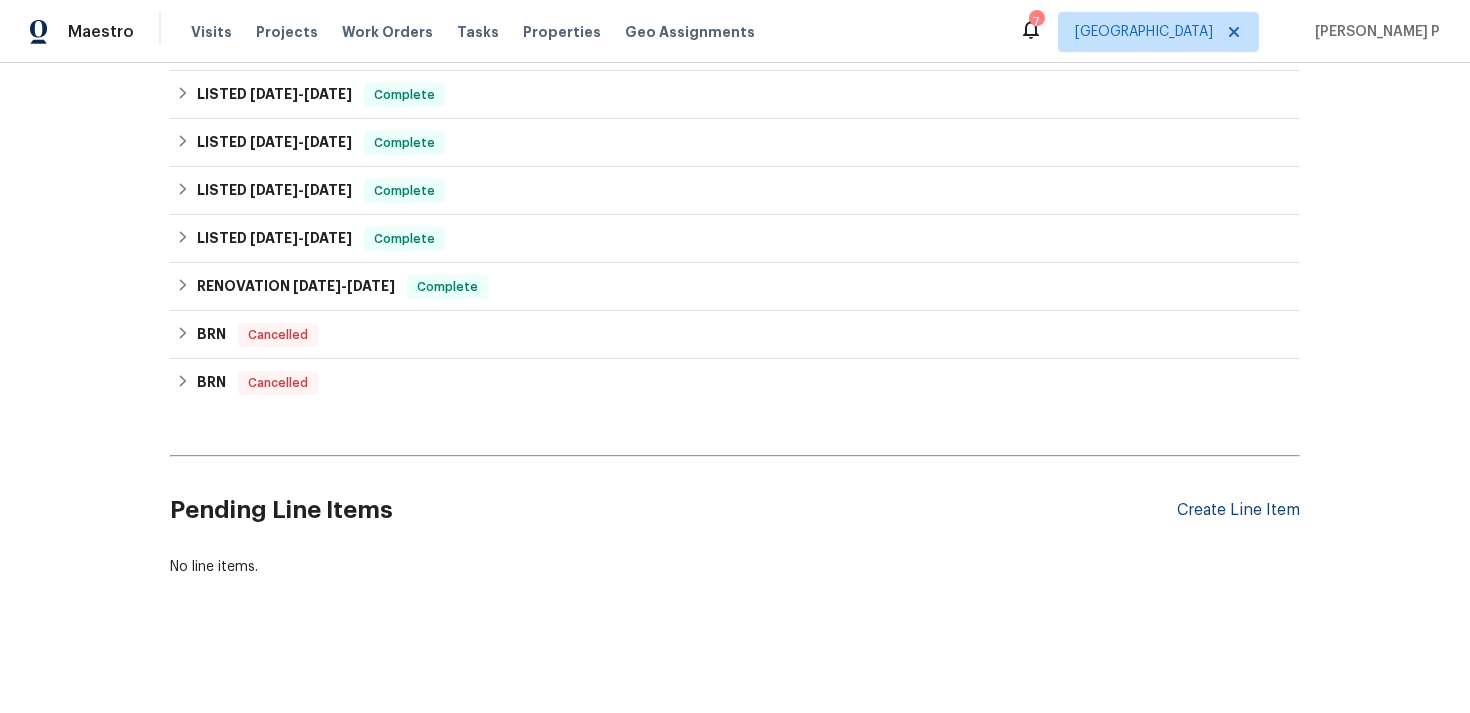 click on "Create Line Item" at bounding box center (1238, 510) 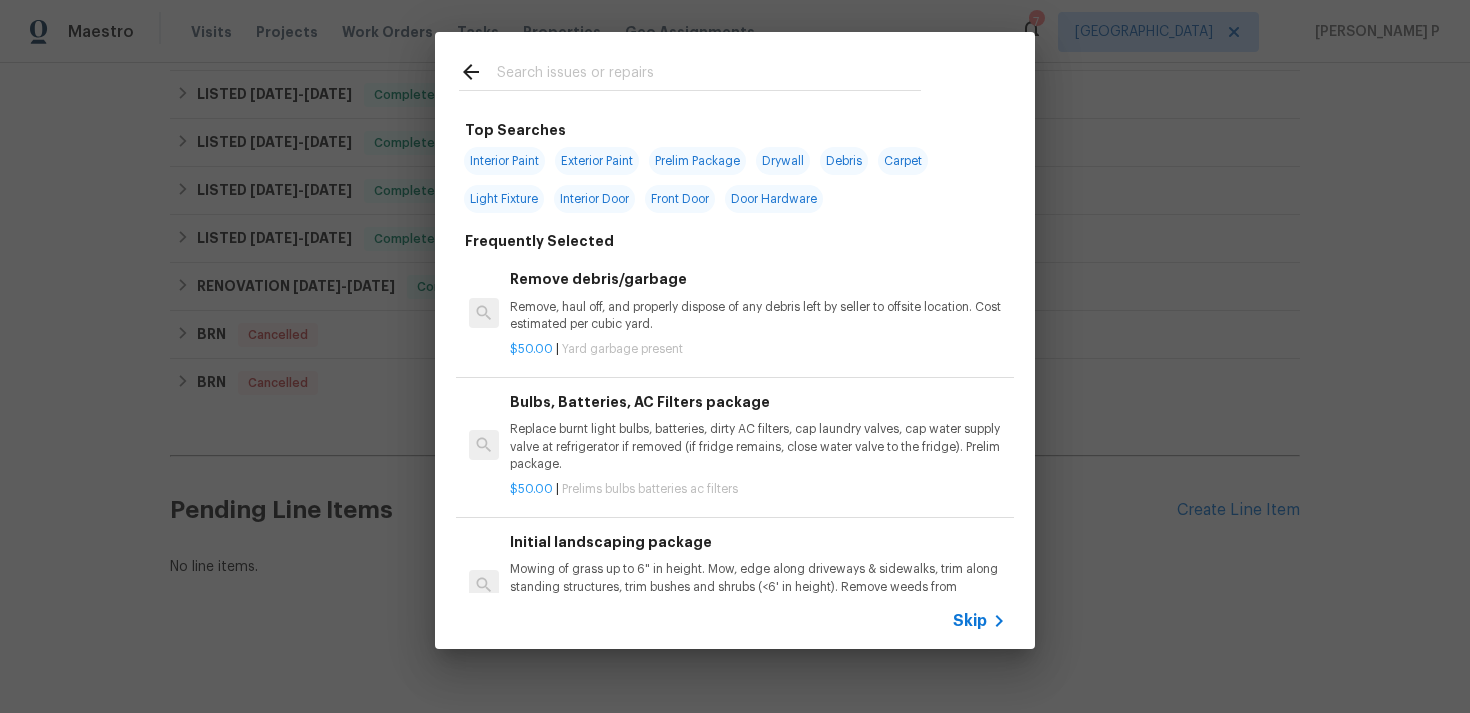 click on "Skip" at bounding box center [970, 621] 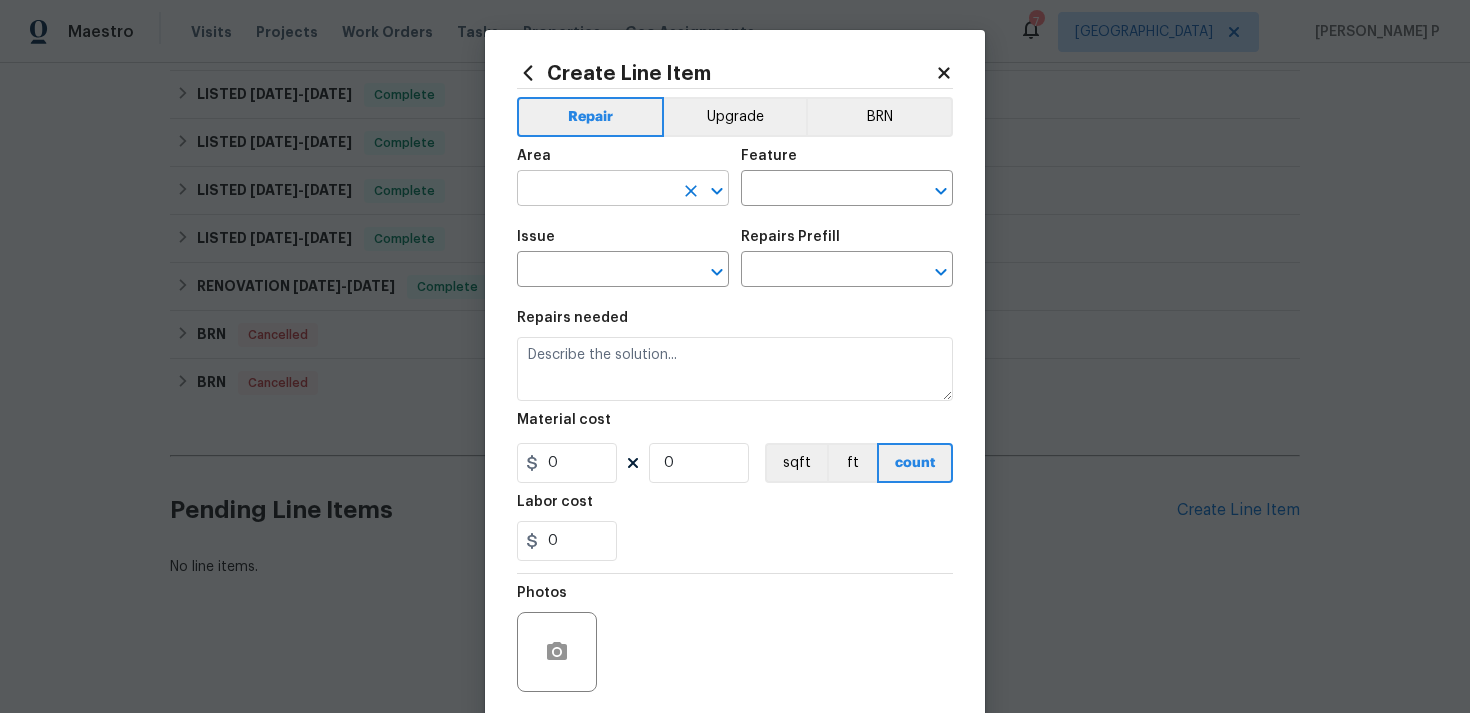 click at bounding box center (595, 190) 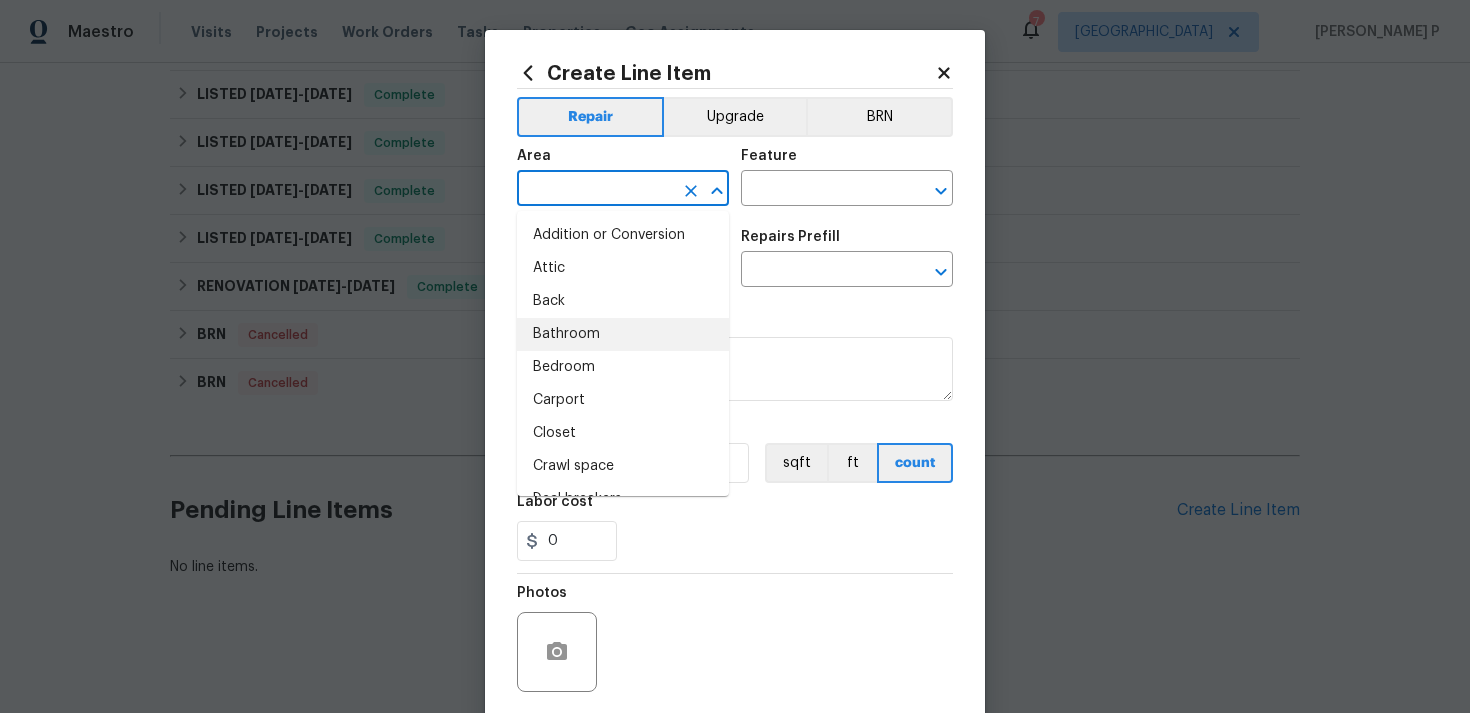 click on "Bathroom" at bounding box center (623, 334) 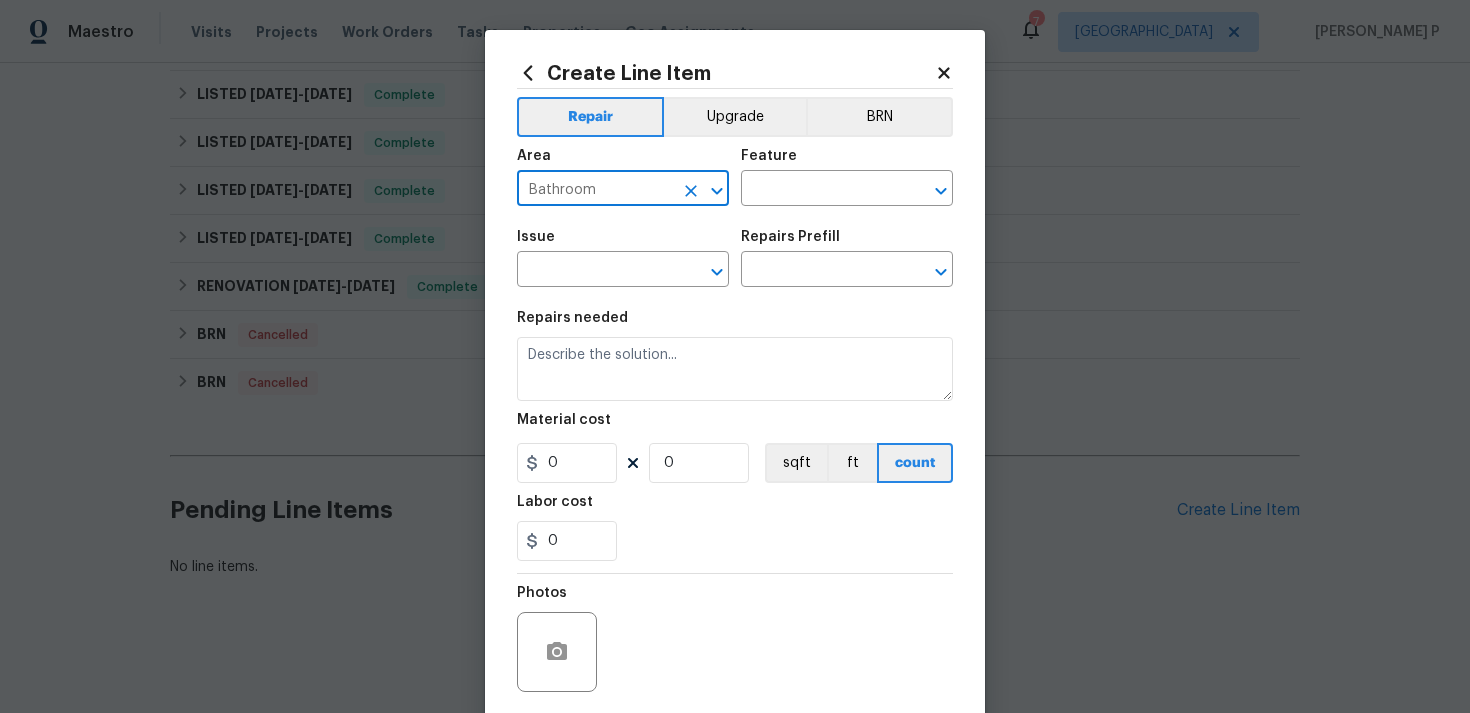 click on "Area Bathroom ​ Feature ​" at bounding box center [735, 177] 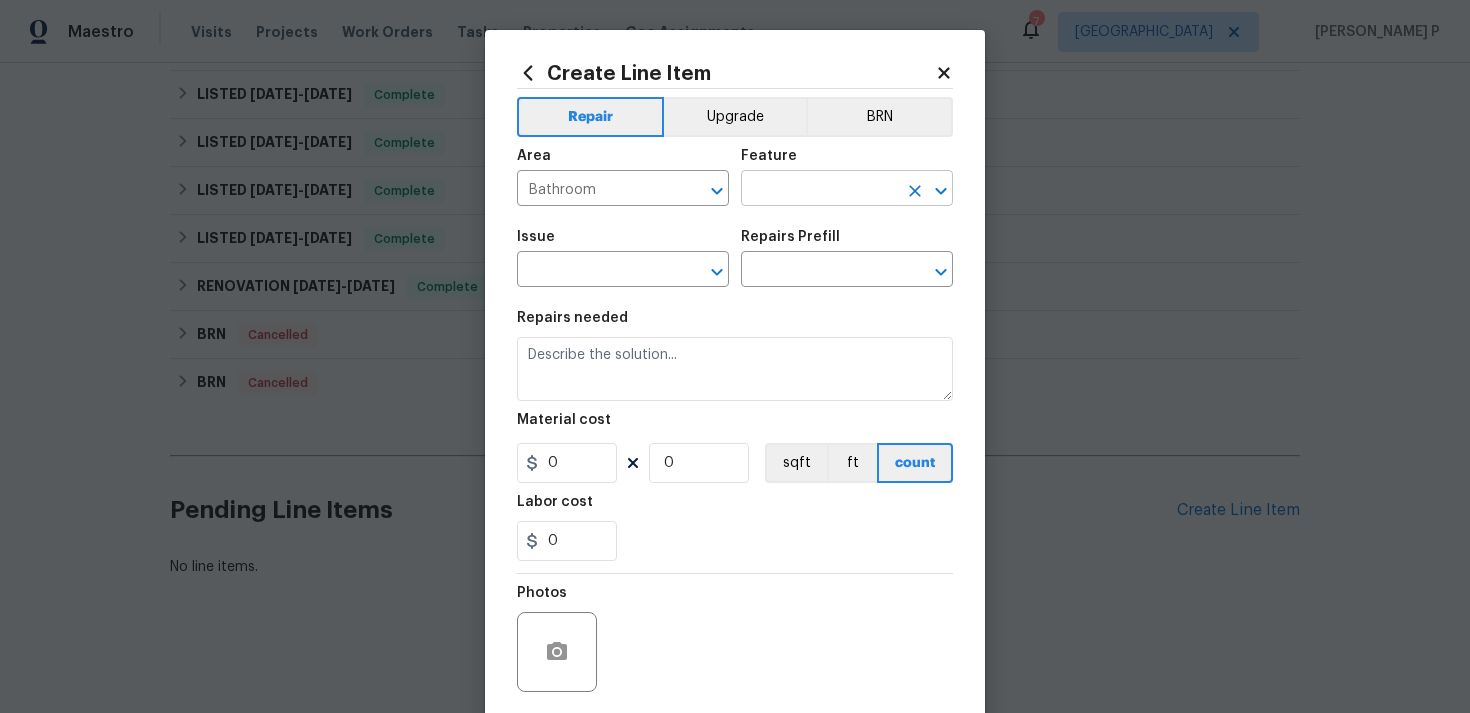 click at bounding box center (819, 190) 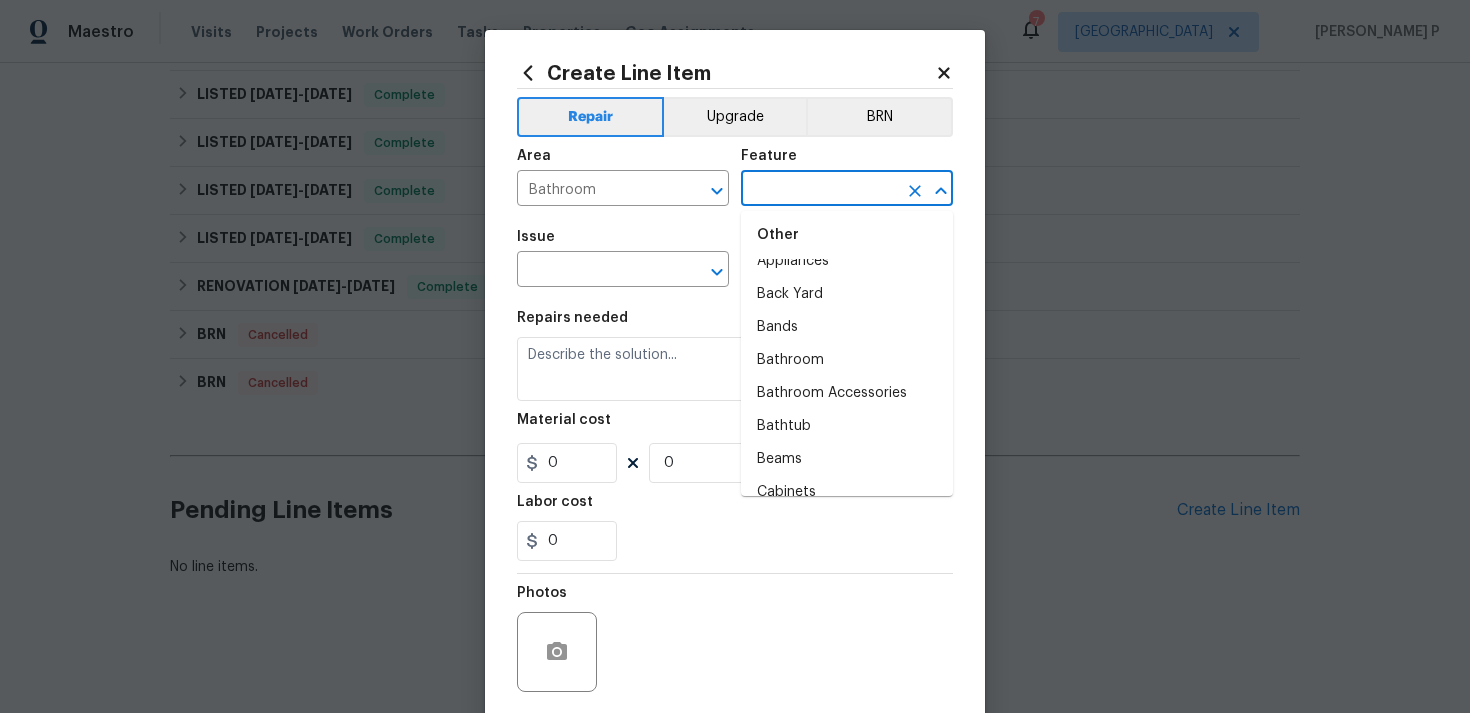 scroll, scrollTop: 434, scrollLeft: 0, axis: vertical 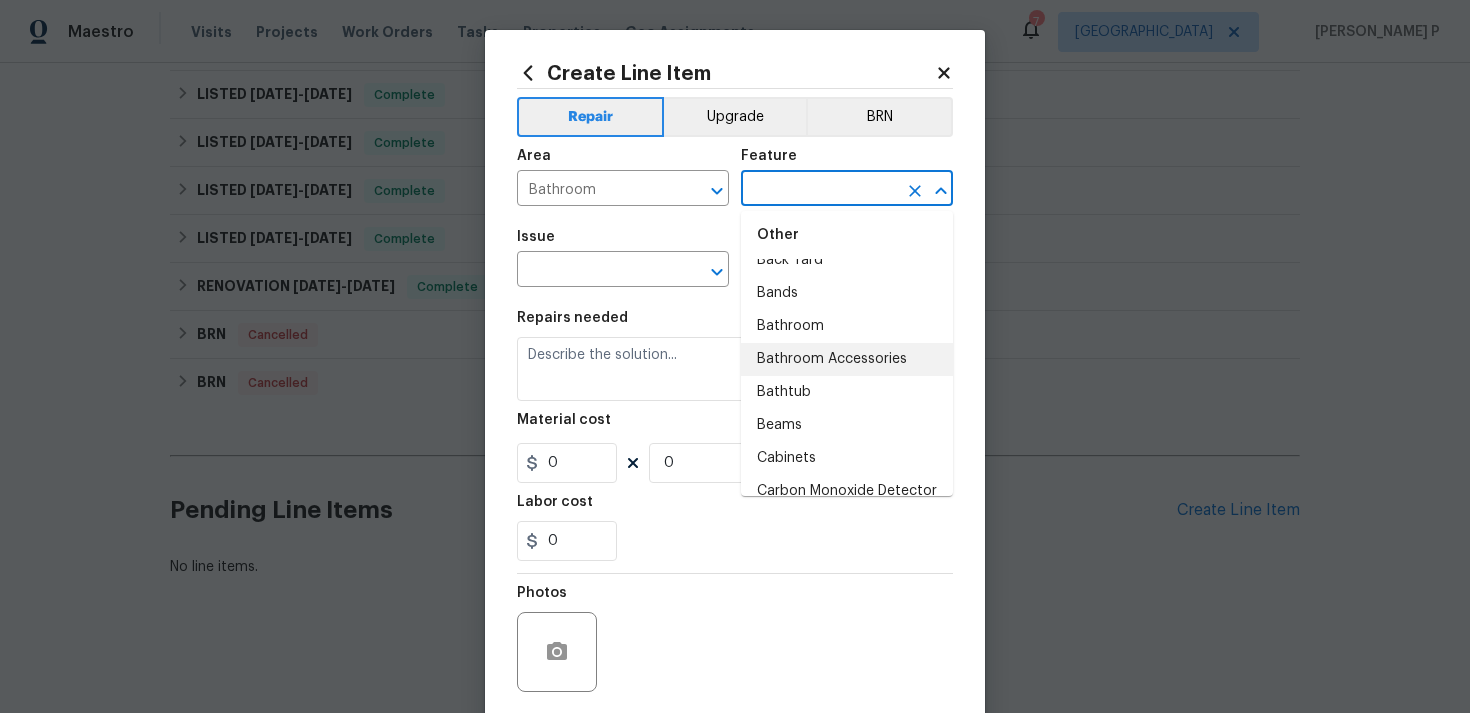 click on "Bathroom Accessories" at bounding box center (847, 359) 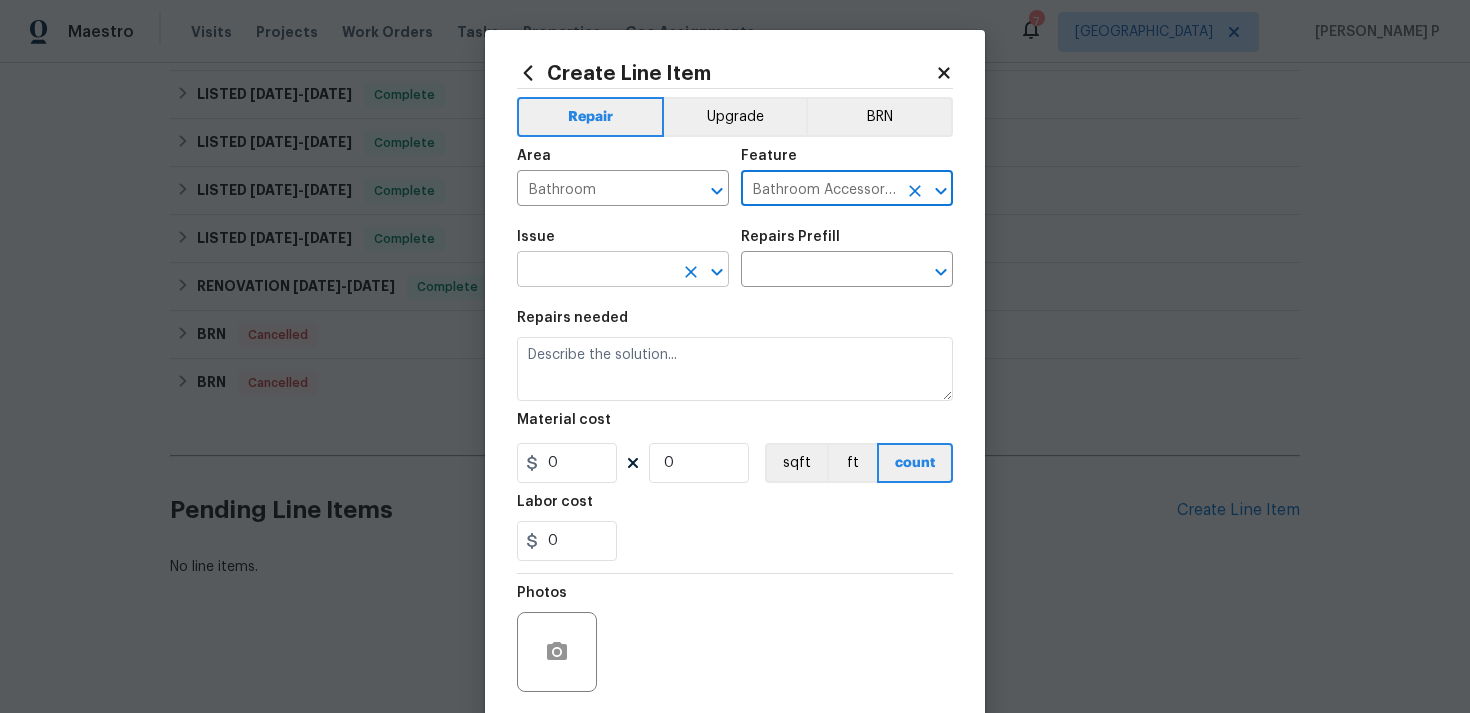 click on "​" at bounding box center [623, 271] 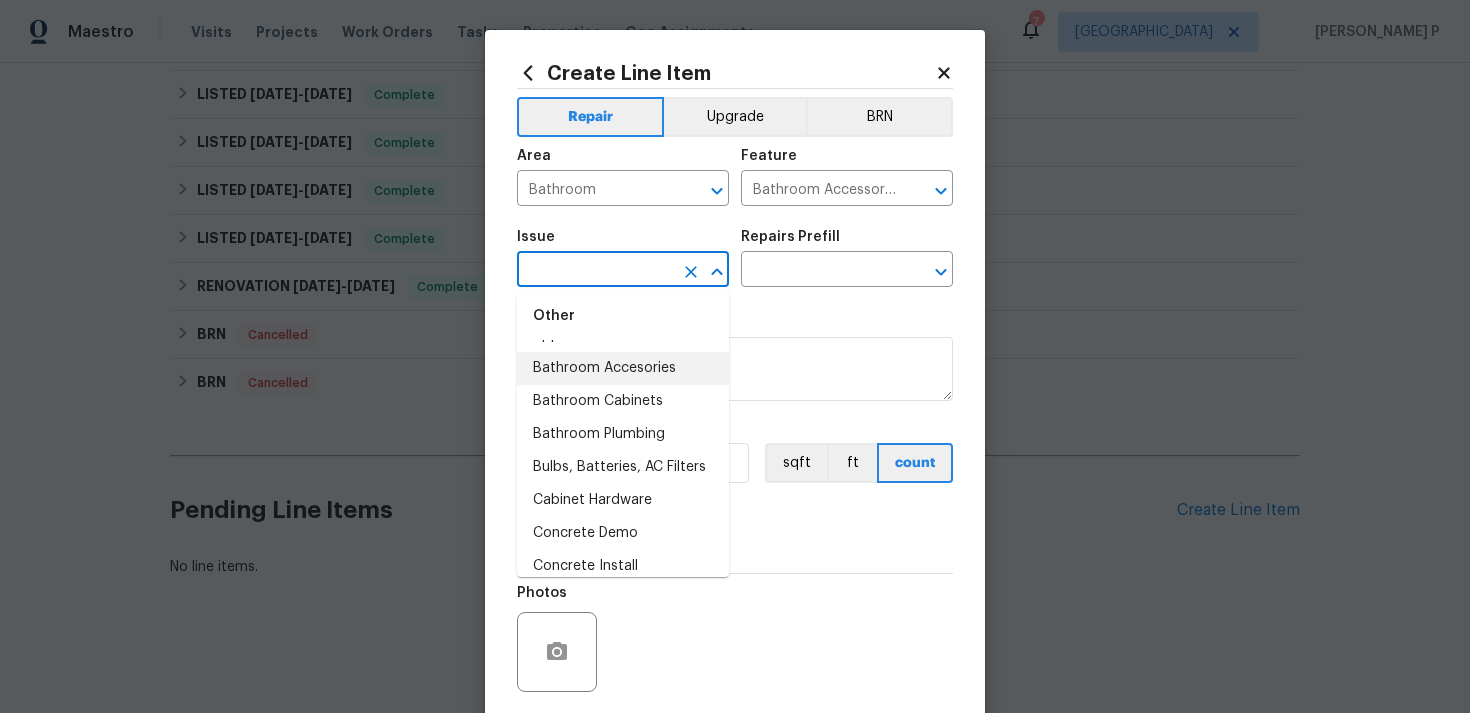 scroll, scrollTop: 428, scrollLeft: 0, axis: vertical 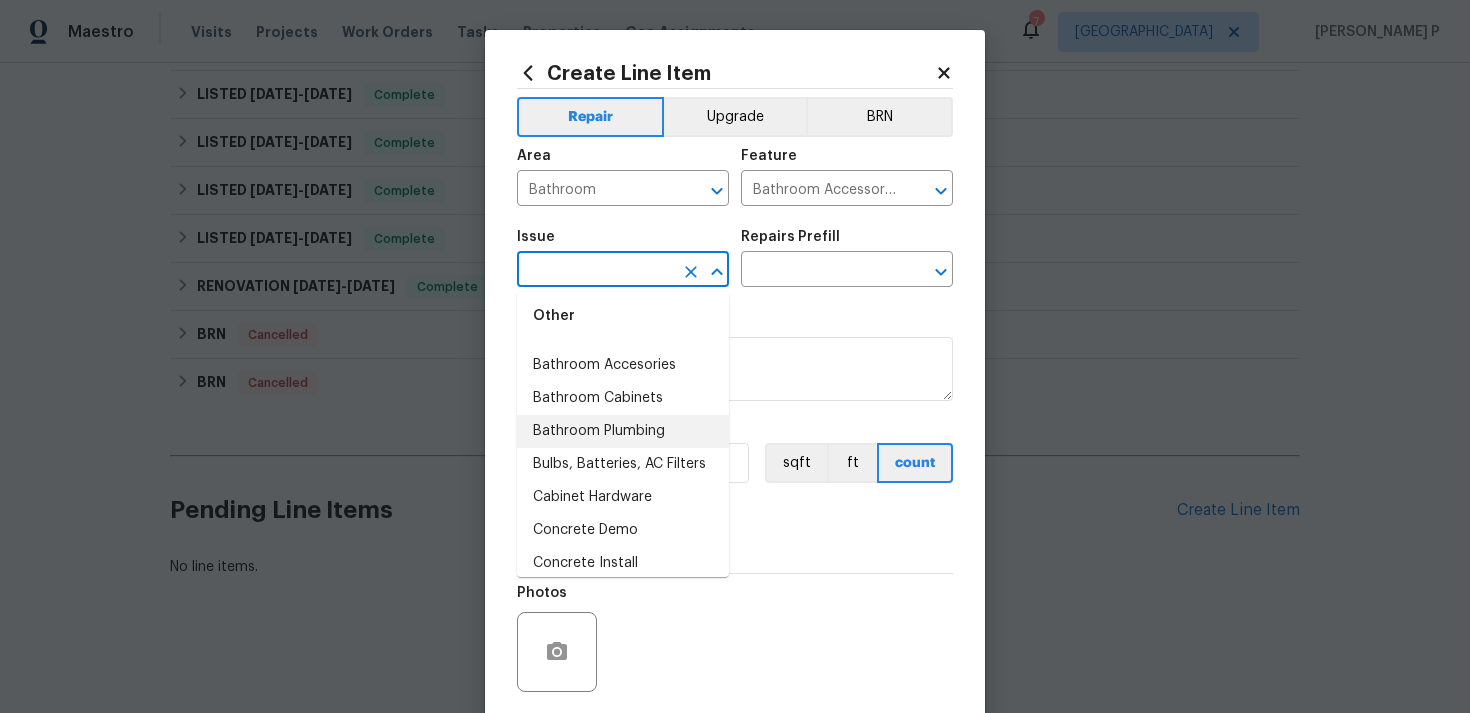 click on "Bathroom Plumbing" at bounding box center (623, 431) 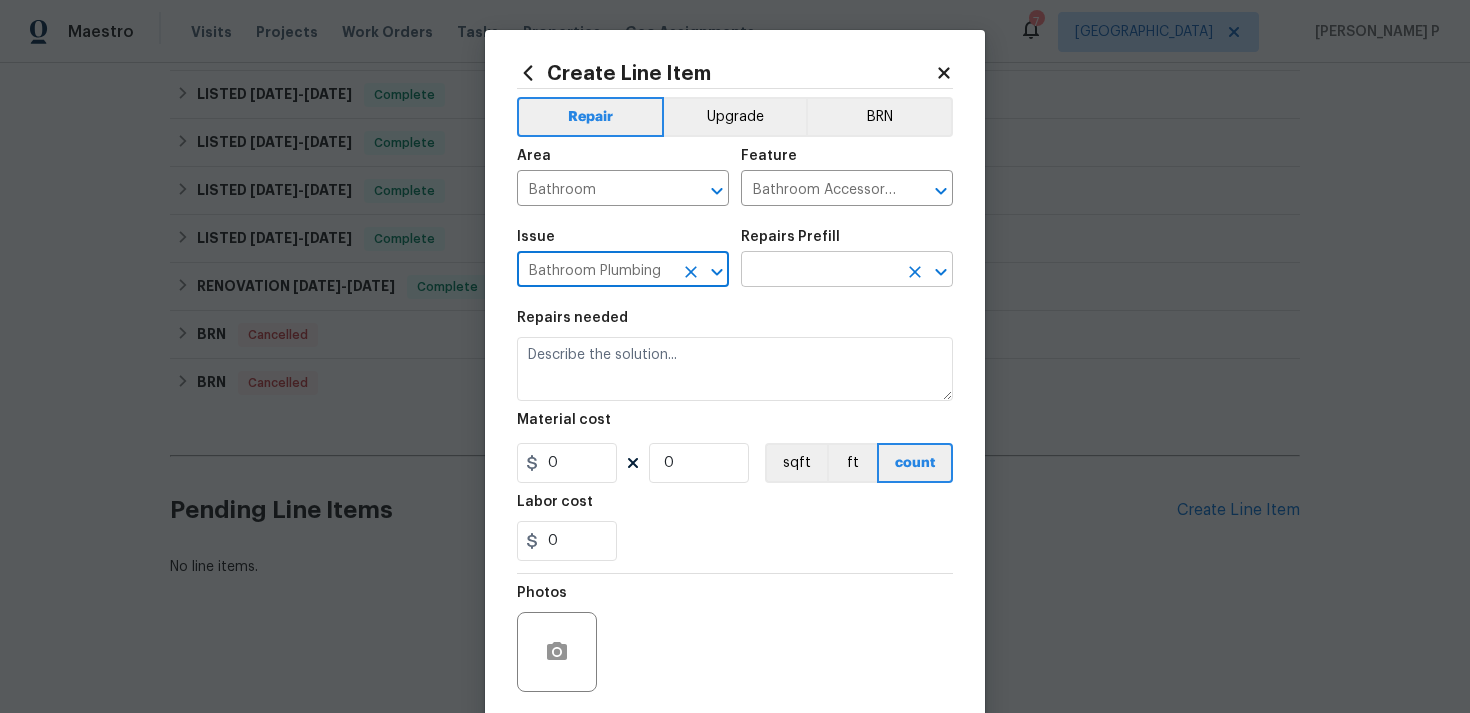 click at bounding box center [819, 271] 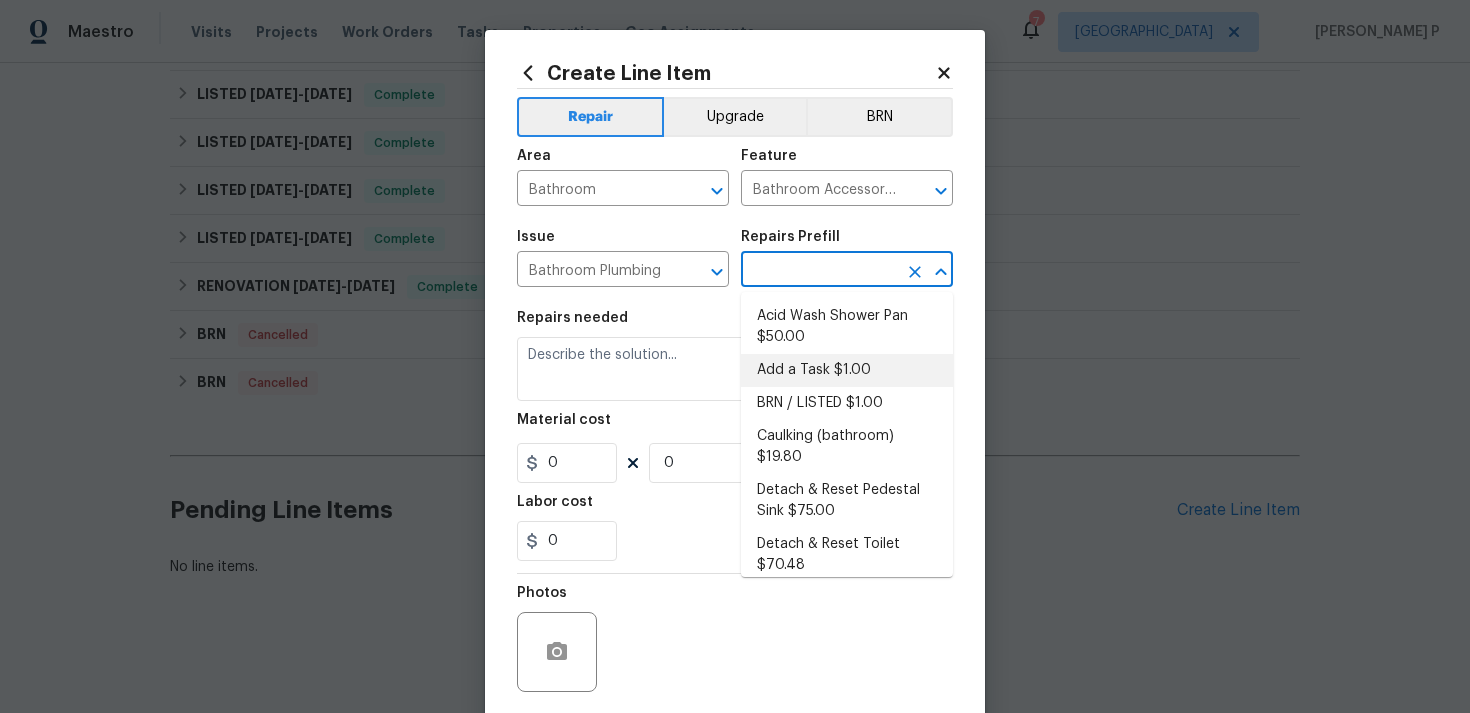 click on "Add a Task $1.00" at bounding box center [847, 370] 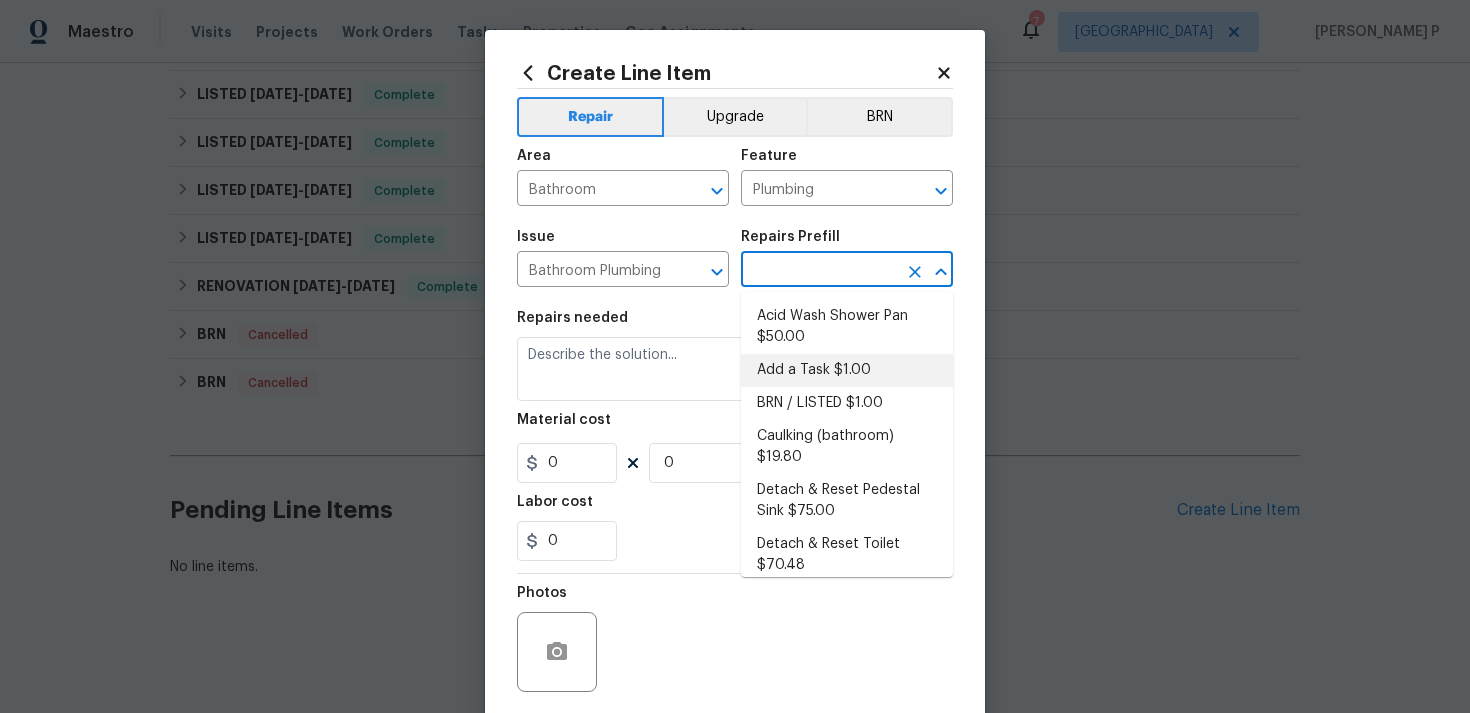 type on "Add a Task $1.00" 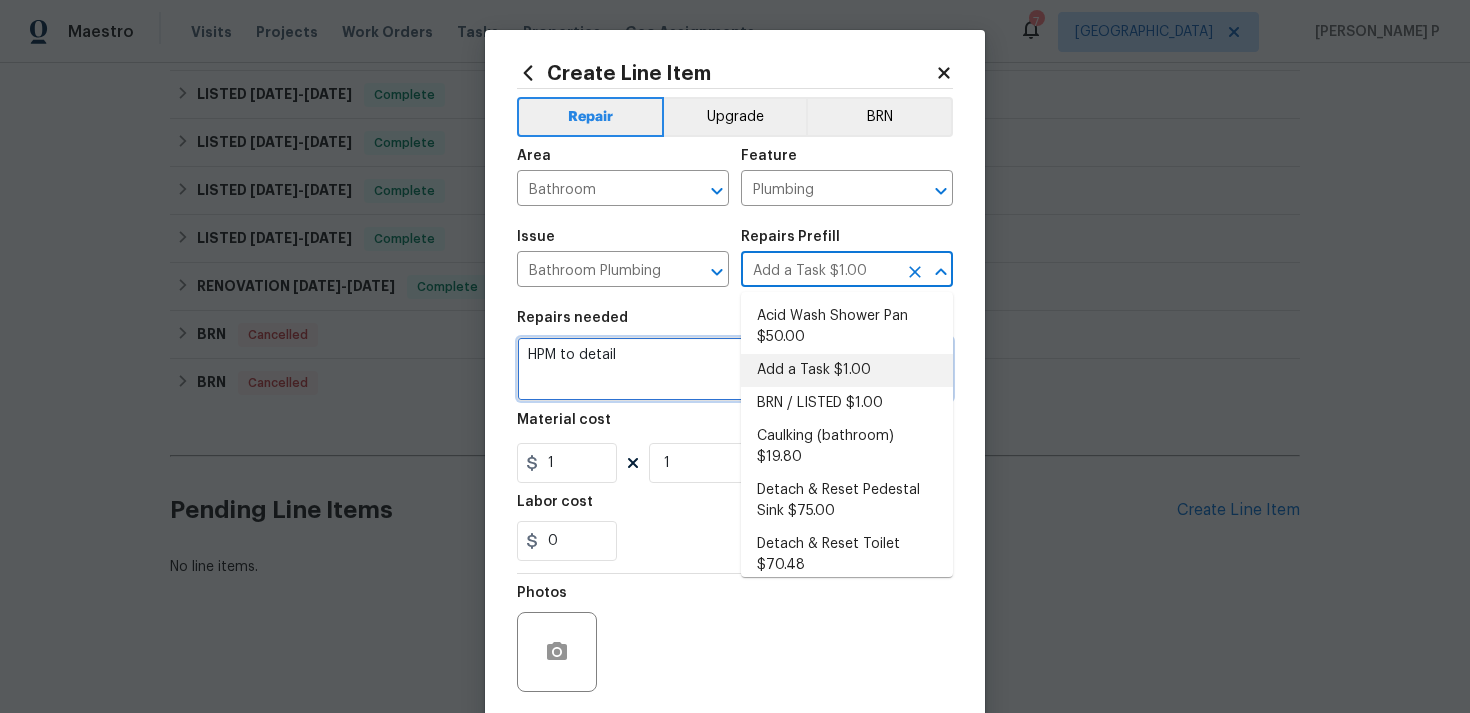 click on "HPM to detail" at bounding box center [735, 369] 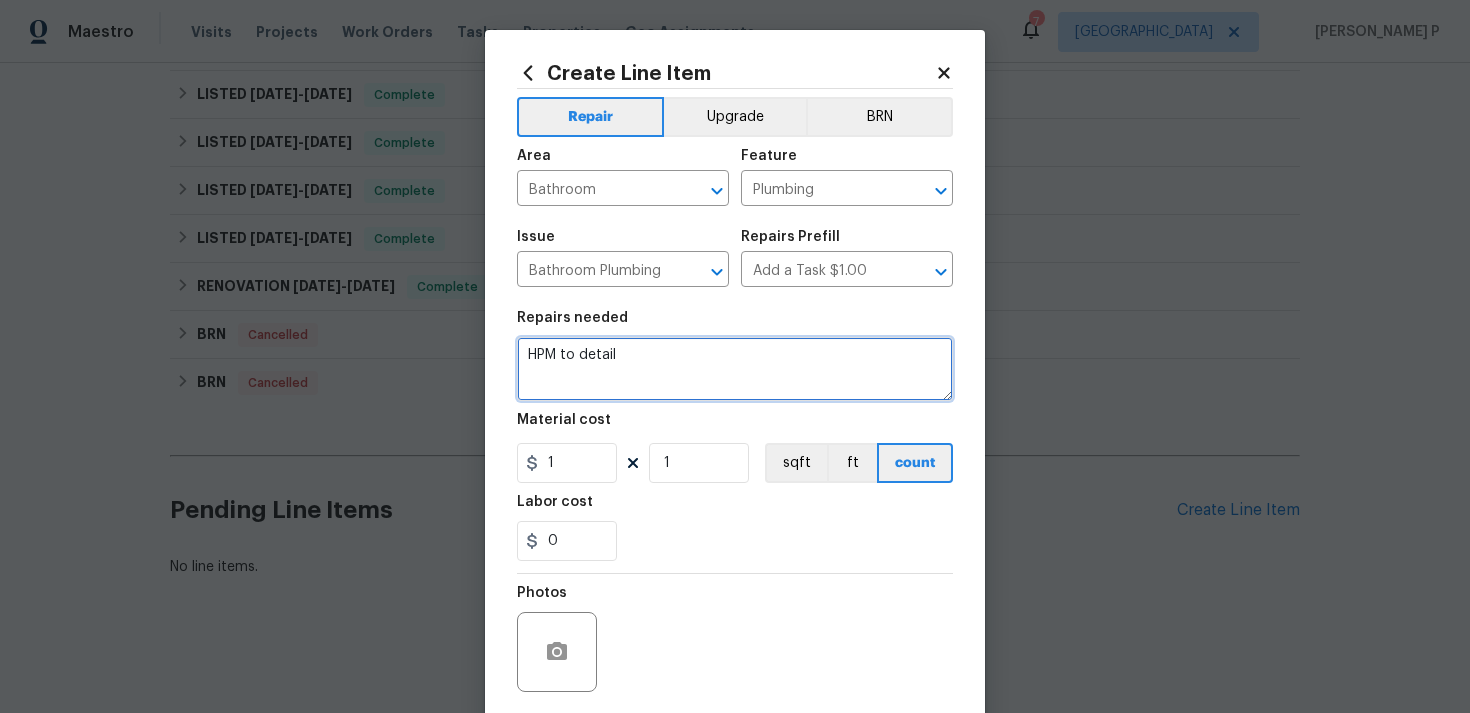 click on "HPM to detail" at bounding box center (735, 369) 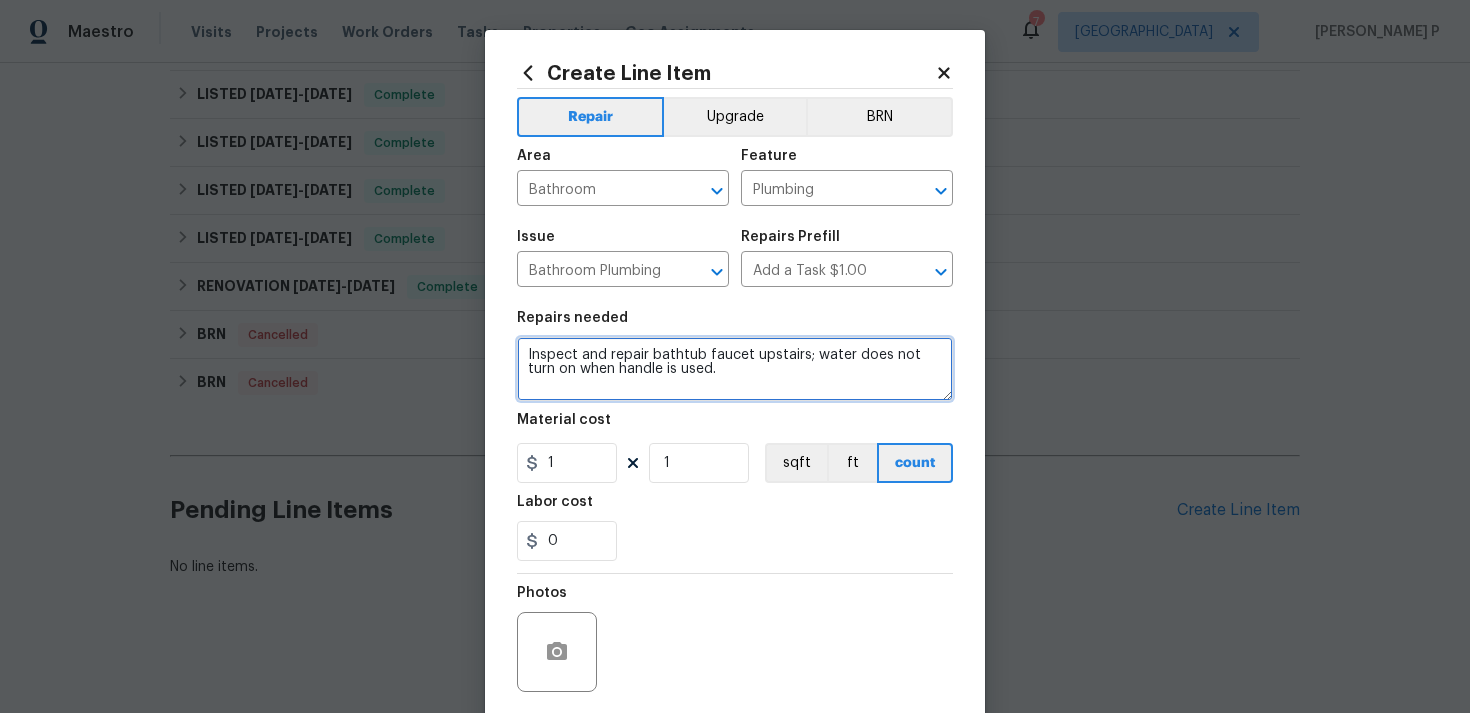 type on "Inspect and repair bathtub faucet upstairs; water does not turn on when handle is used." 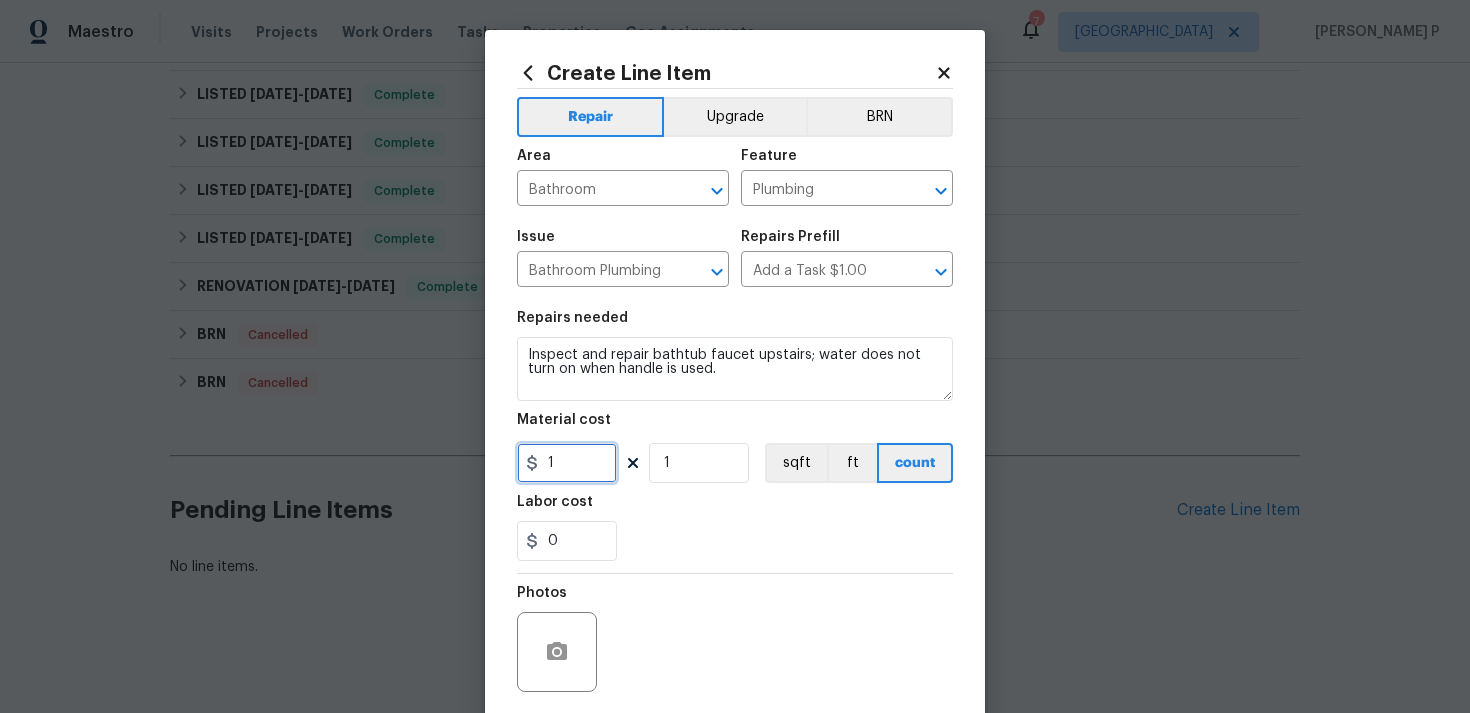 click on "1" at bounding box center [567, 463] 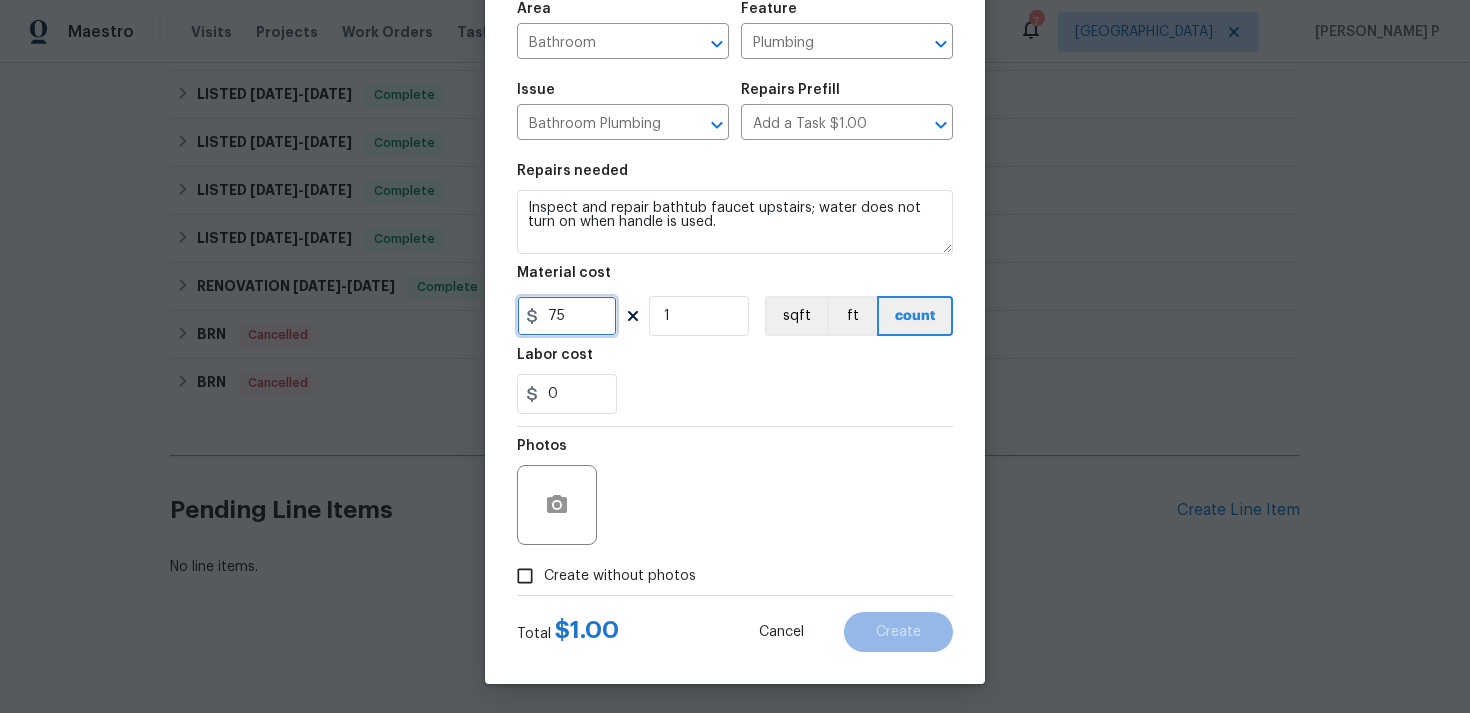 scroll, scrollTop: 149, scrollLeft: 0, axis: vertical 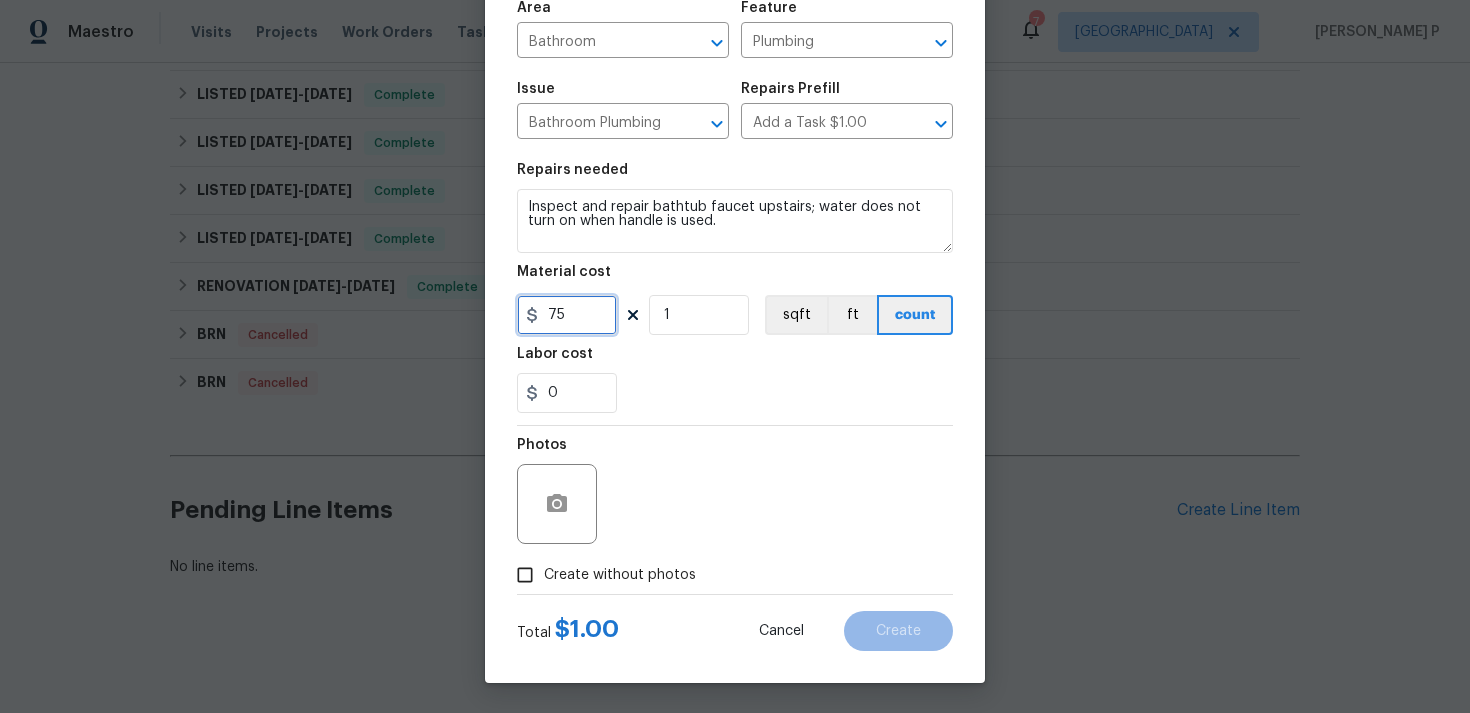 type on "75" 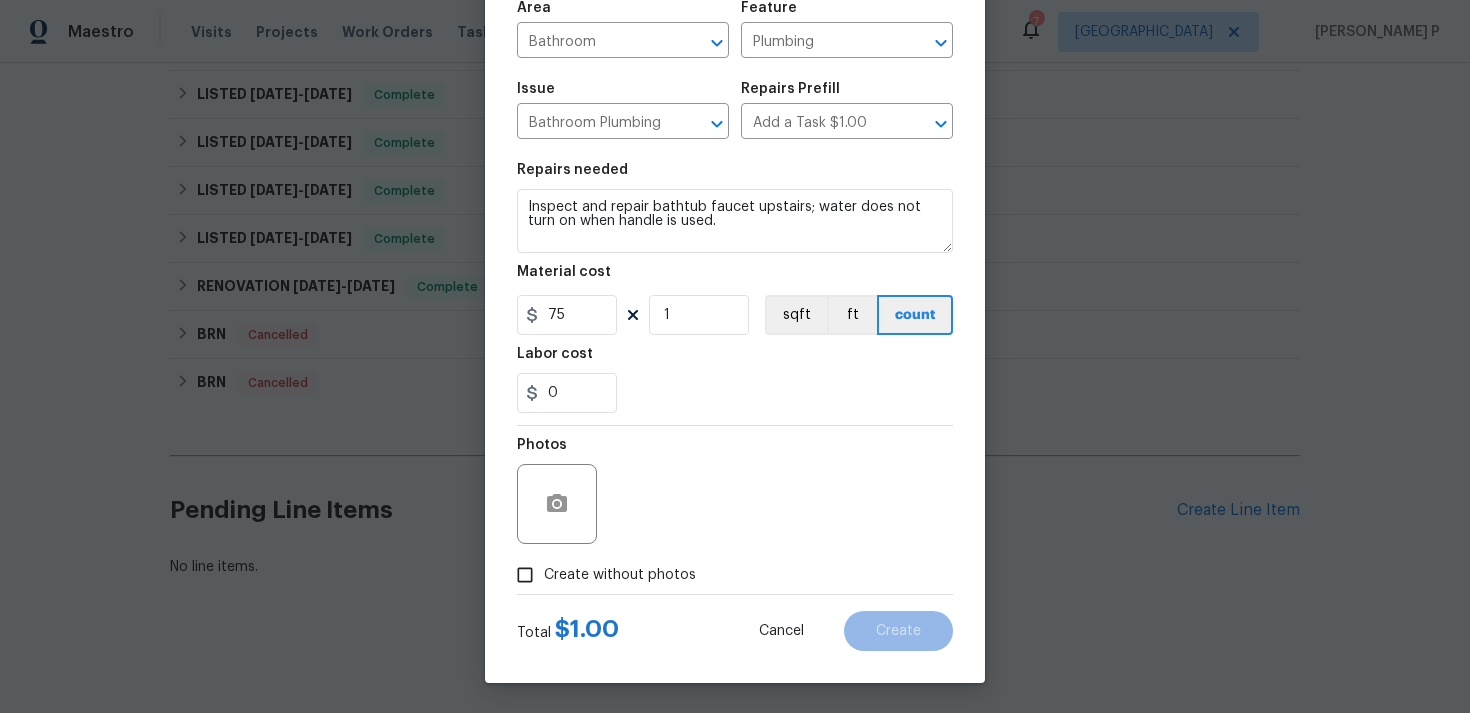 click on "Create without photos" at bounding box center [525, 575] 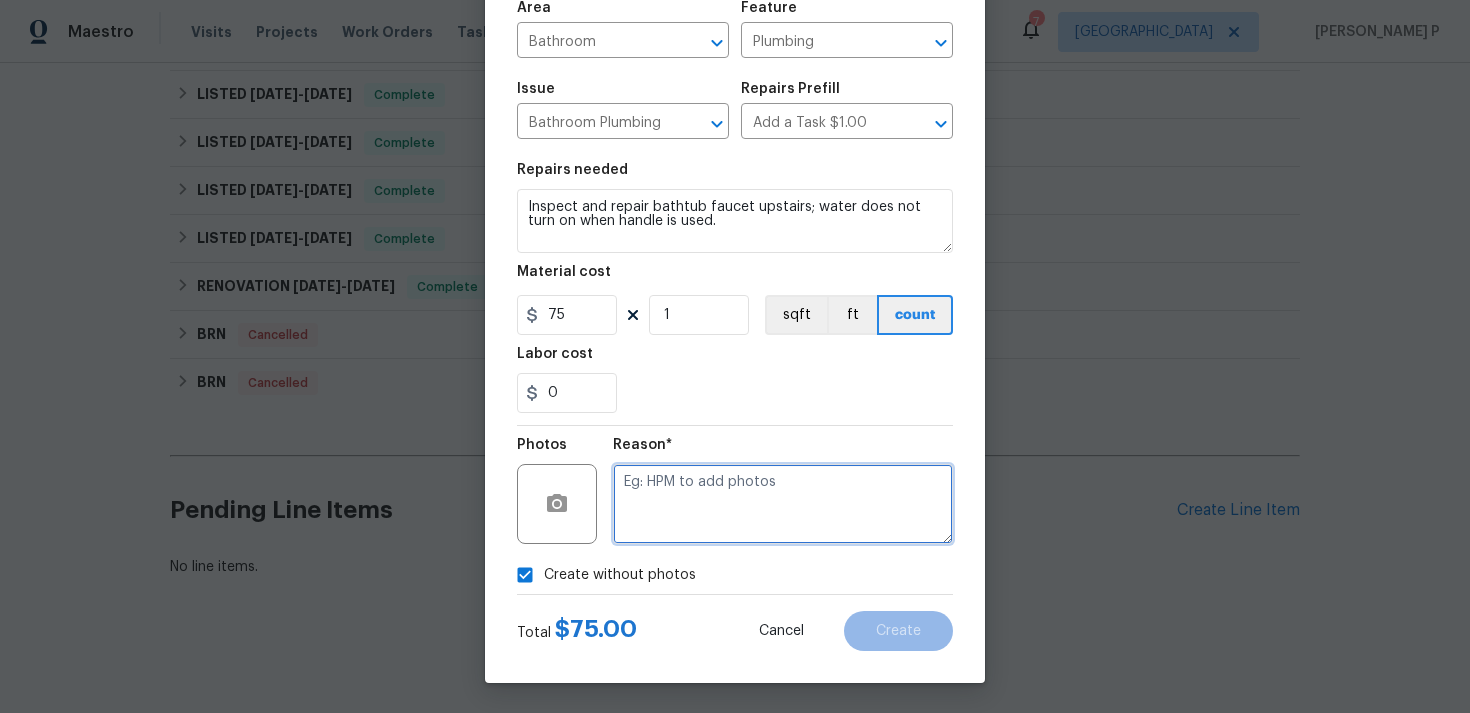 click at bounding box center [783, 504] 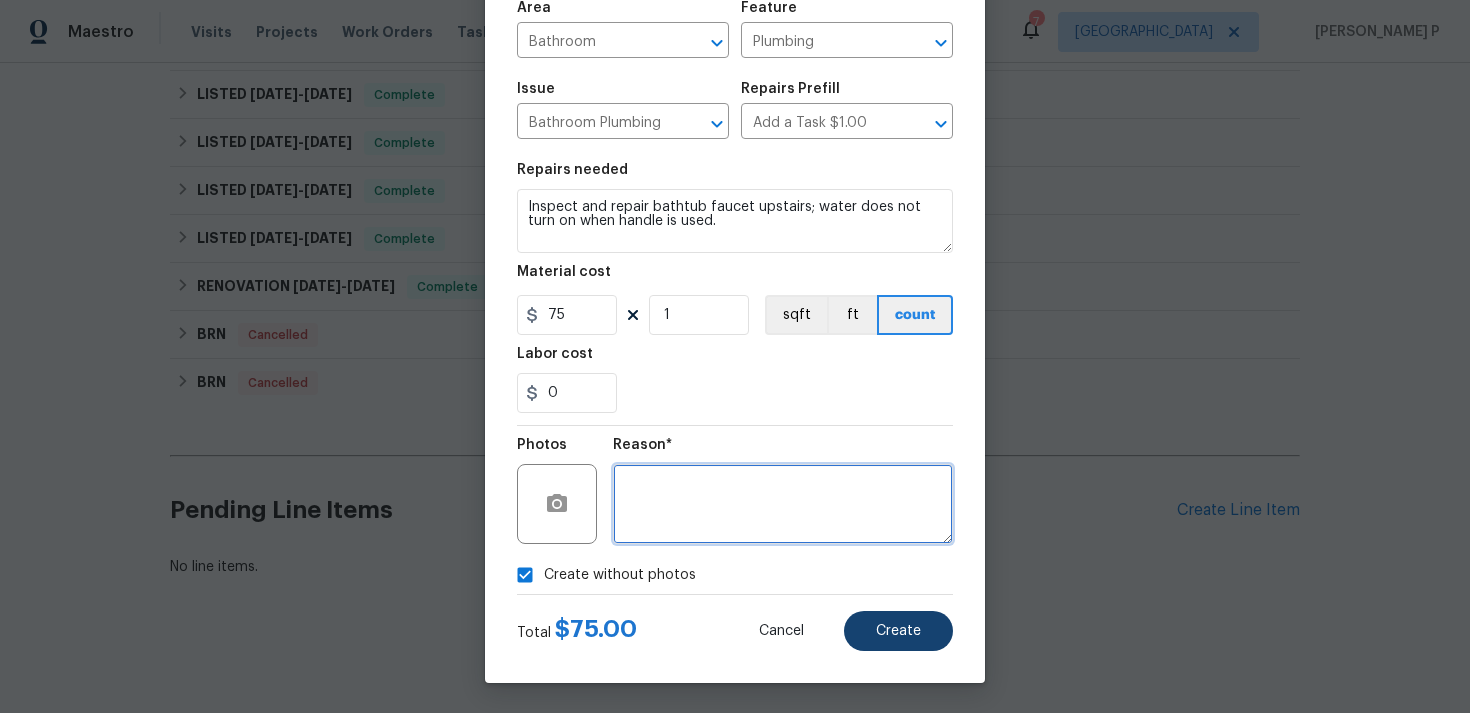 type 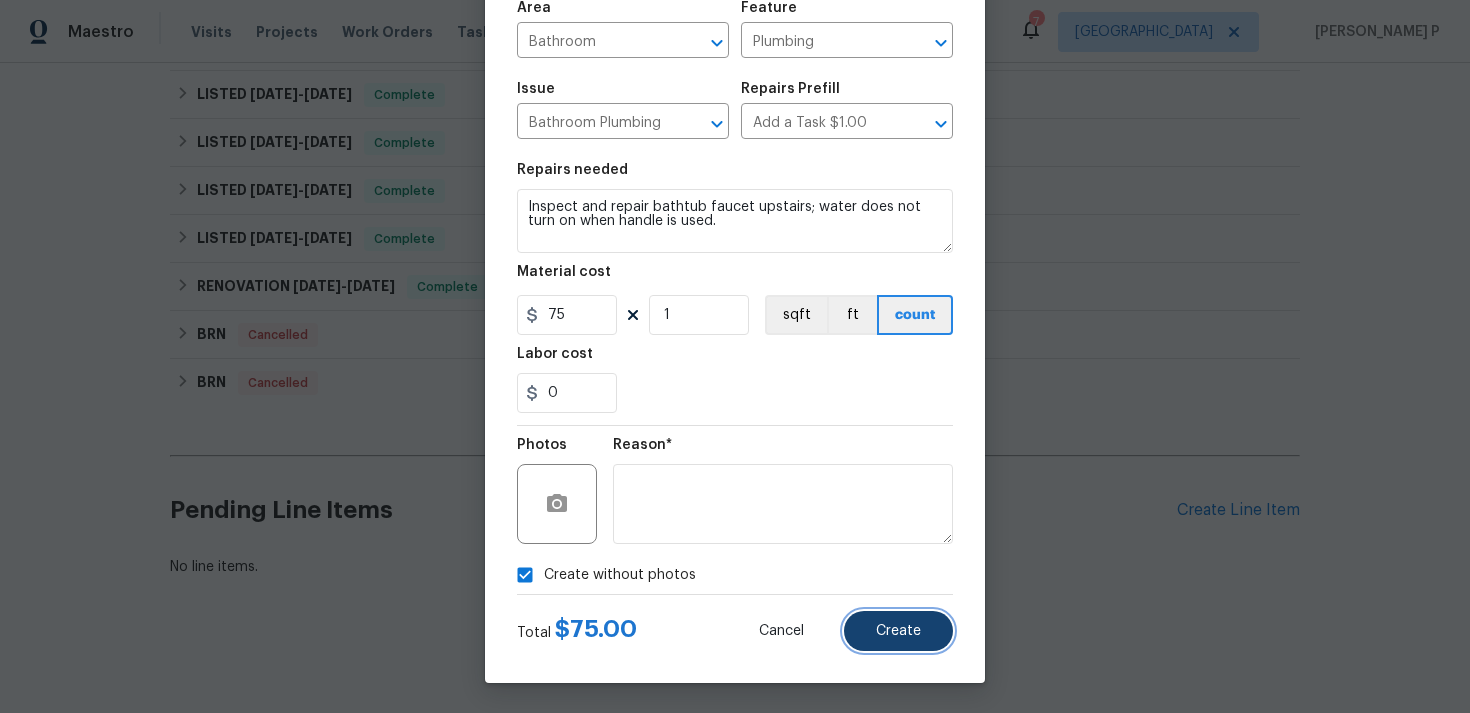 click on "Create" at bounding box center [898, 631] 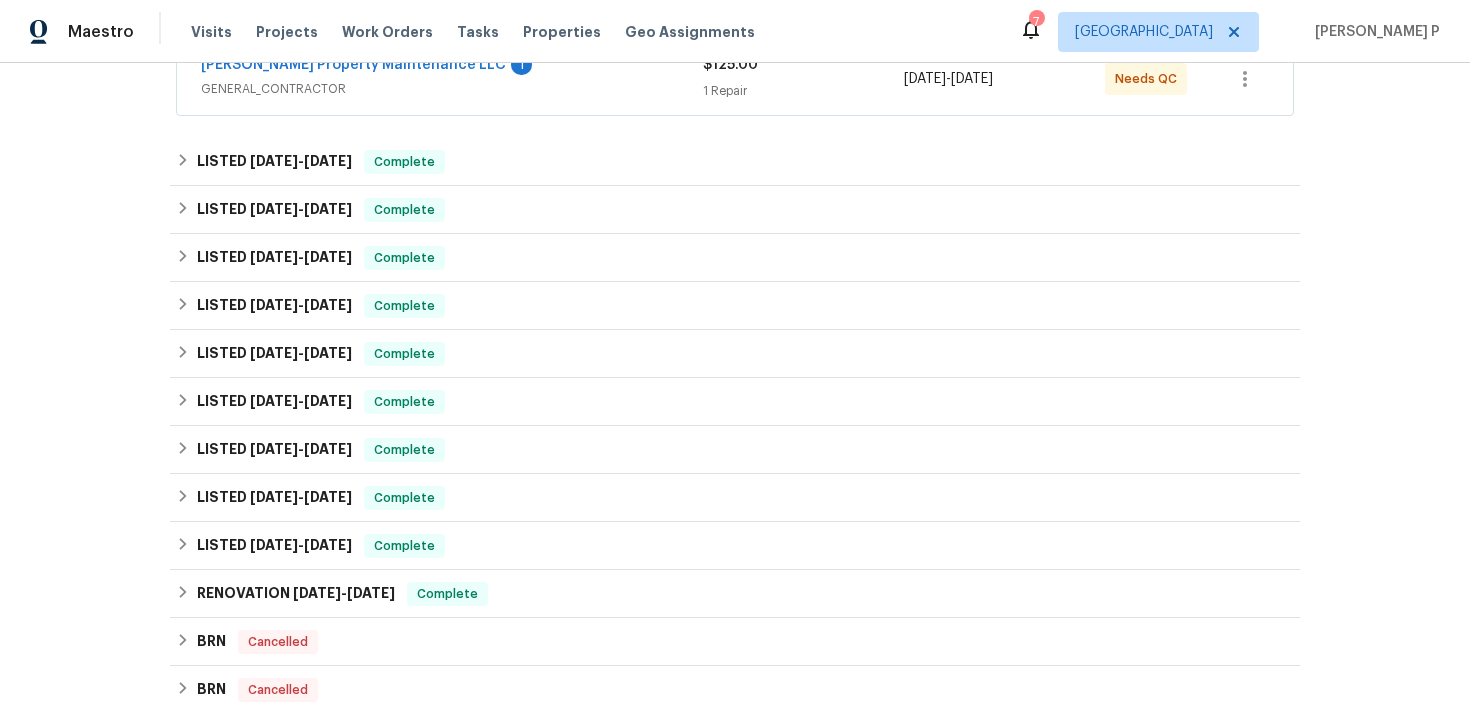 scroll, scrollTop: 939, scrollLeft: 0, axis: vertical 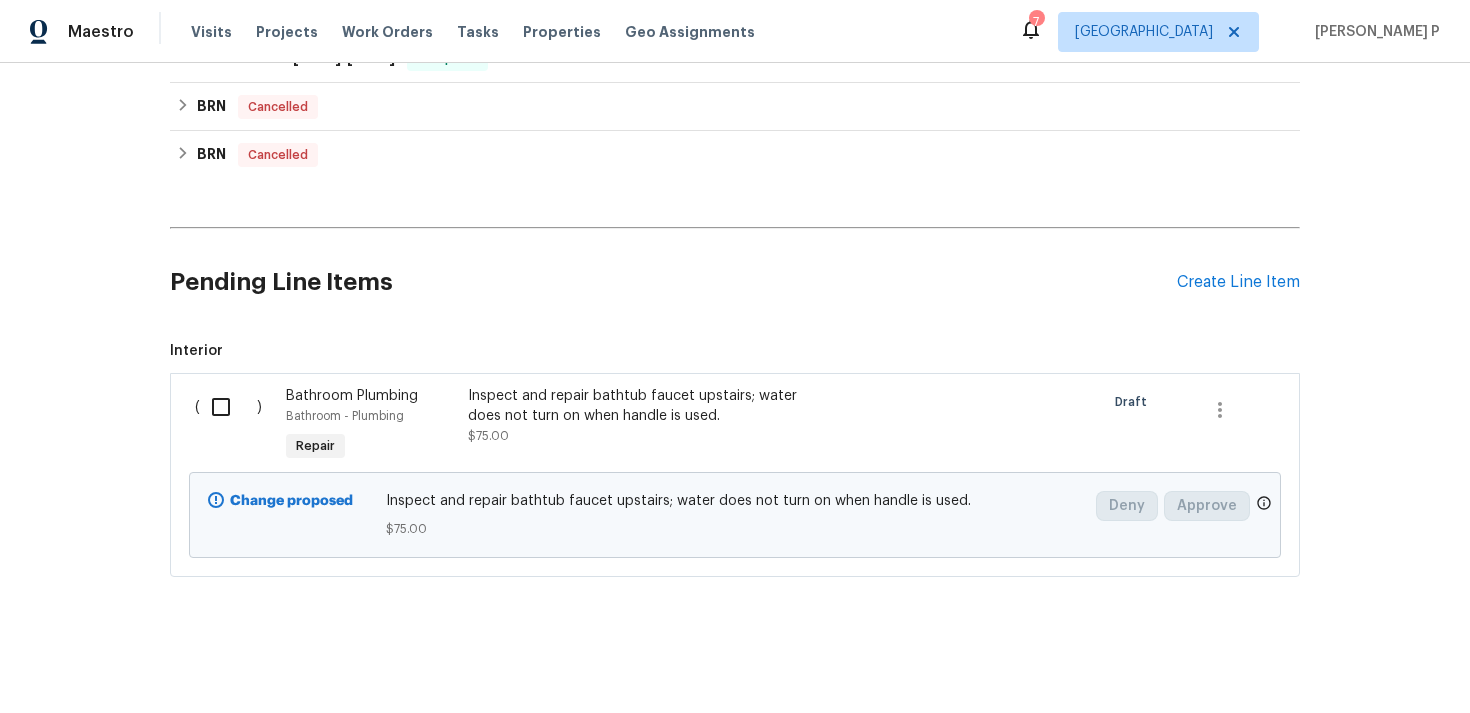 click at bounding box center (228, 407) 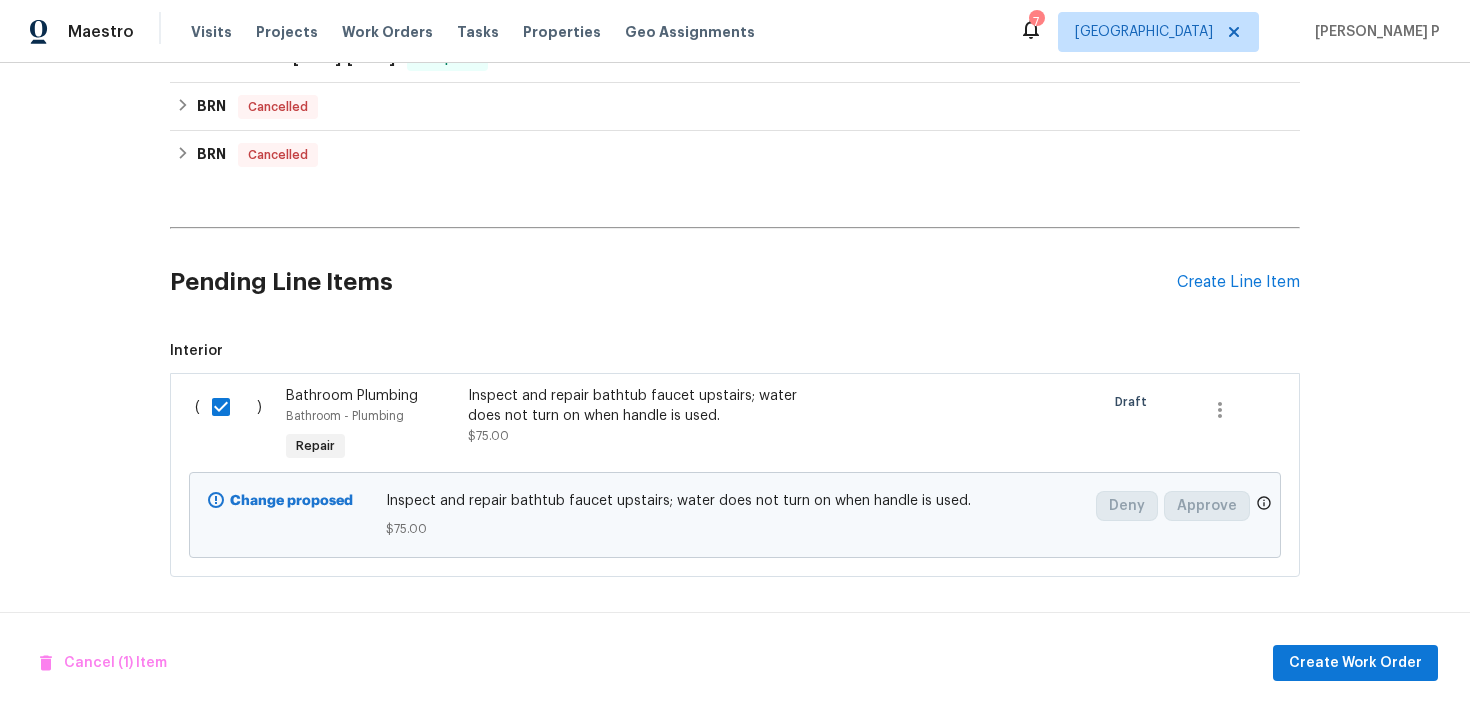 click on "Cancel (1) Item Create Work Order" at bounding box center [735, 663] 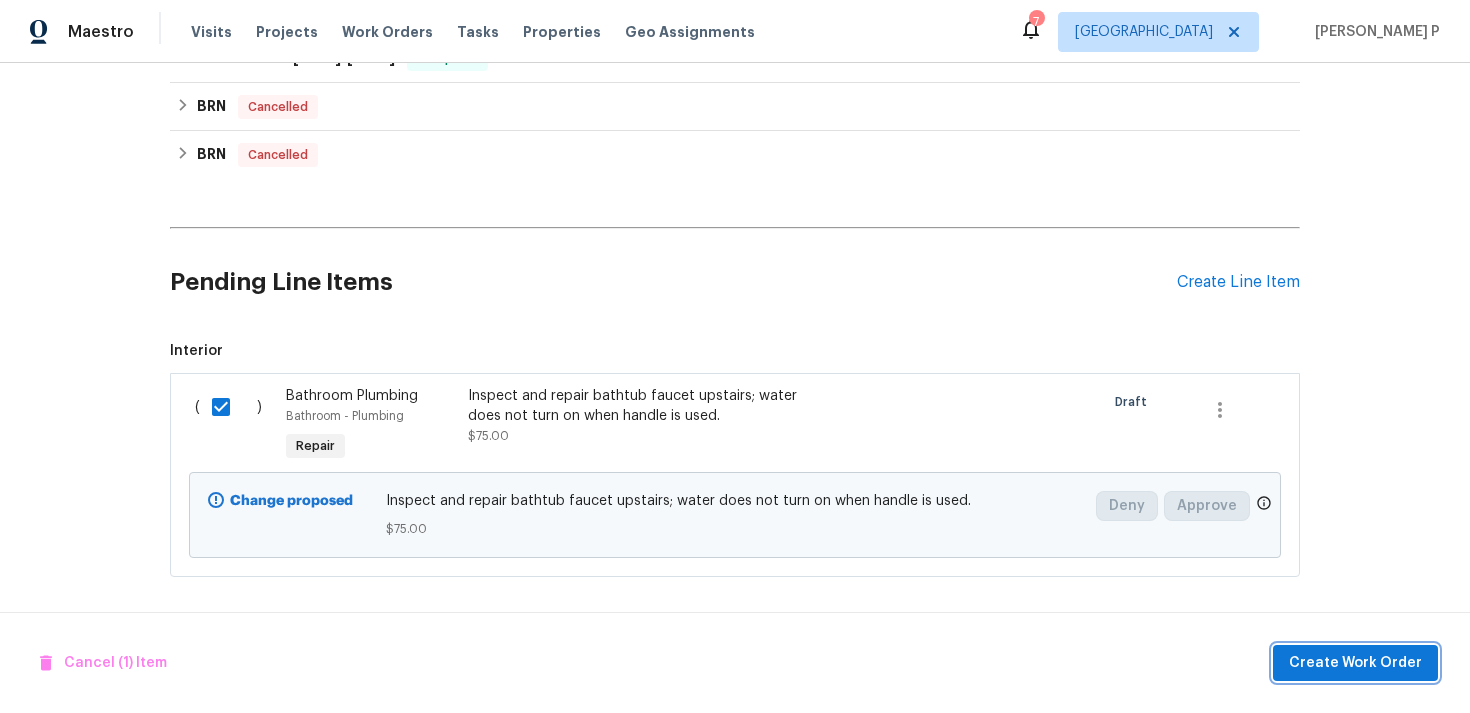 click on "Create Work Order" at bounding box center [1355, 663] 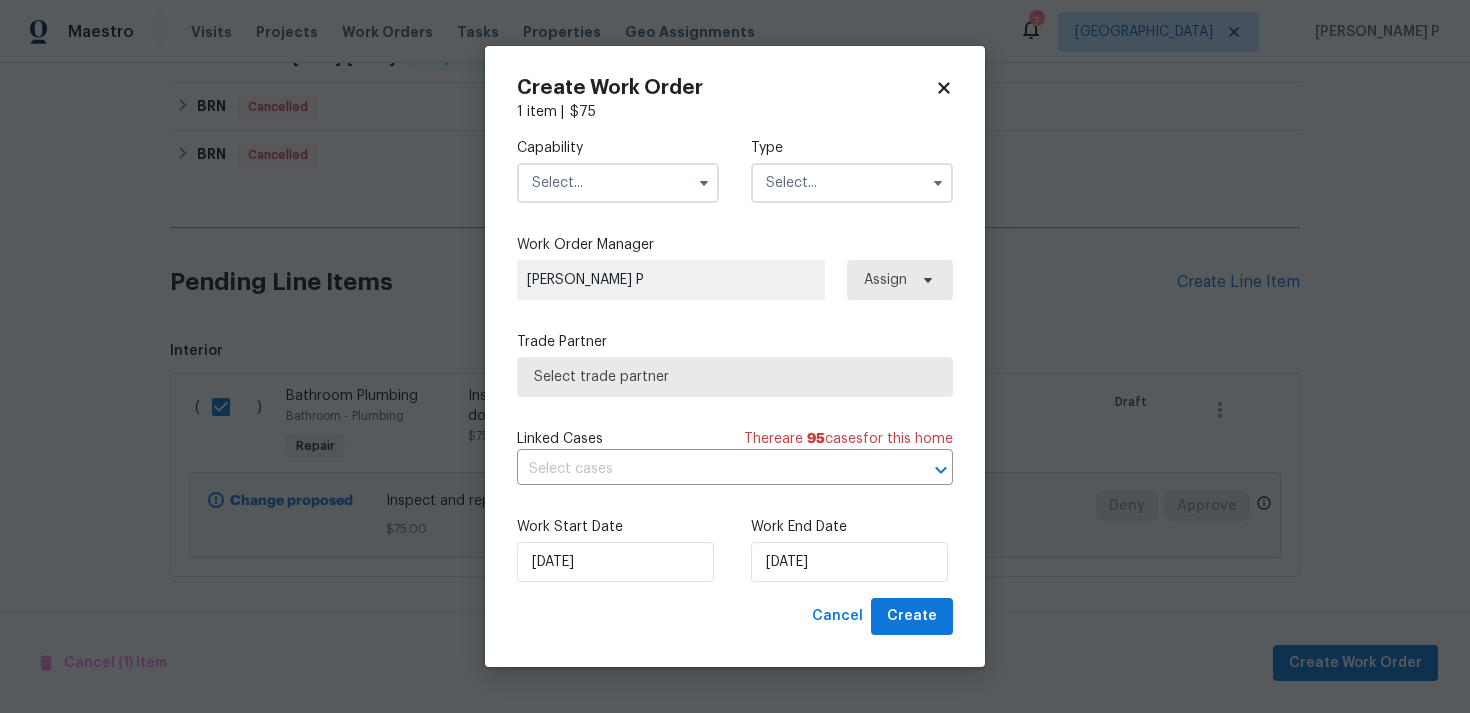 click at bounding box center (852, 183) 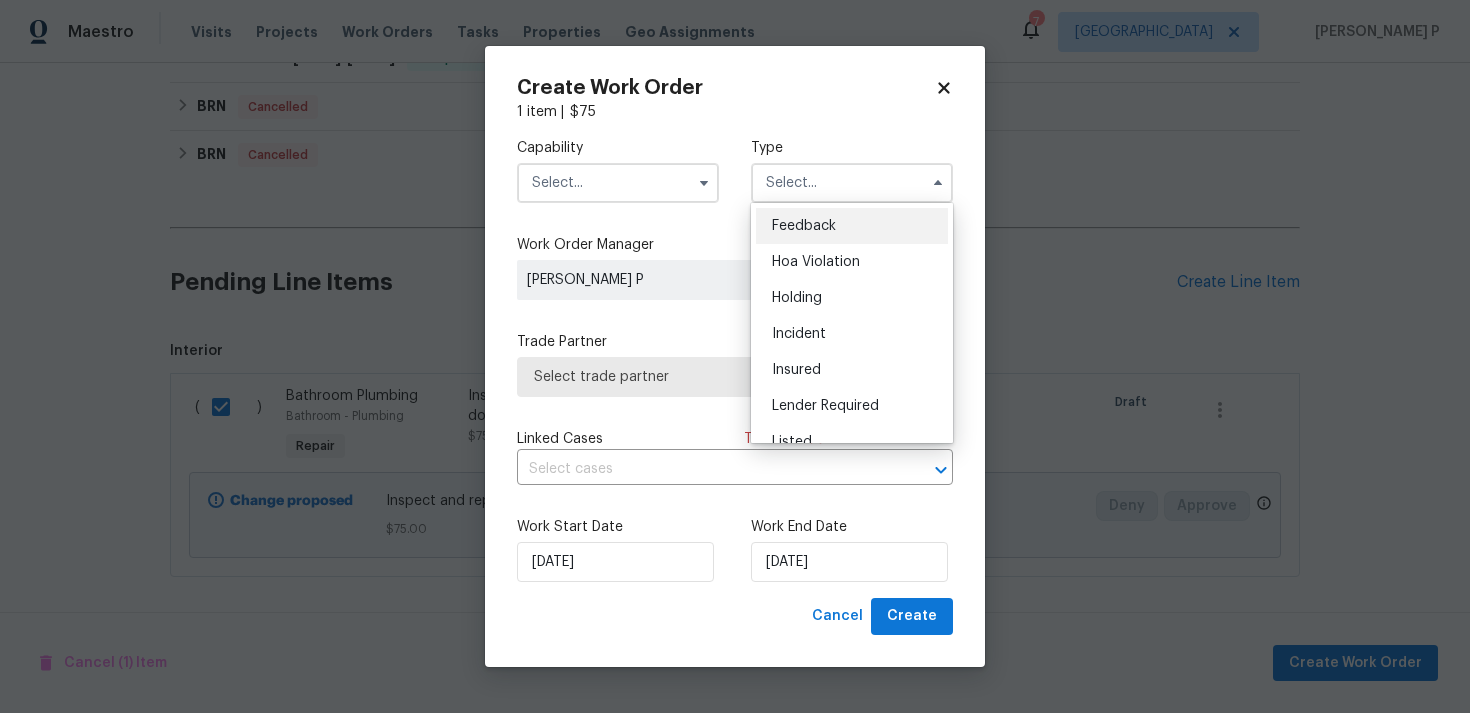 click on "Feedback" at bounding box center [852, 226] 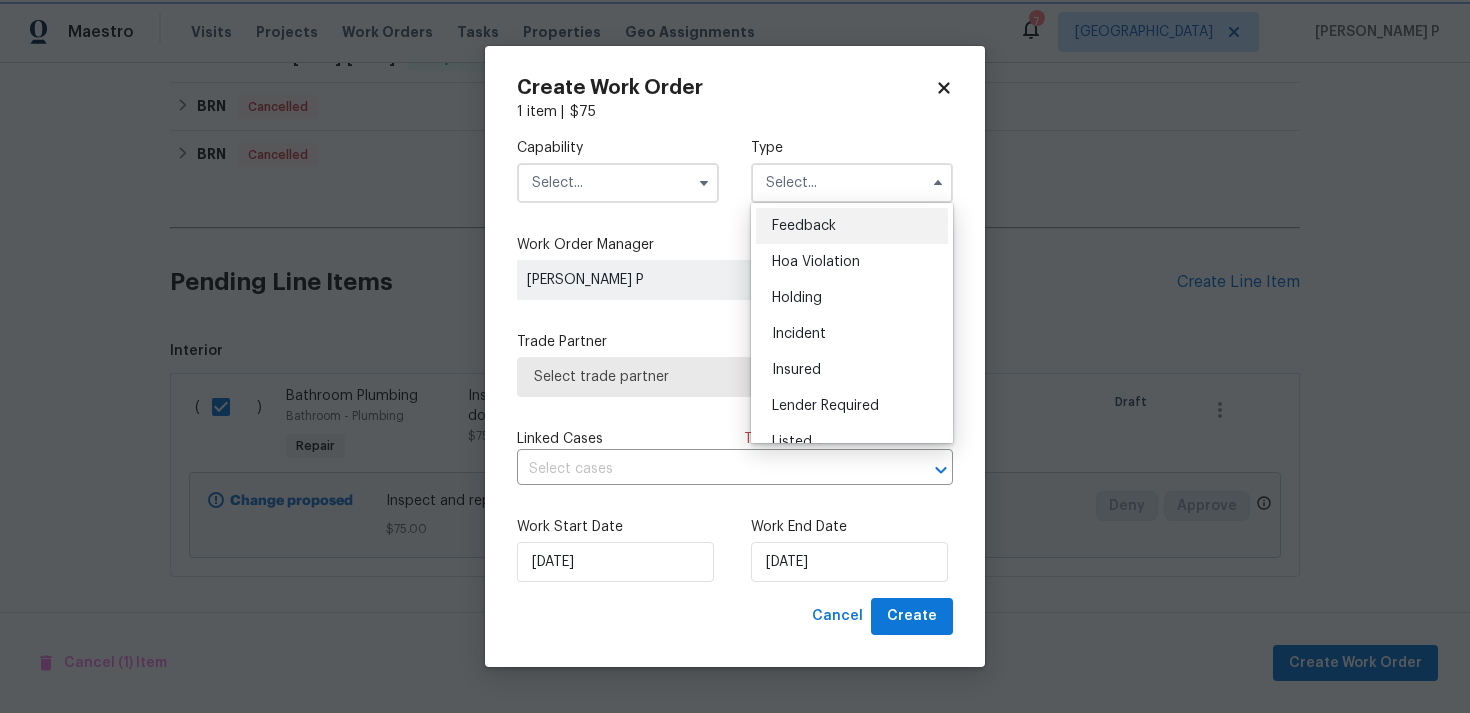type on "Feedback" 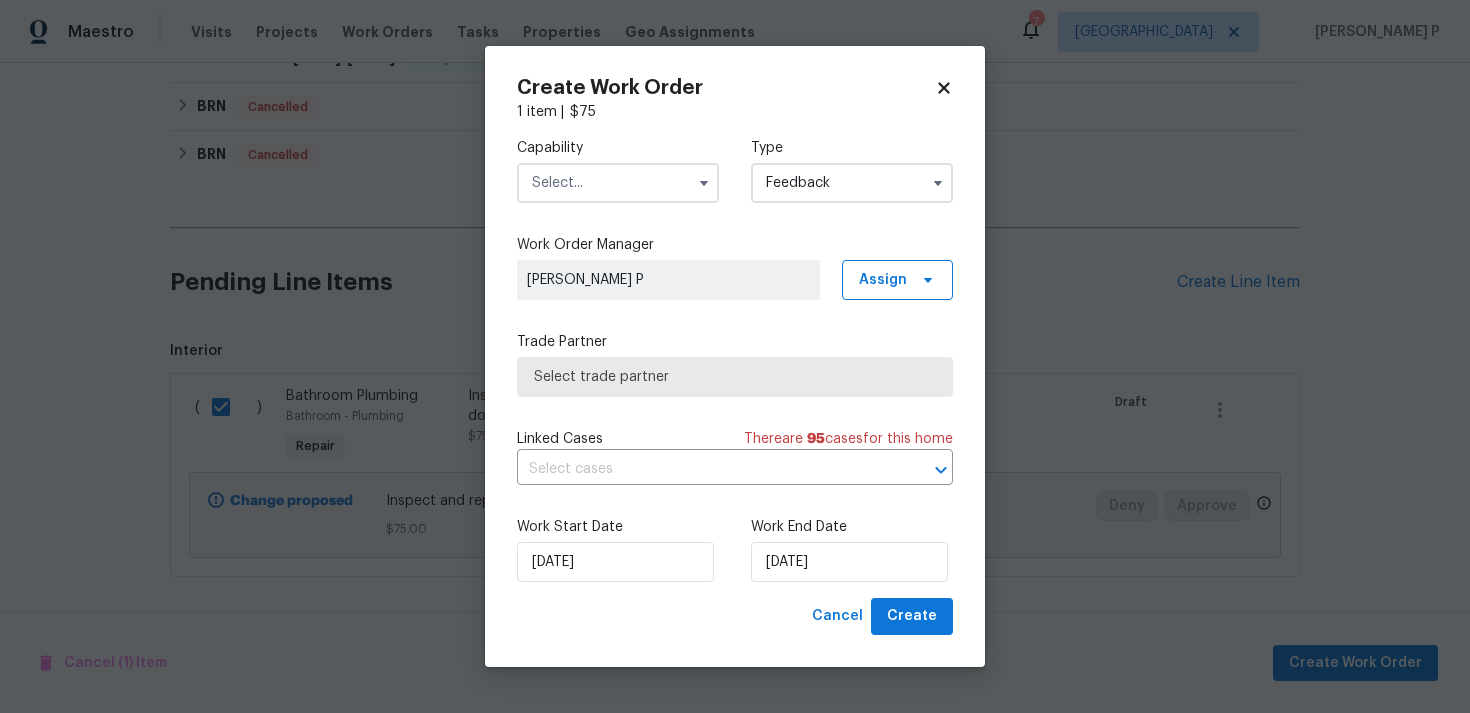click on "Capability" at bounding box center [618, 148] 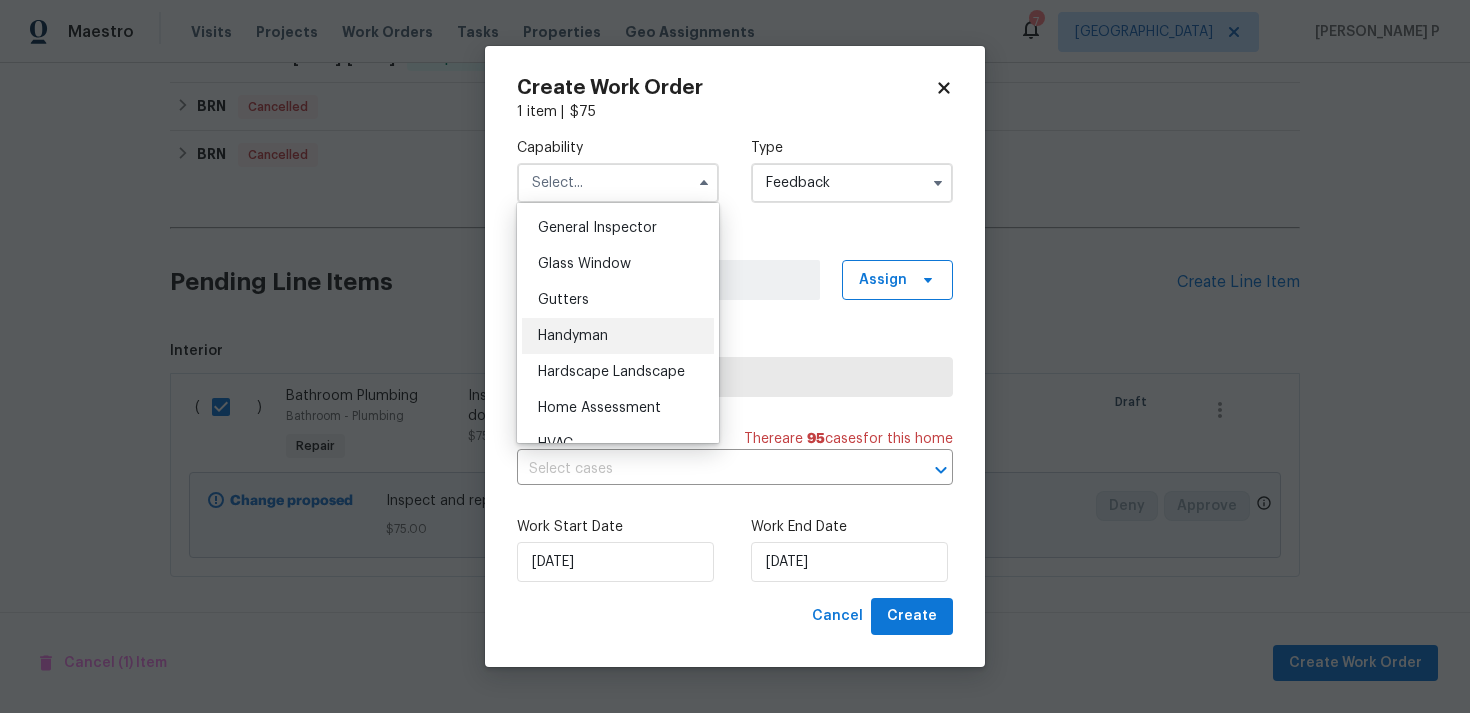 scroll, scrollTop: 1054, scrollLeft: 0, axis: vertical 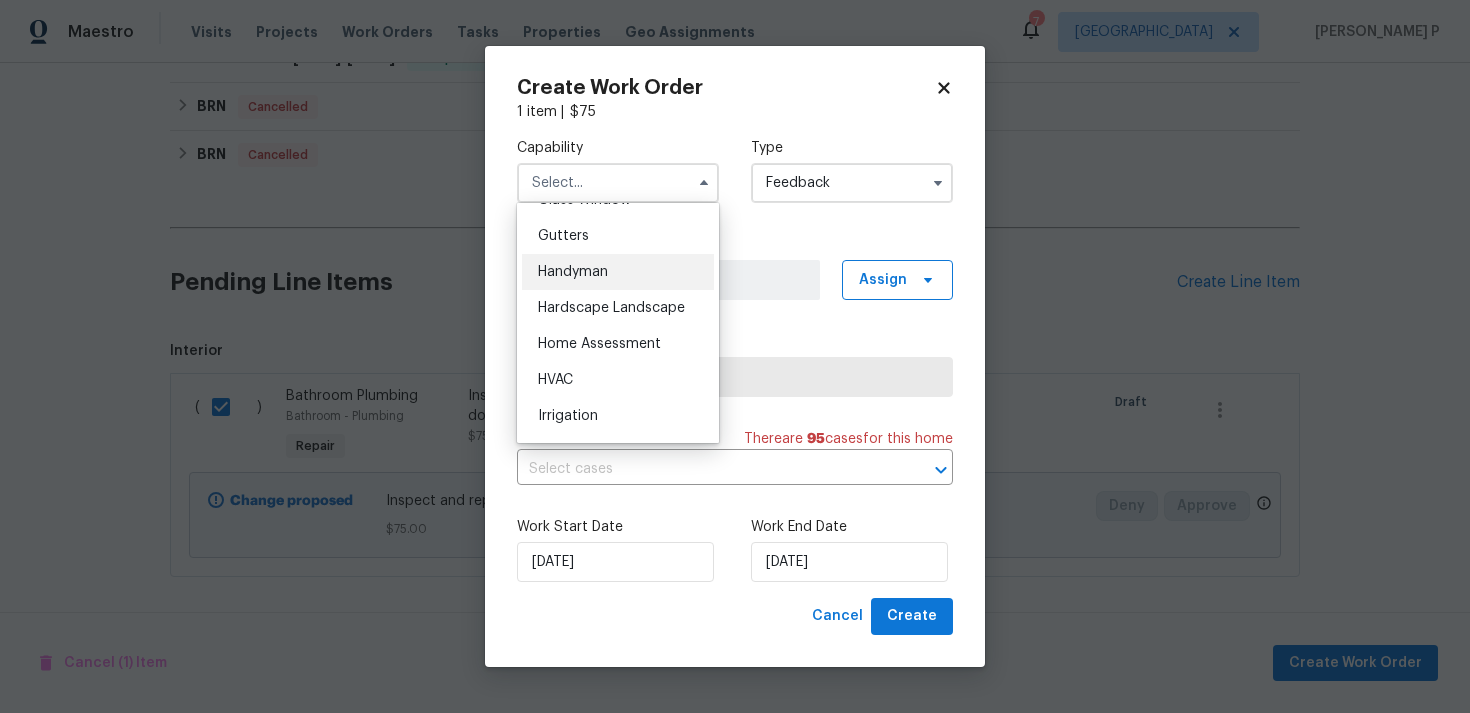 click on "Handyman" at bounding box center (618, 272) 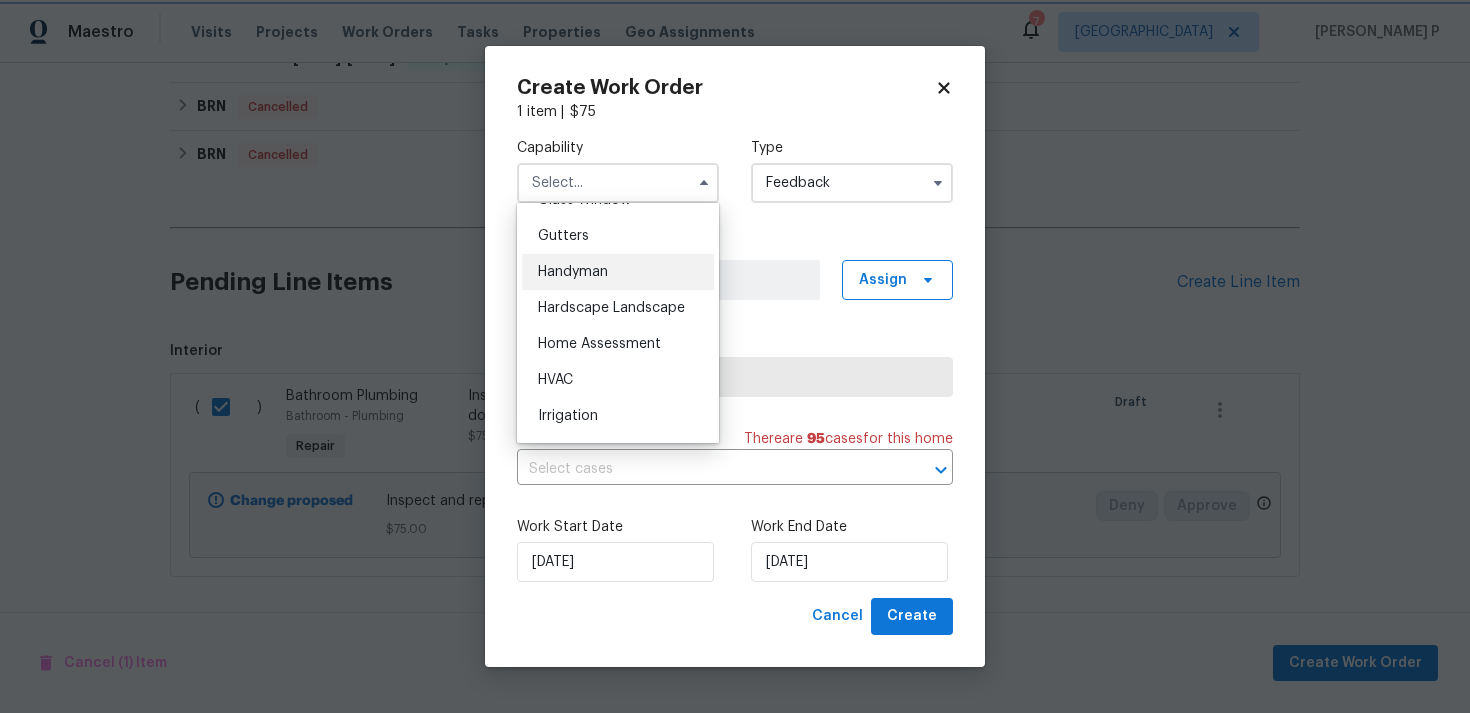 type on "Handyman" 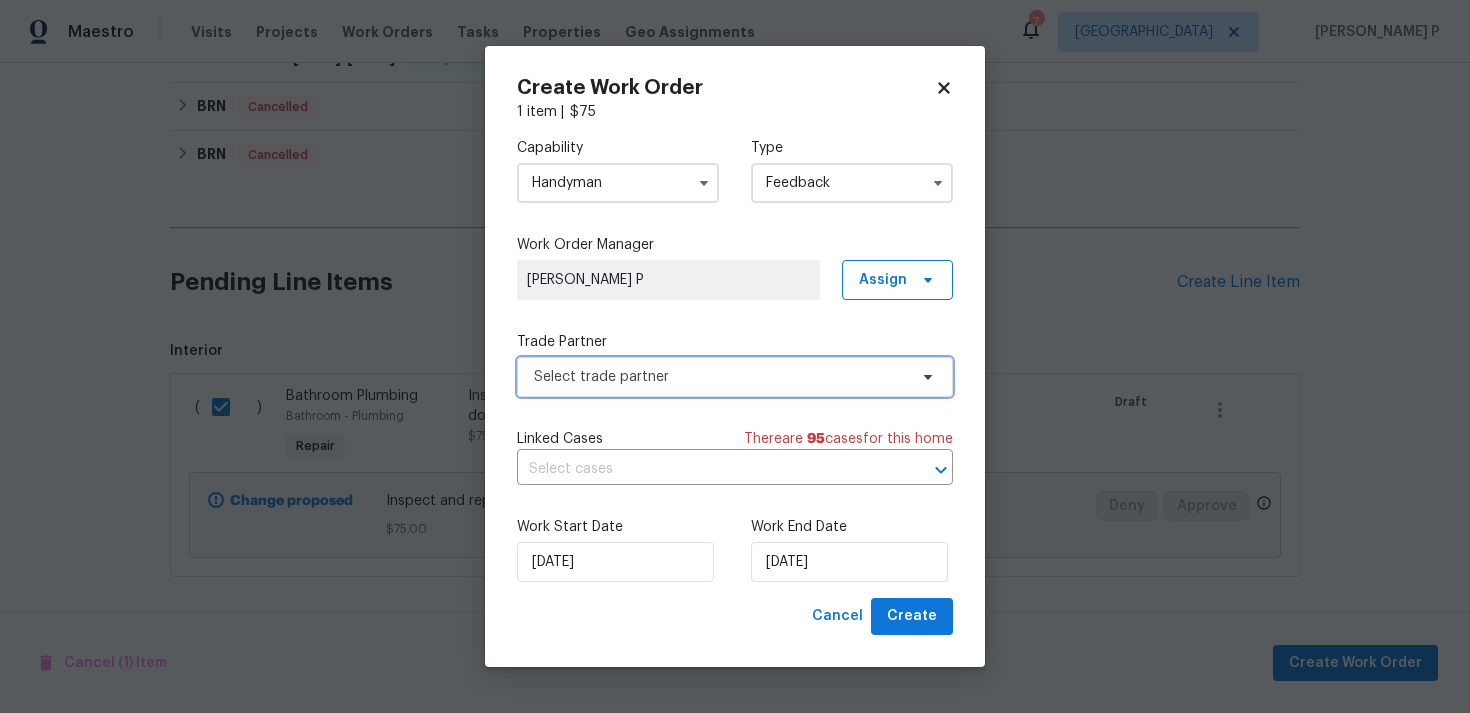 click on "Select trade partner" at bounding box center [735, 377] 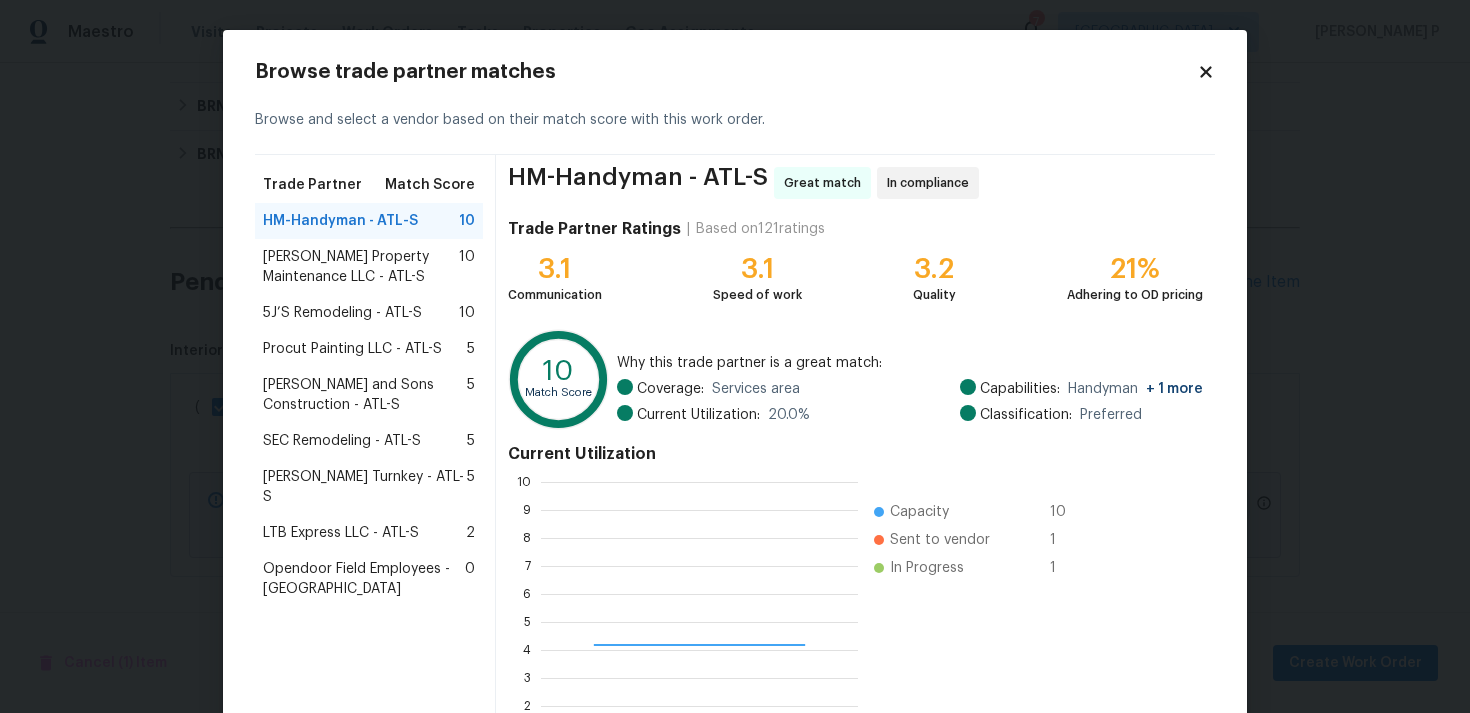 scroll, scrollTop: 2, scrollLeft: 2, axis: both 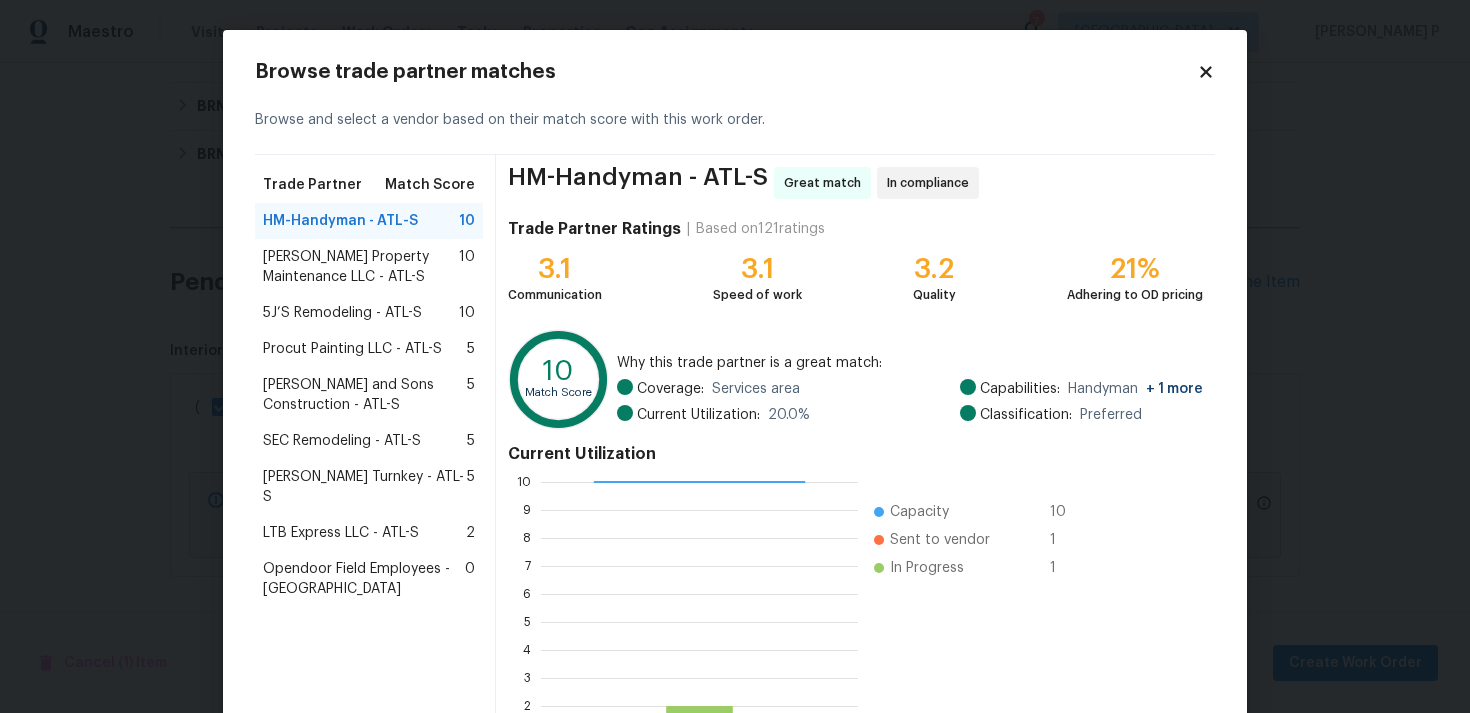 click on "Glen Property Maintenance LLC - ATL-S" at bounding box center [361, 267] 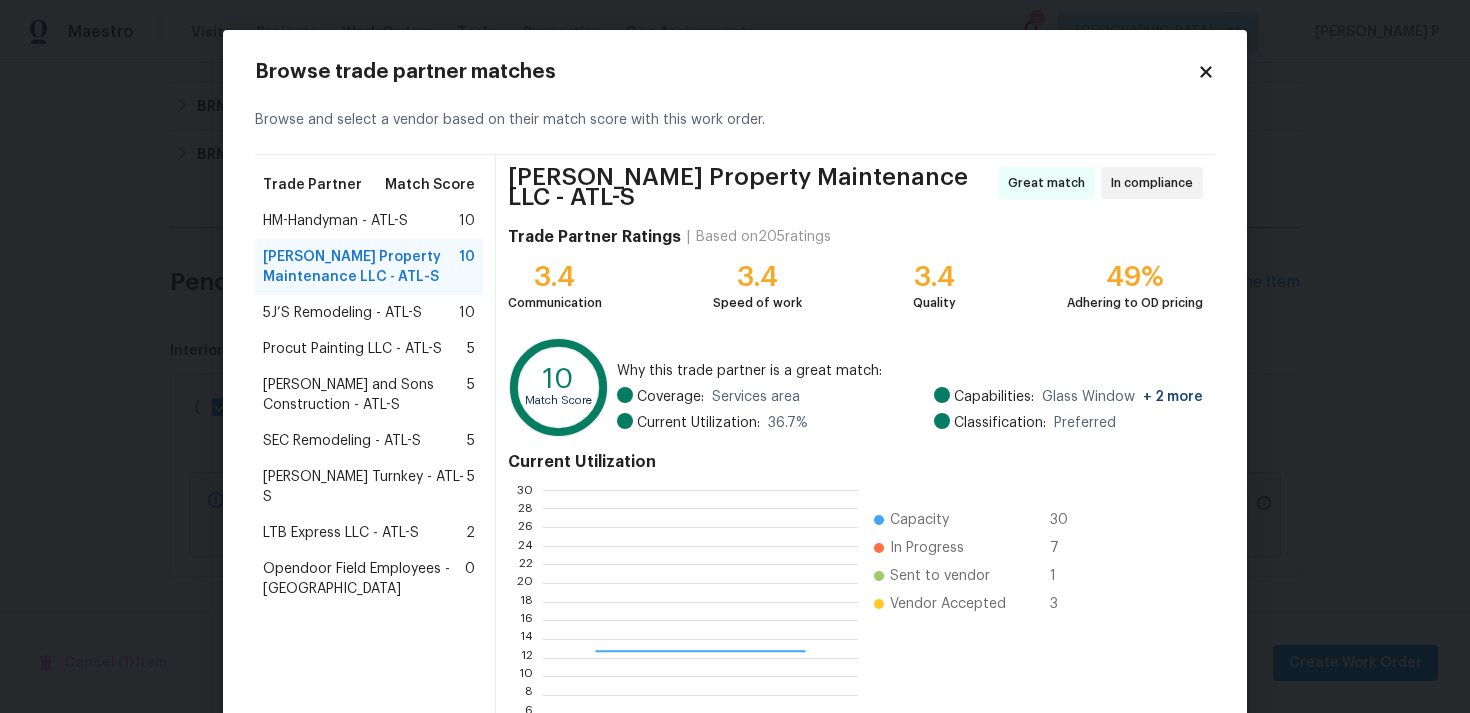 scroll, scrollTop: 2, scrollLeft: 2, axis: both 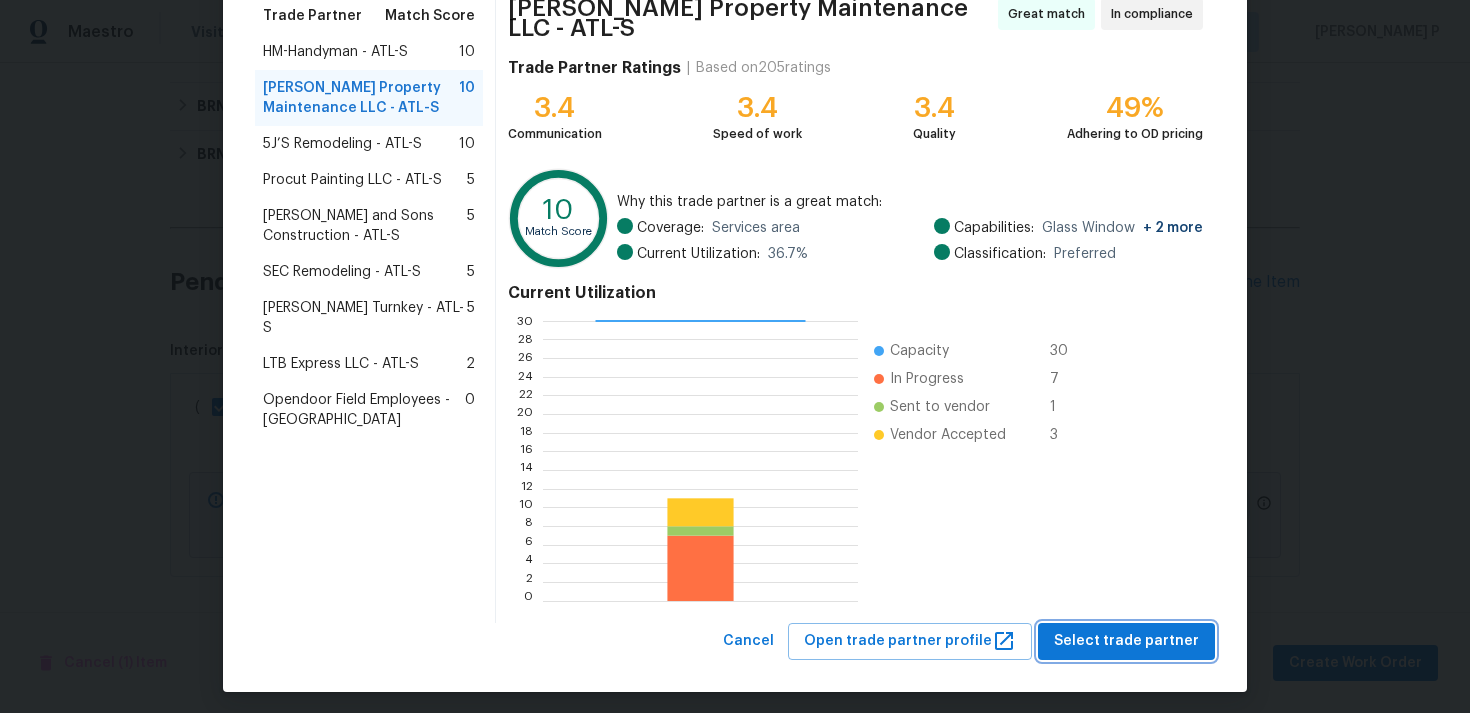 click on "Select trade partner" at bounding box center (1126, 641) 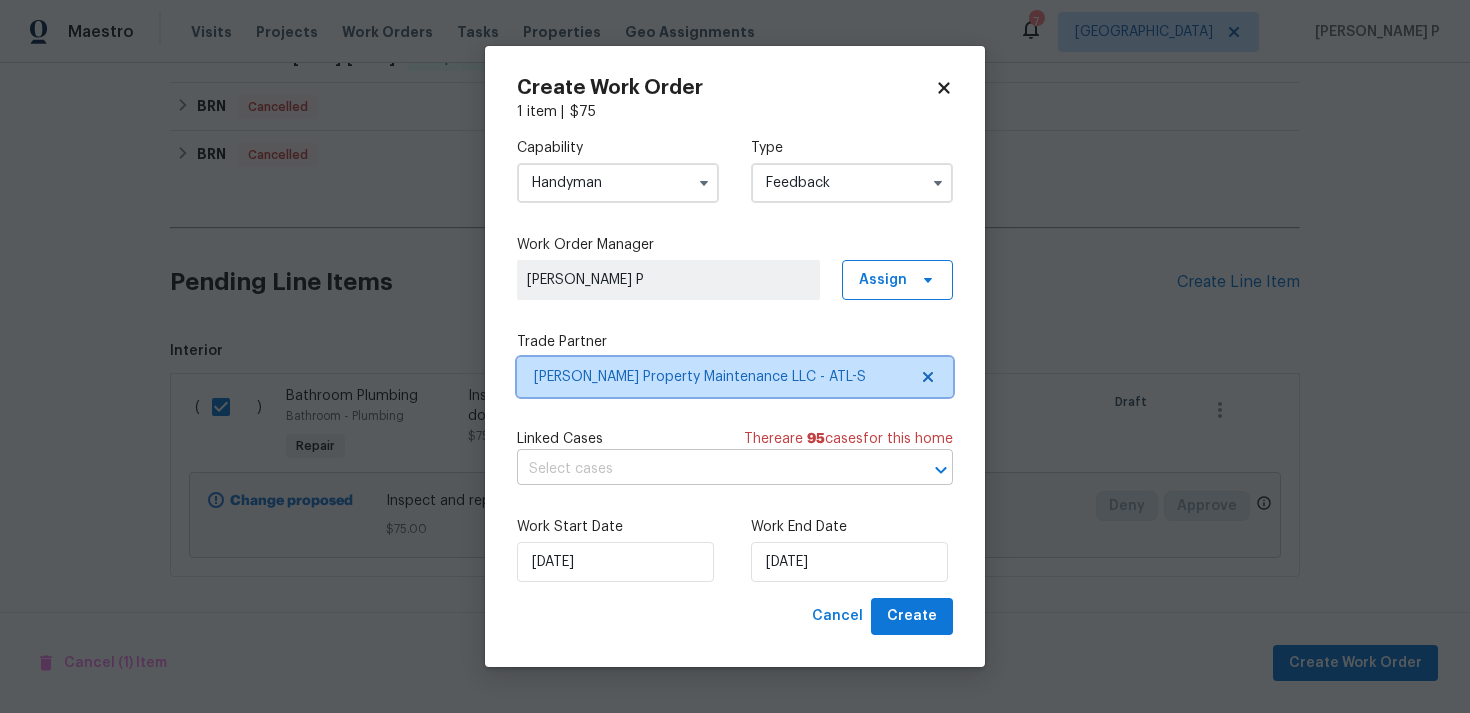 scroll, scrollTop: 0, scrollLeft: 0, axis: both 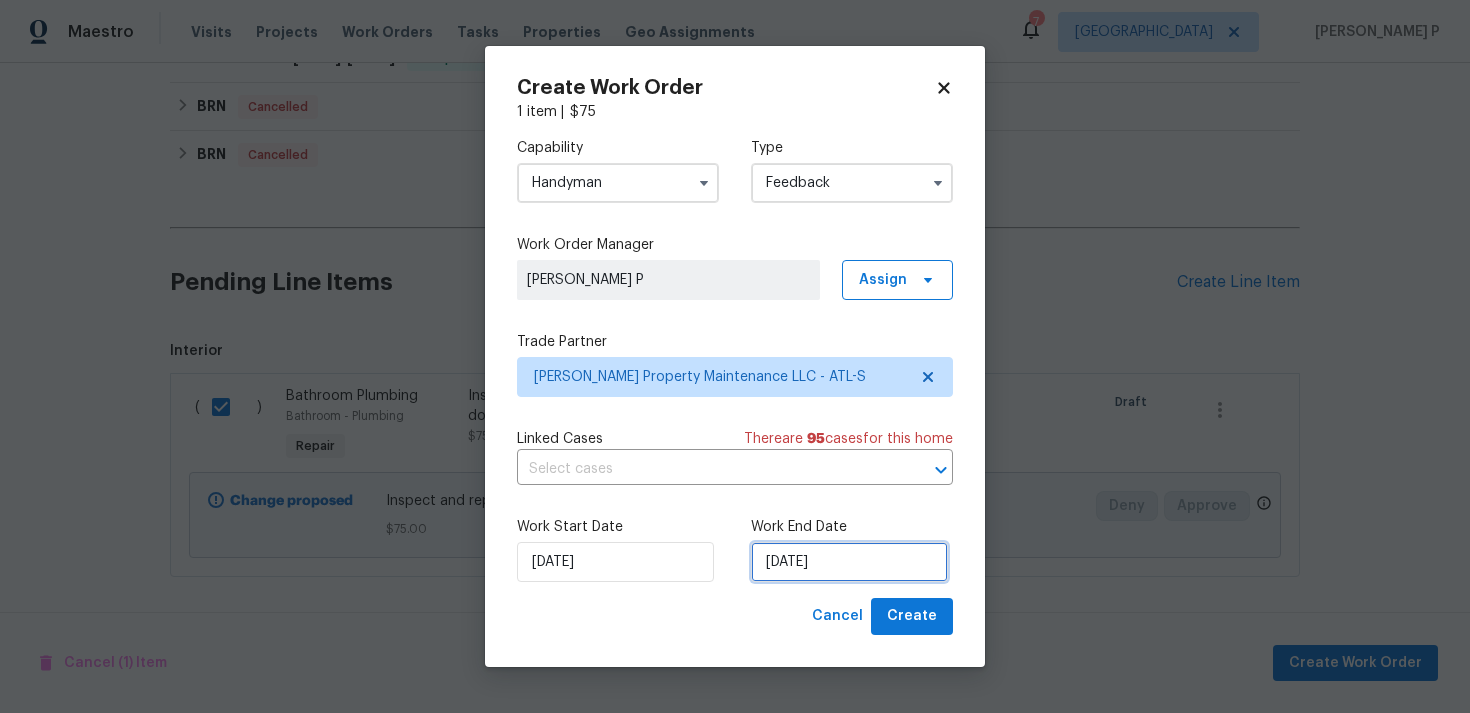 click on "16/07/2025" at bounding box center (849, 562) 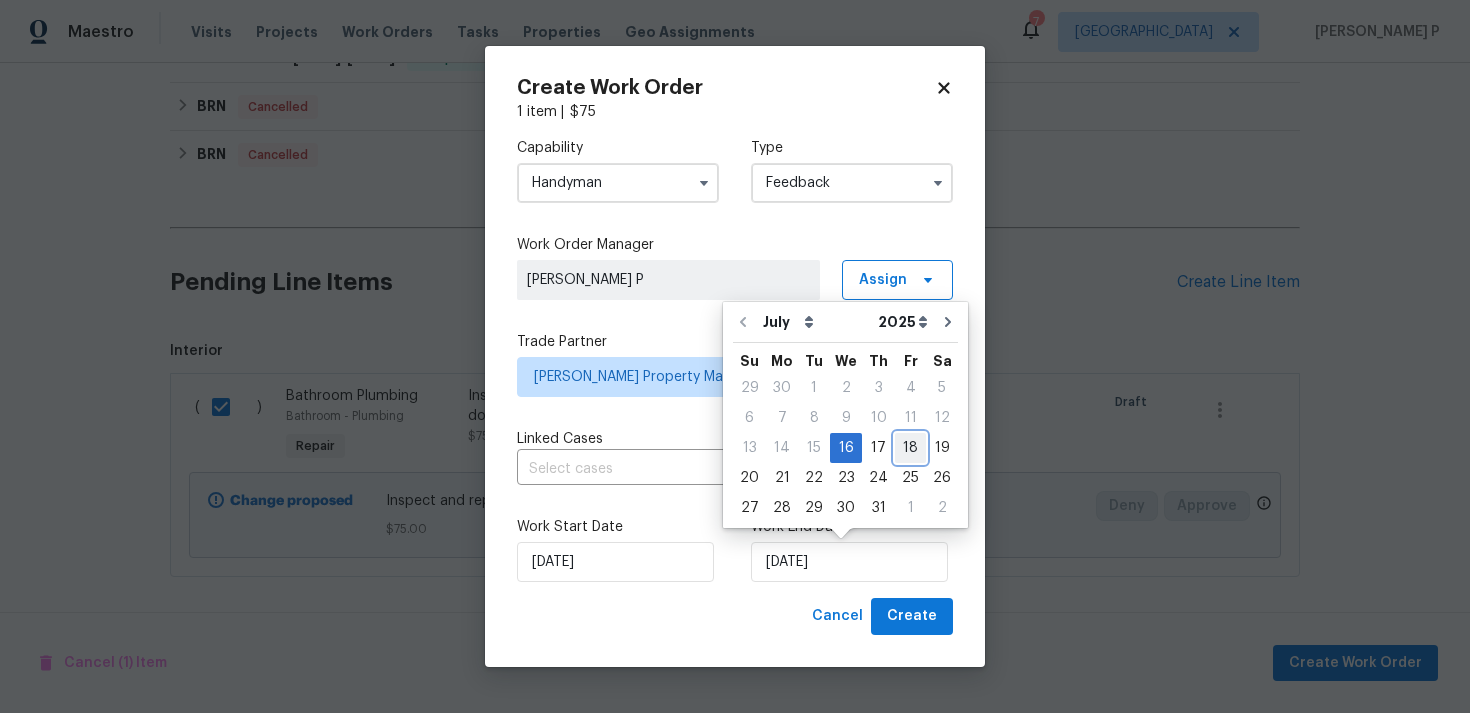 click on "18" at bounding box center (910, 448) 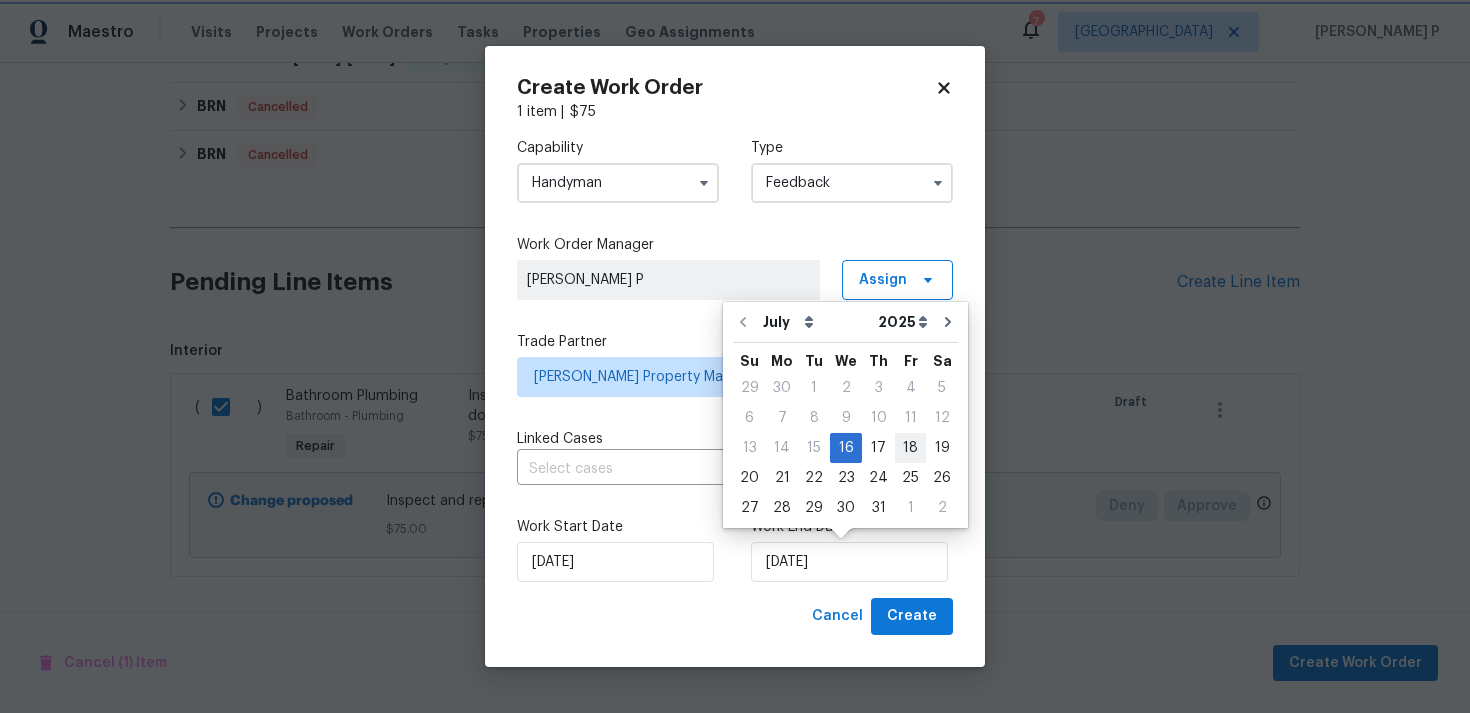 type on "18/07/2025" 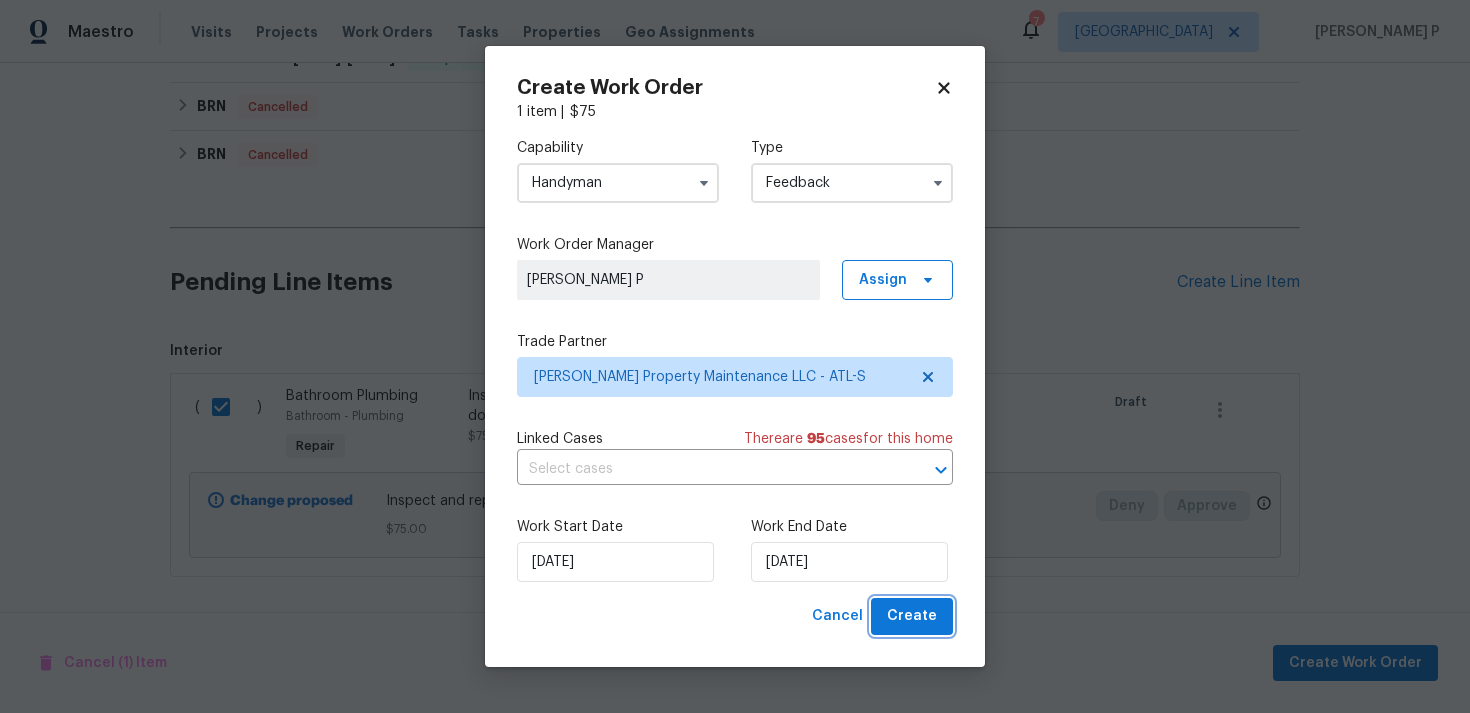 click on "Create" at bounding box center (912, 616) 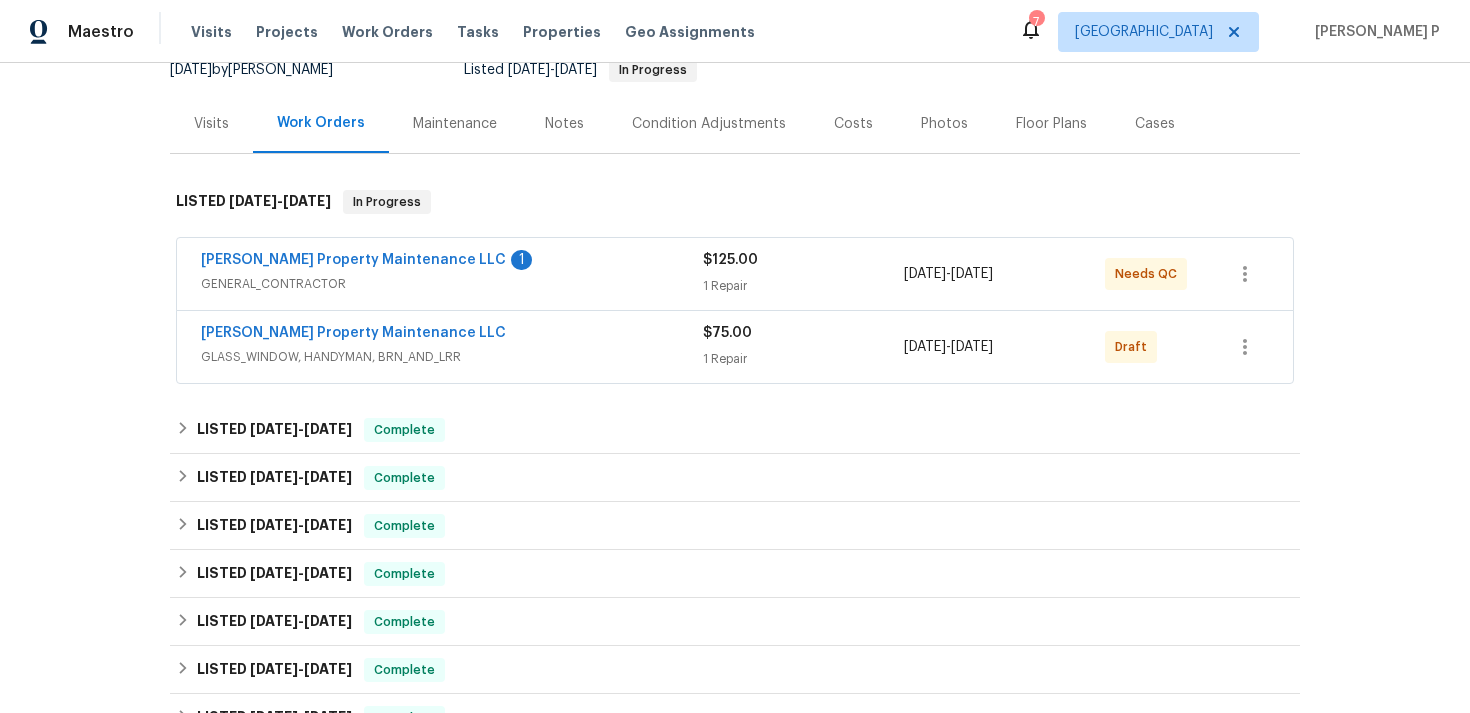 scroll, scrollTop: 284, scrollLeft: 0, axis: vertical 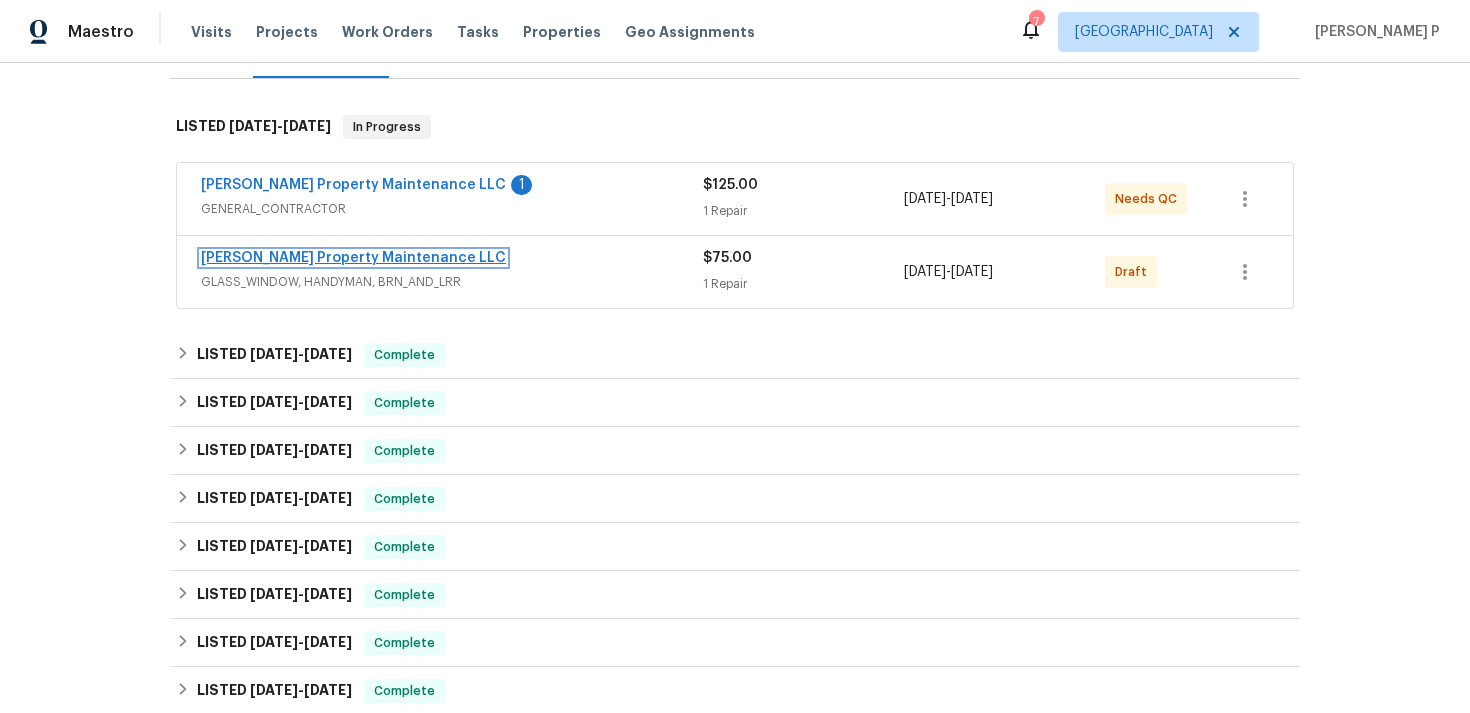 click on "Glen Property Maintenance LLC" at bounding box center (353, 258) 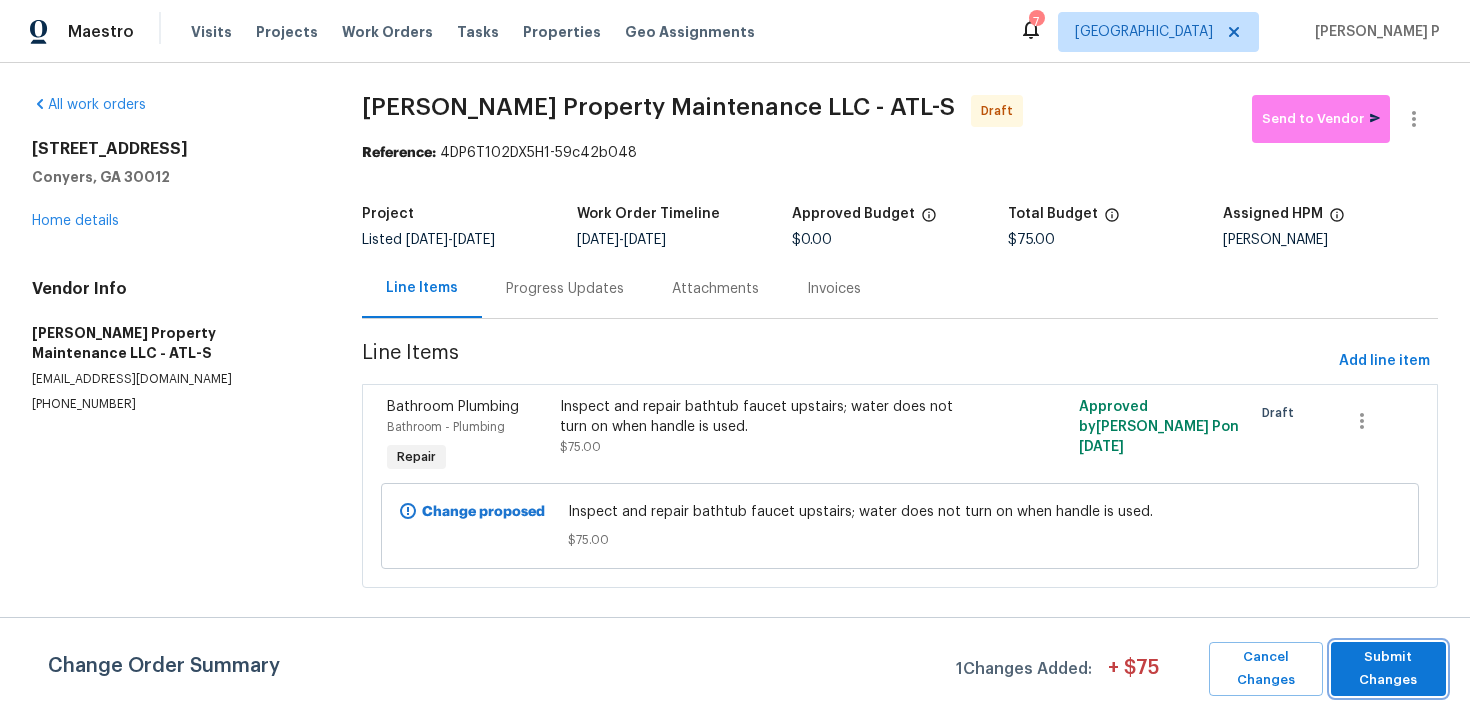 click on "Submit Changes" at bounding box center [1388, 669] 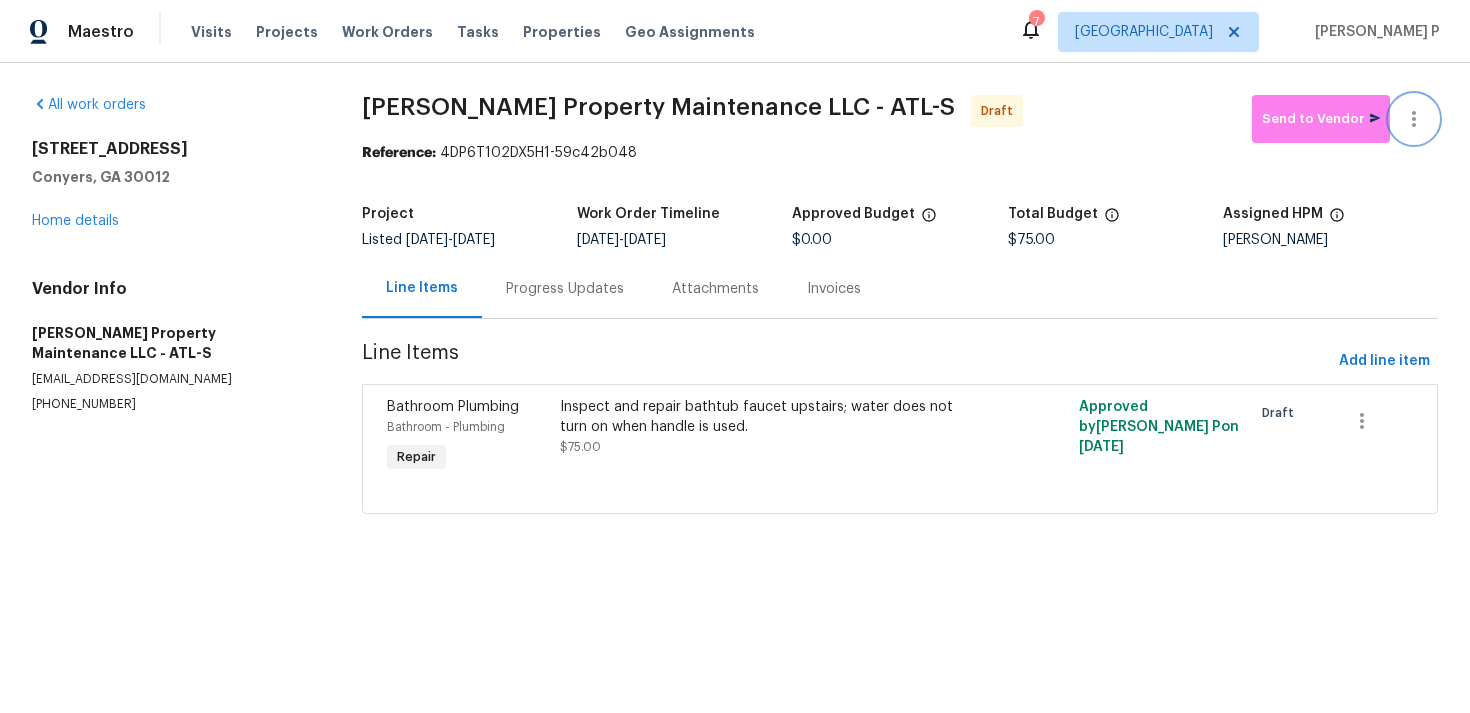 click 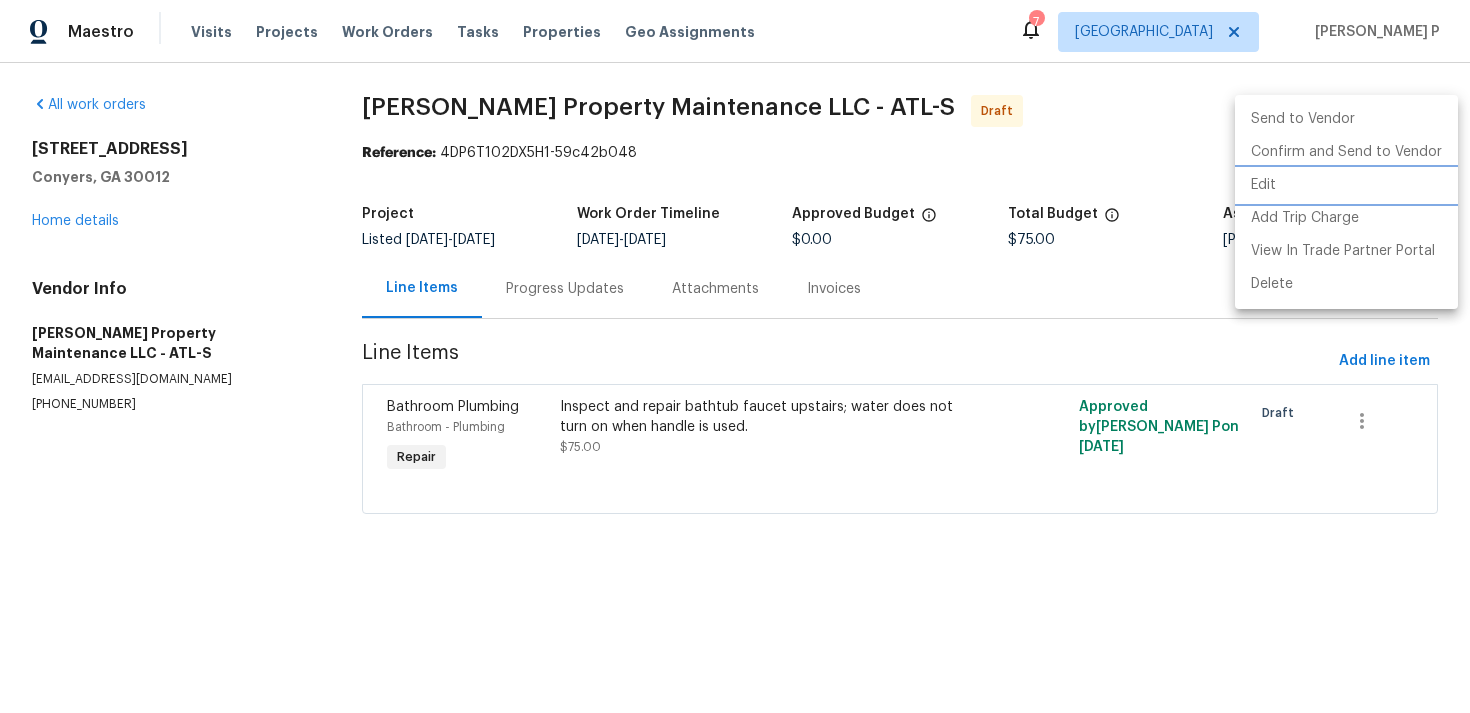 click on "Edit" at bounding box center [1346, 185] 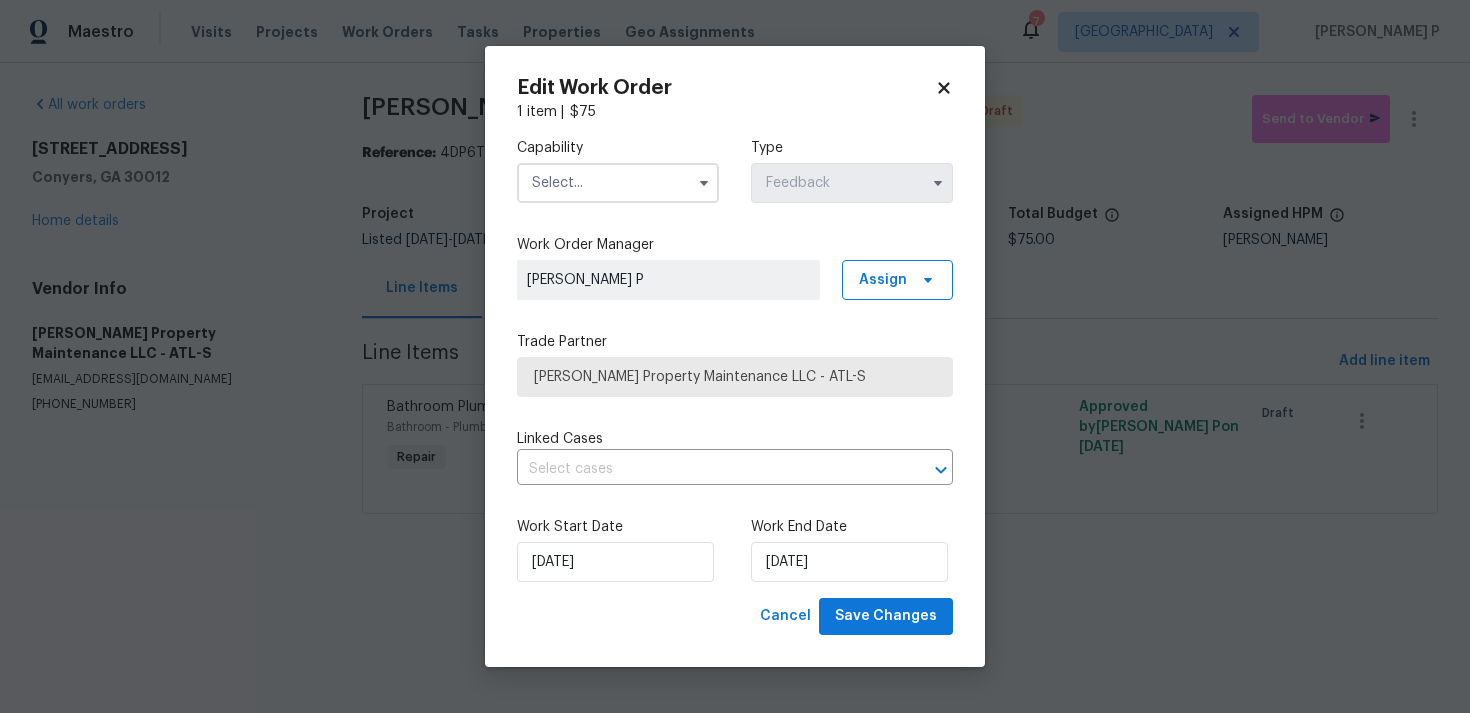 click on "Capability   Type   Feedback" at bounding box center (735, 170) 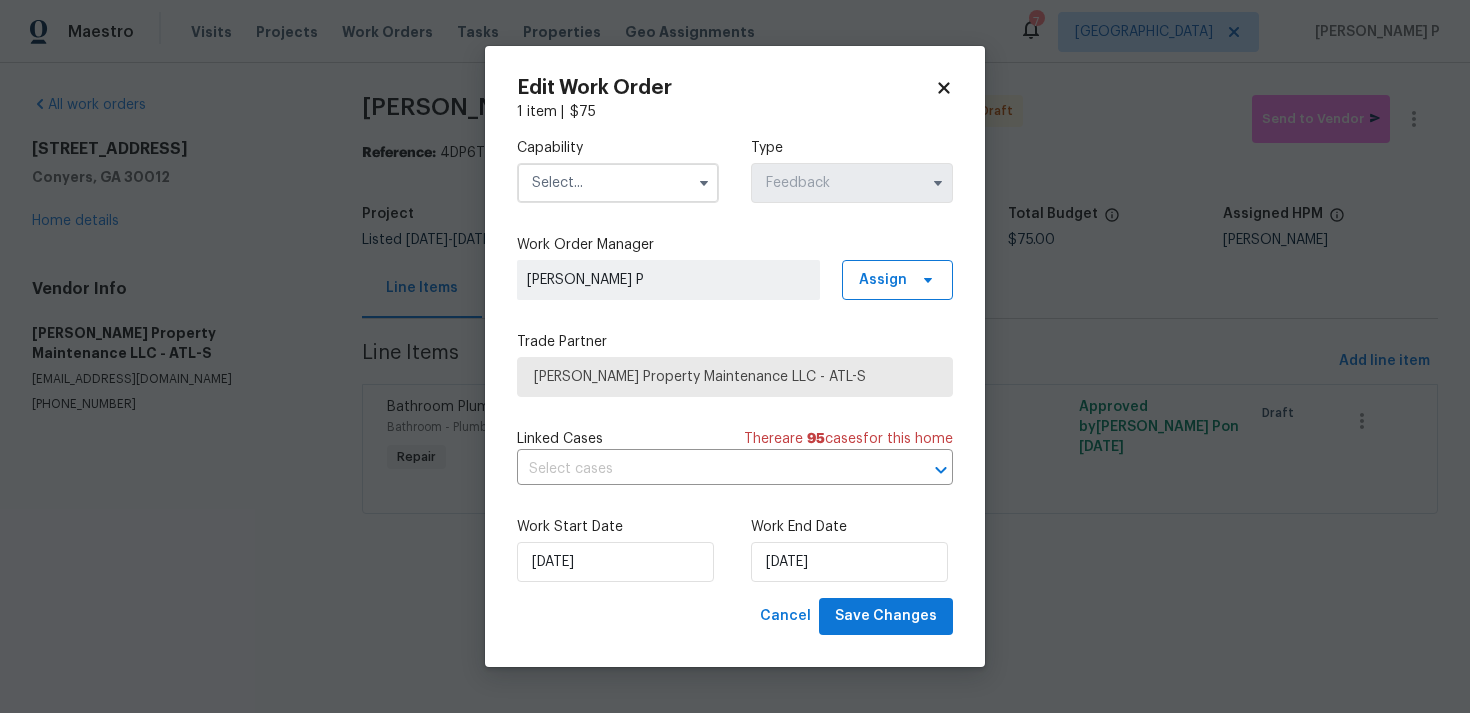 click at bounding box center [618, 183] 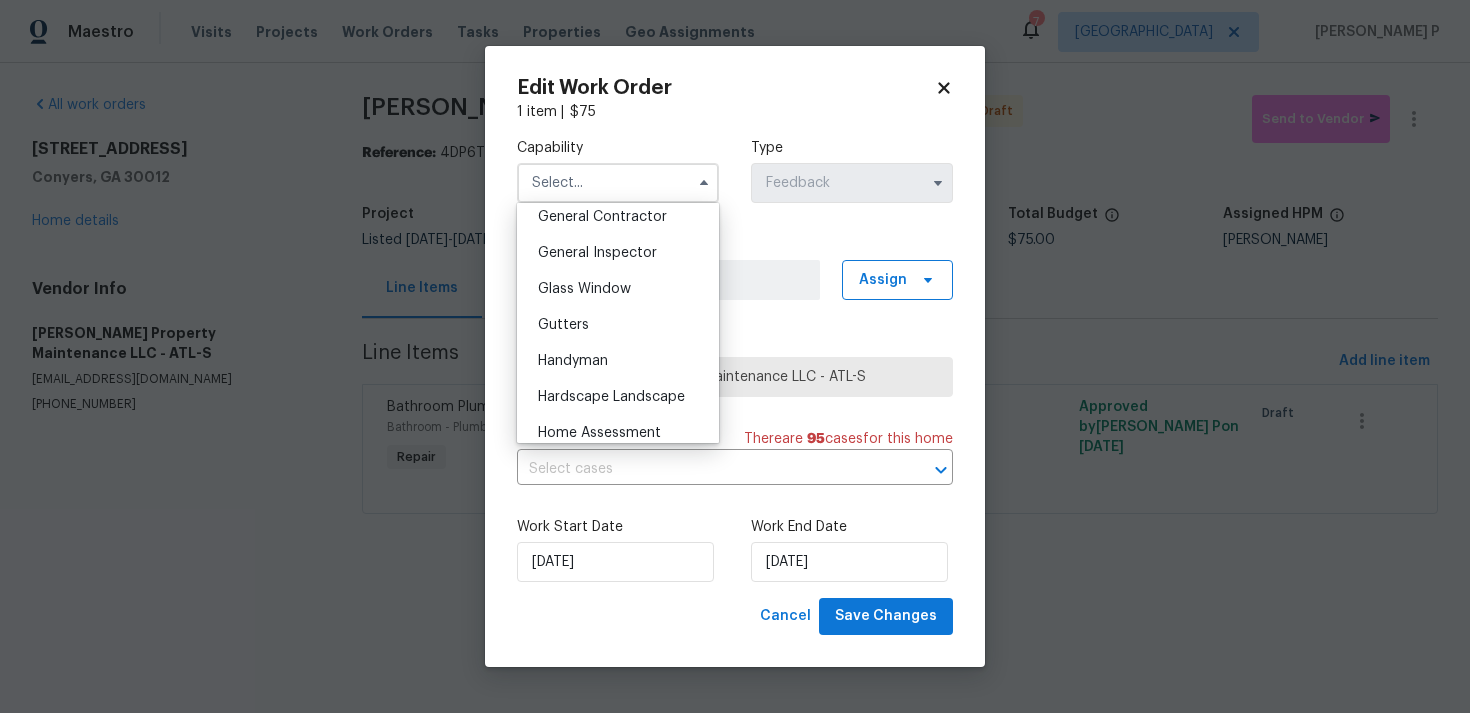 scroll, scrollTop: 969, scrollLeft: 0, axis: vertical 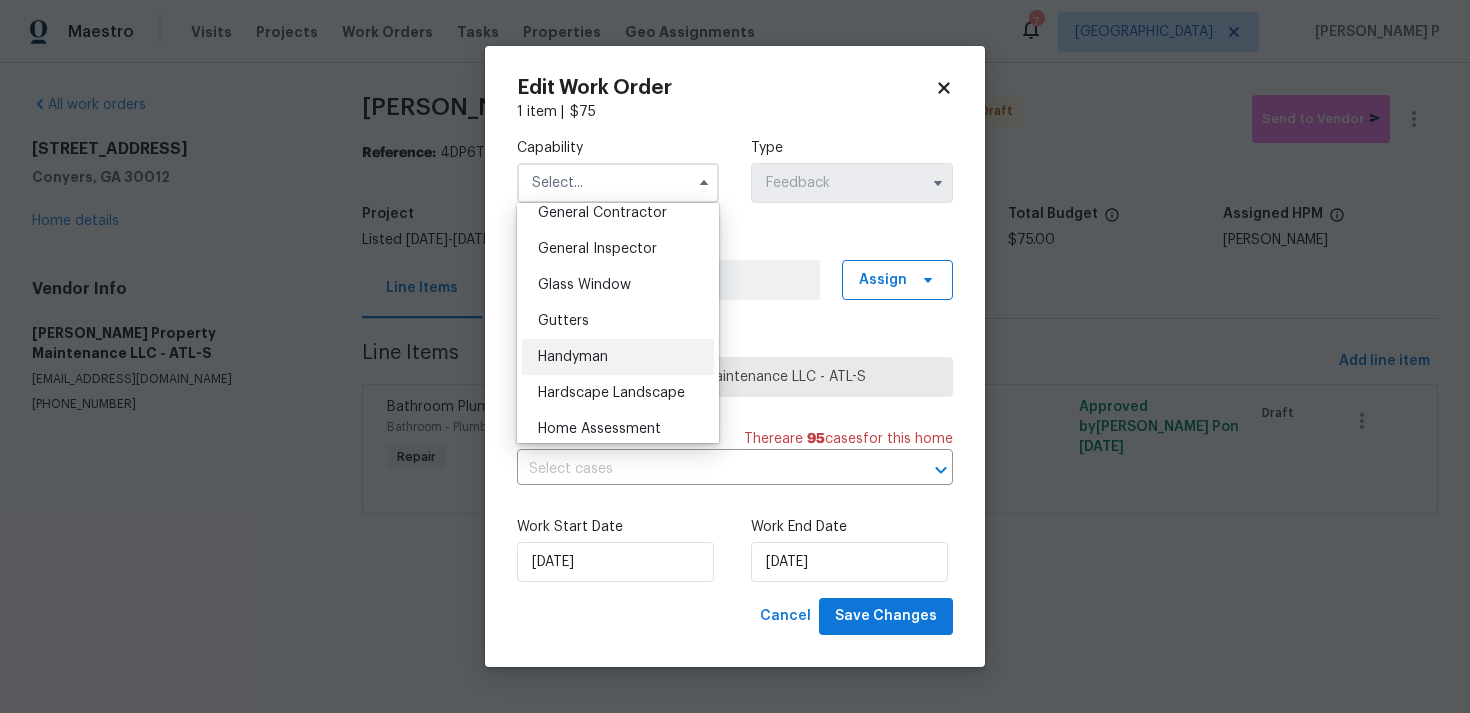 click on "Handyman" at bounding box center [573, 357] 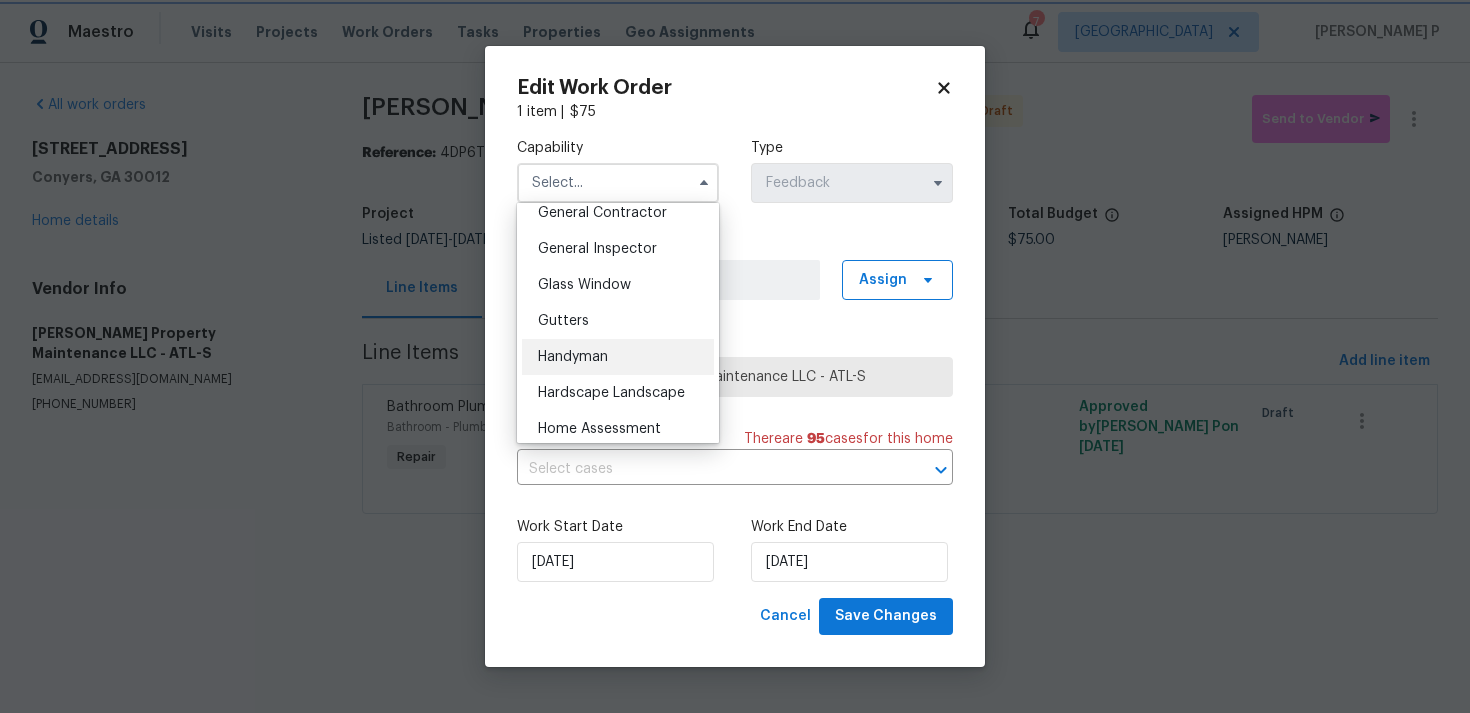 type on "Handyman" 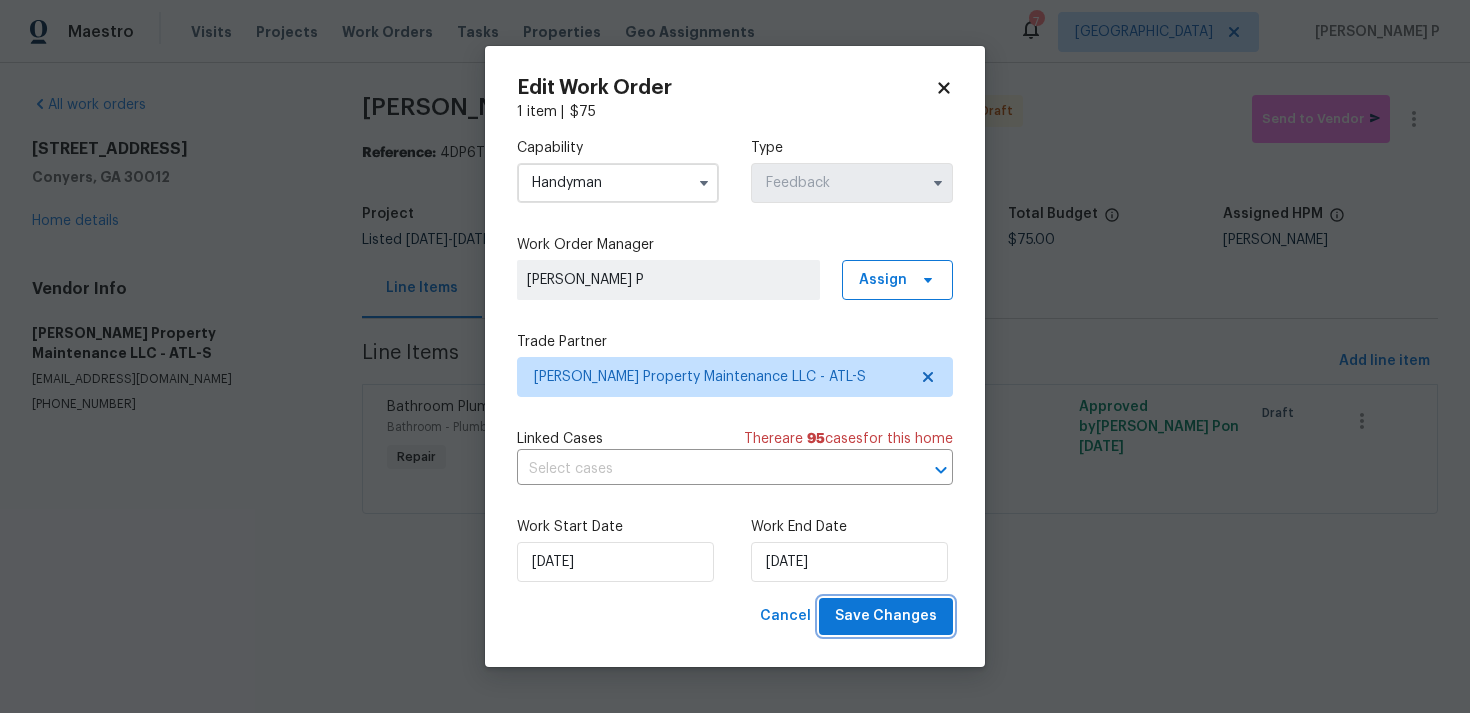 click on "Save Changes" at bounding box center [886, 616] 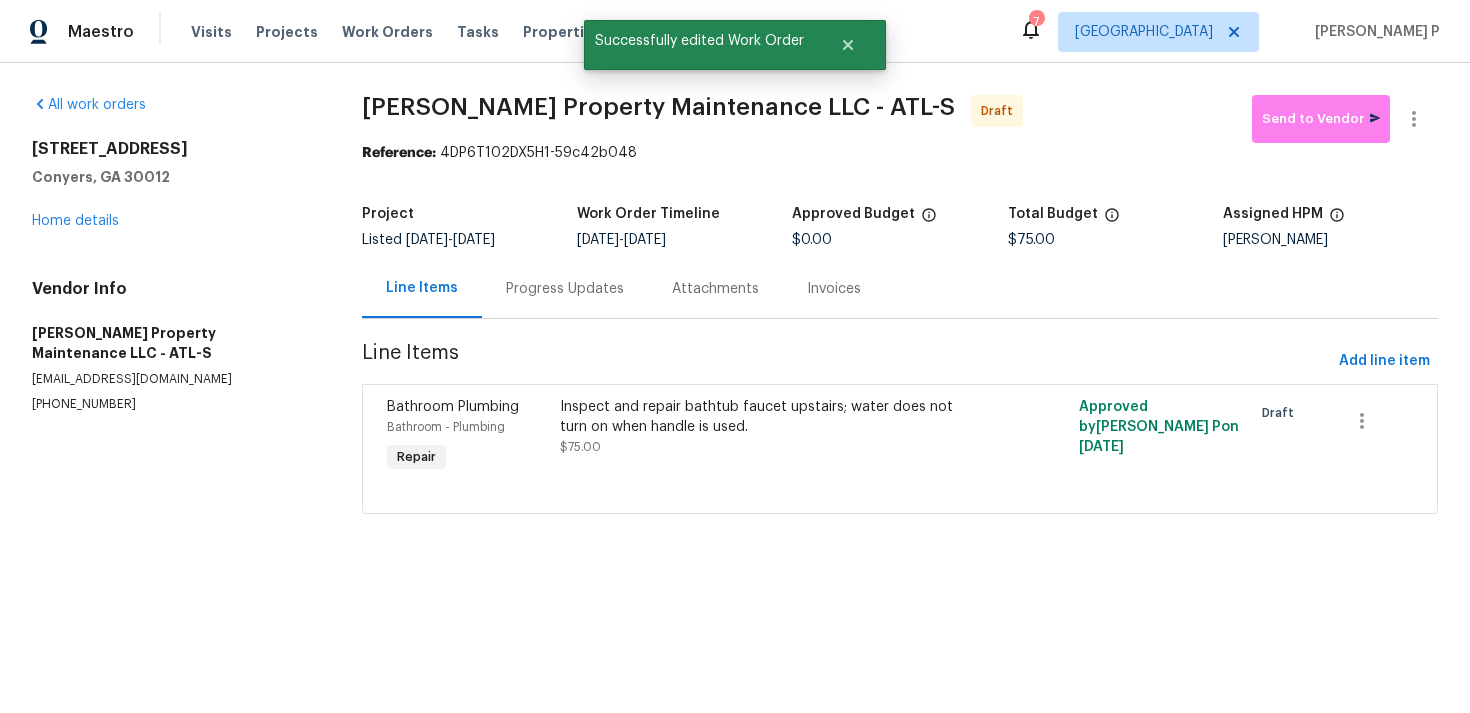 click on "Progress Updates" at bounding box center [565, 288] 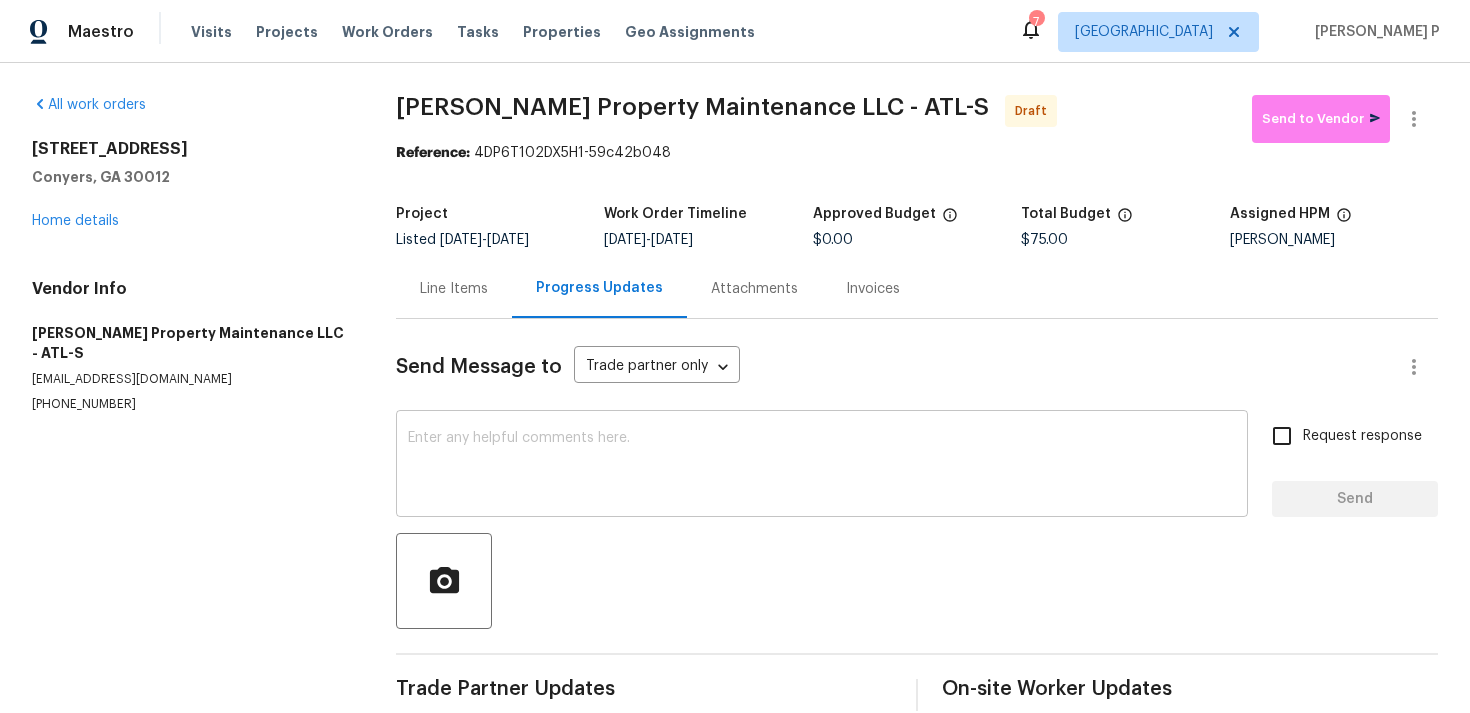 click at bounding box center [822, 466] 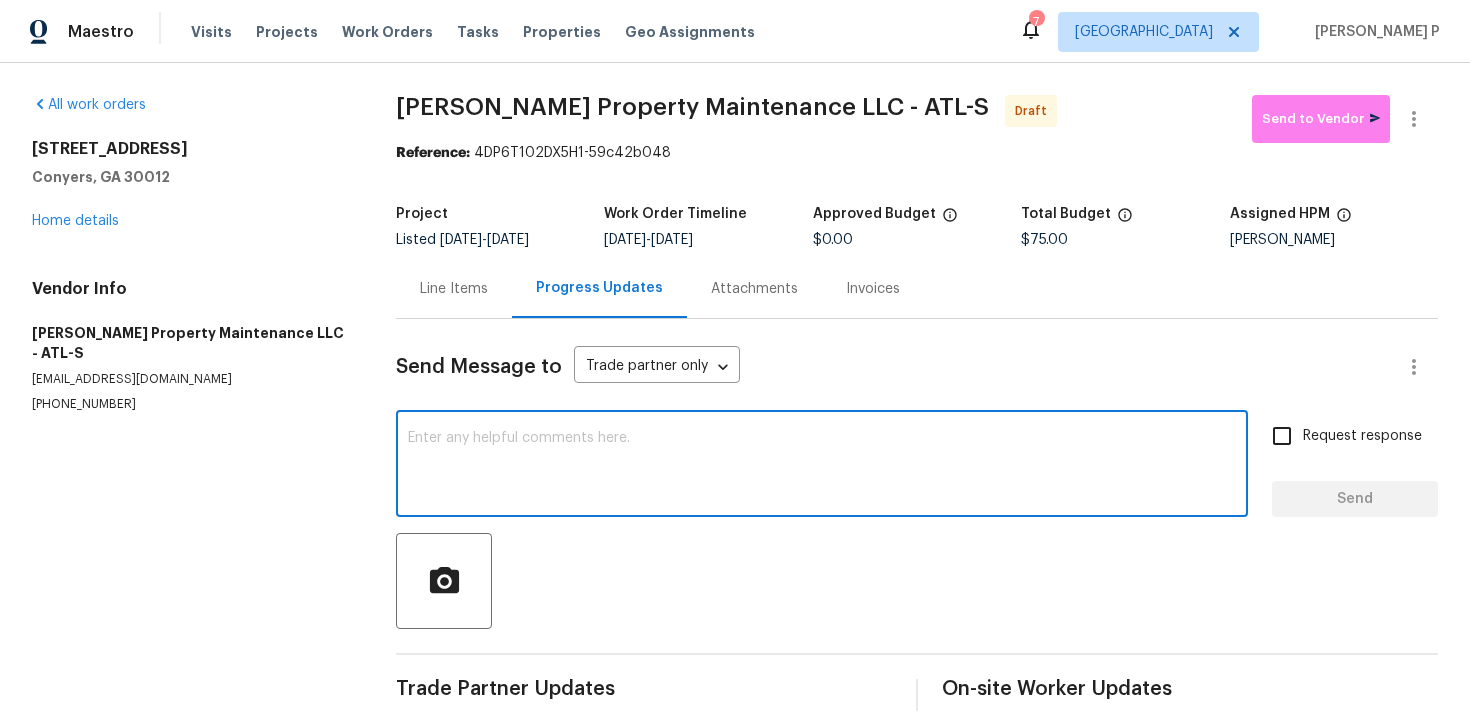 paste on "Hi, this is Ramyasri with Opendoor. I’m confirming you received the WO for the property at (Address). Please review and accept the WO within 24 hours and provide a schedule date. Please disregard the contact information for the HPM included in the WO. Our Centralised LWO Team is responsible for Listed WOs." 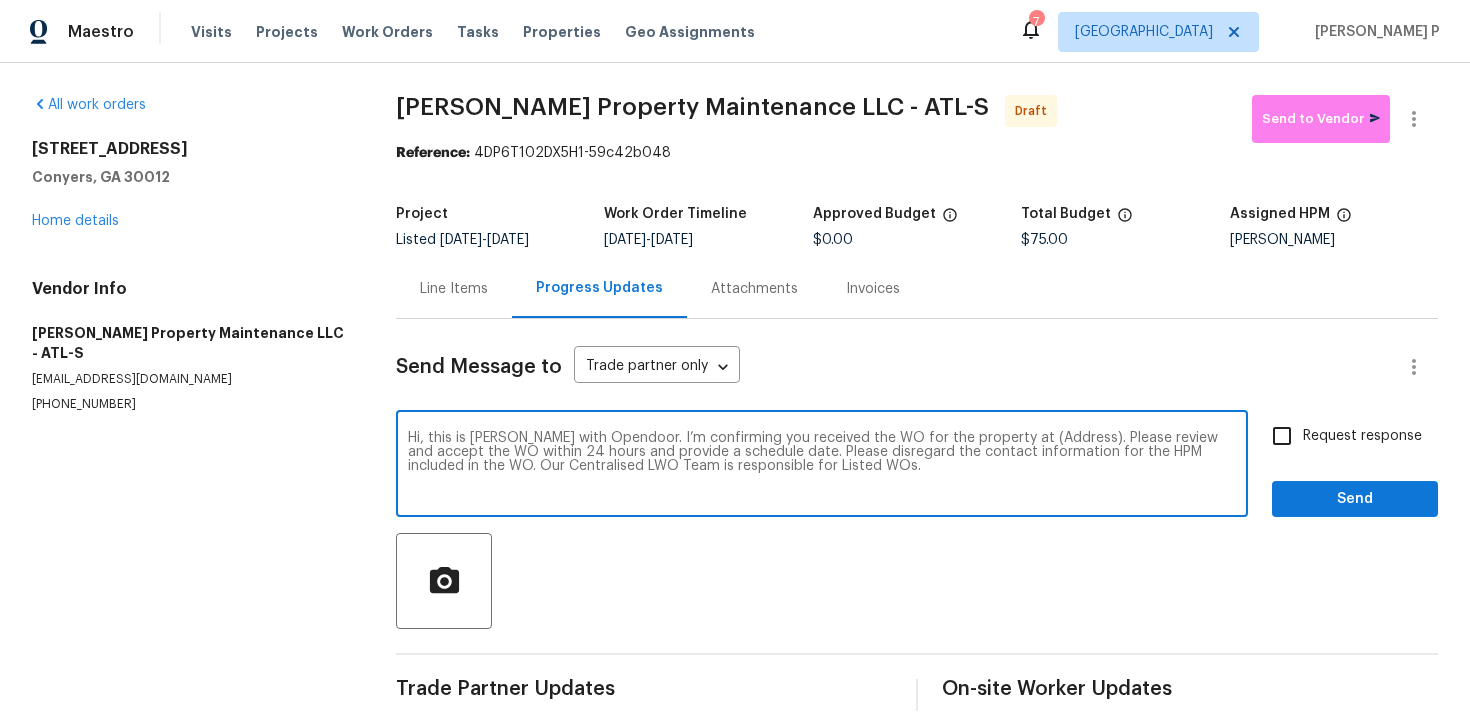 drag, startPoint x: 999, startPoint y: 434, endPoint x: 1039, endPoint y: 434, distance: 40 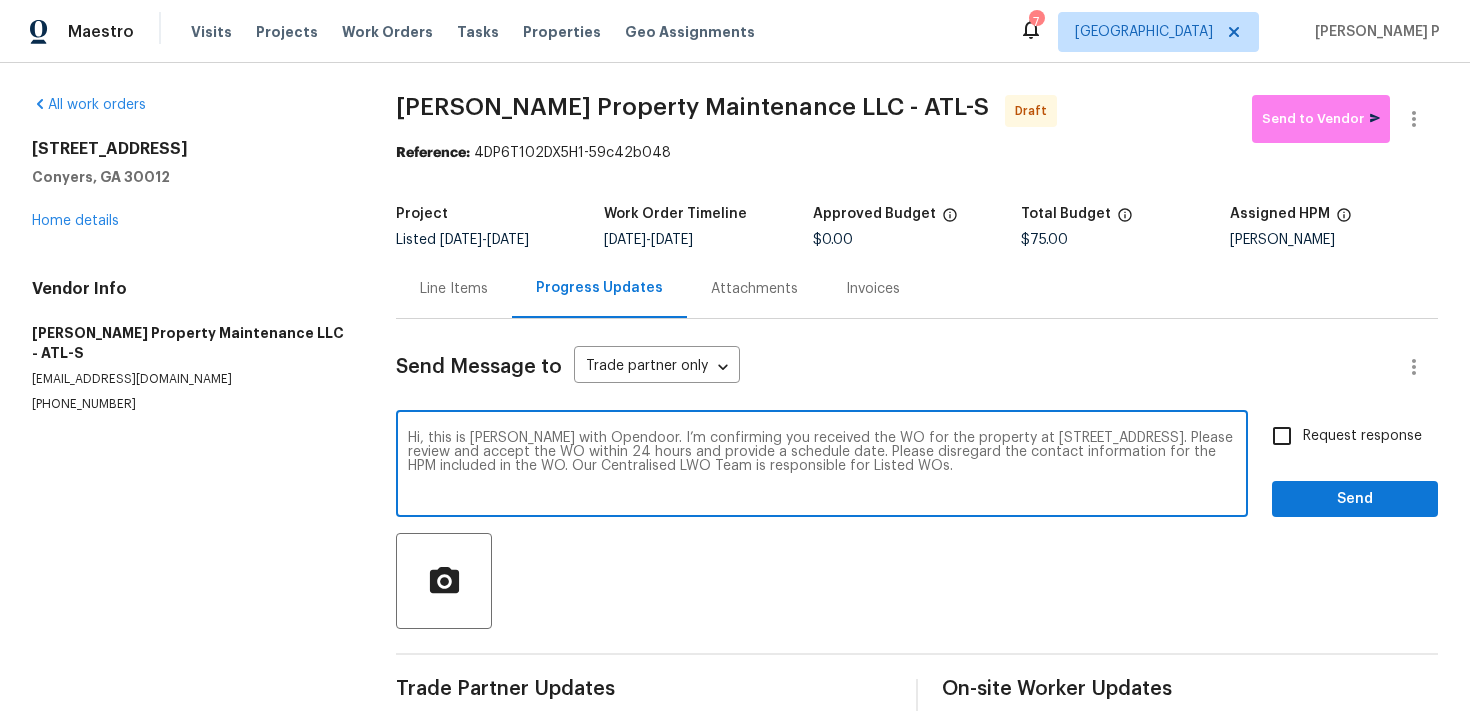 type on "Hi, this is Ramyasri with Opendoor. I’m confirming you received the WO for the property at 1472 Pine Log Rd NE Apt C, Conyers, GA 30012. Please review and accept the WO within 24 hours and provide a schedule date. Please disregard the contact information for the HPM included in the WO. Our Centralised LWO Team is responsible for Listed WOs." 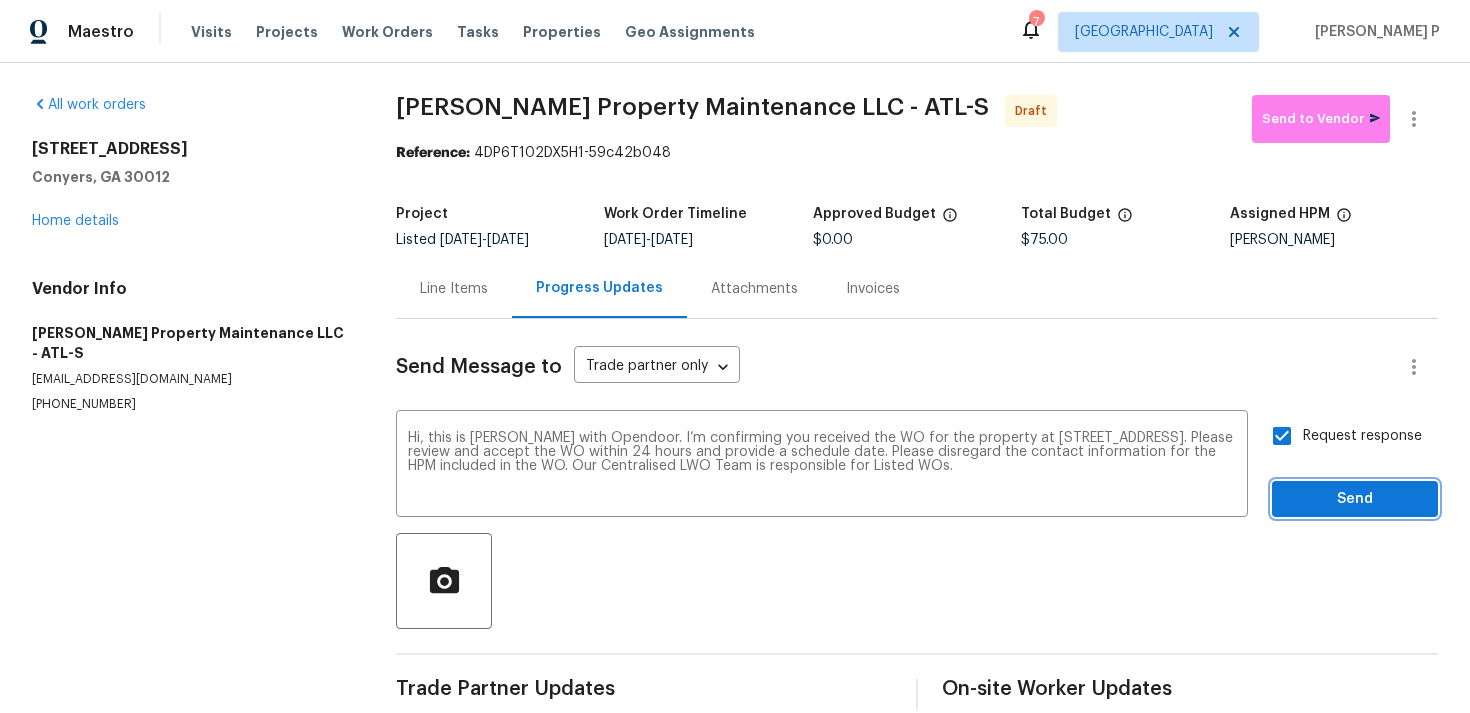 click on "Send" at bounding box center (1355, 499) 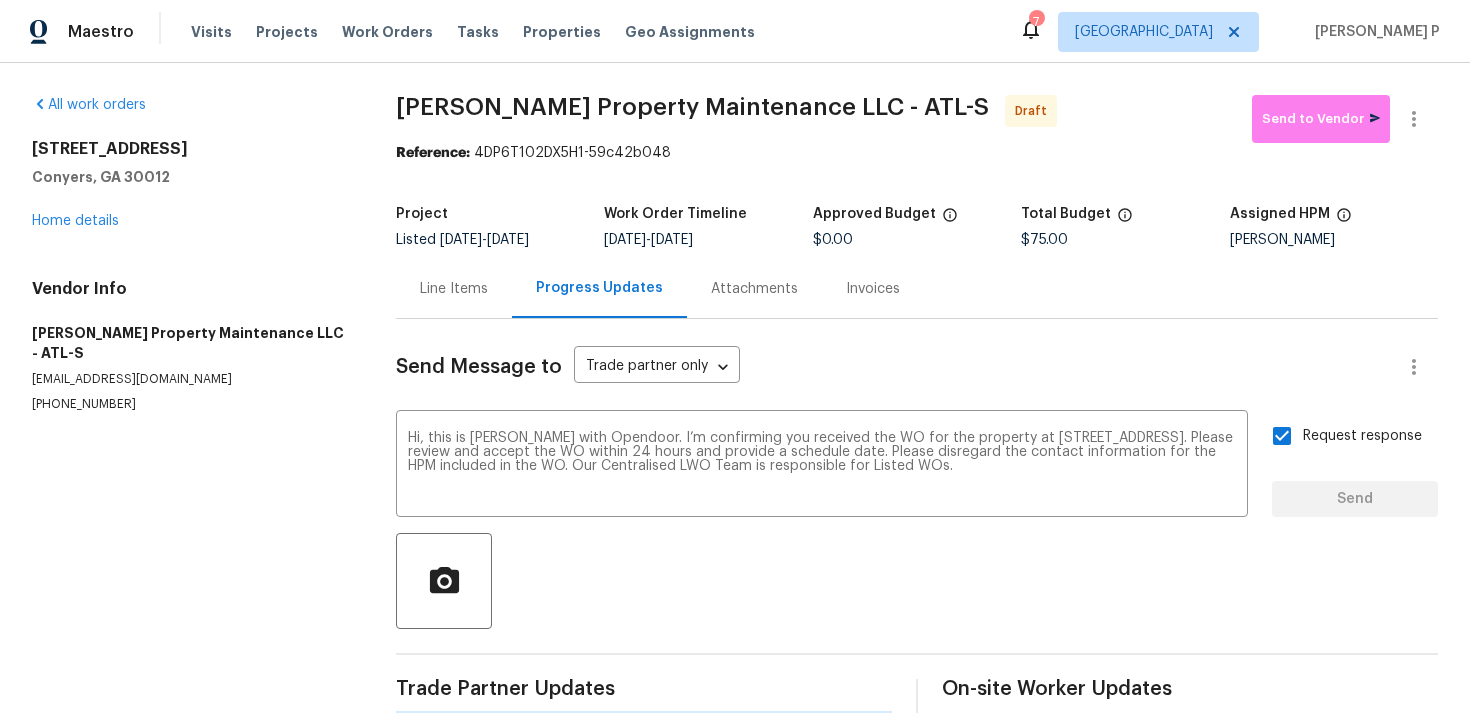 type 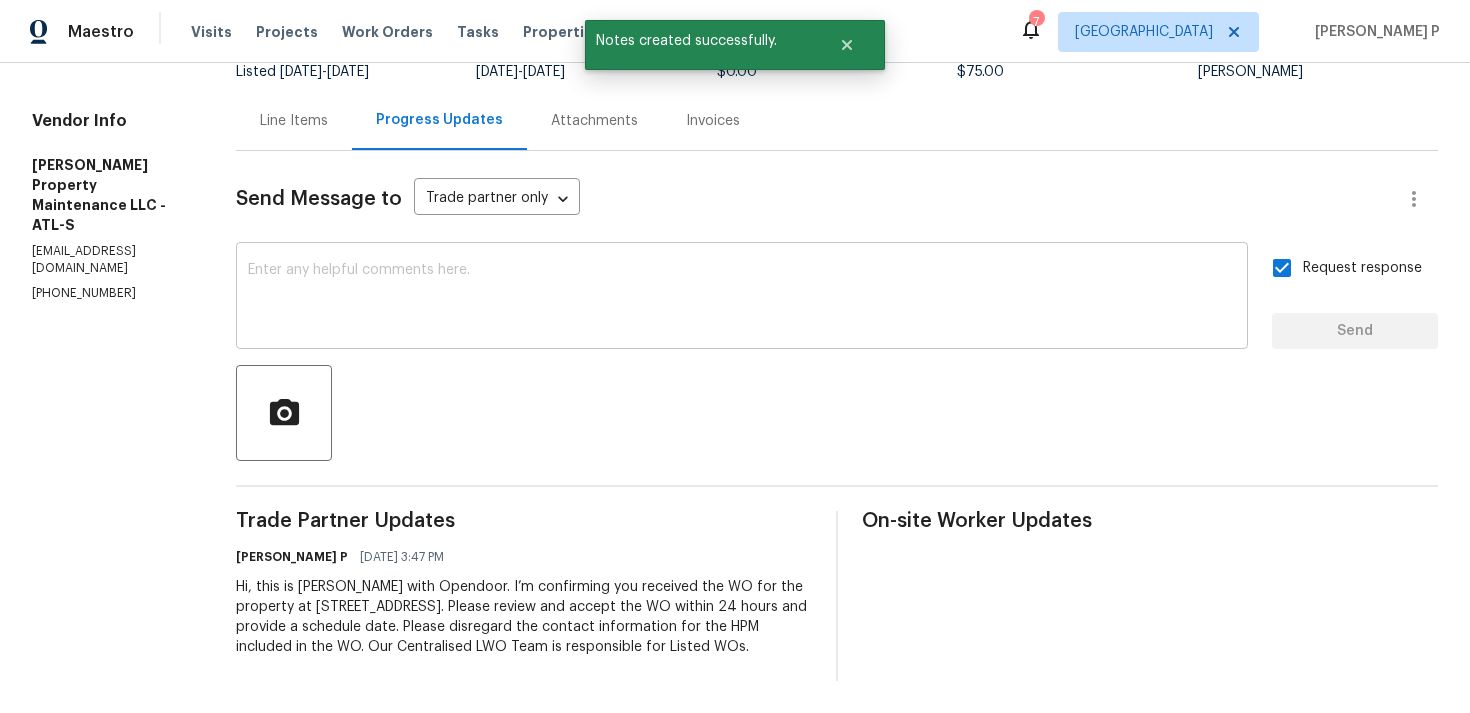 scroll, scrollTop: 0, scrollLeft: 0, axis: both 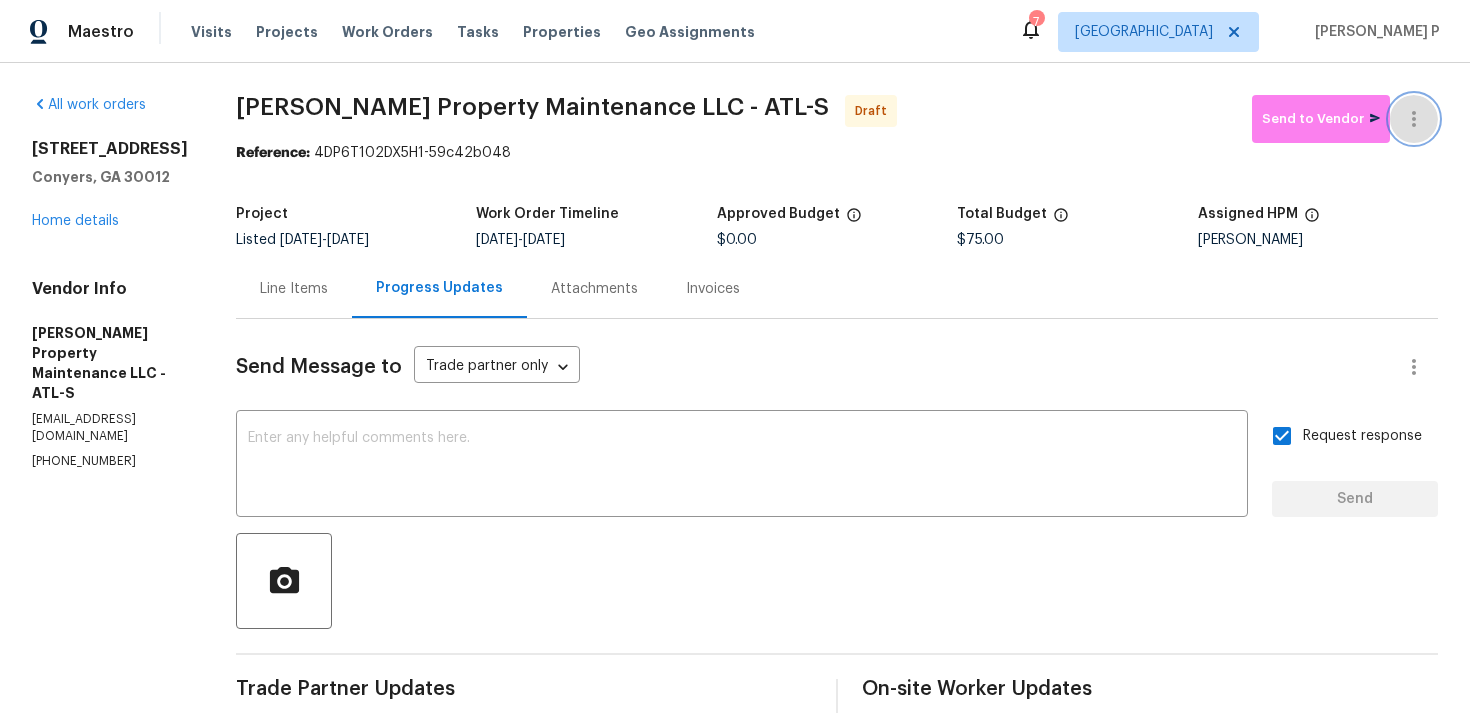 click at bounding box center (1414, 119) 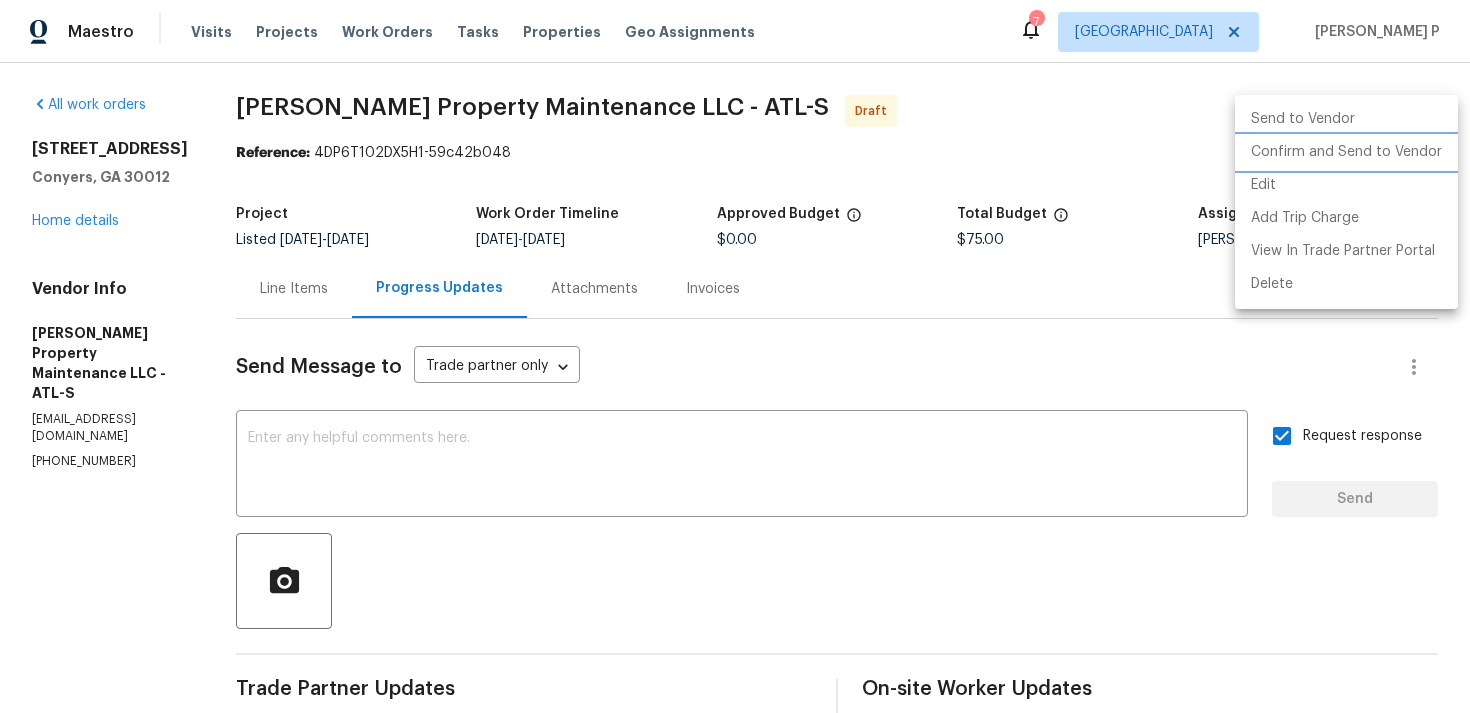 click on "Confirm and Send to Vendor" at bounding box center [1346, 152] 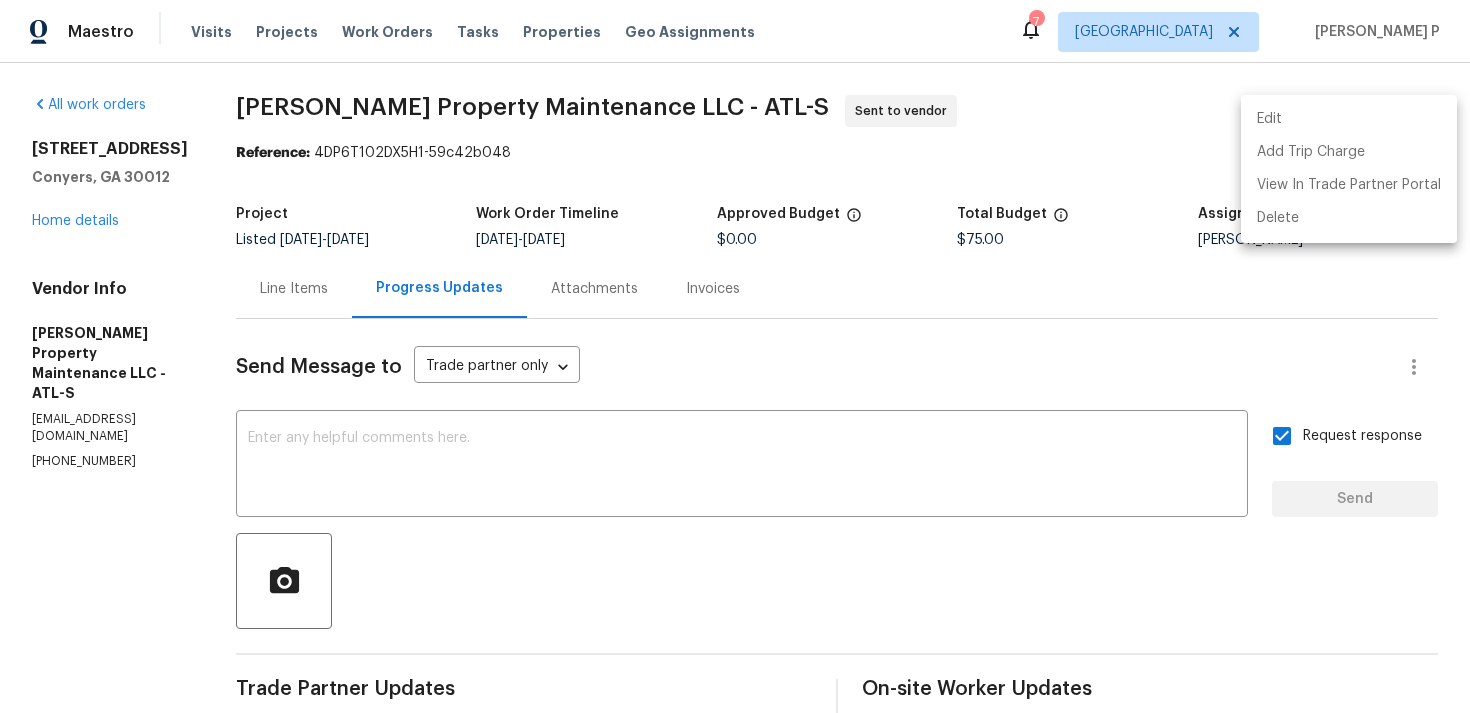 click at bounding box center [735, 356] 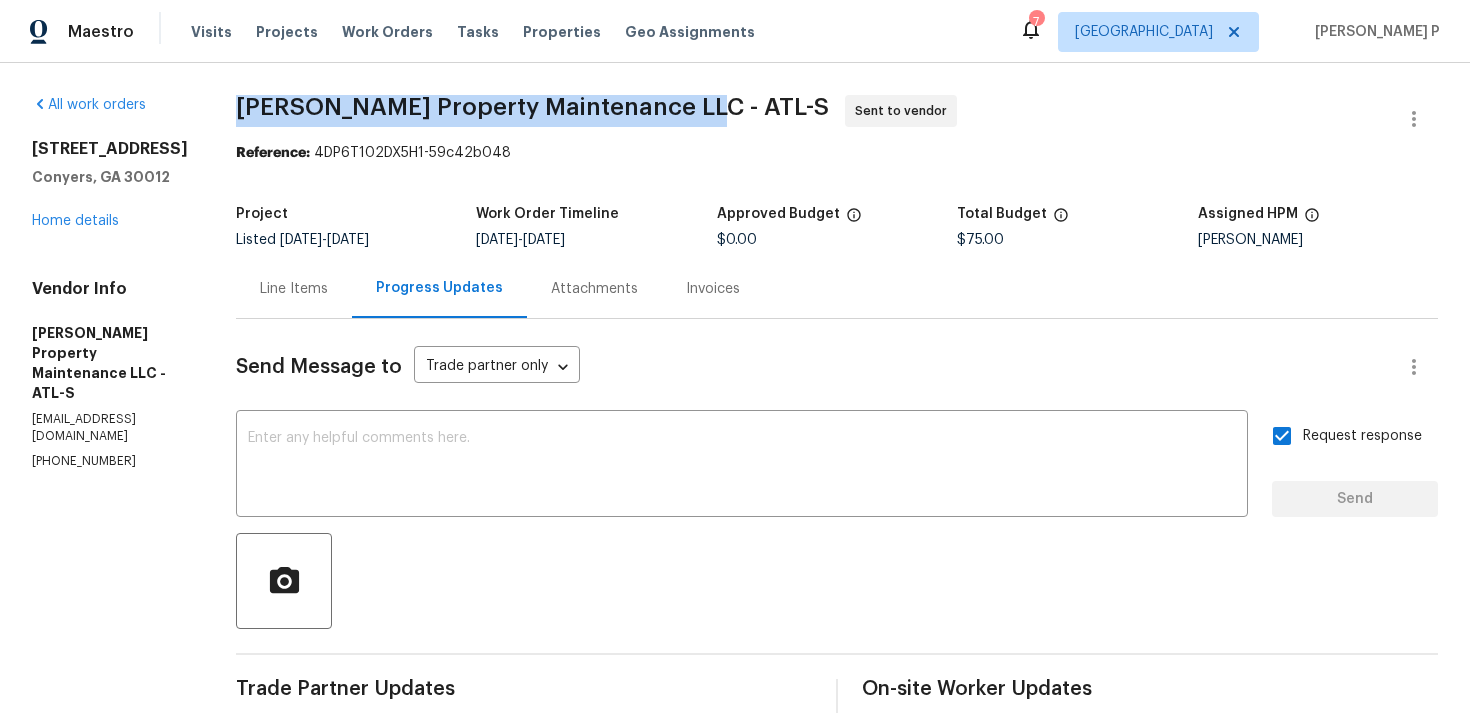 drag, startPoint x: 244, startPoint y: 104, endPoint x: 675, endPoint y: 113, distance: 431.09396 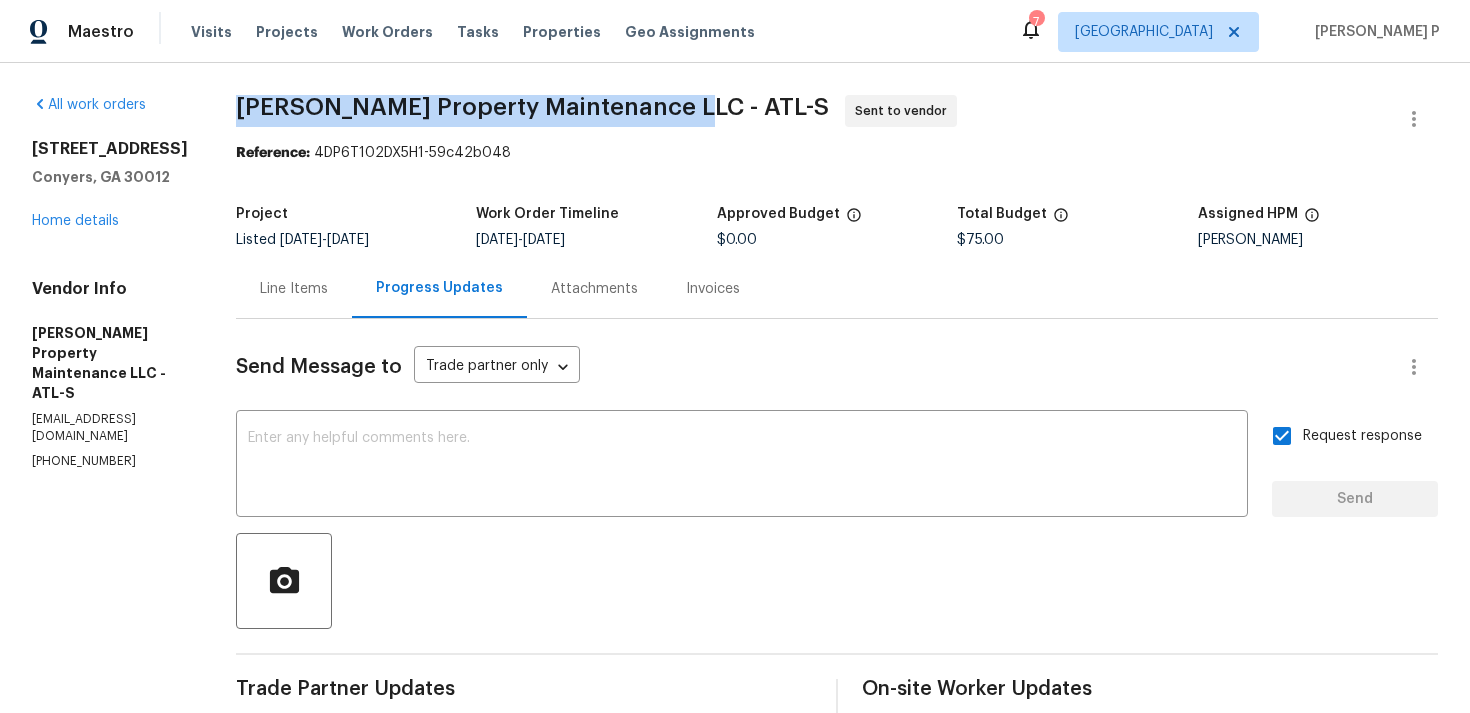 copy on "Glen Property Maintenance LLC - ATL-" 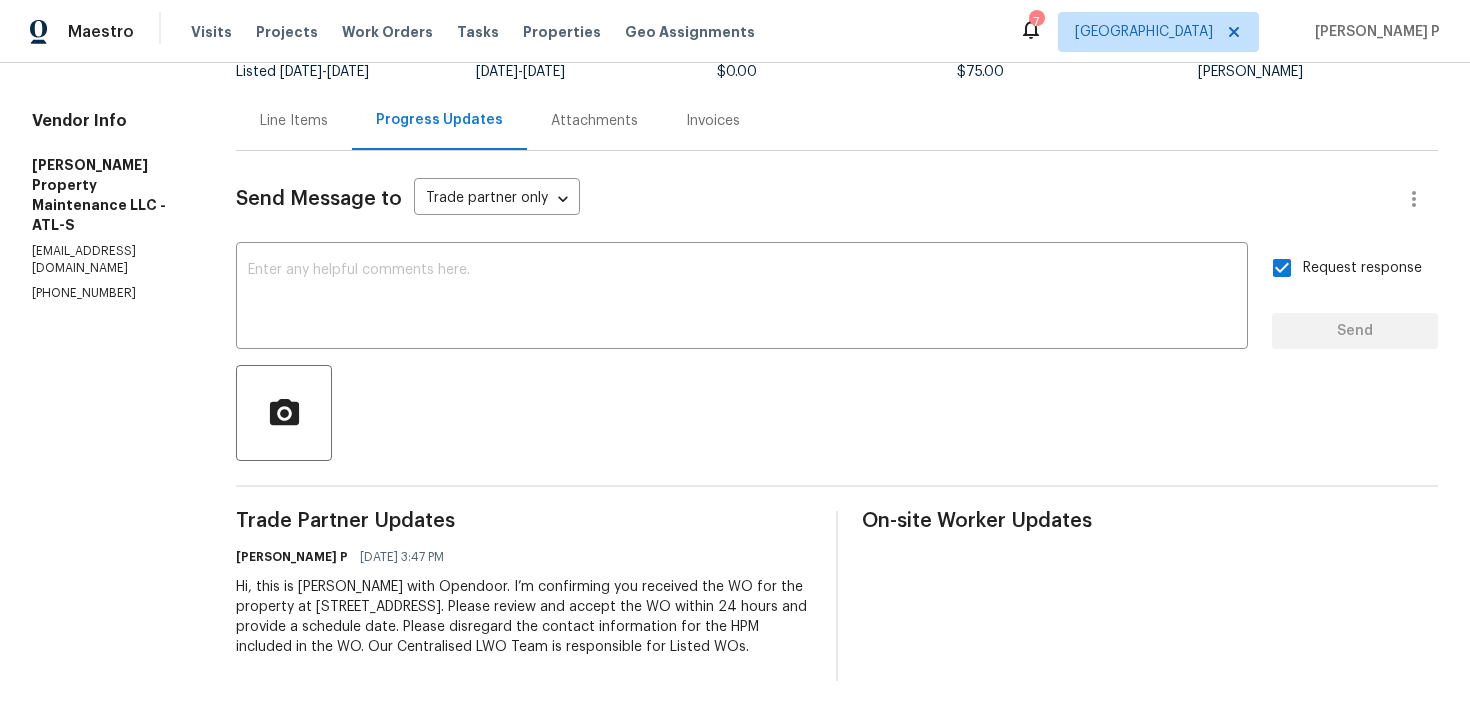 scroll, scrollTop: 0, scrollLeft: 0, axis: both 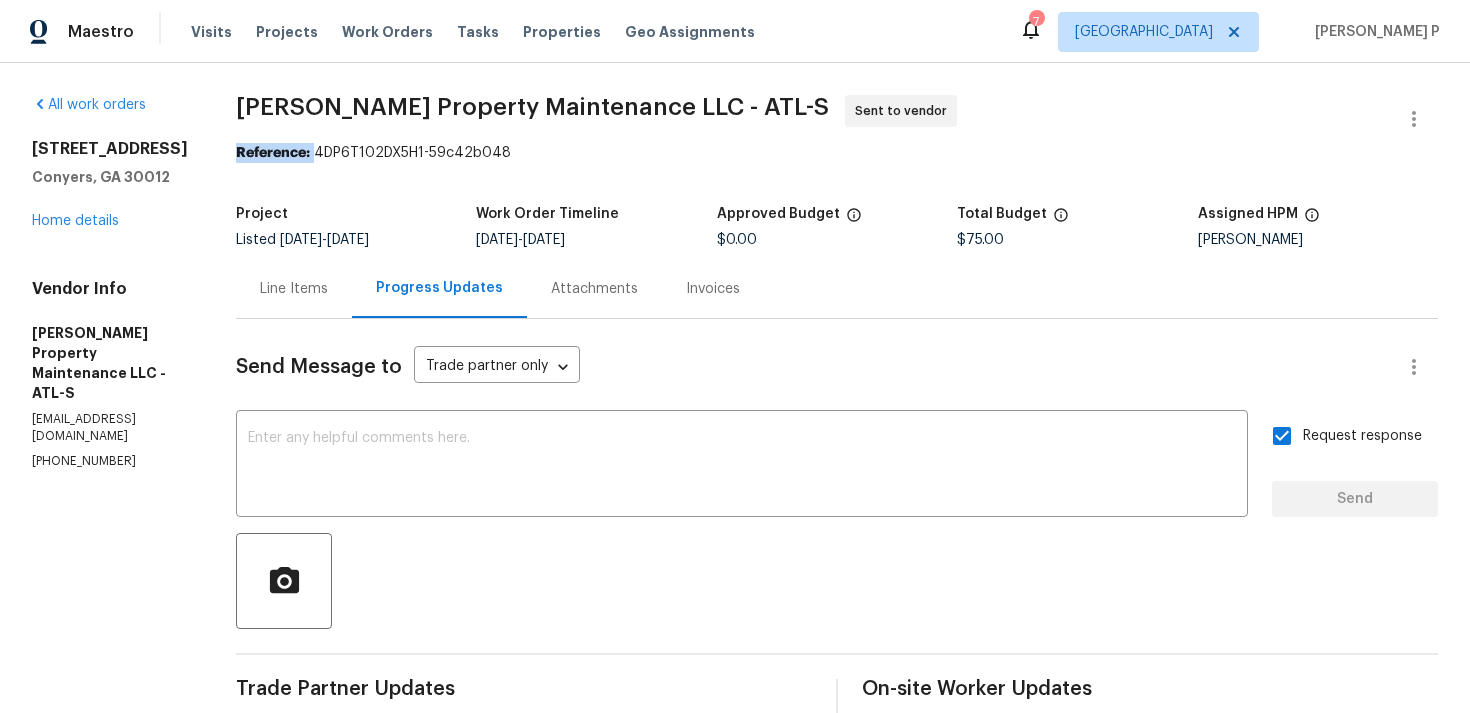 drag, startPoint x: 320, startPoint y: 154, endPoint x: 631, endPoint y: 139, distance: 311.3615 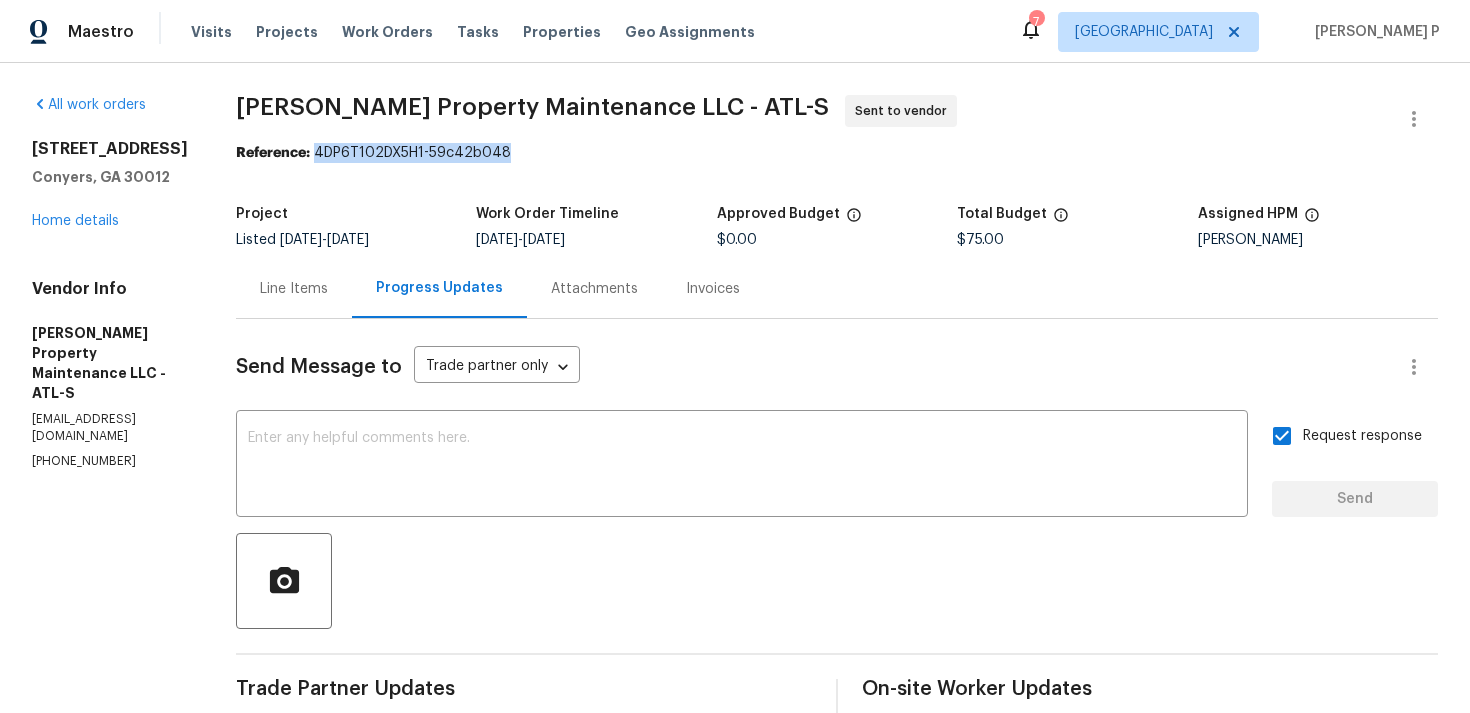 drag, startPoint x: 324, startPoint y: 157, endPoint x: 553, endPoint y: 148, distance: 229.17679 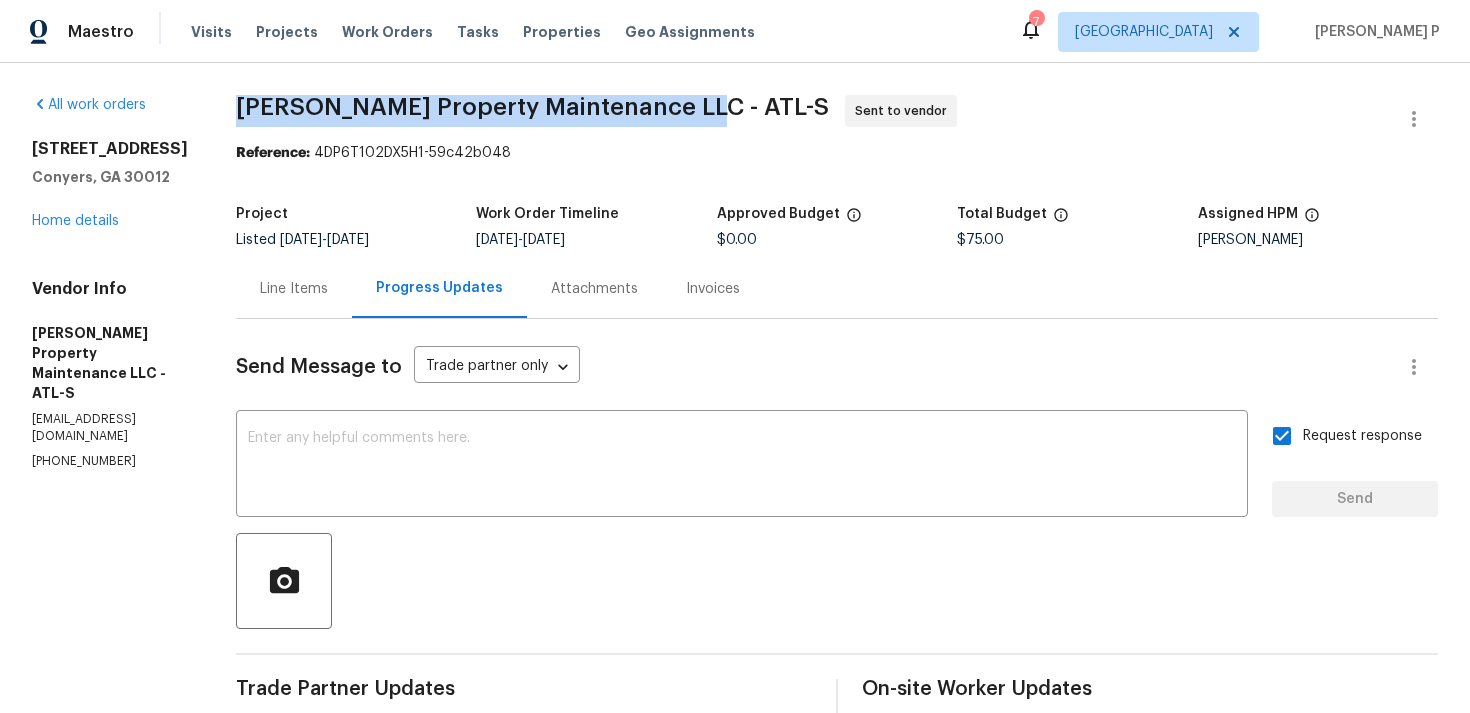 drag, startPoint x: 240, startPoint y: 114, endPoint x: 700, endPoint y: 110, distance: 460.0174 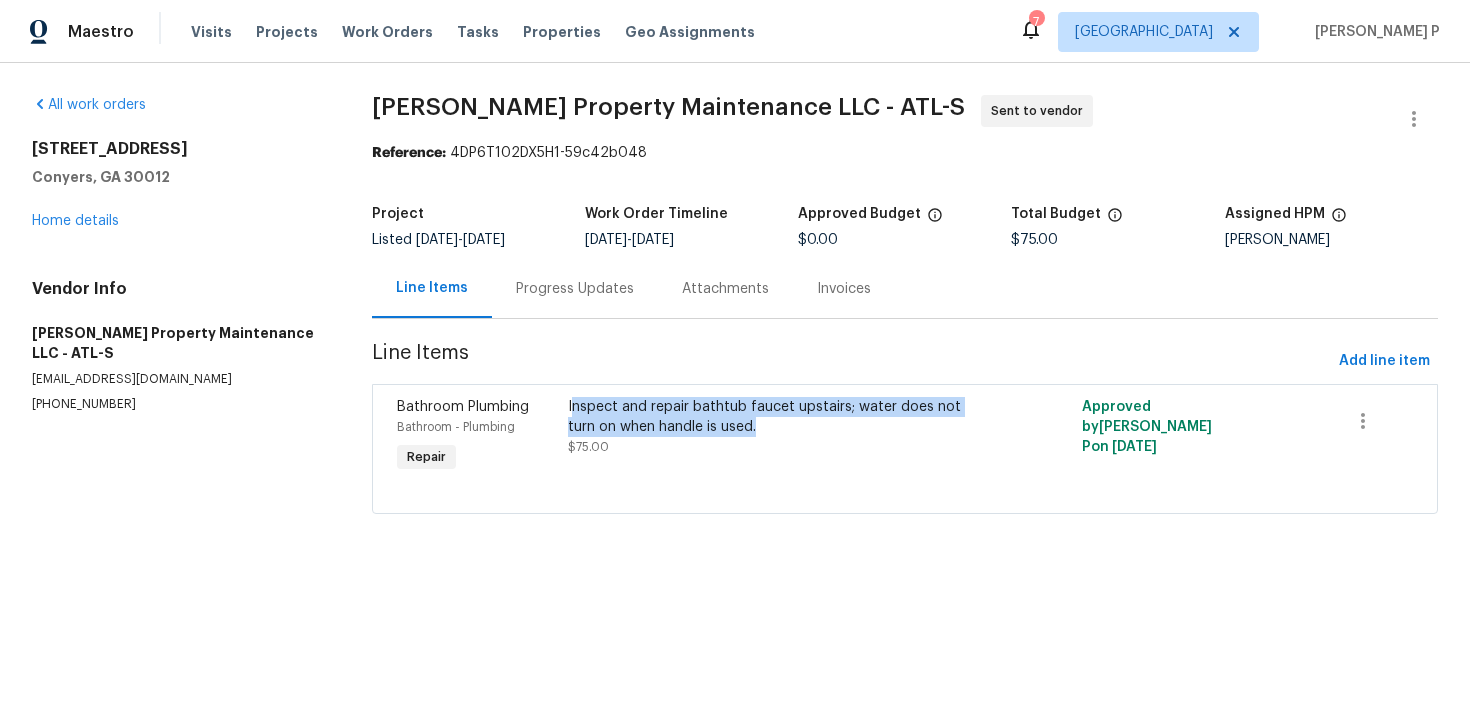 copy on "nspect and repair bathtub faucet upstairs; water does not turn on when handle is used." 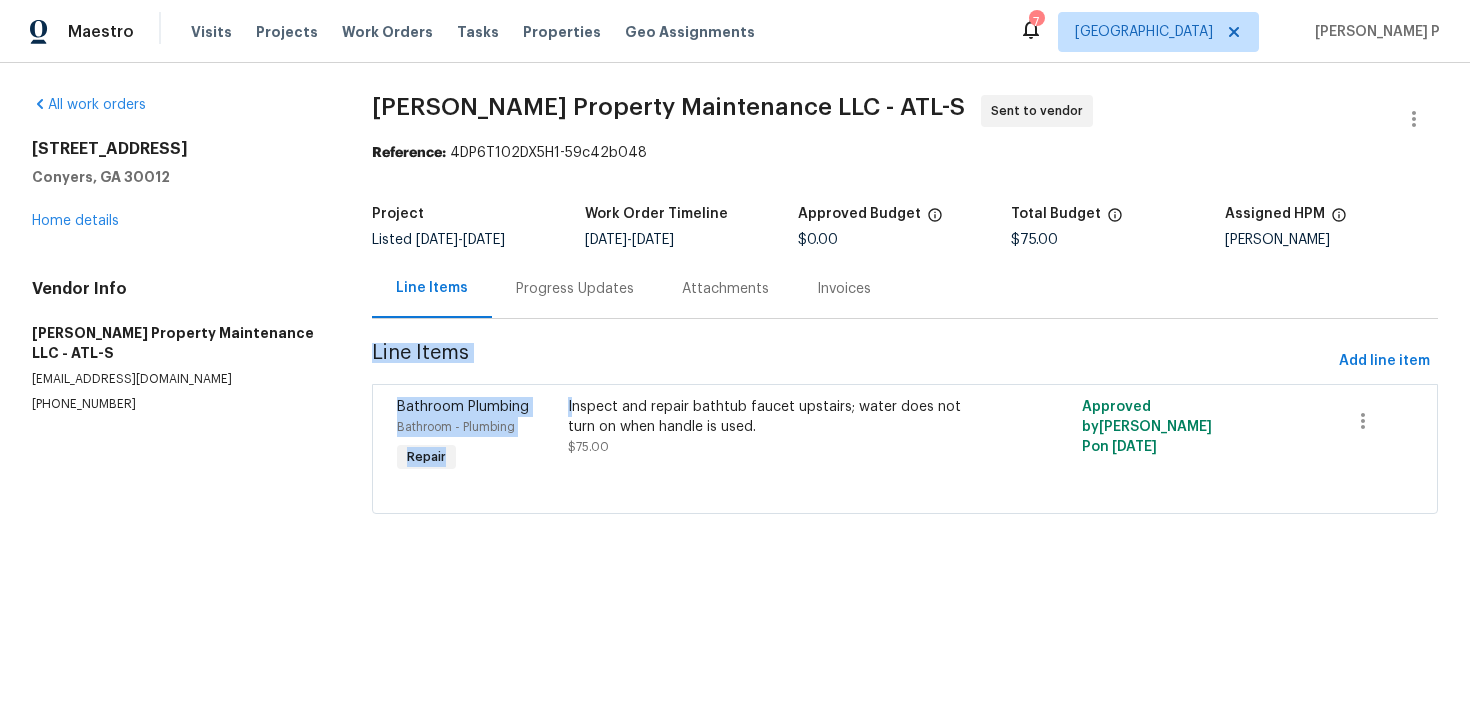 drag, startPoint x: 580, startPoint y: 403, endPoint x: 777, endPoint y: 300, distance: 222.30159 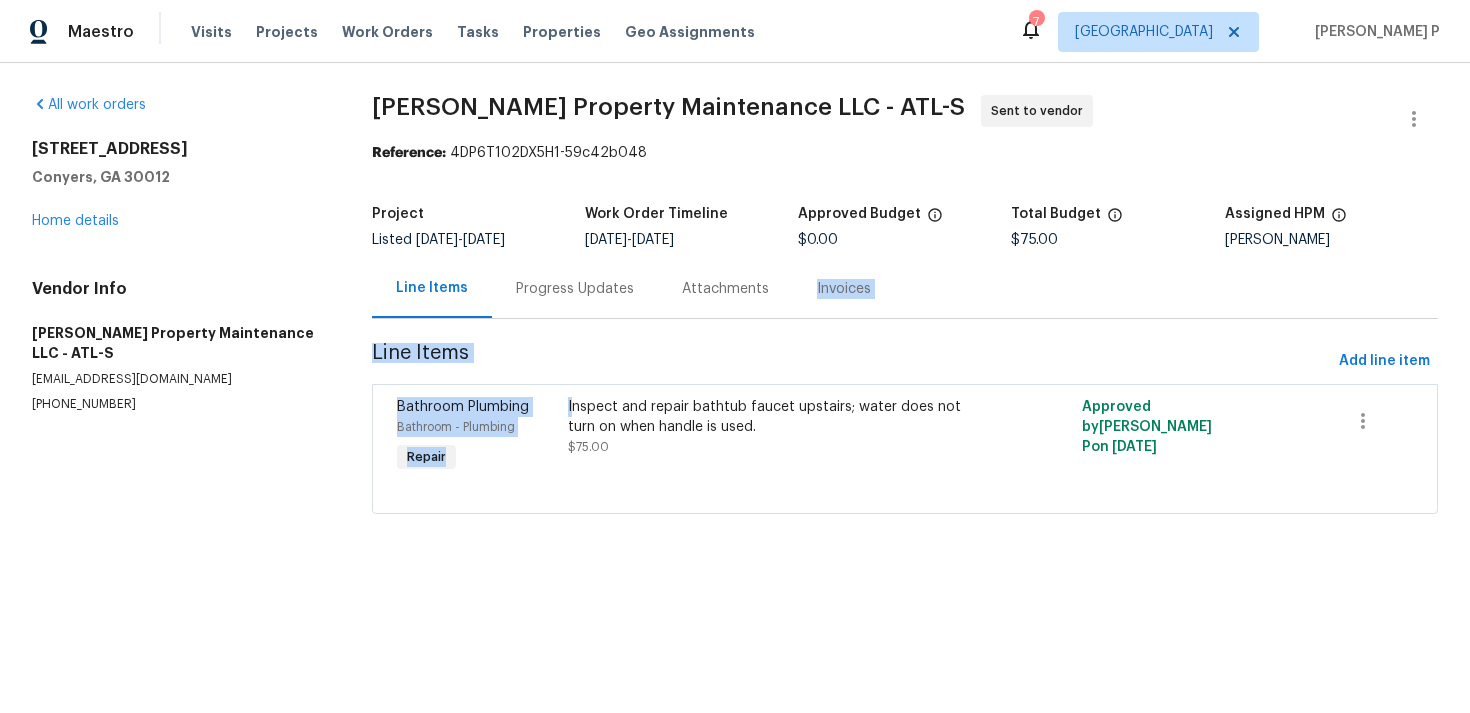 click on "Line Items" at bounding box center [851, 361] 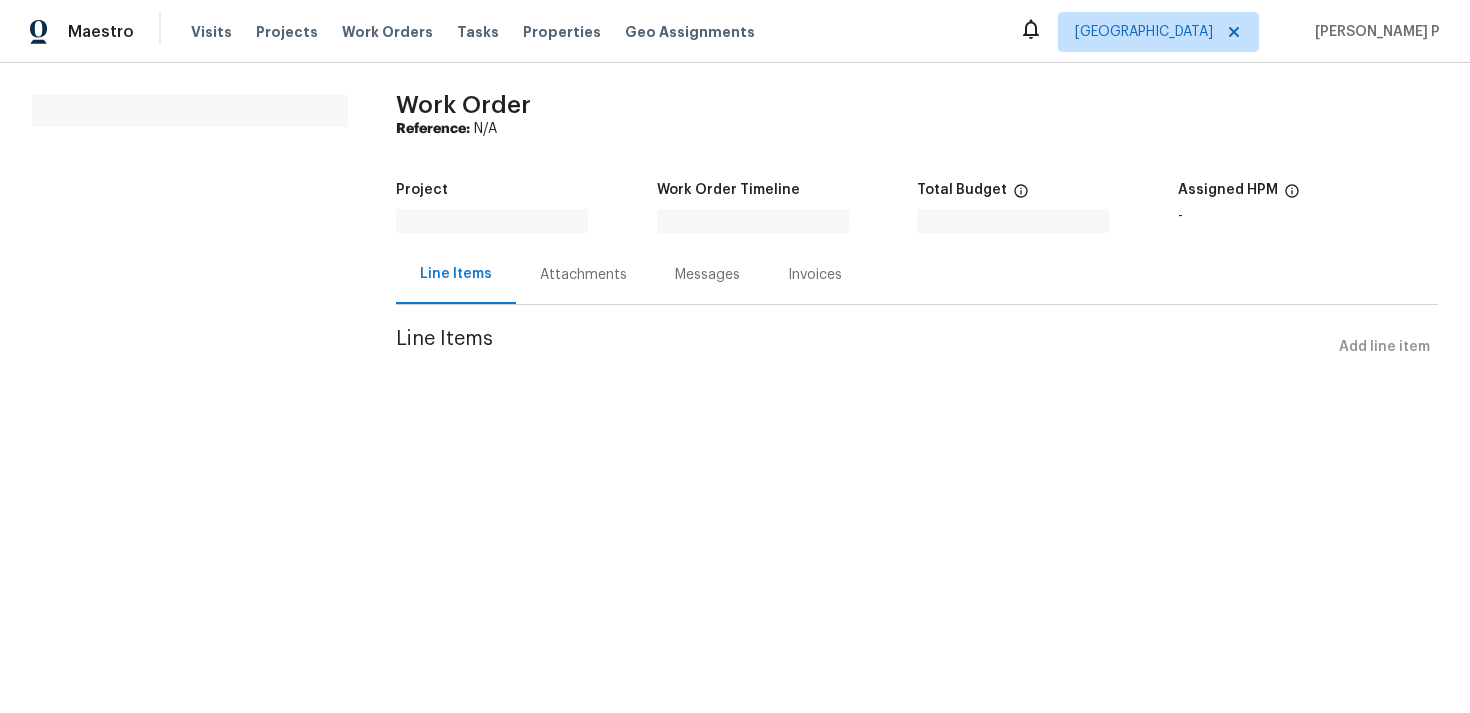 scroll, scrollTop: 0, scrollLeft: 0, axis: both 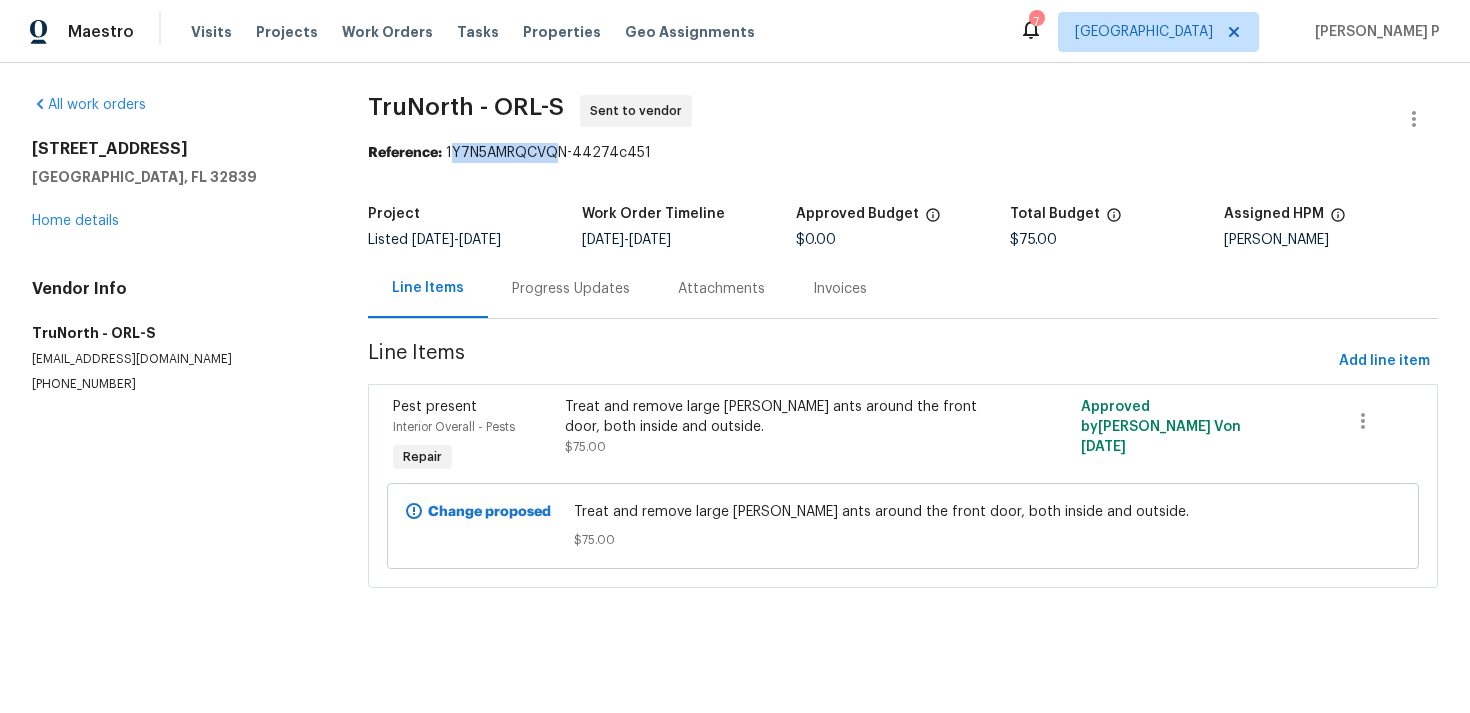 drag, startPoint x: 457, startPoint y: 152, endPoint x: 559, endPoint y: 150, distance: 102.01961 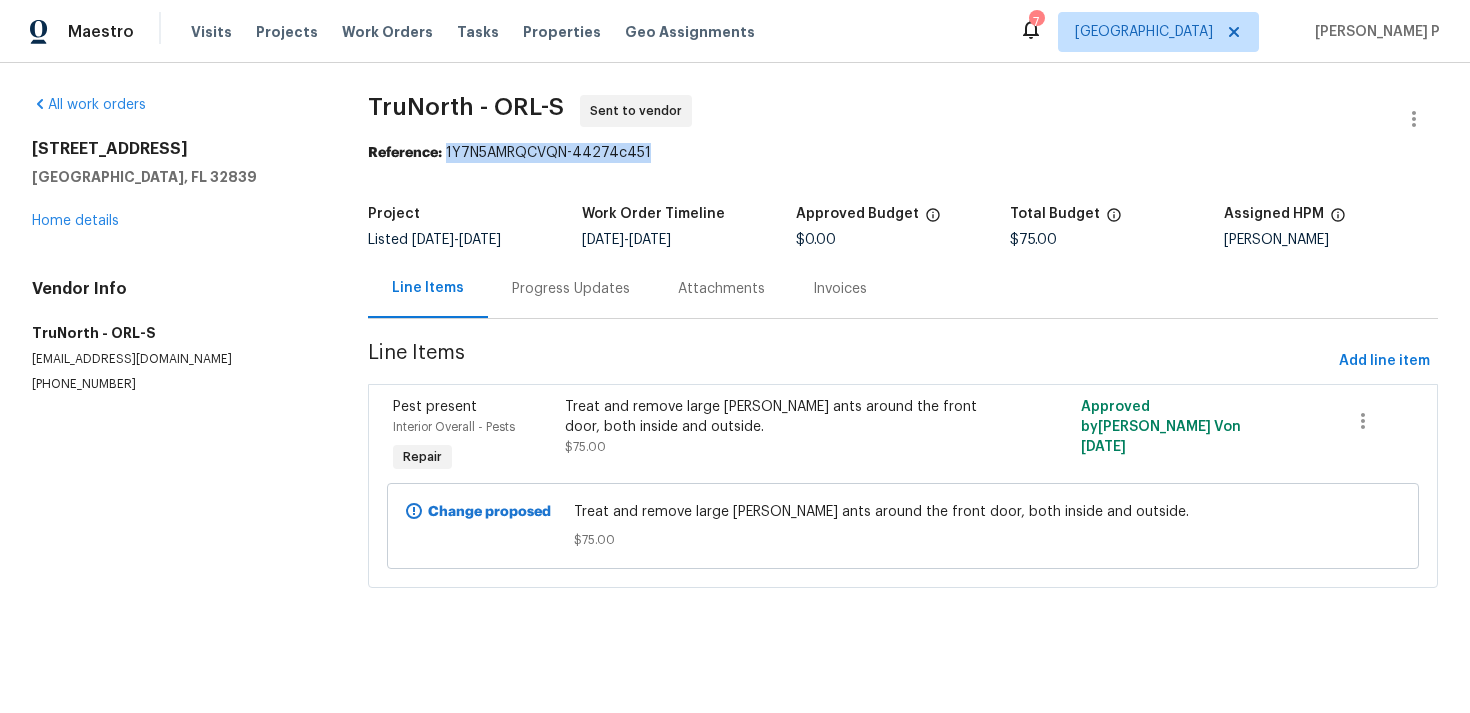 drag, startPoint x: 454, startPoint y: 148, endPoint x: 669, endPoint y: 147, distance: 215.00232 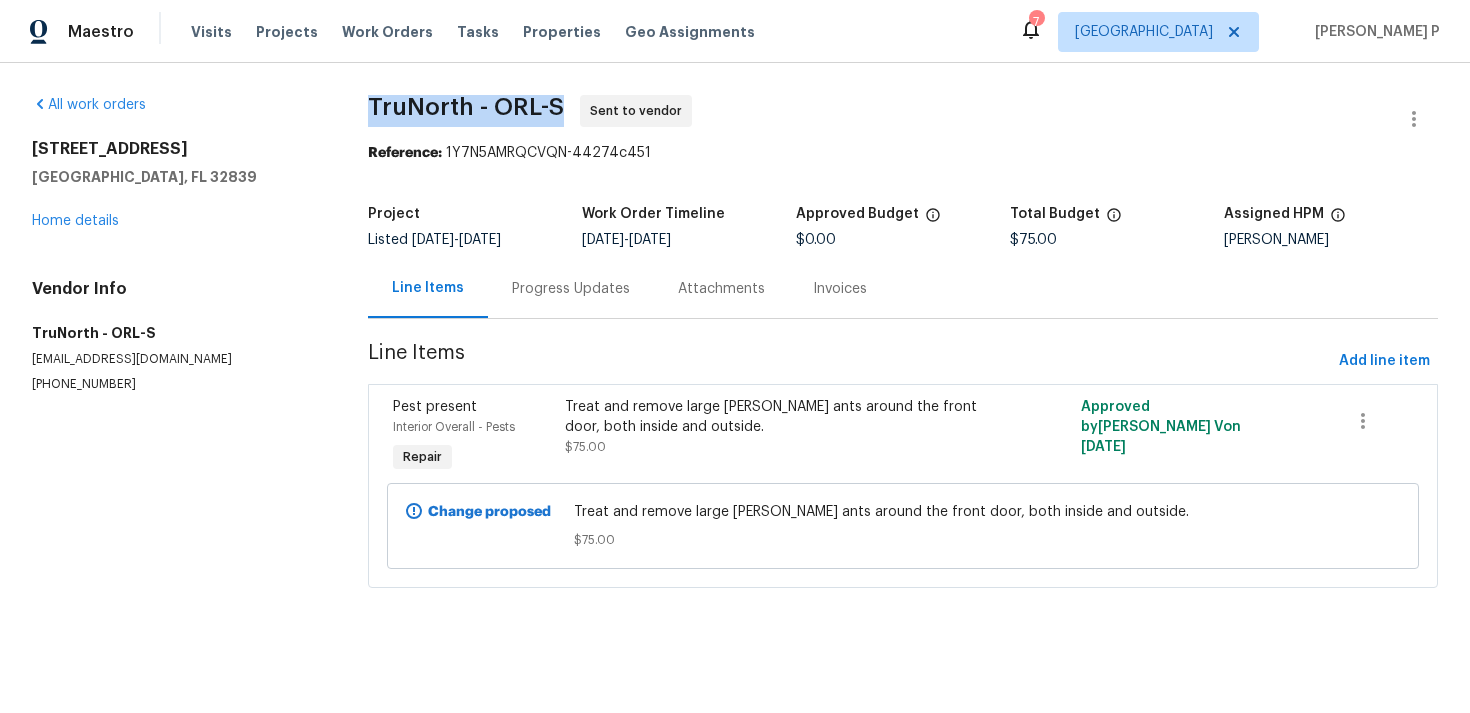 drag, startPoint x: 377, startPoint y: 97, endPoint x: 565, endPoint y: 98, distance: 188.00266 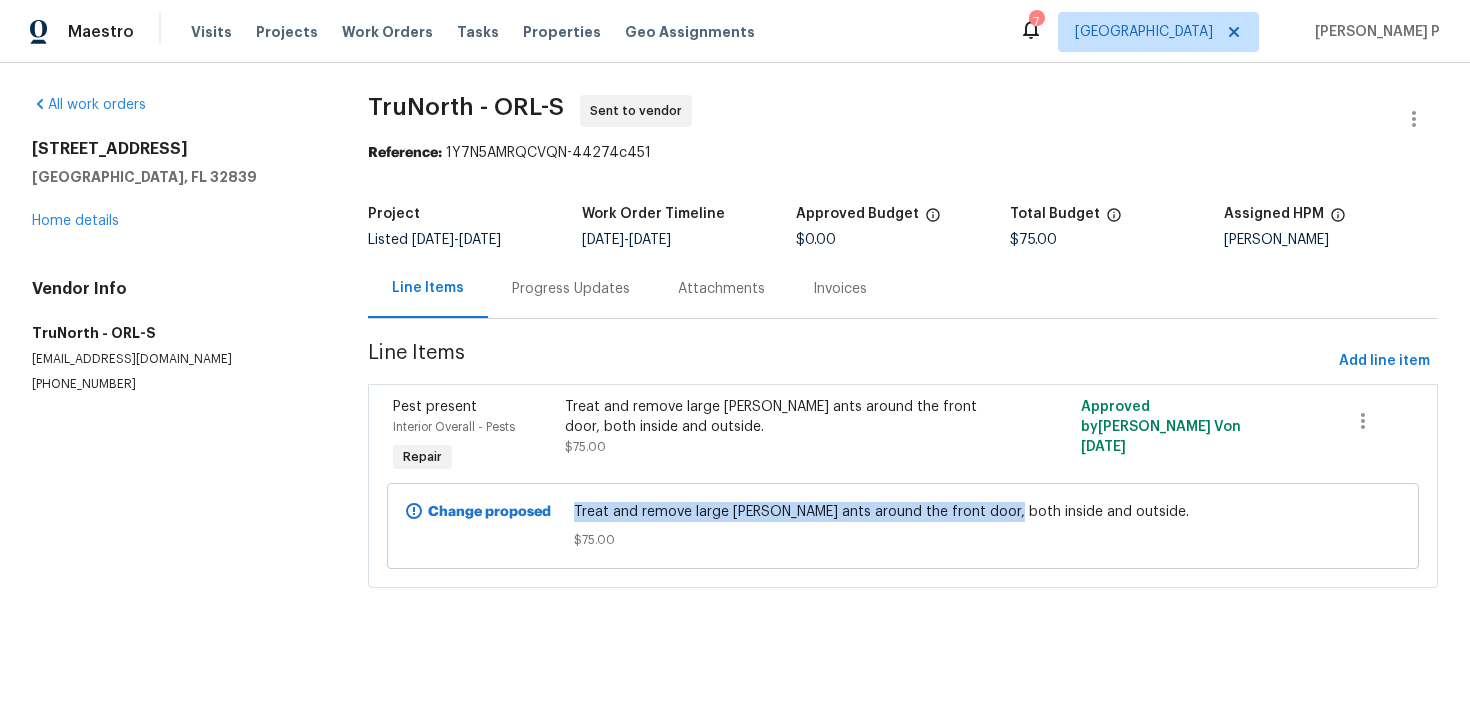 drag, startPoint x: 580, startPoint y: 505, endPoint x: 1001, endPoint y: 517, distance: 421.171 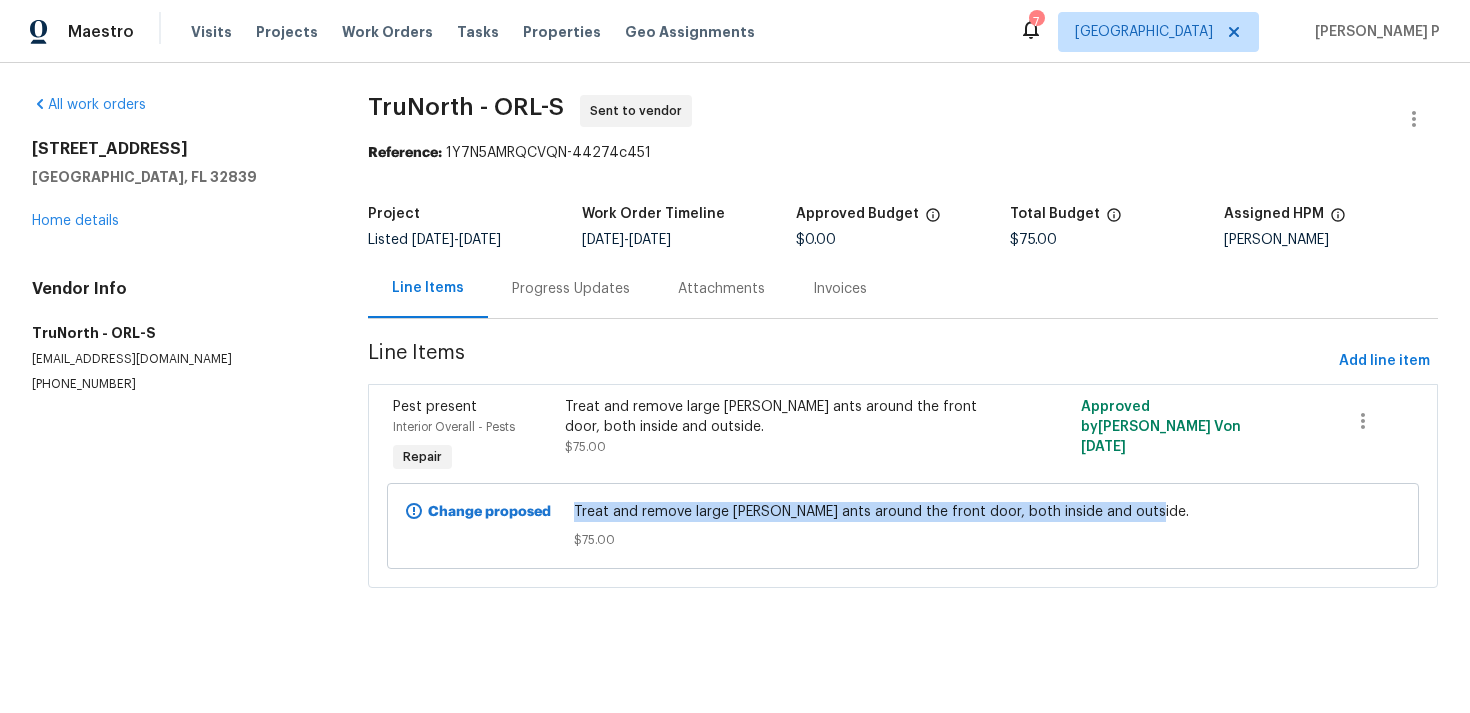 drag, startPoint x: 582, startPoint y: 508, endPoint x: 1142, endPoint y: 505, distance: 560.00806 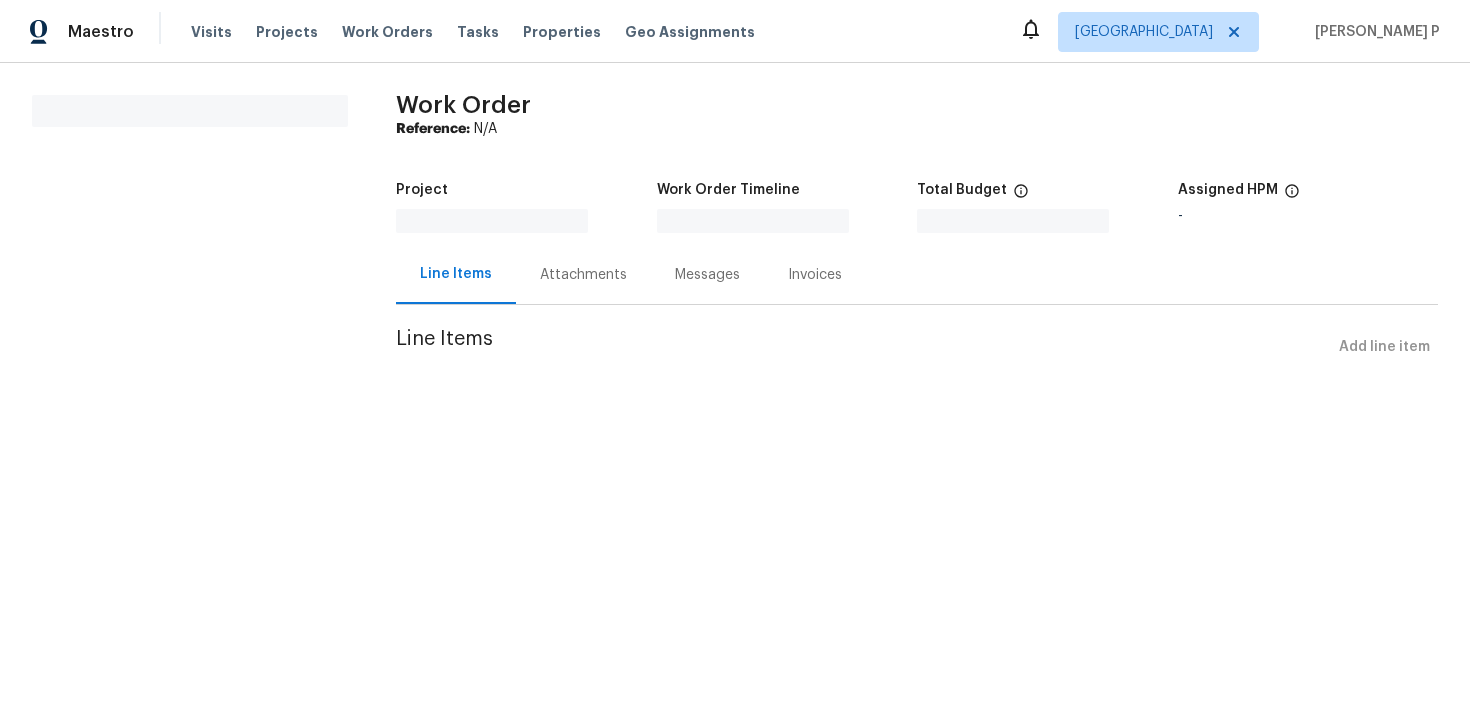 scroll, scrollTop: 0, scrollLeft: 0, axis: both 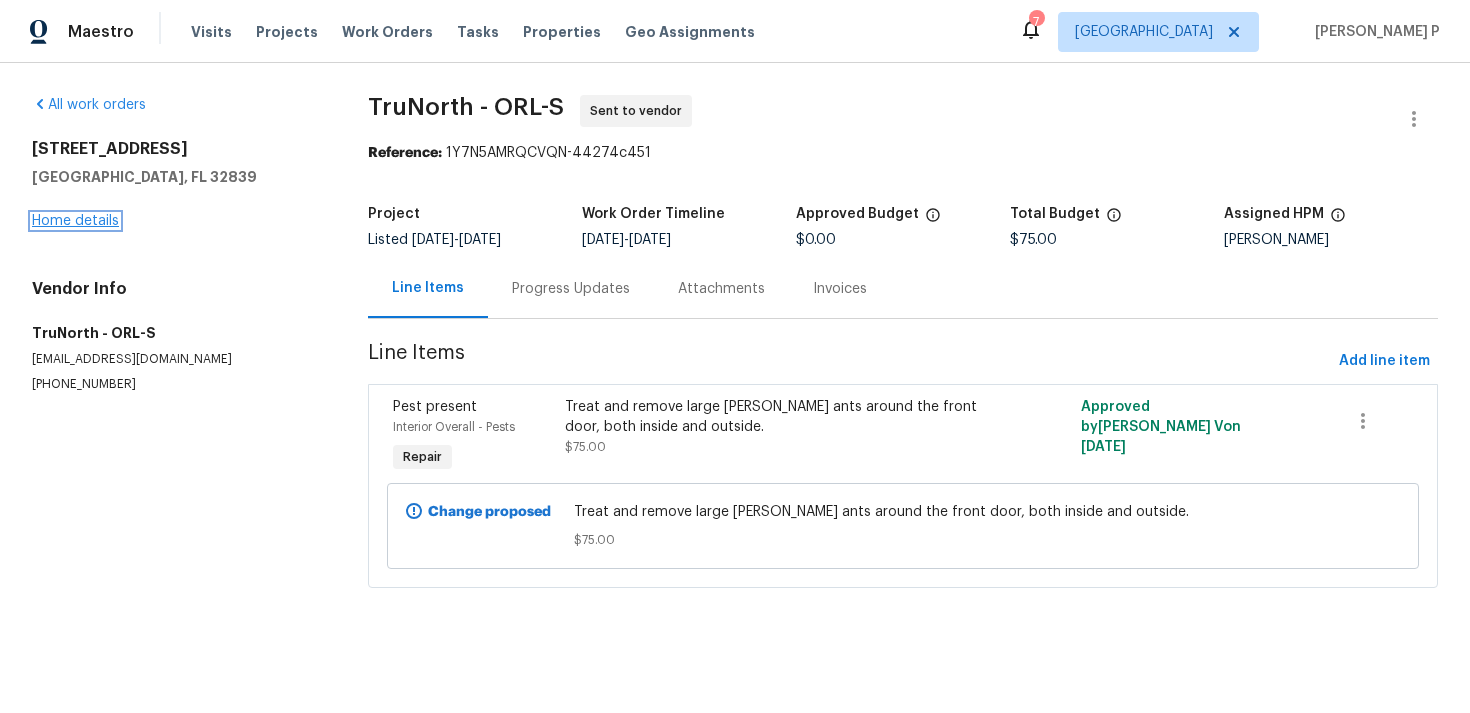 click on "Home details" at bounding box center [75, 221] 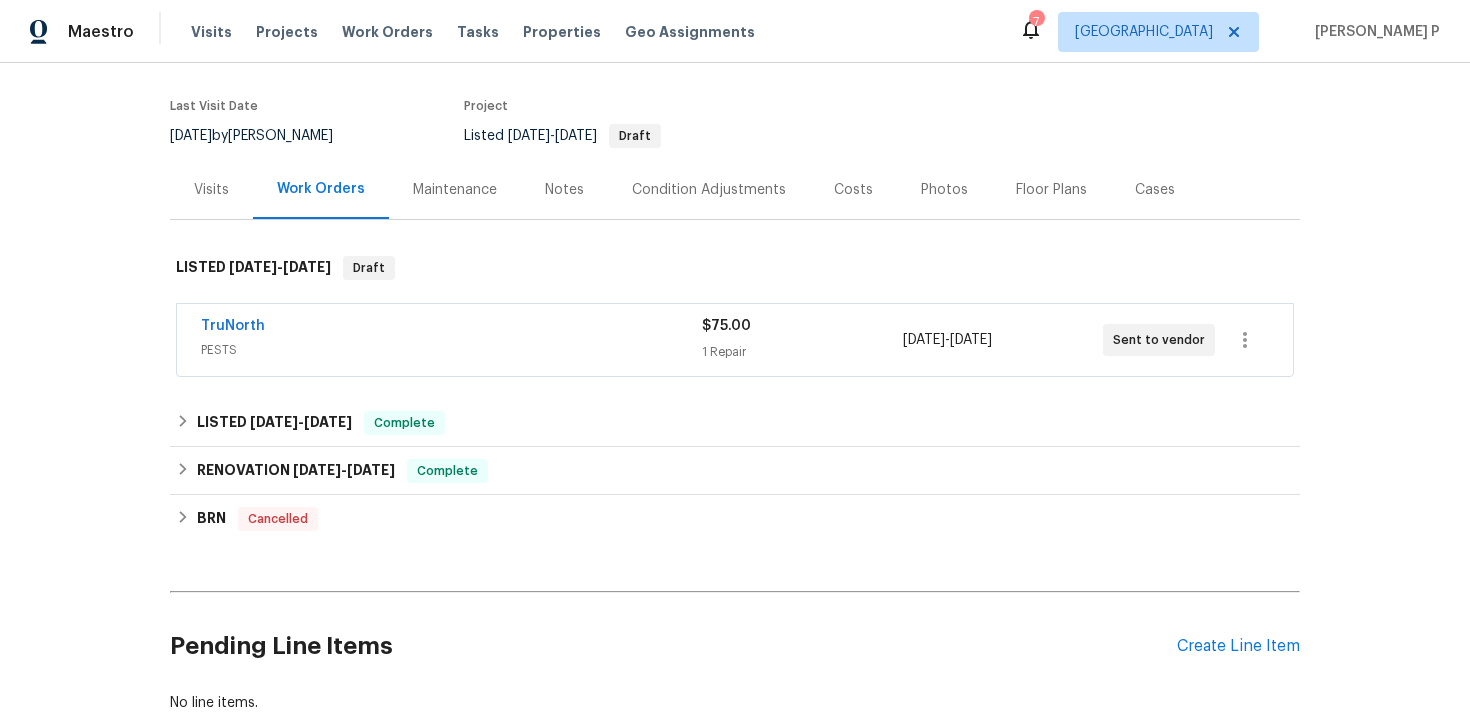 scroll, scrollTop: 279, scrollLeft: 0, axis: vertical 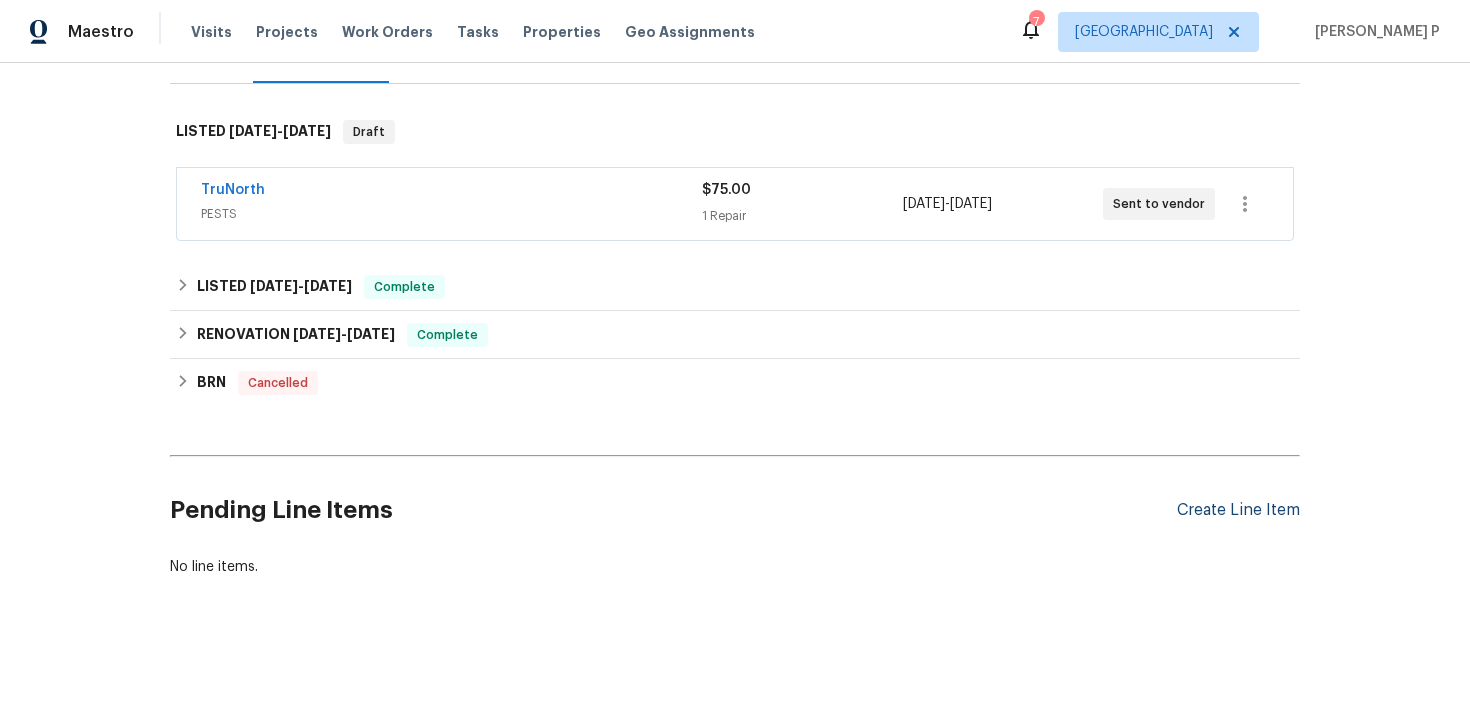 click on "Create Line Item" at bounding box center (1238, 510) 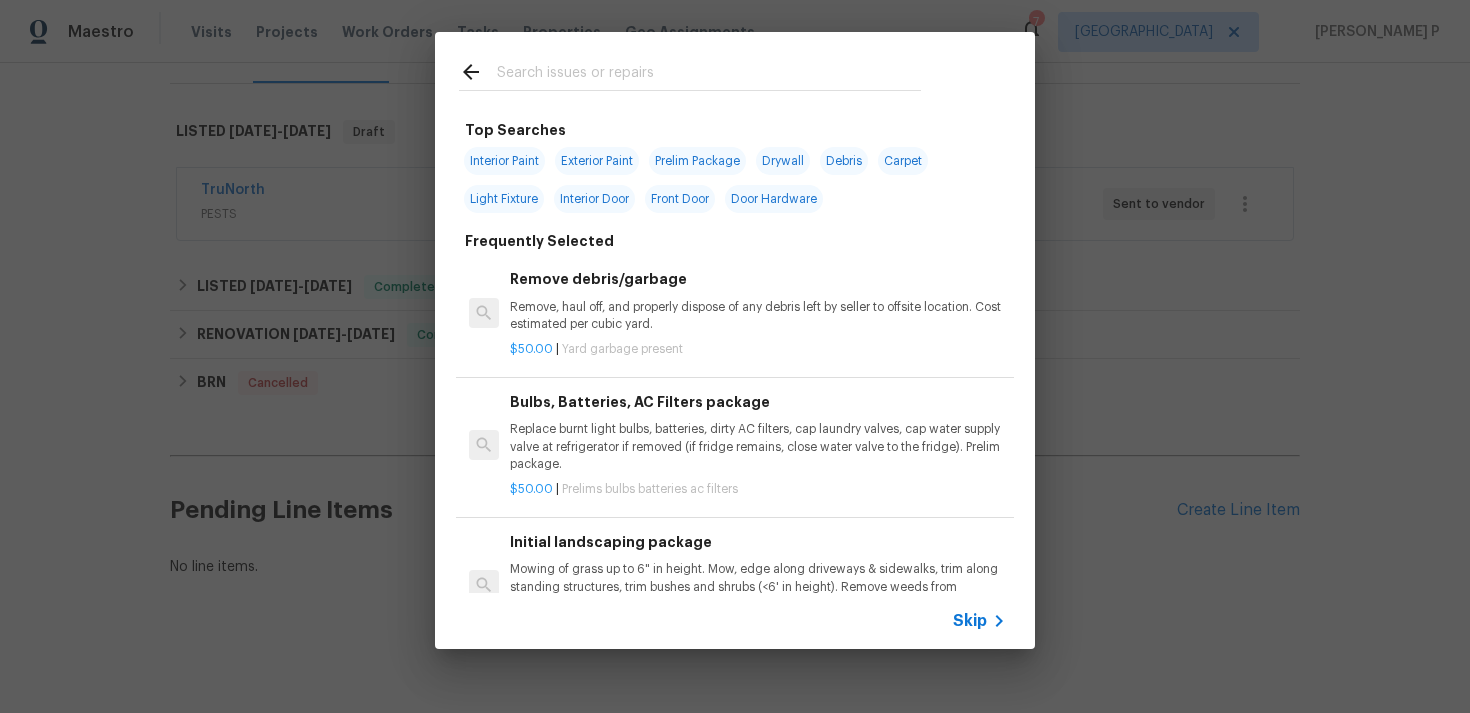 click 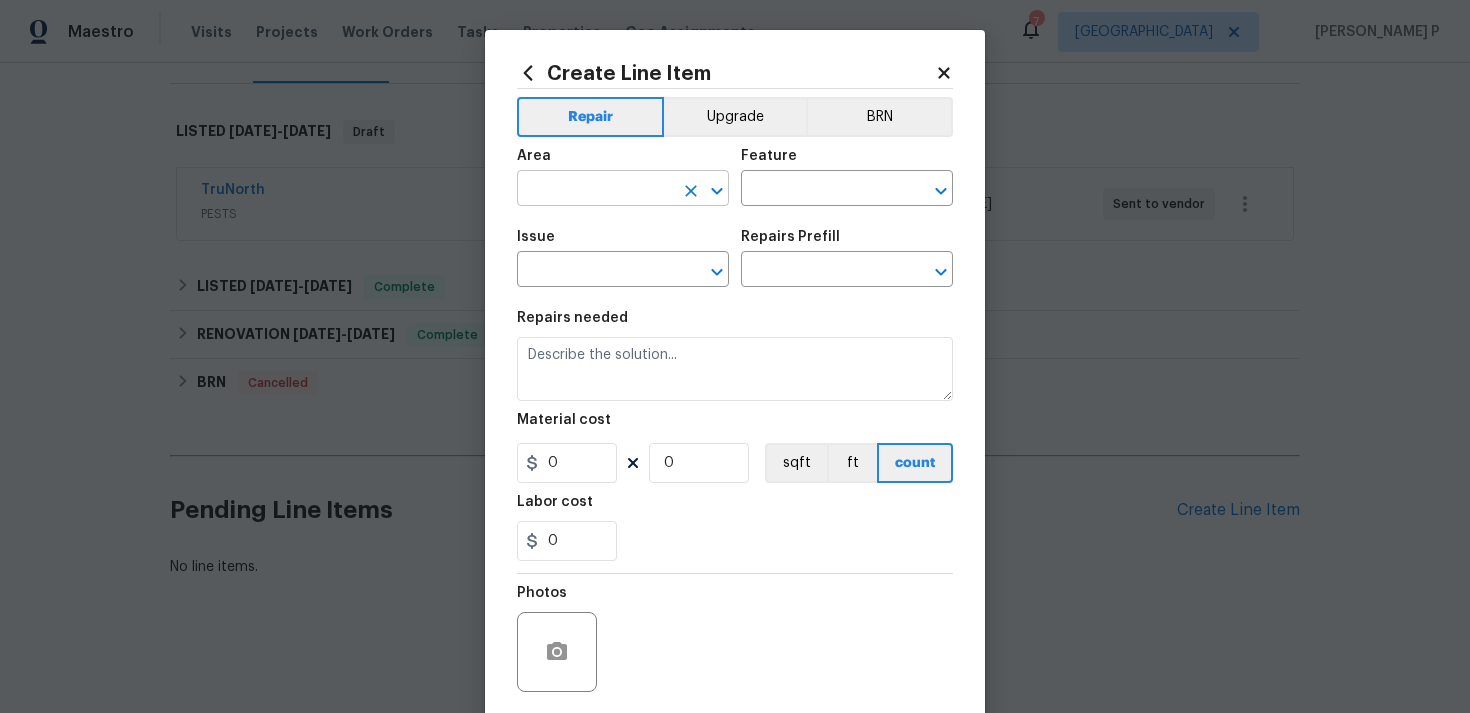 click at bounding box center (595, 190) 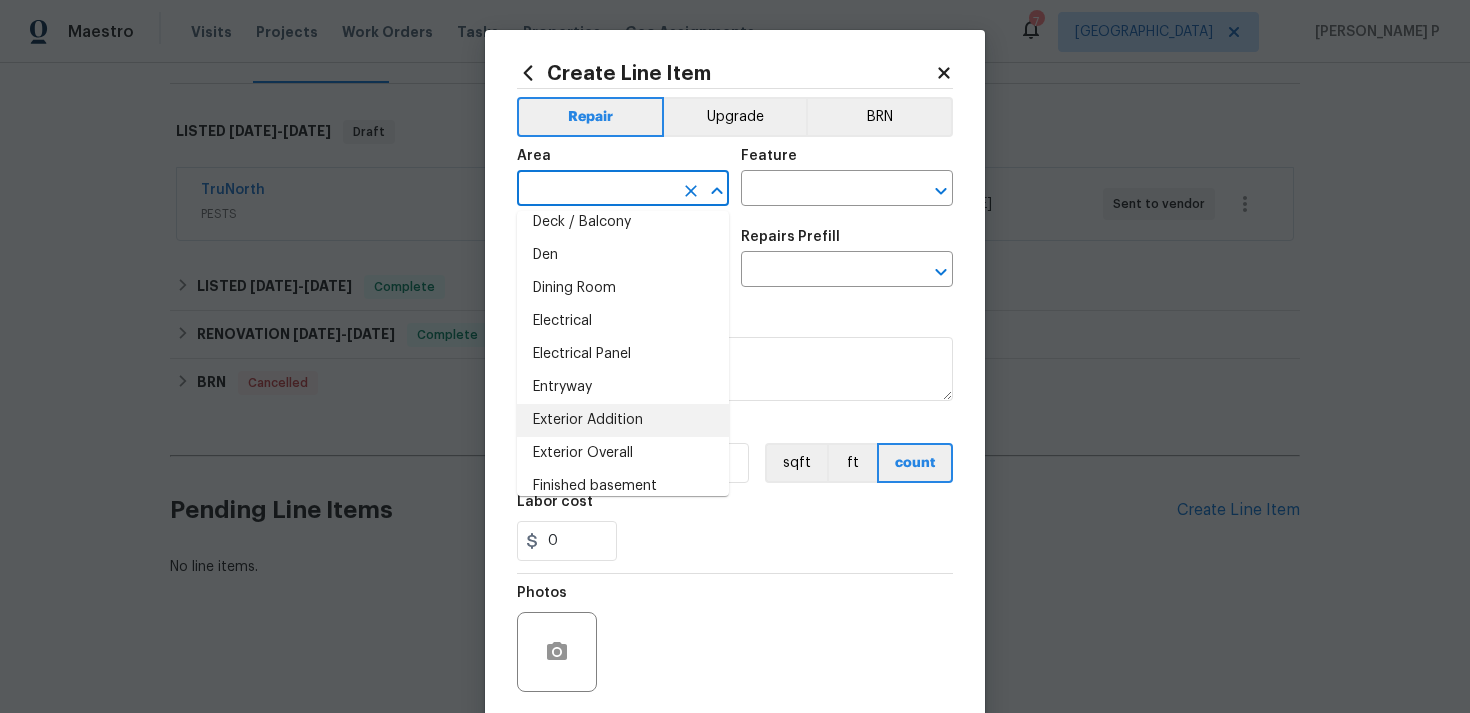 scroll, scrollTop: 328, scrollLeft: 0, axis: vertical 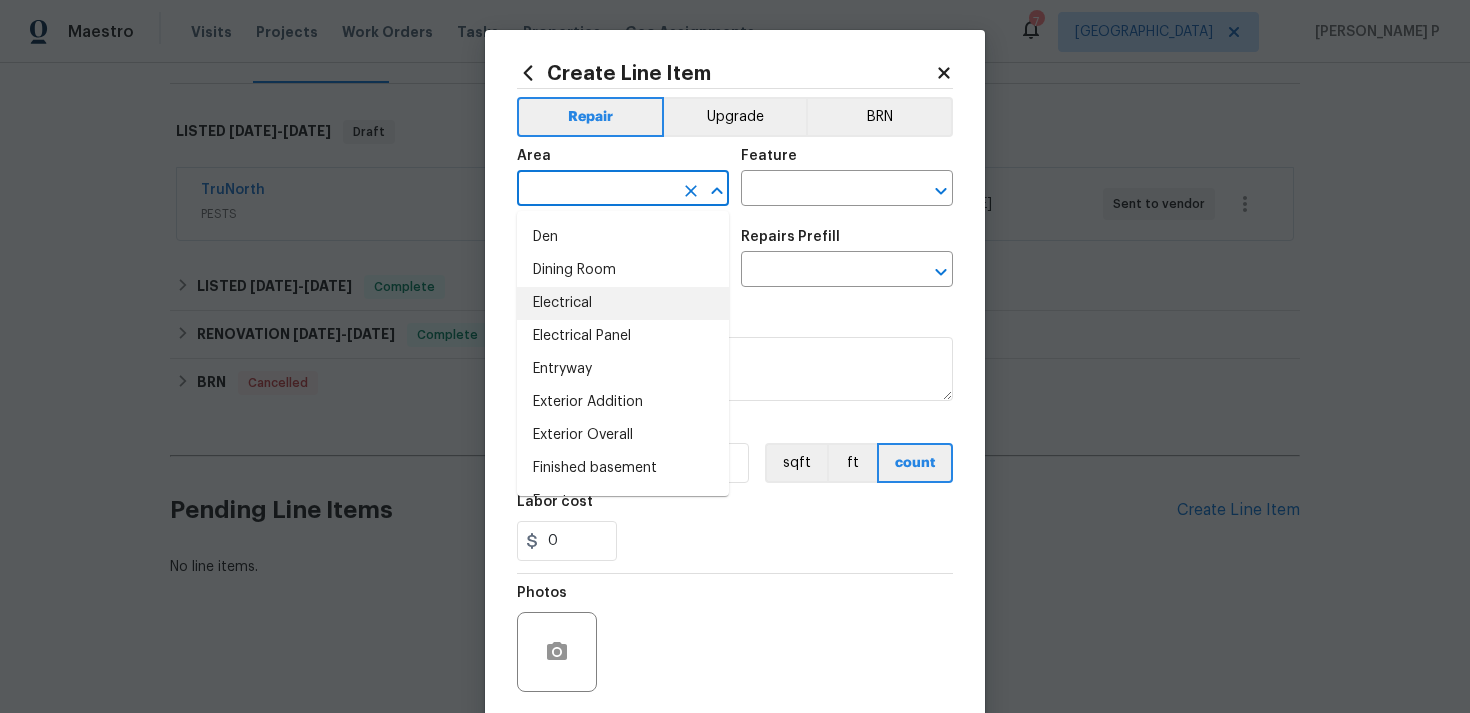 click on "Electrical" at bounding box center (623, 303) 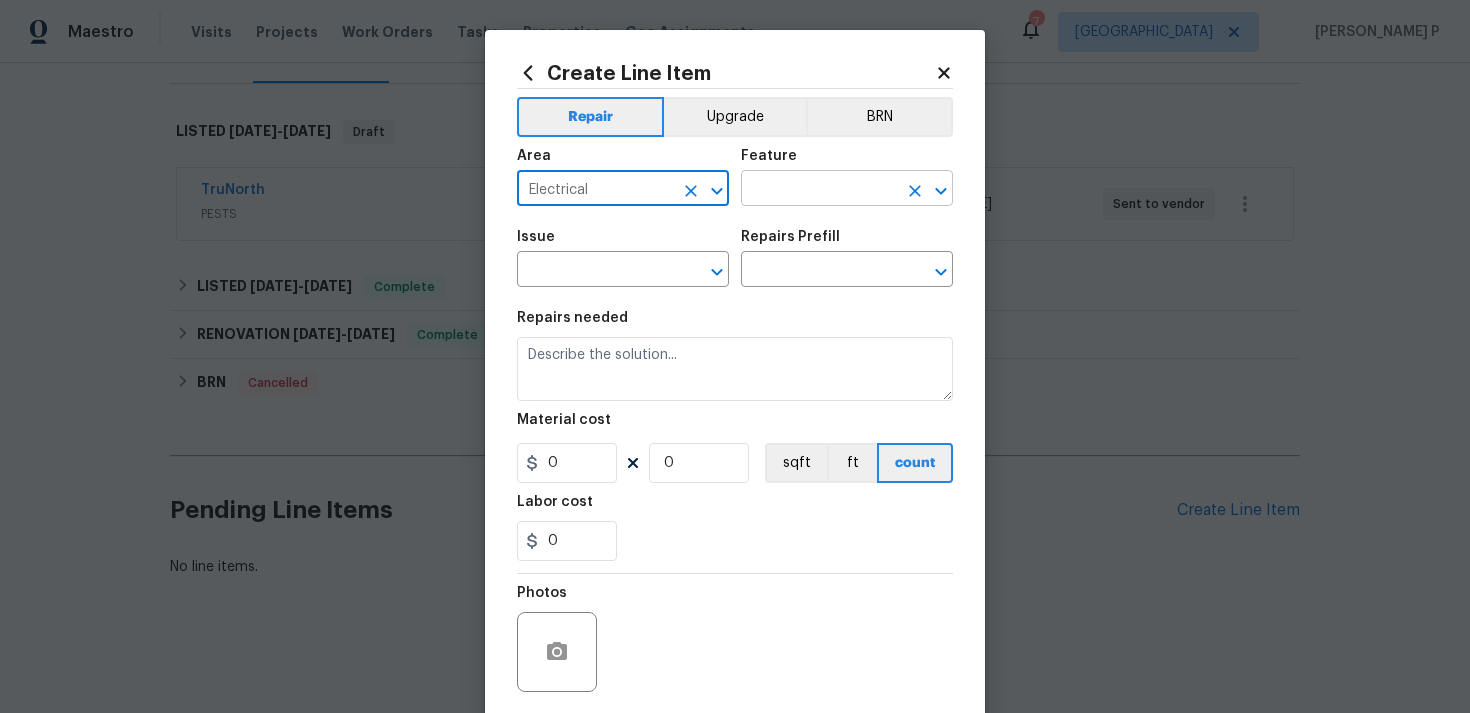 click at bounding box center (819, 190) 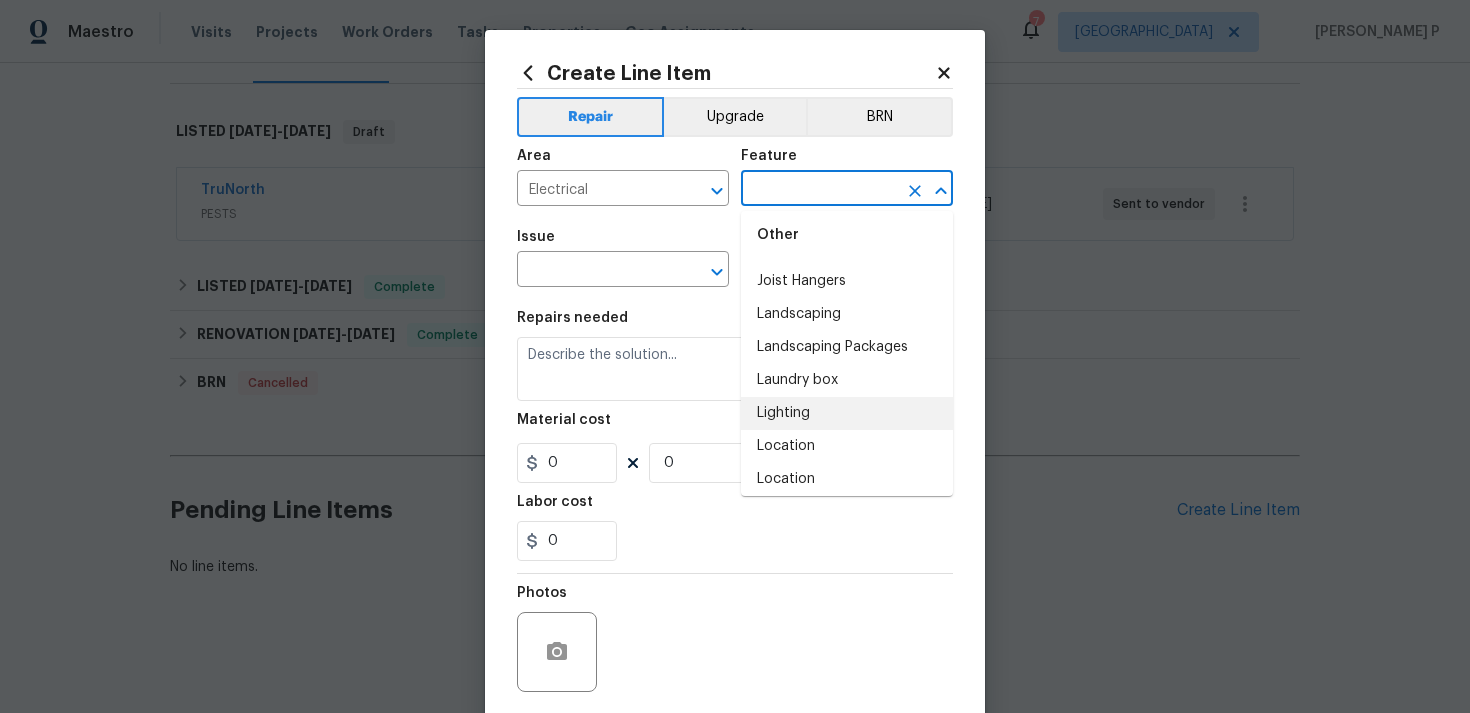 scroll, scrollTop: 2881, scrollLeft: 0, axis: vertical 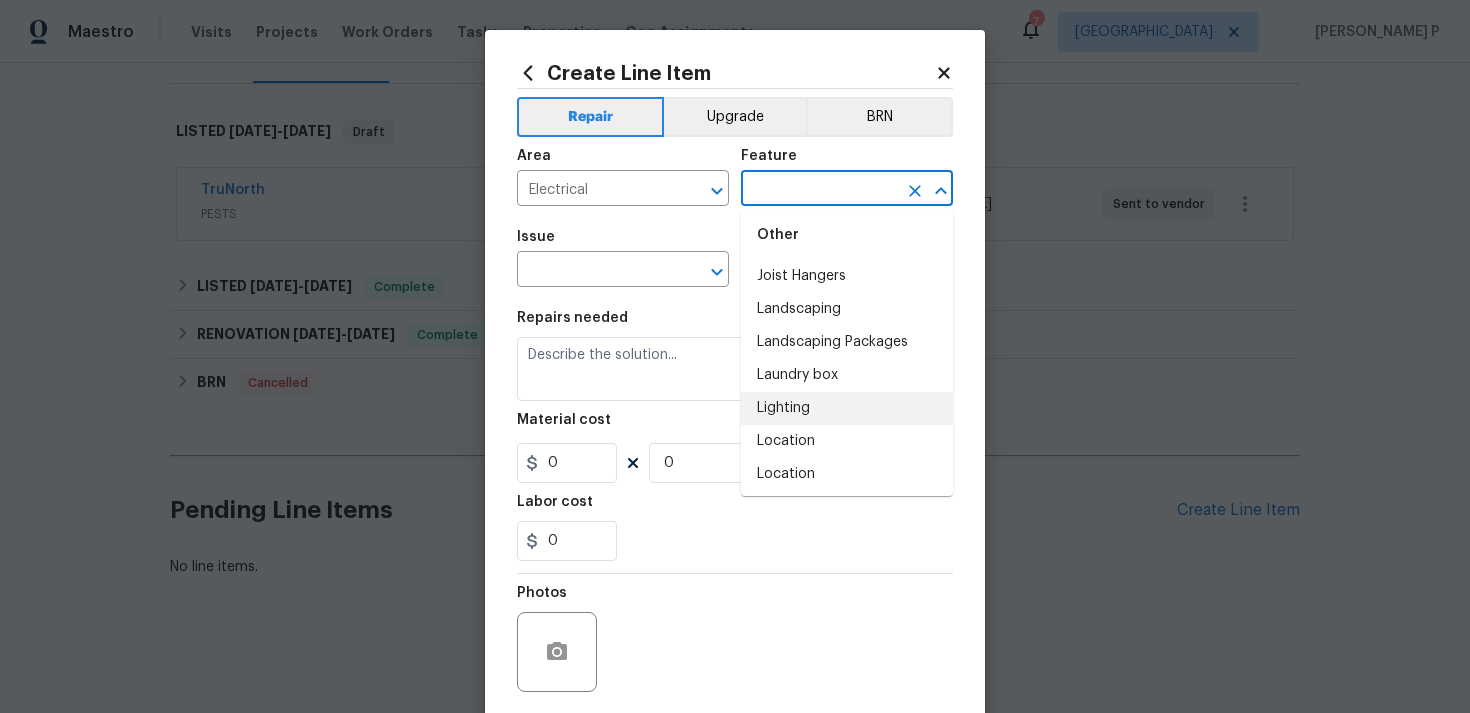 click on "Lighting" at bounding box center (847, 408) 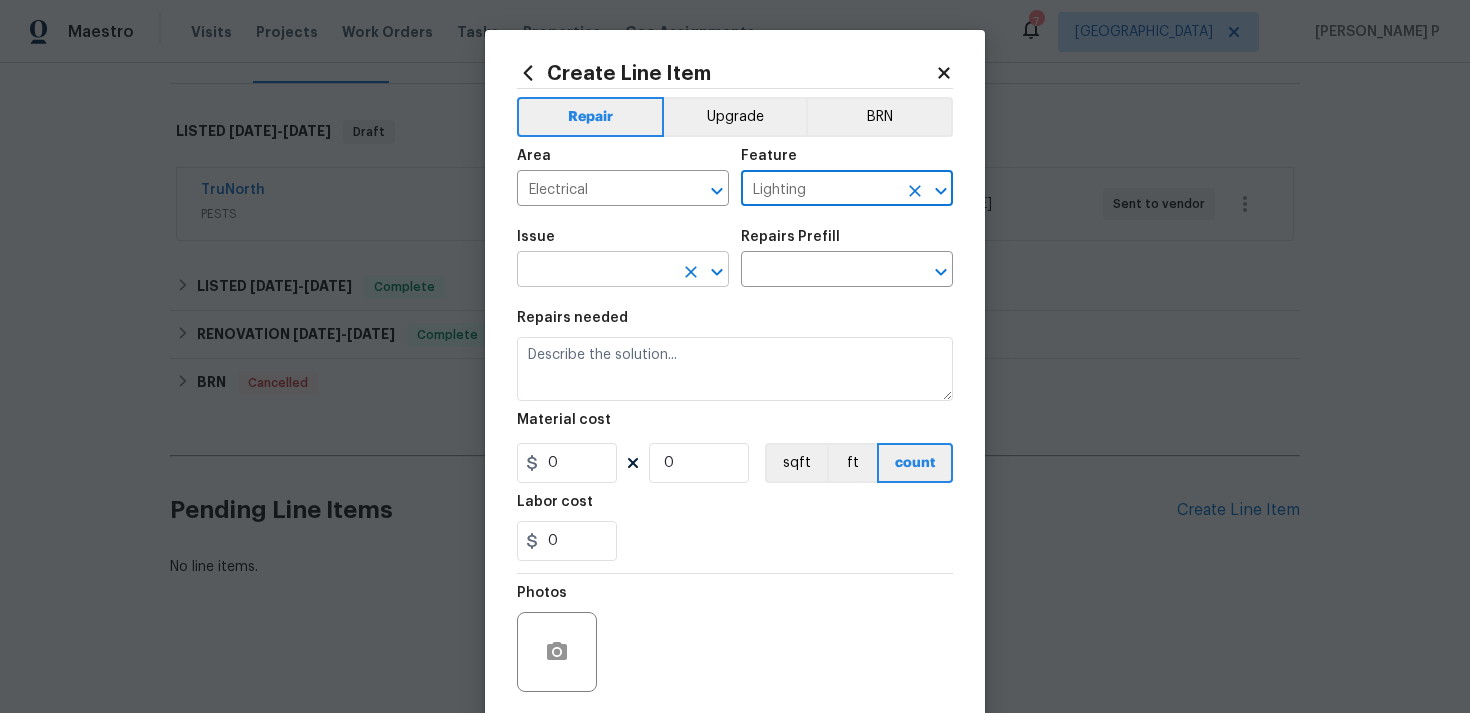 click 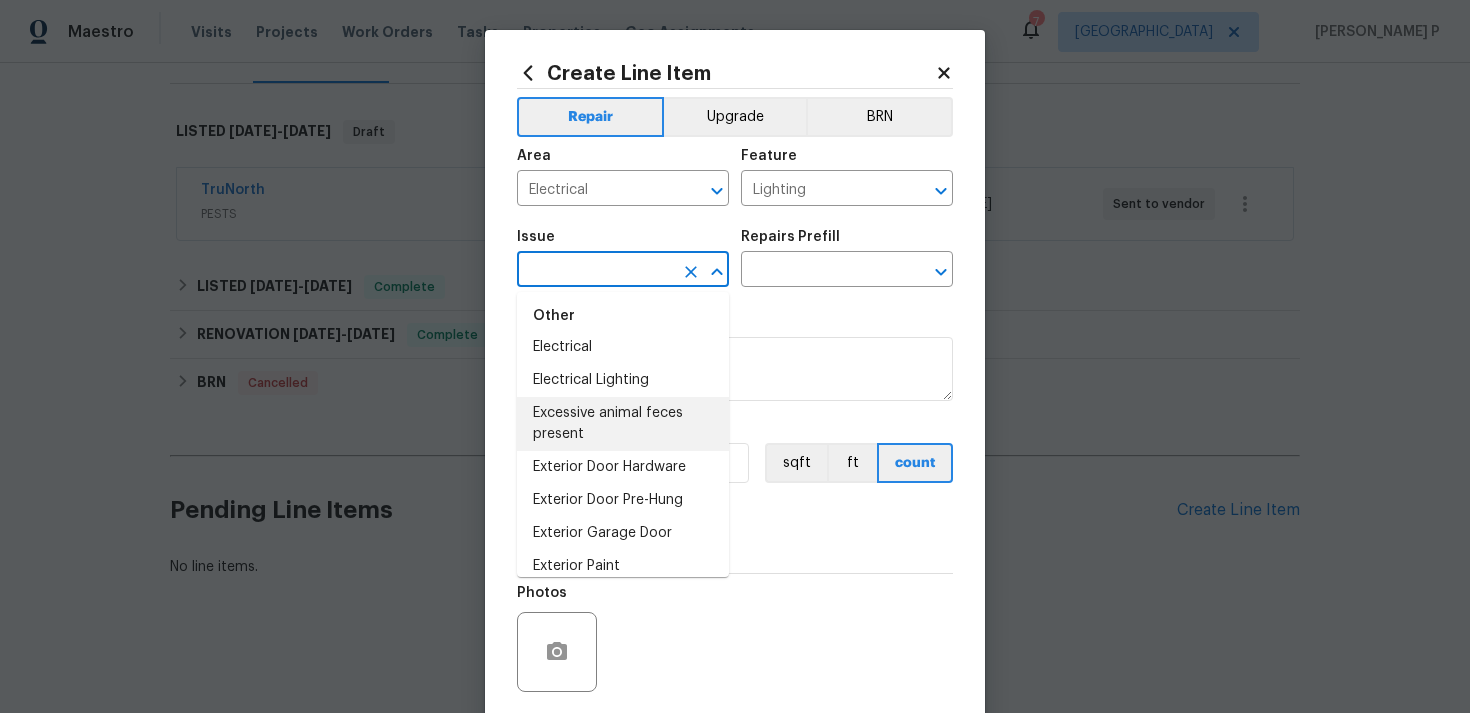 scroll, scrollTop: 1128, scrollLeft: 0, axis: vertical 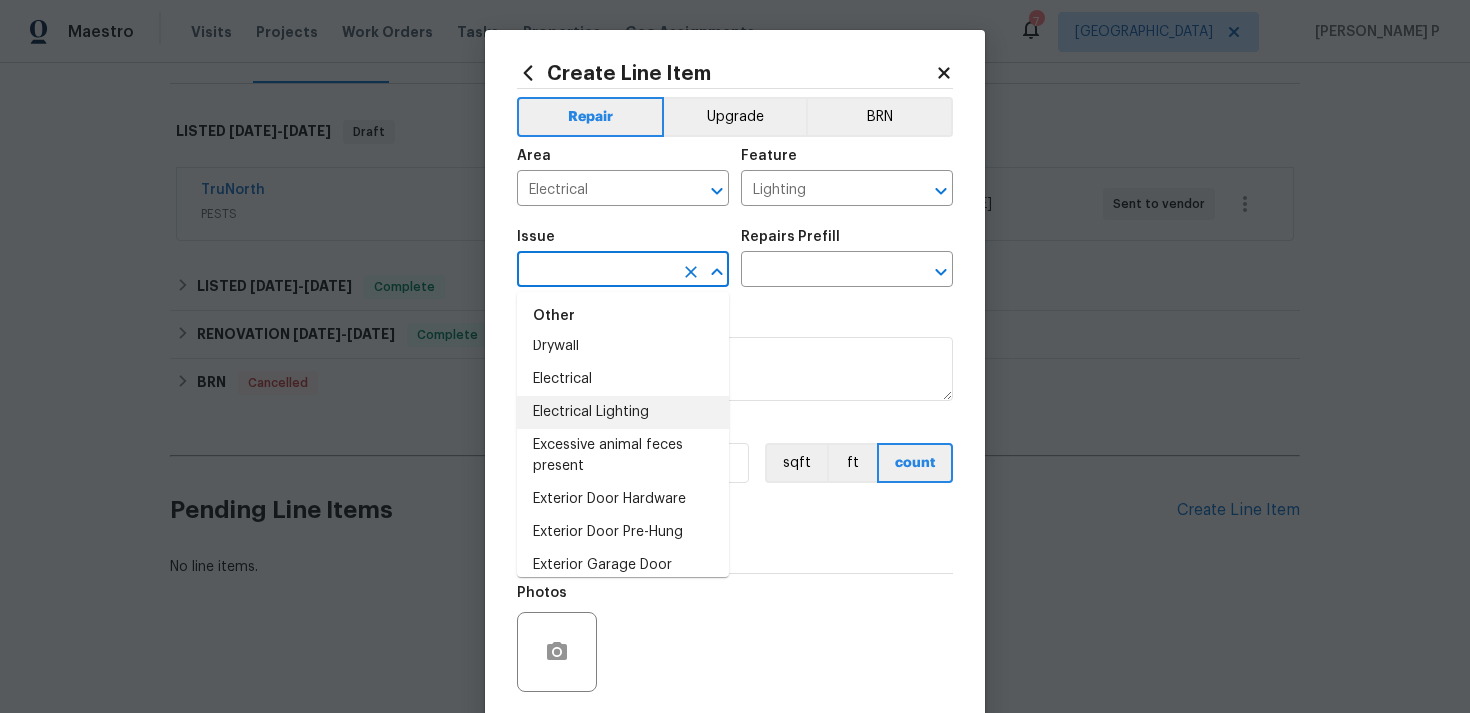 click on "Electrical Lighting" at bounding box center (623, 412) 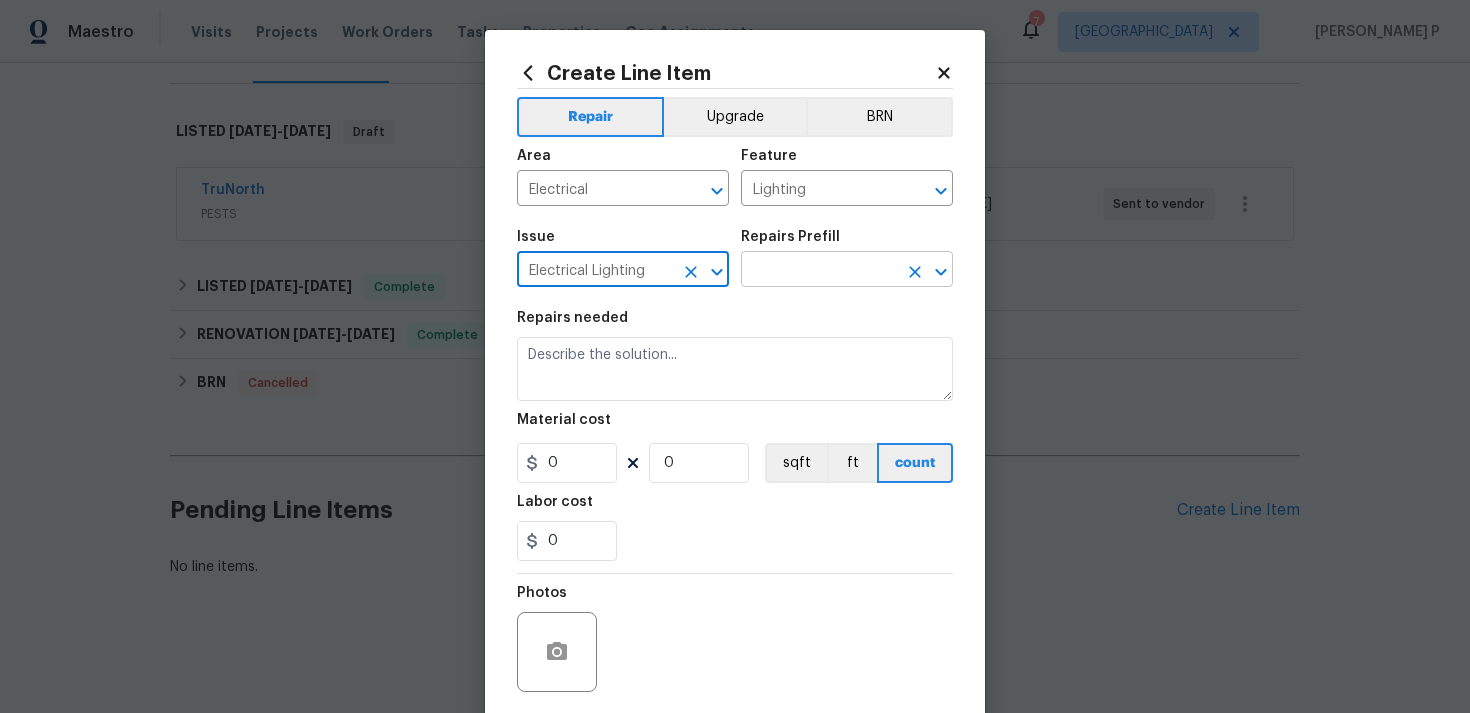 click at bounding box center (819, 271) 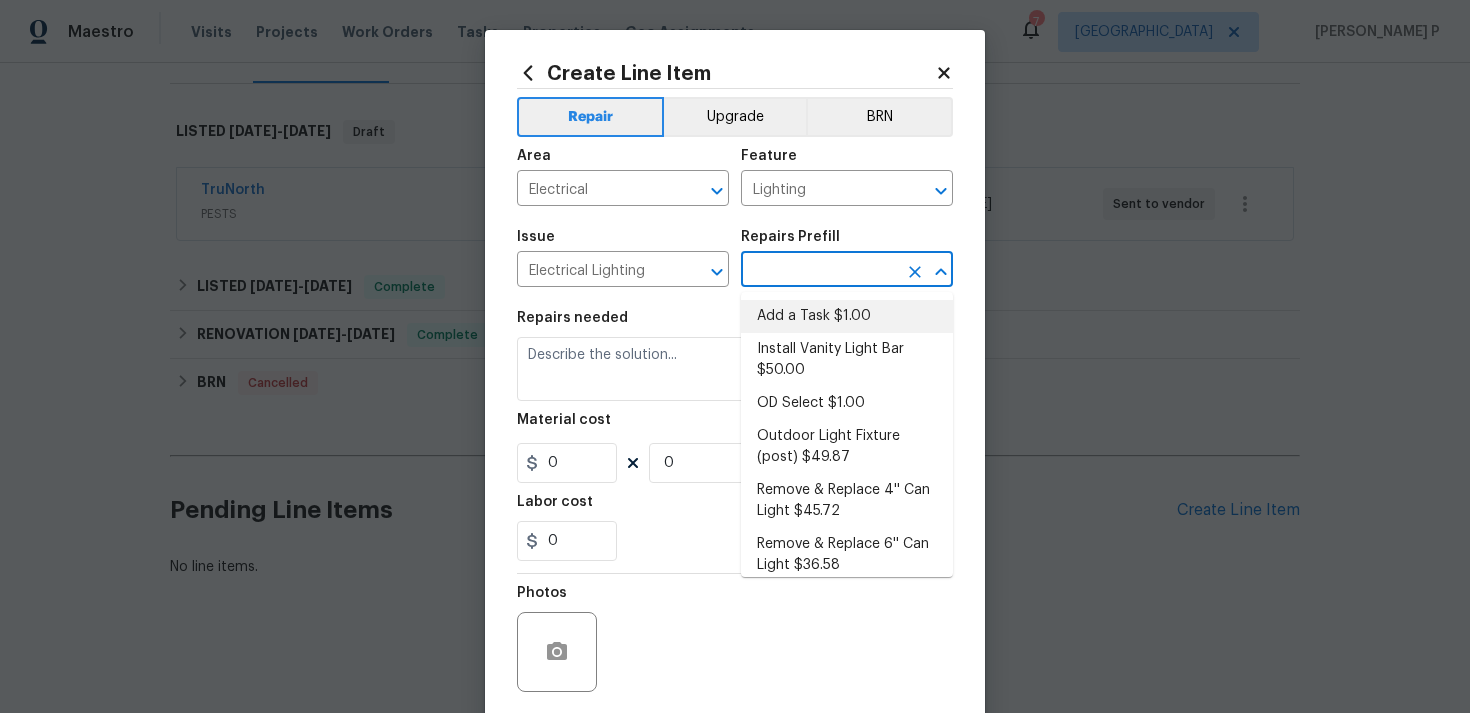 click on "Add a Task $1.00" at bounding box center [847, 316] 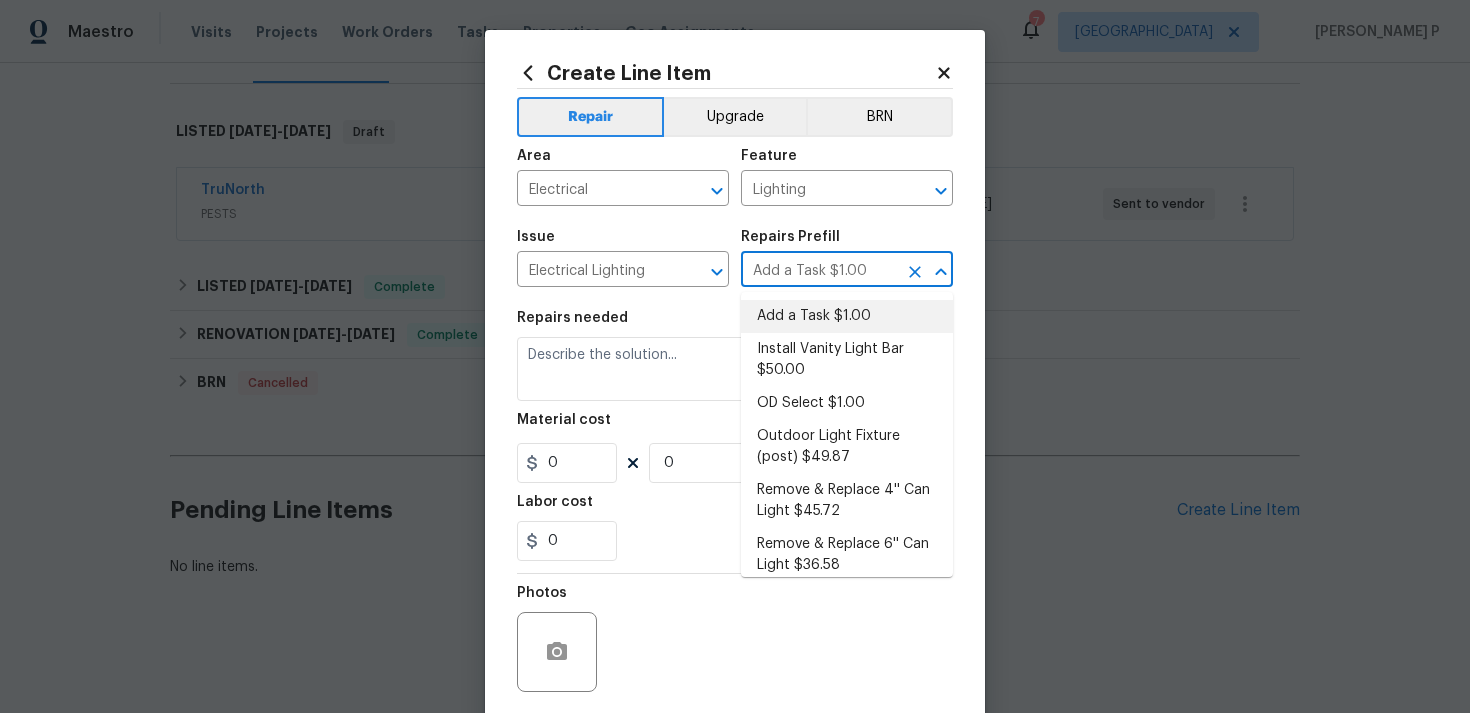 type on "HPM to detail" 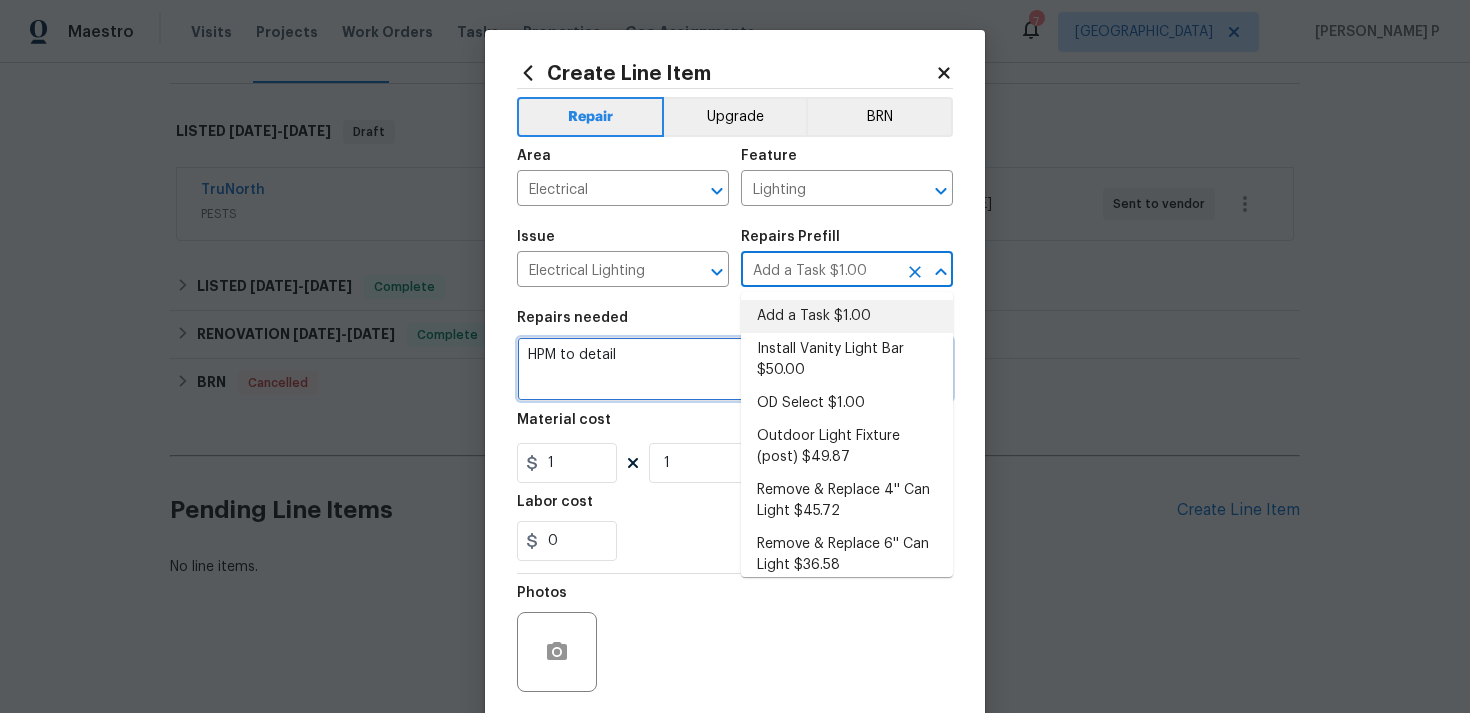 click on "HPM to detail" at bounding box center (735, 369) 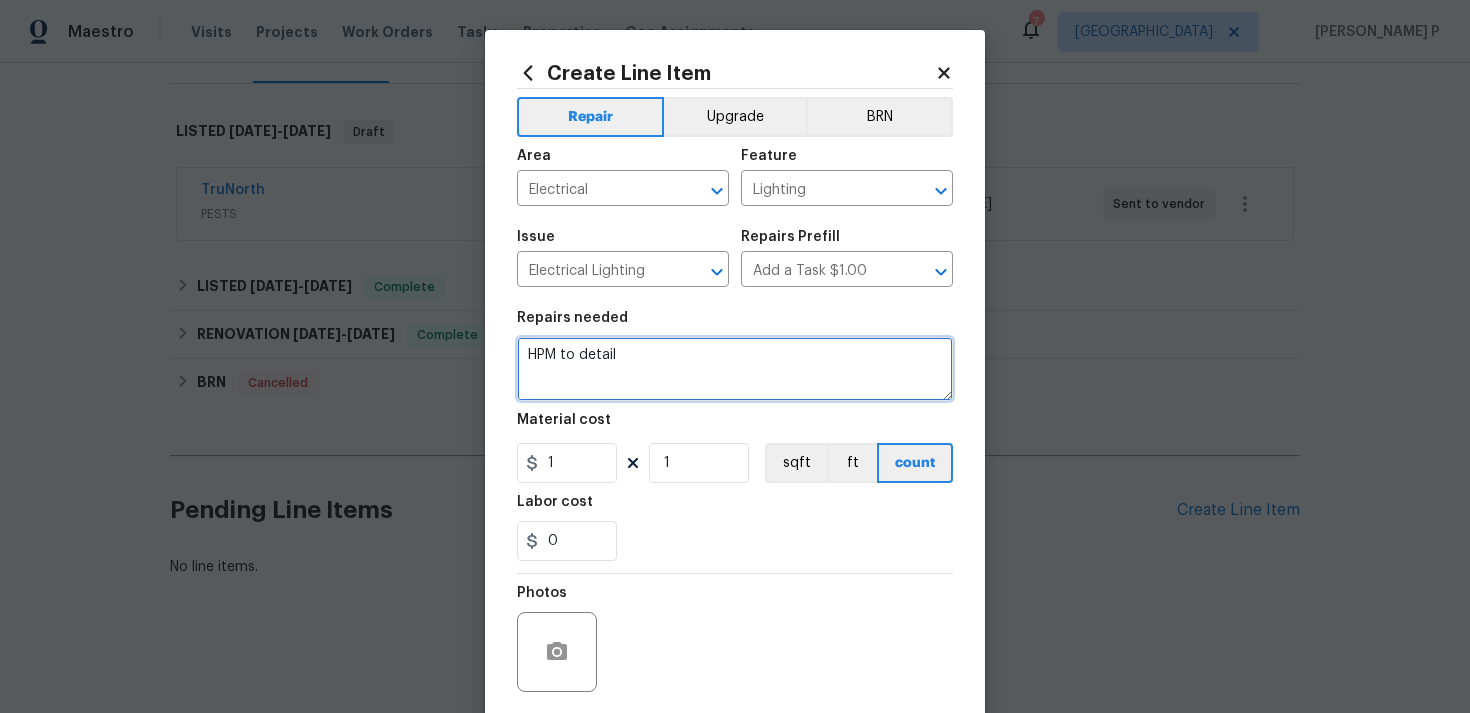 click on "HPM to detail" at bounding box center [735, 369] 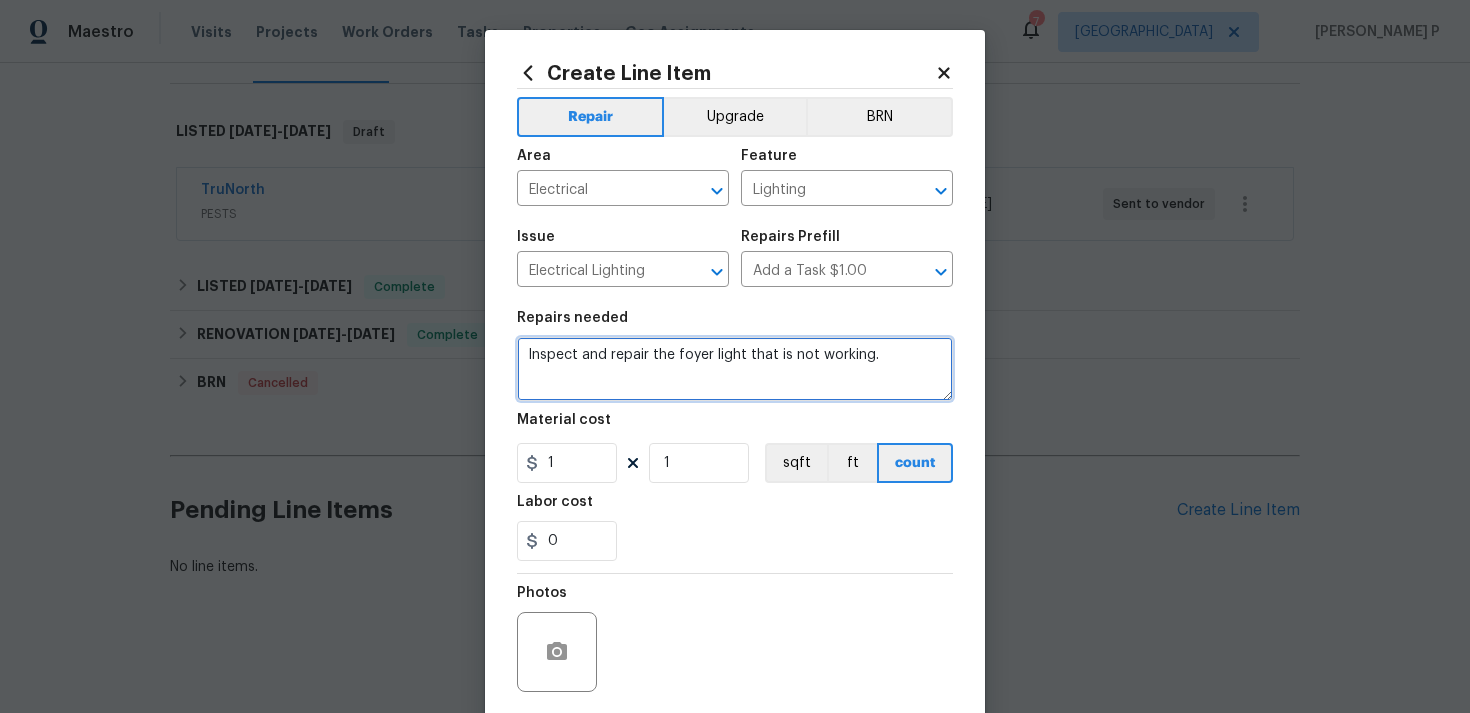 type on "Inspect and repair the foyer light that is not working." 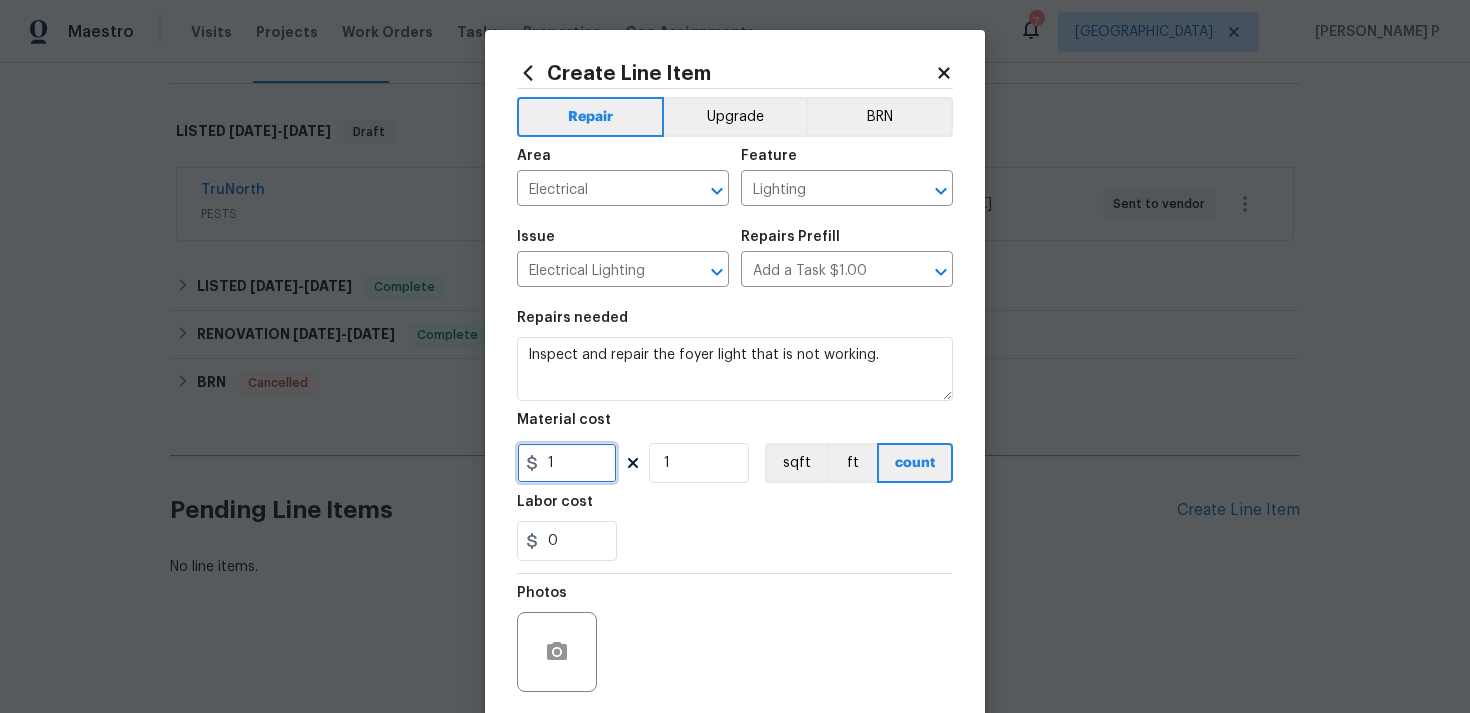 click on "1" at bounding box center (567, 463) 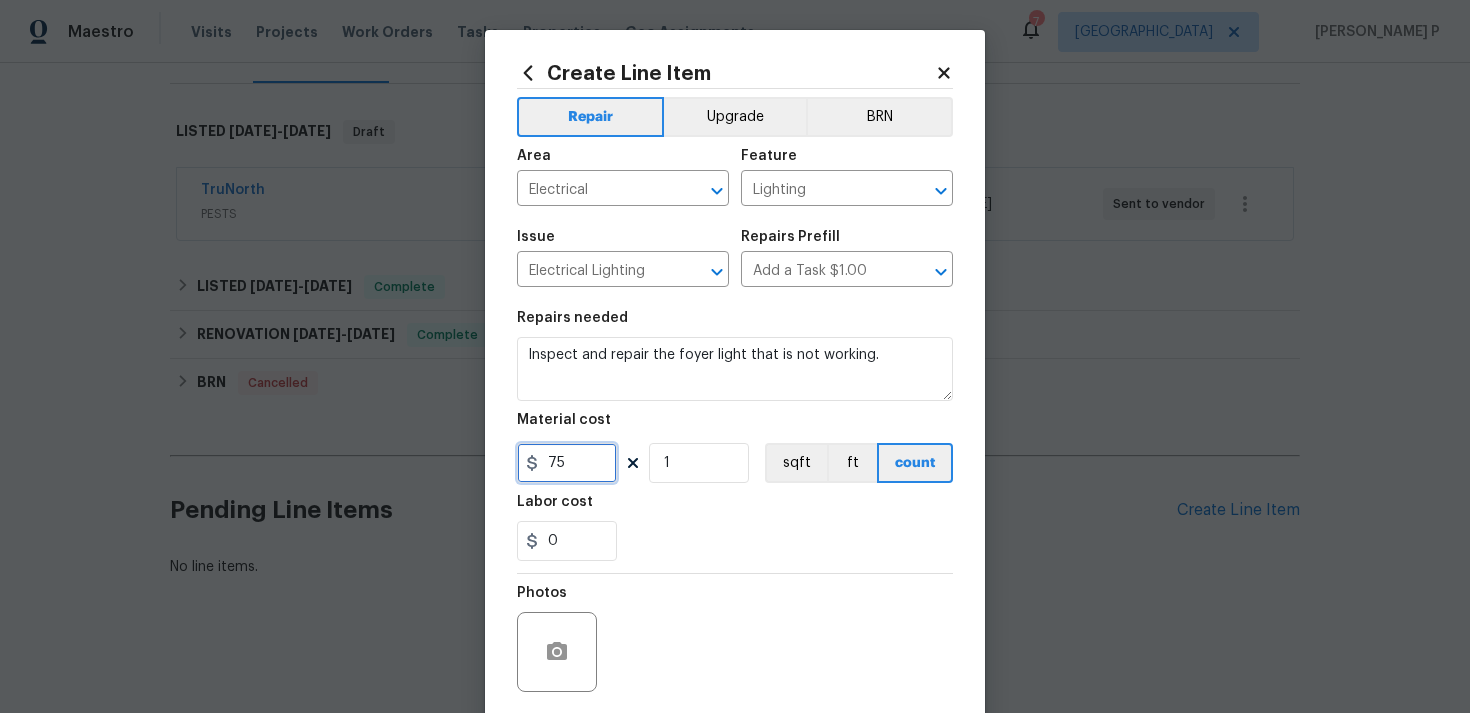 scroll, scrollTop: 149, scrollLeft: 0, axis: vertical 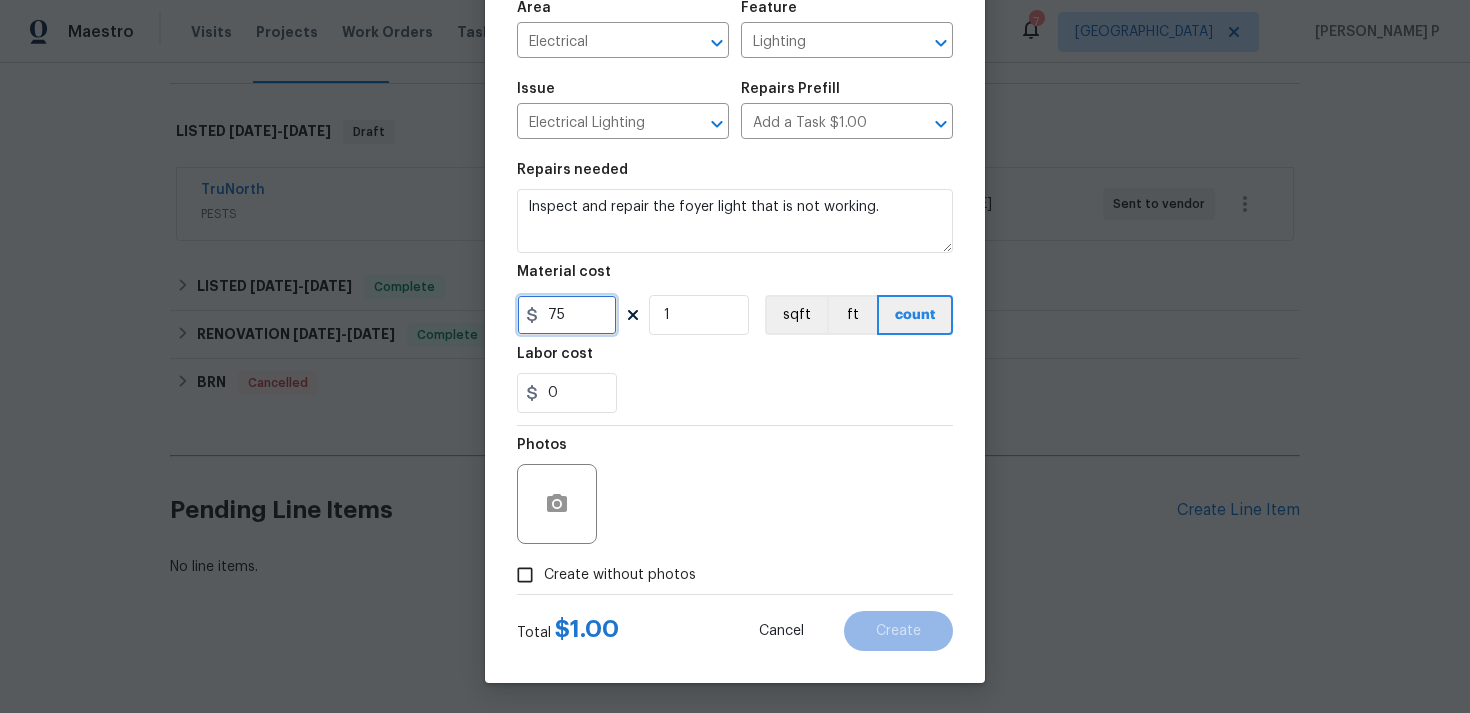 type on "75" 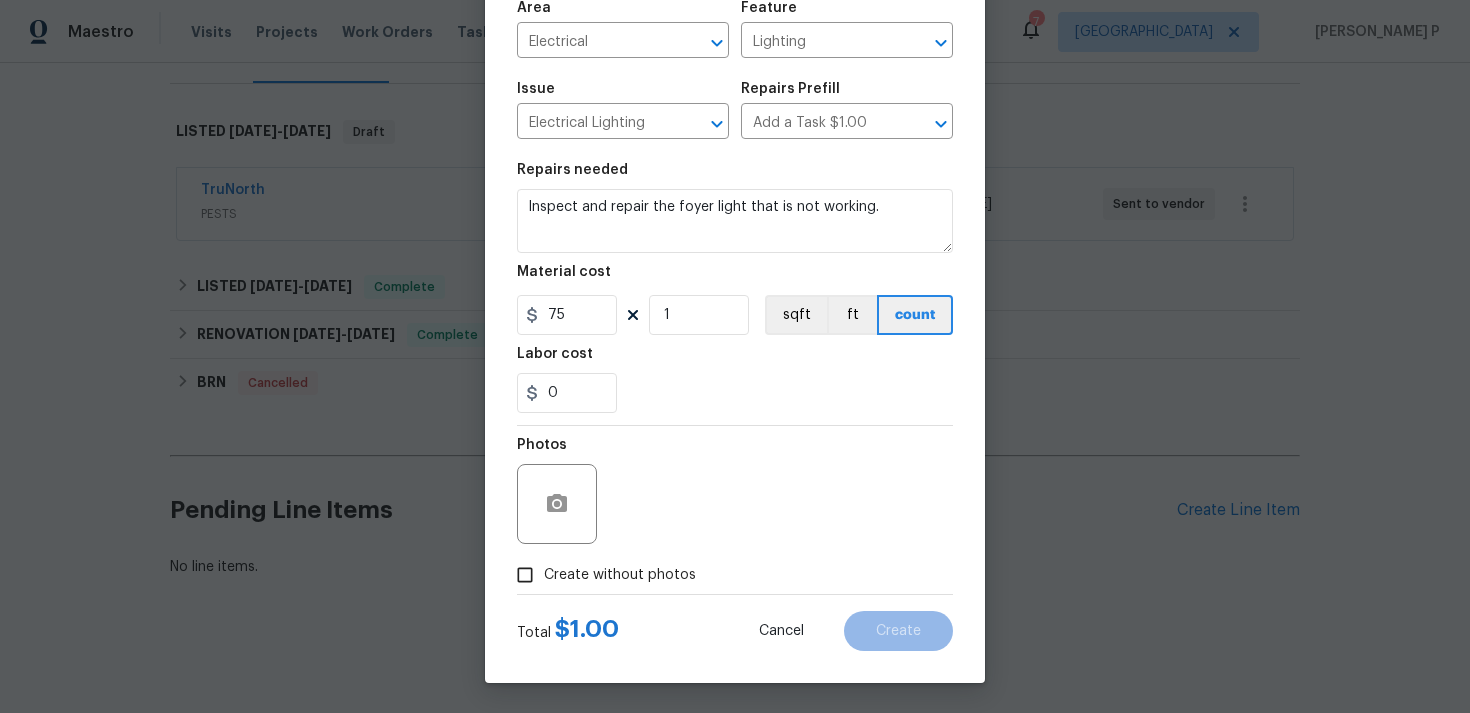 click on "Create without photos" at bounding box center [525, 575] 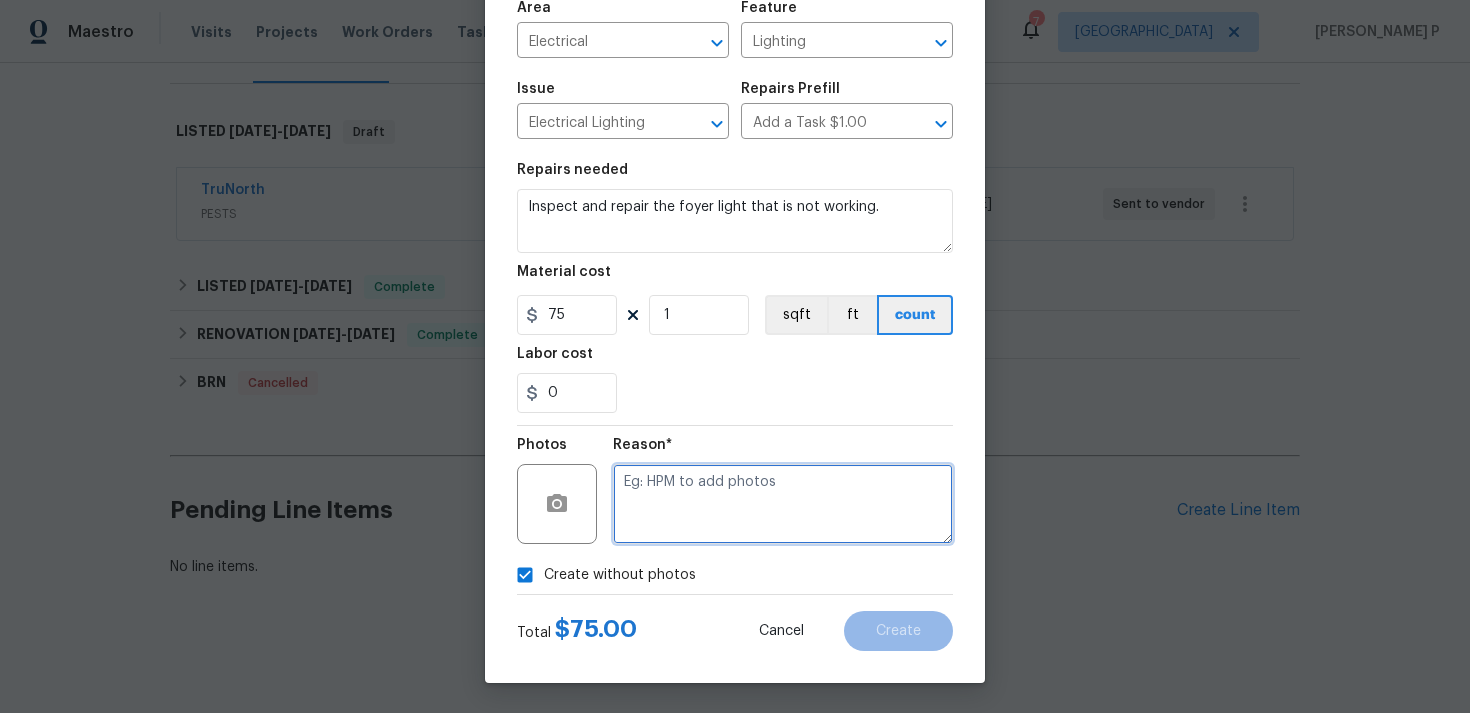 click at bounding box center (783, 504) 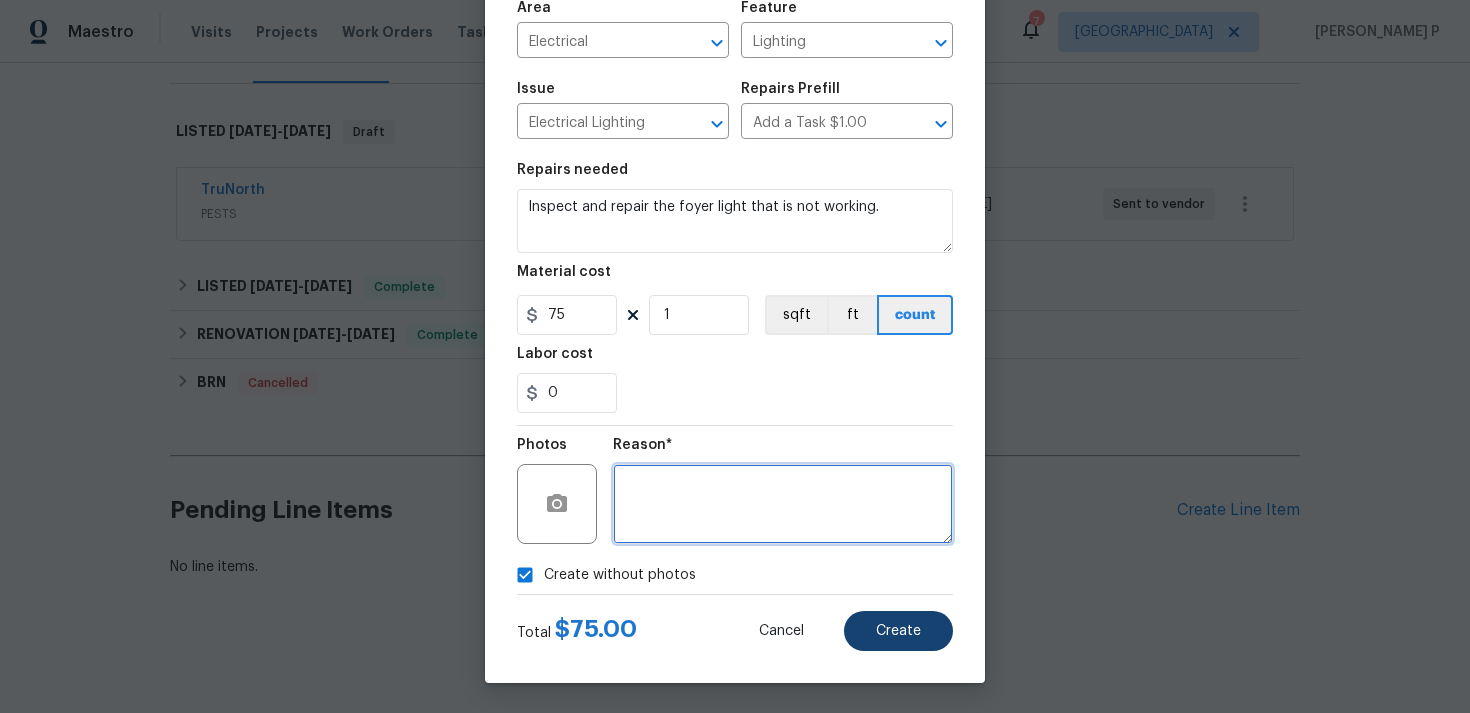 type 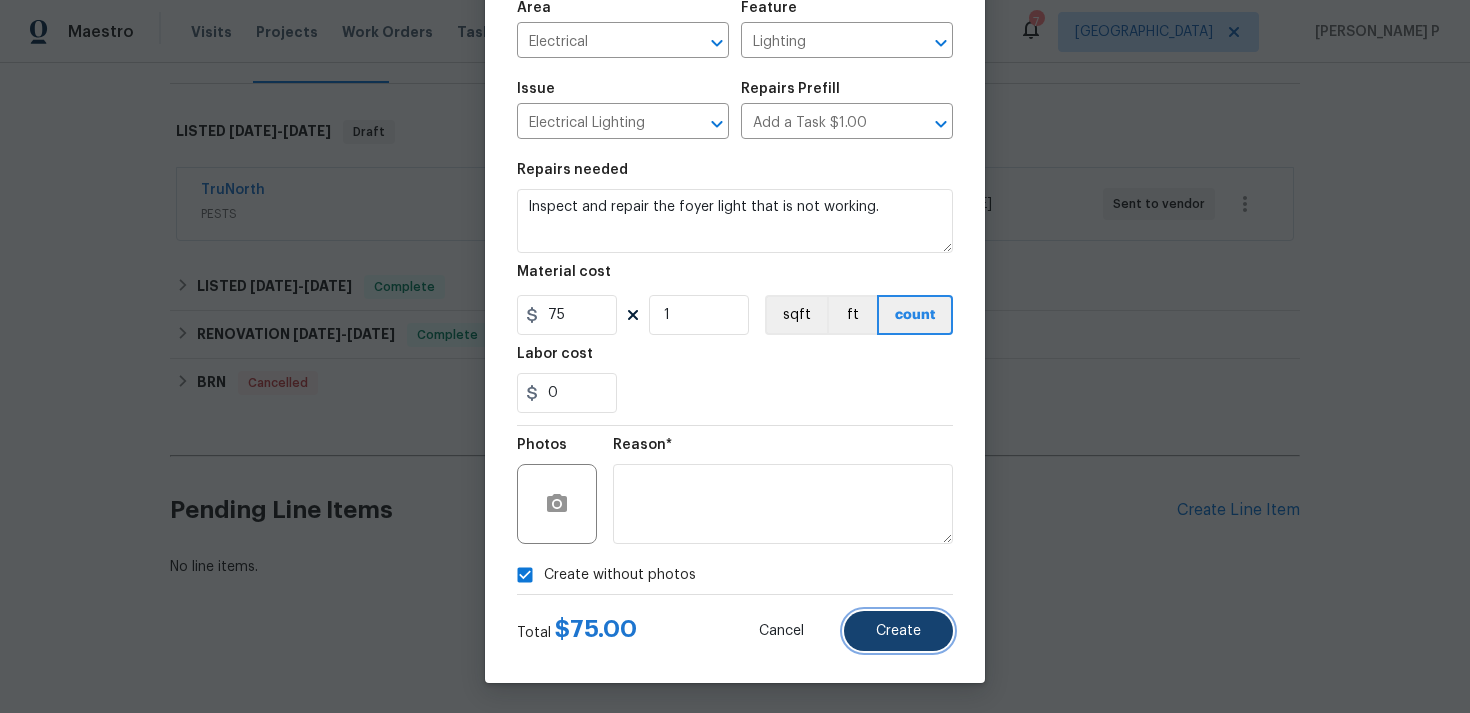 click on "Create" at bounding box center [898, 631] 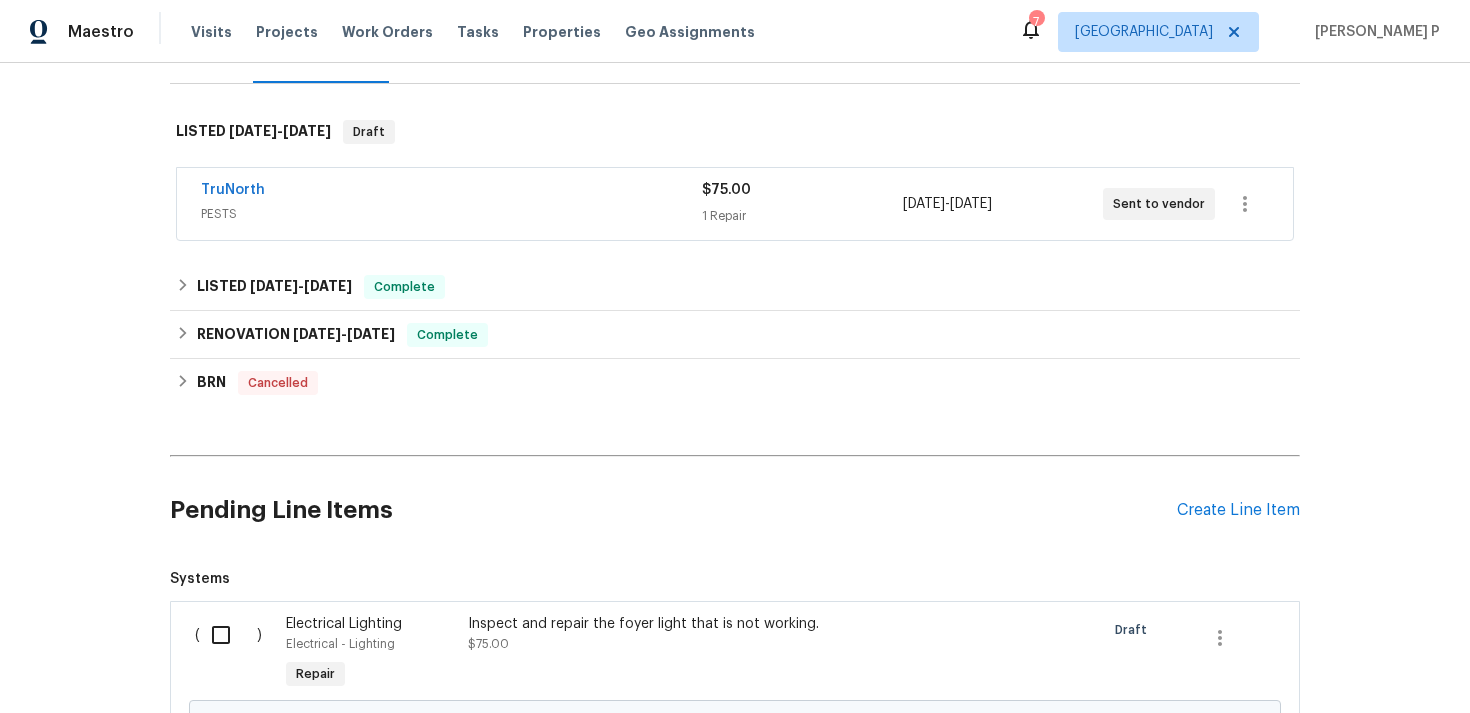 click at bounding box center [228, 635] 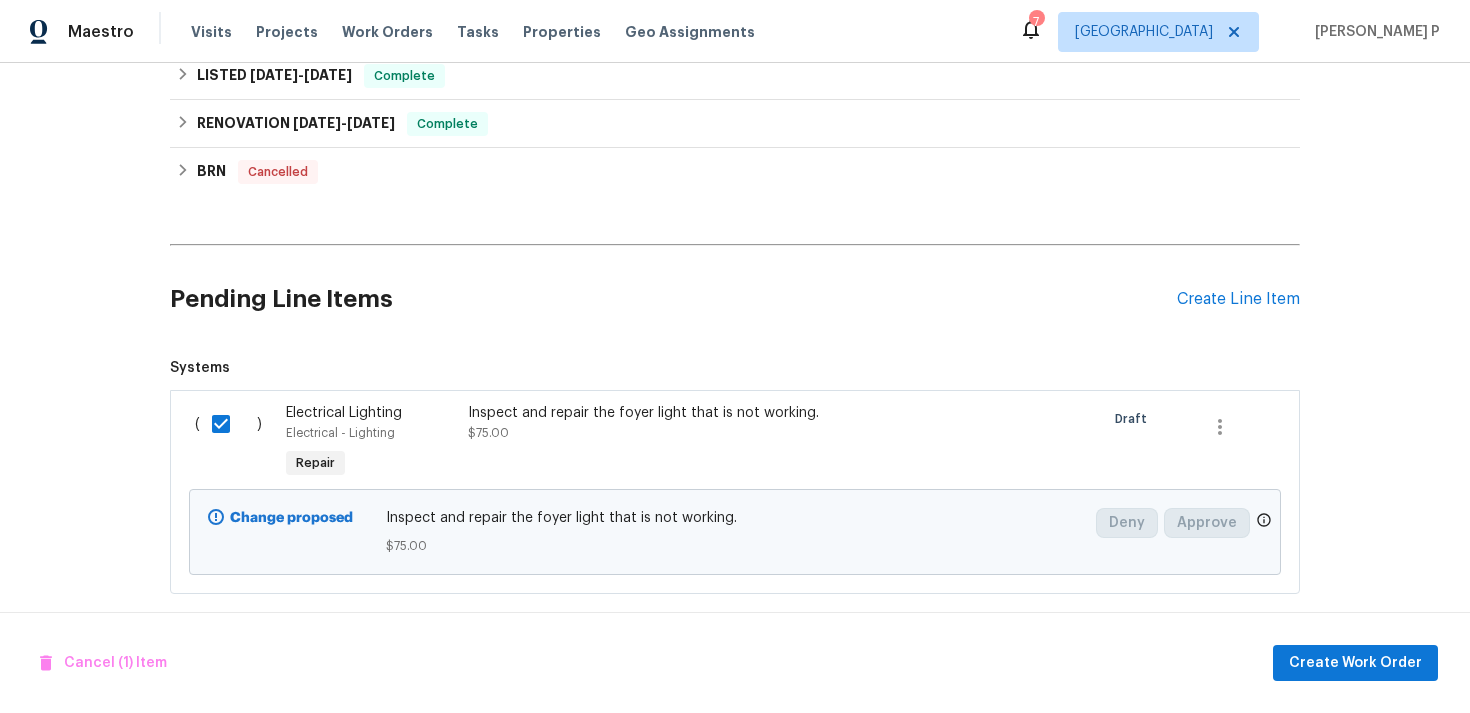 scroll, scrollTop: 506, scrollLeft: 0, axis: vertical 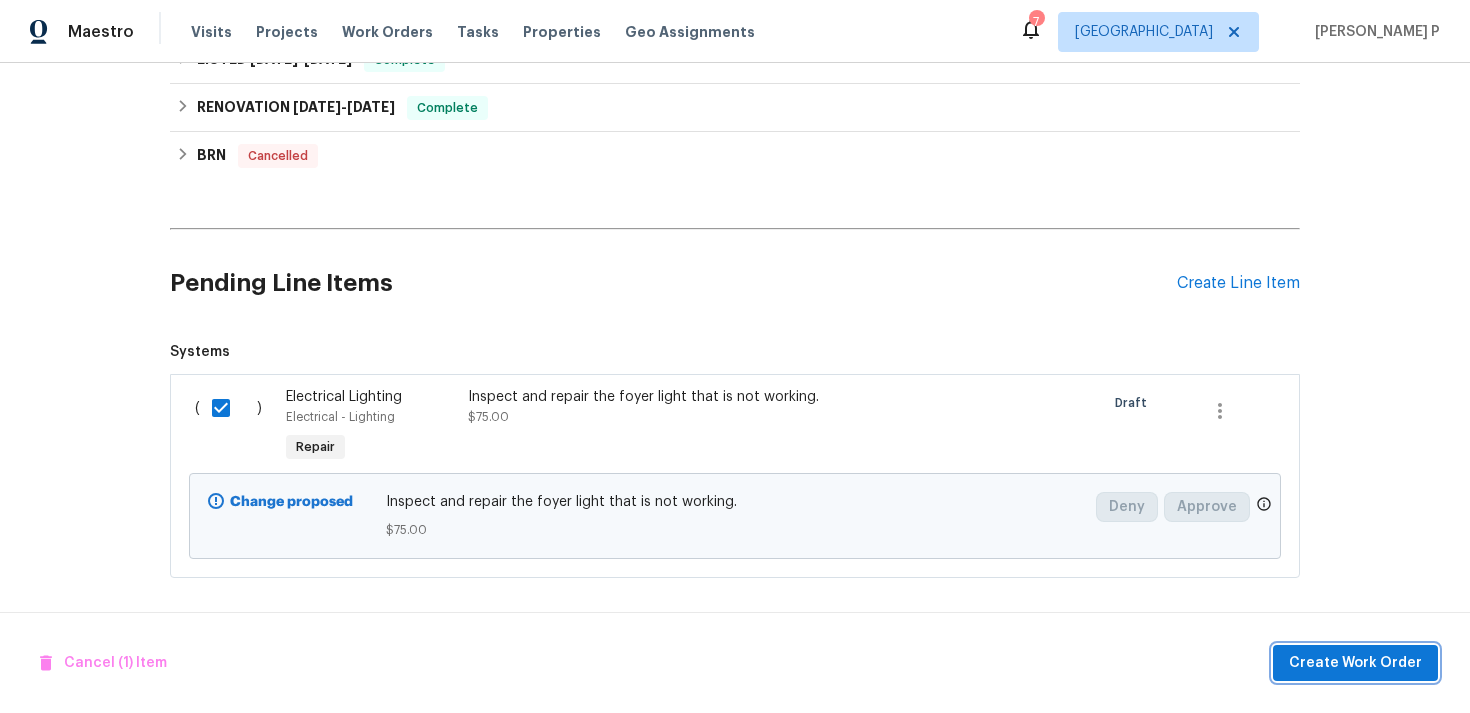 click on "Create Work Order" at bounding box center (1355, 663) 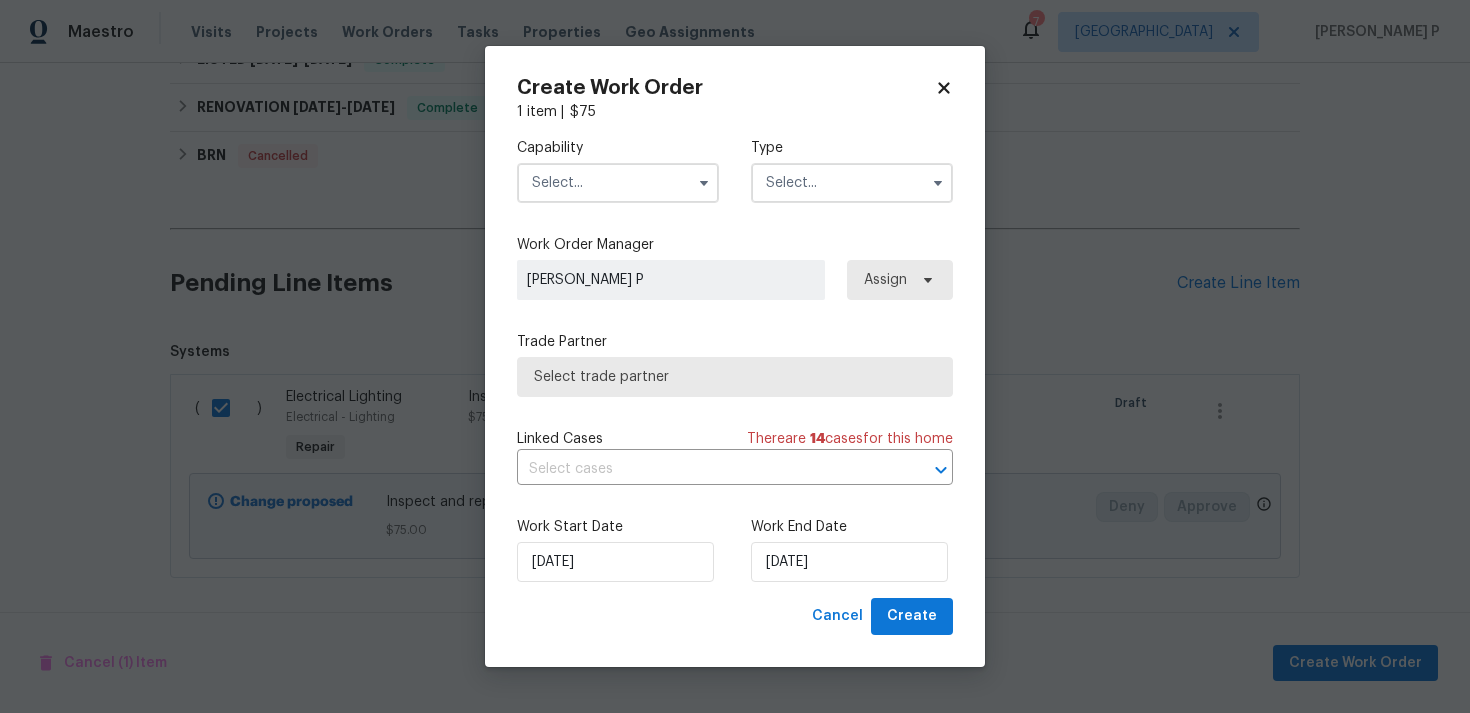 click at bounding box center (852, 183) 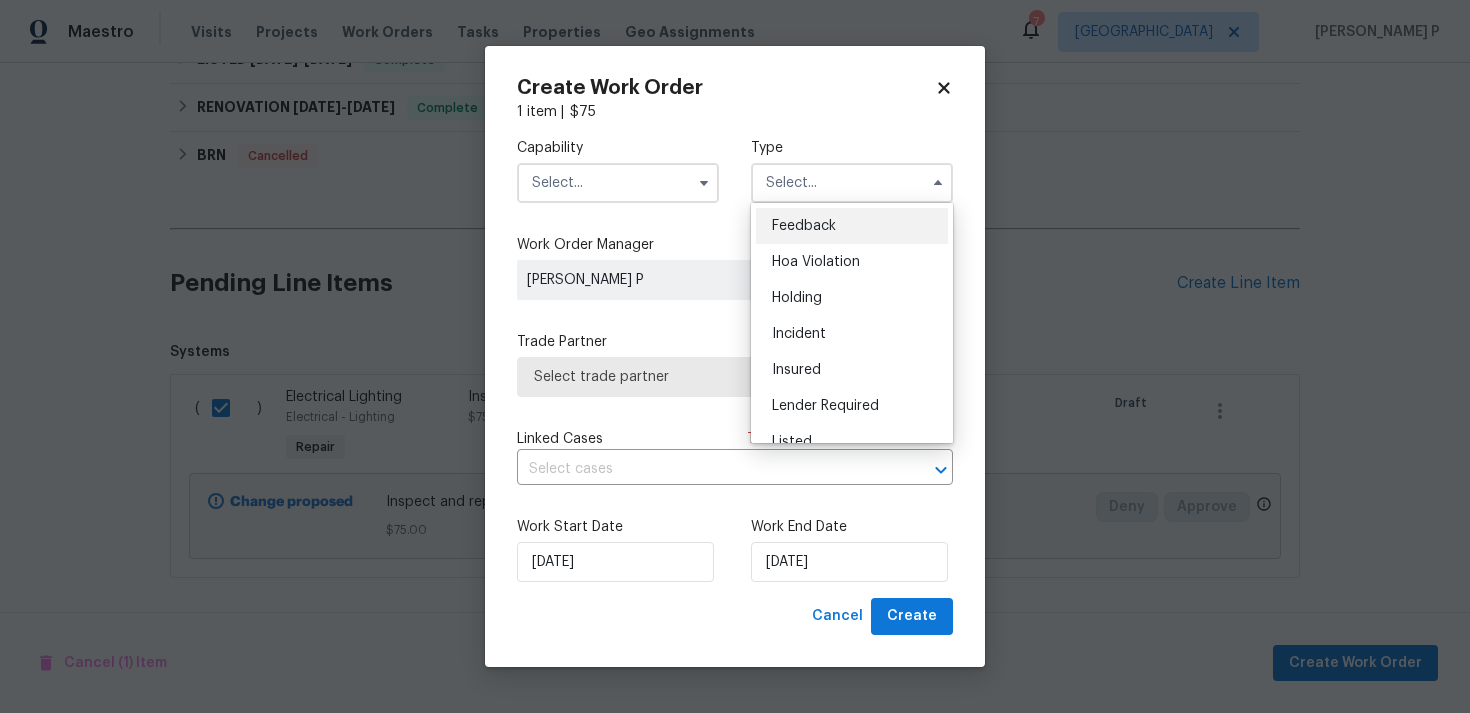 click on "Feedback" at bounding box center (852, 226) 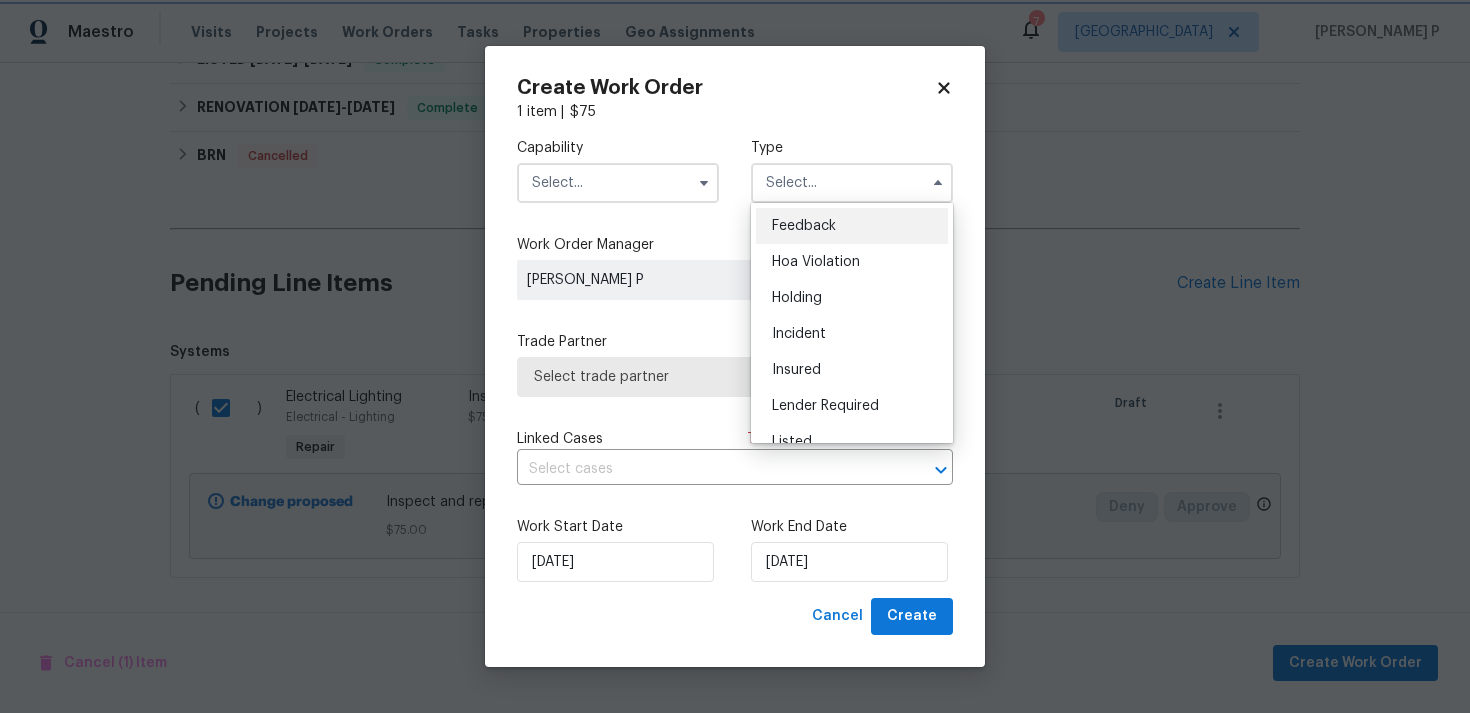 type on "Feedback" 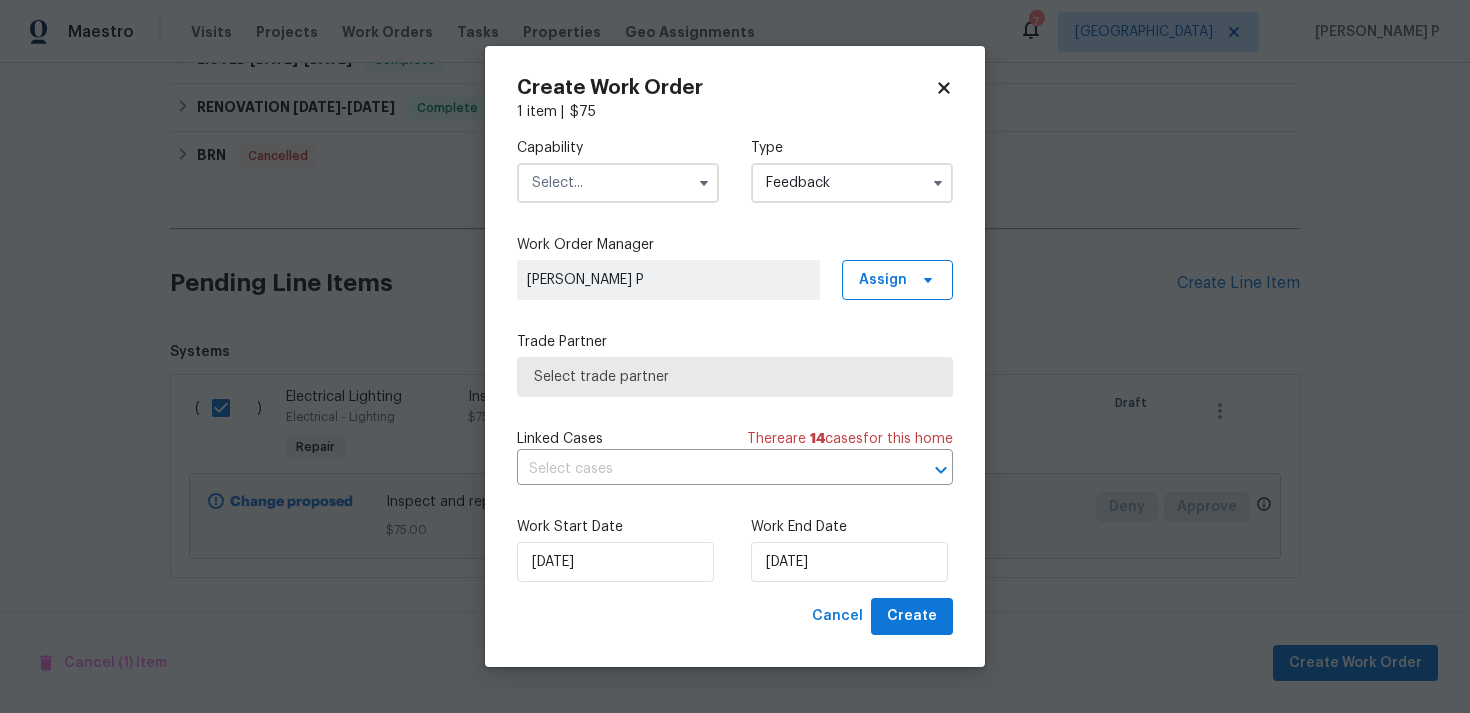 click at bounding box center [618, 183] 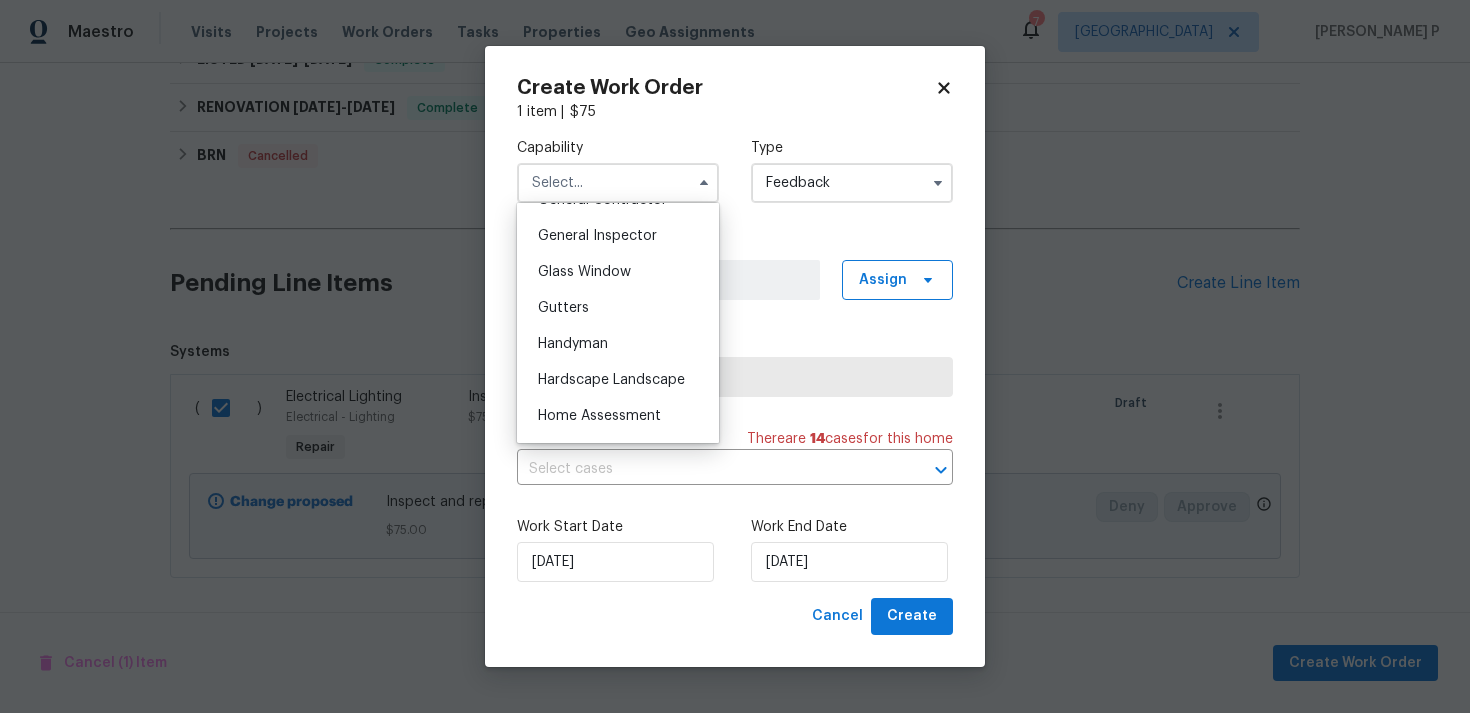 scroll, scrollTop: 1000, scrollLeft: 0, axis: vertical 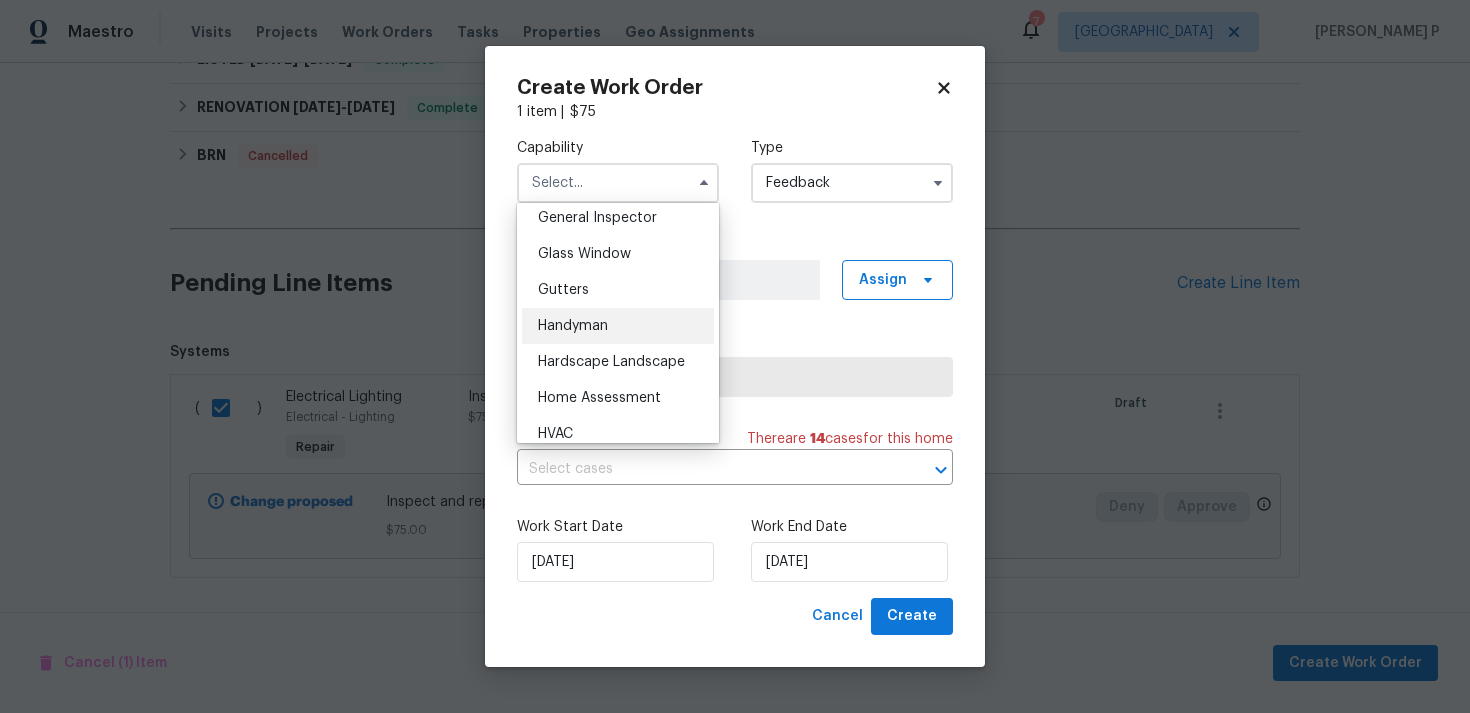 click on "Handyman" at bounding box center [618, 326] 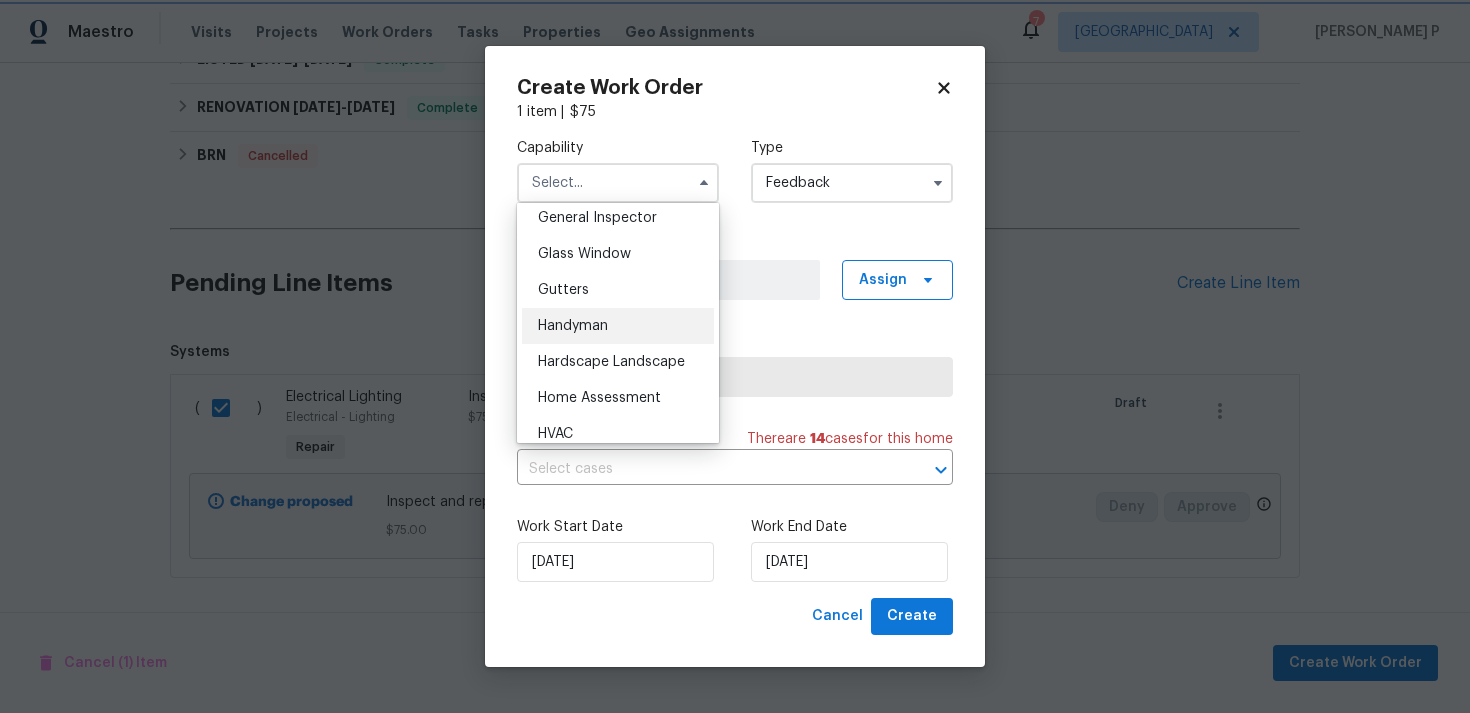 type on "Handyman" 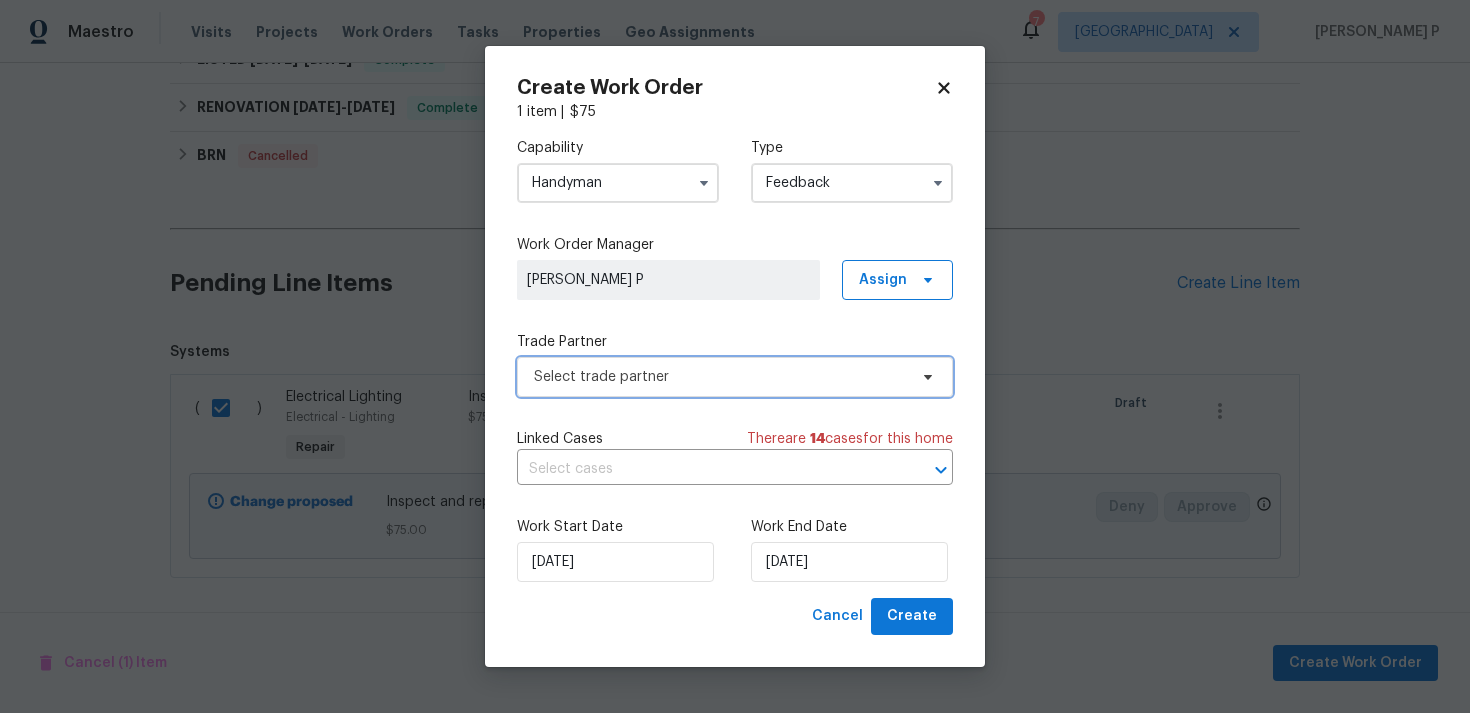 click on "Select trade partner" at bounding box center [720, 377] 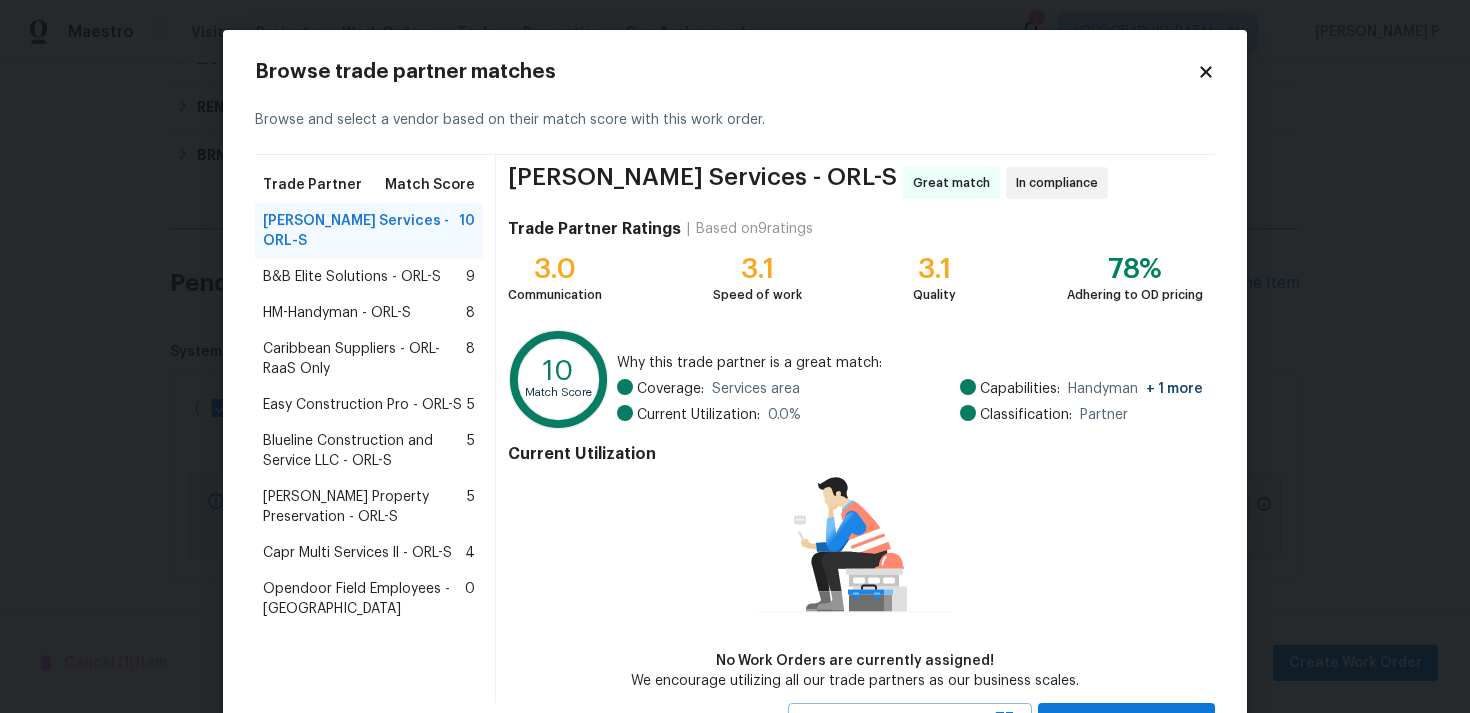 click on "B&B Elite Solutions - ORL-S" at bounding box center (352, 277) 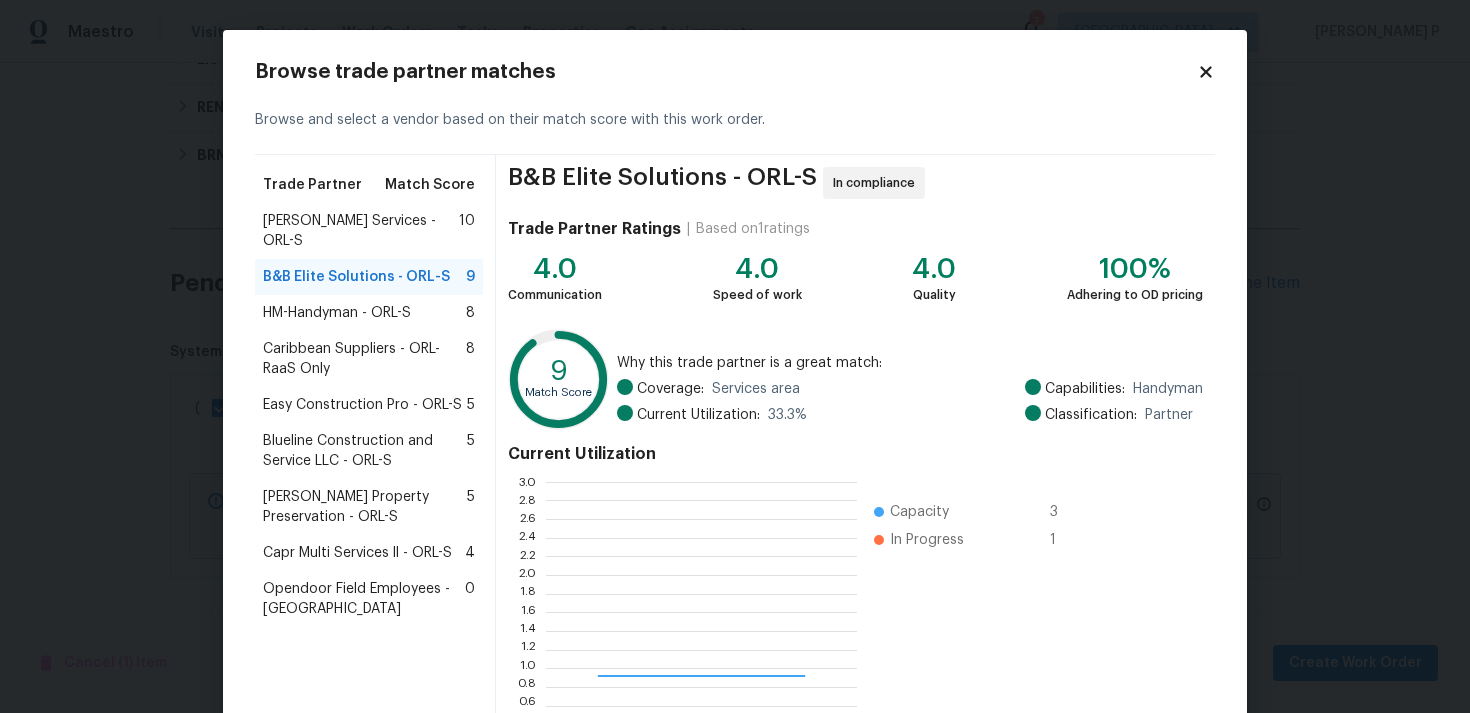 scroll, scrollTop: 2, scrollLeft: 1, axis: both 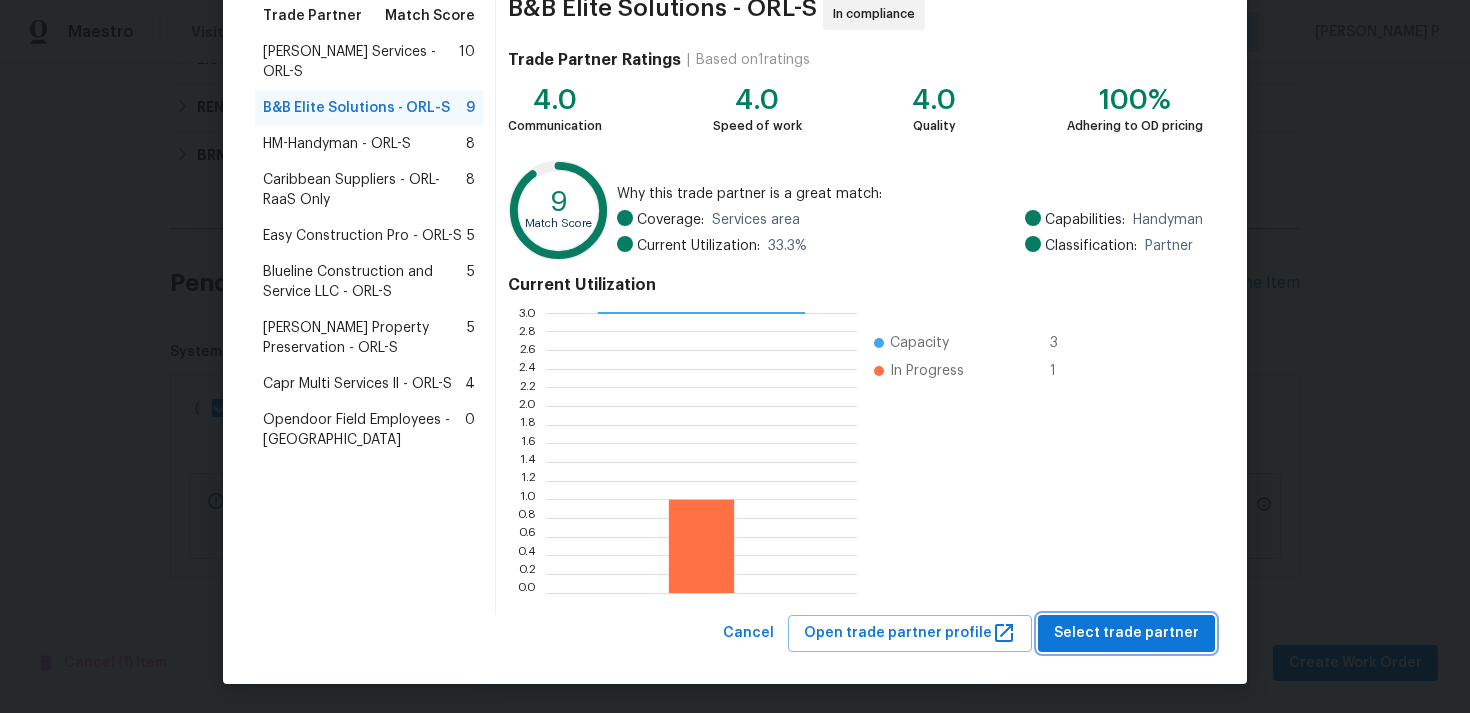 click on "Select trade partner" at bounding box center (1126, 633) 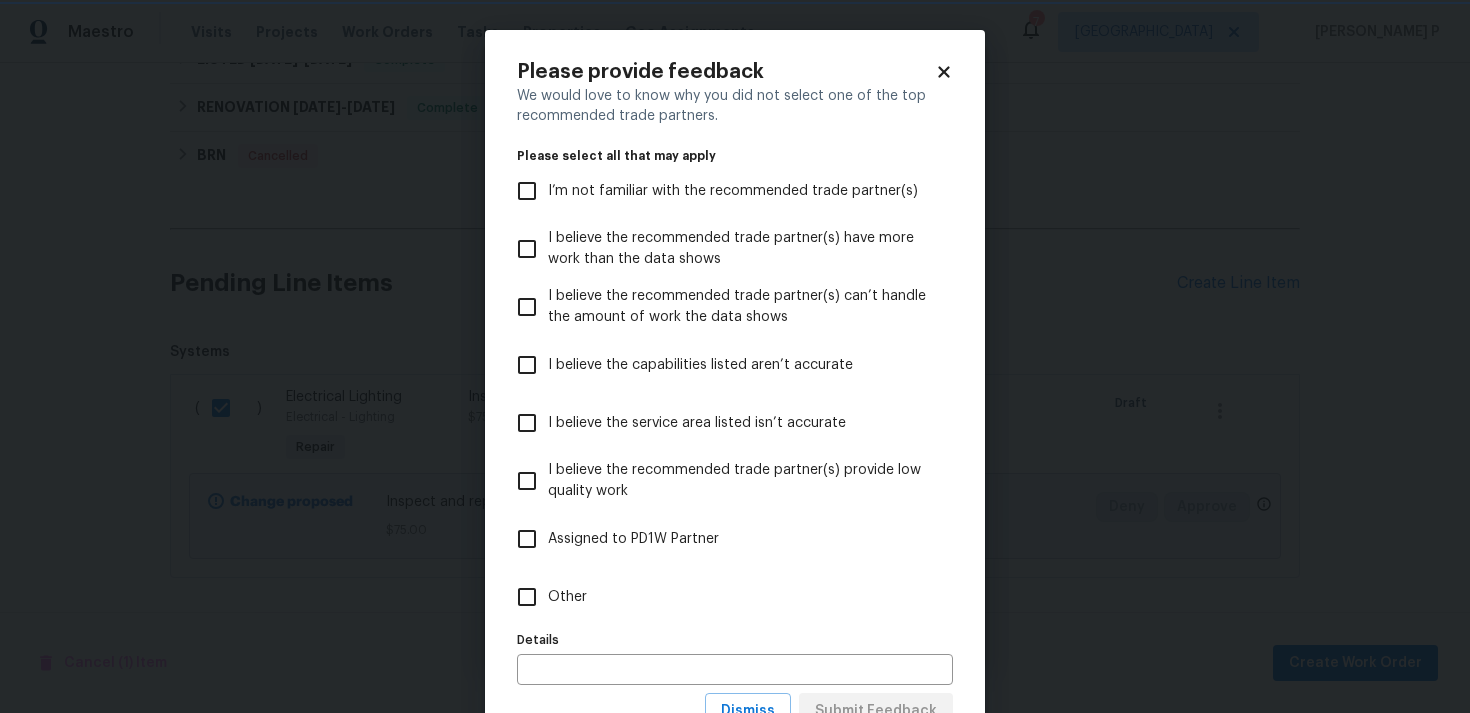 scroll, scrollTop: 0, scrollLeft: 0, axis: both 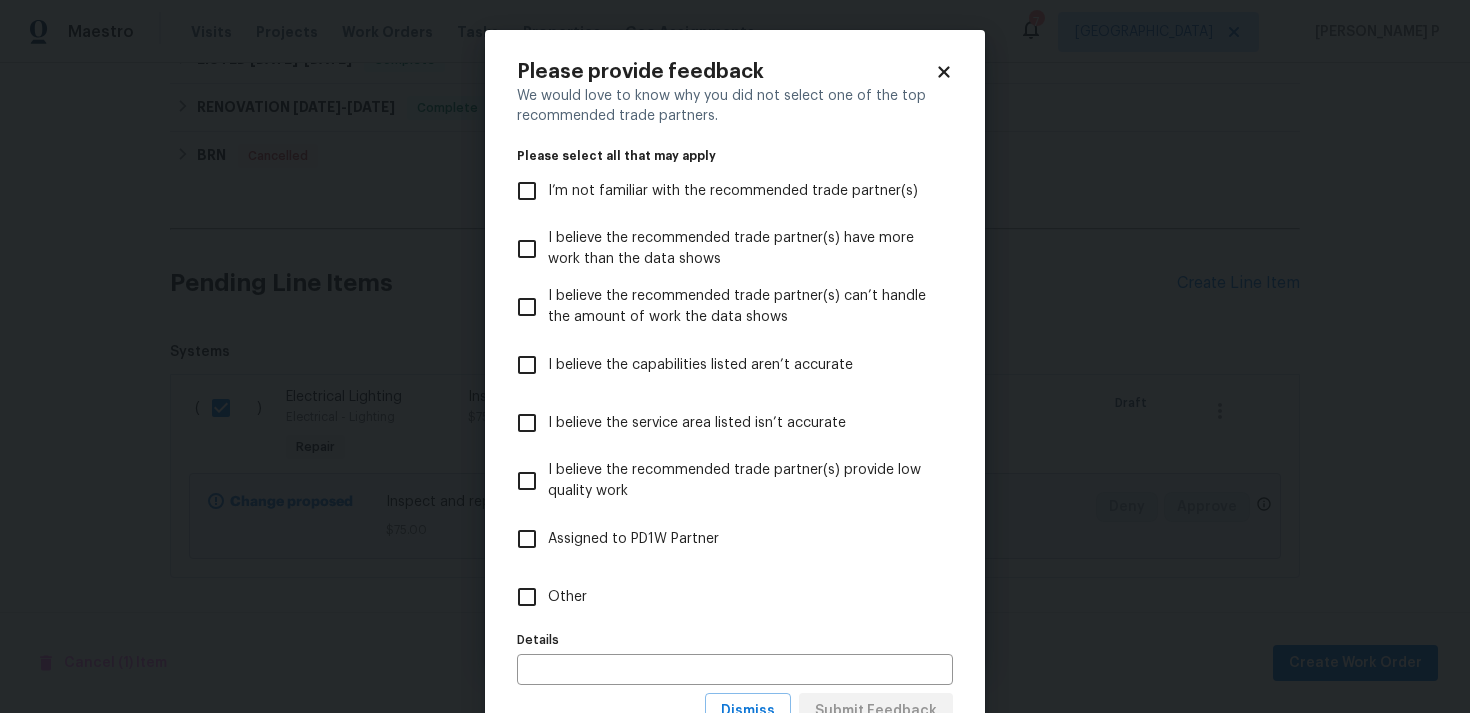 click on "Other" at bounding box center [567, 597] 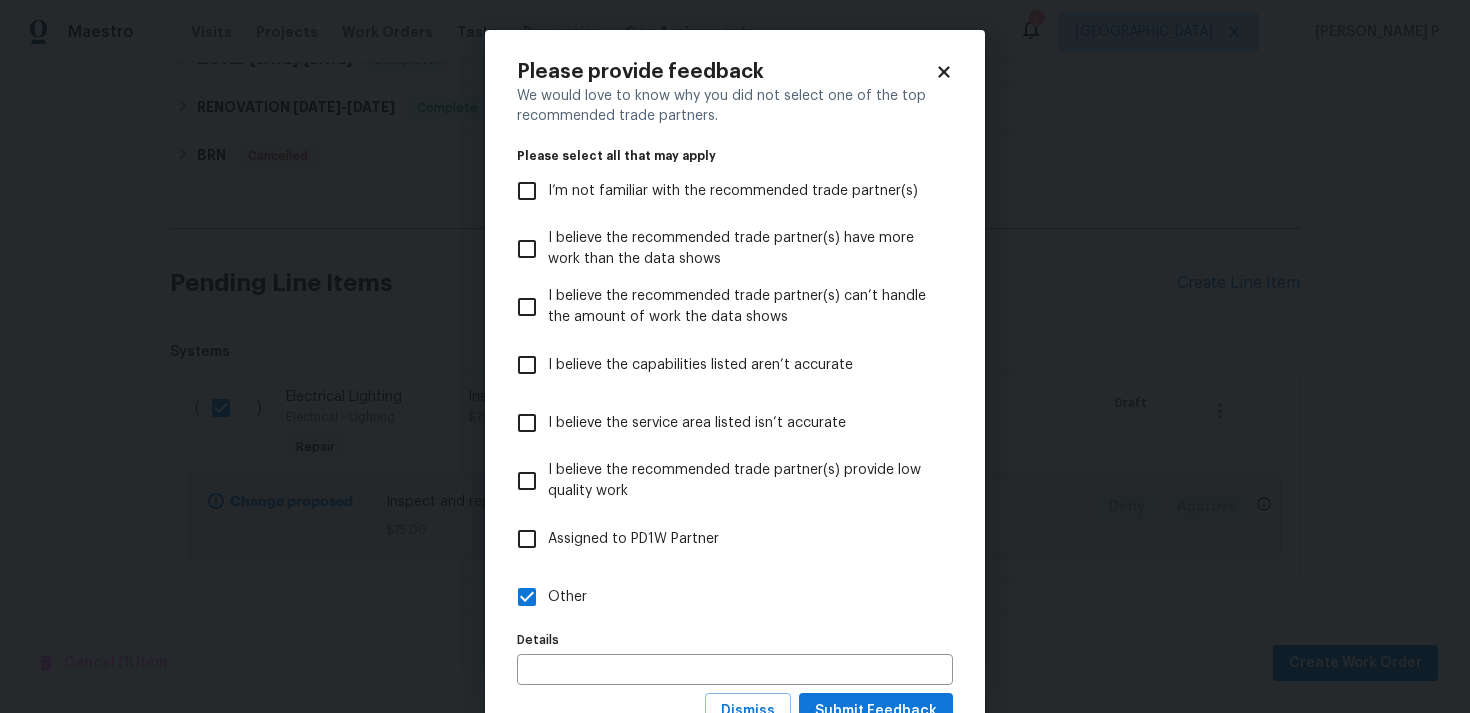 scroll, scrollTop: 79, scrollLeft: 0, axis: vertical 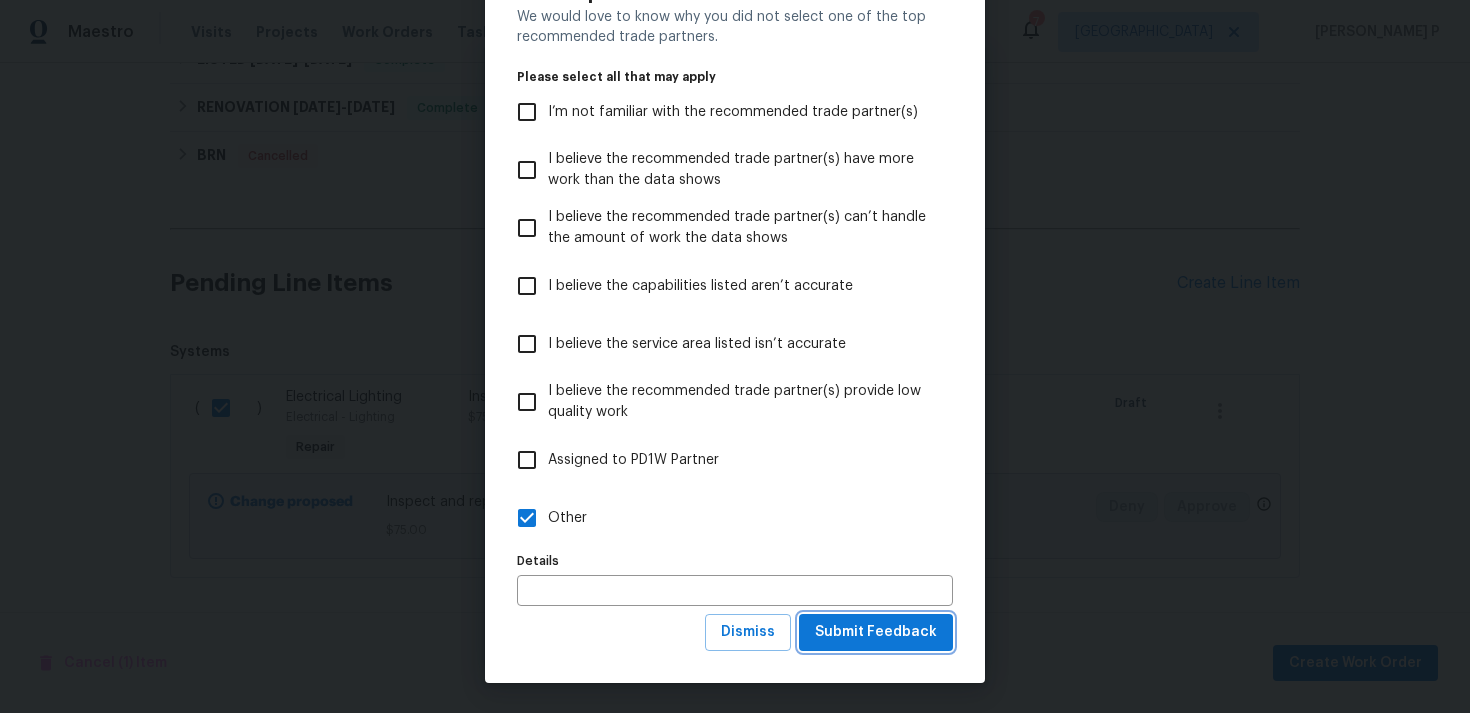 click on "Submit Feedback" at bounding box center (876, 632) 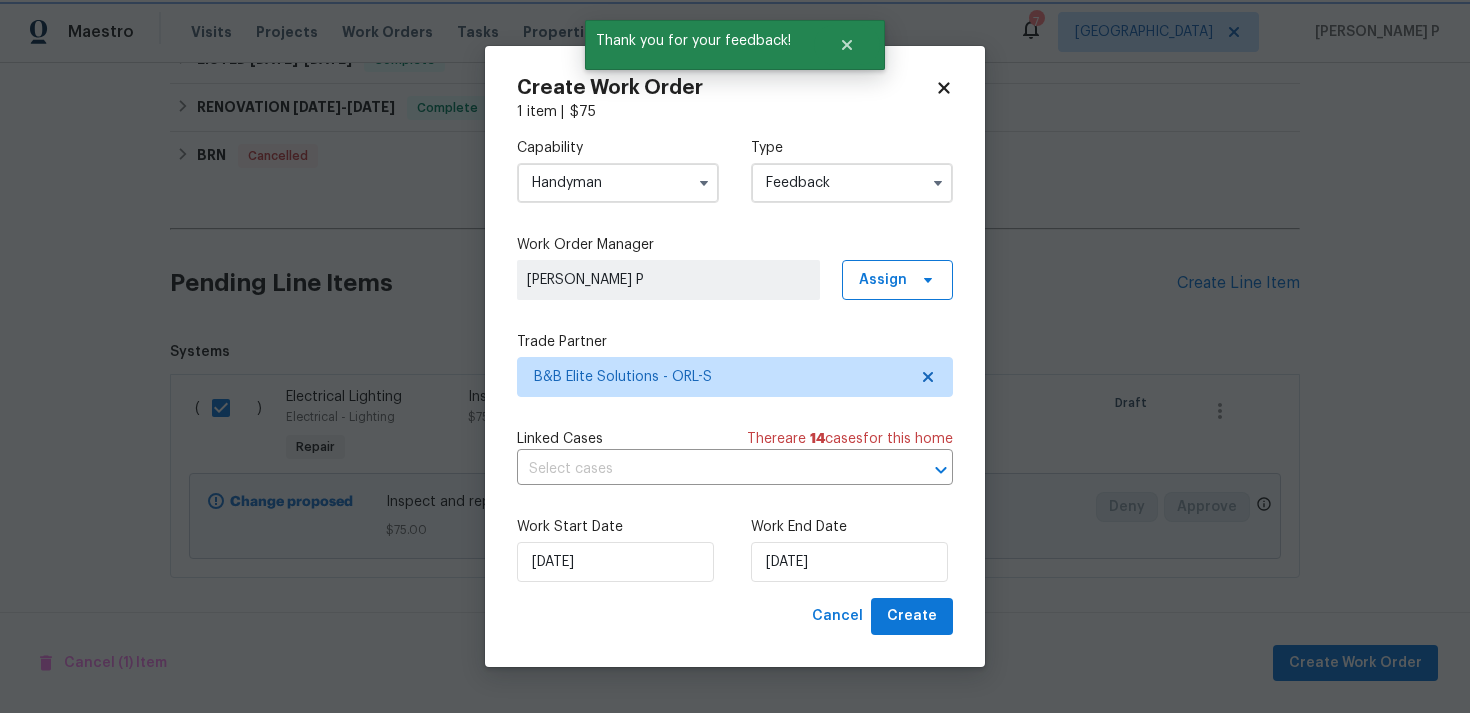 scroll, scrollTop: 0, scrollLeft: 0, axis: both 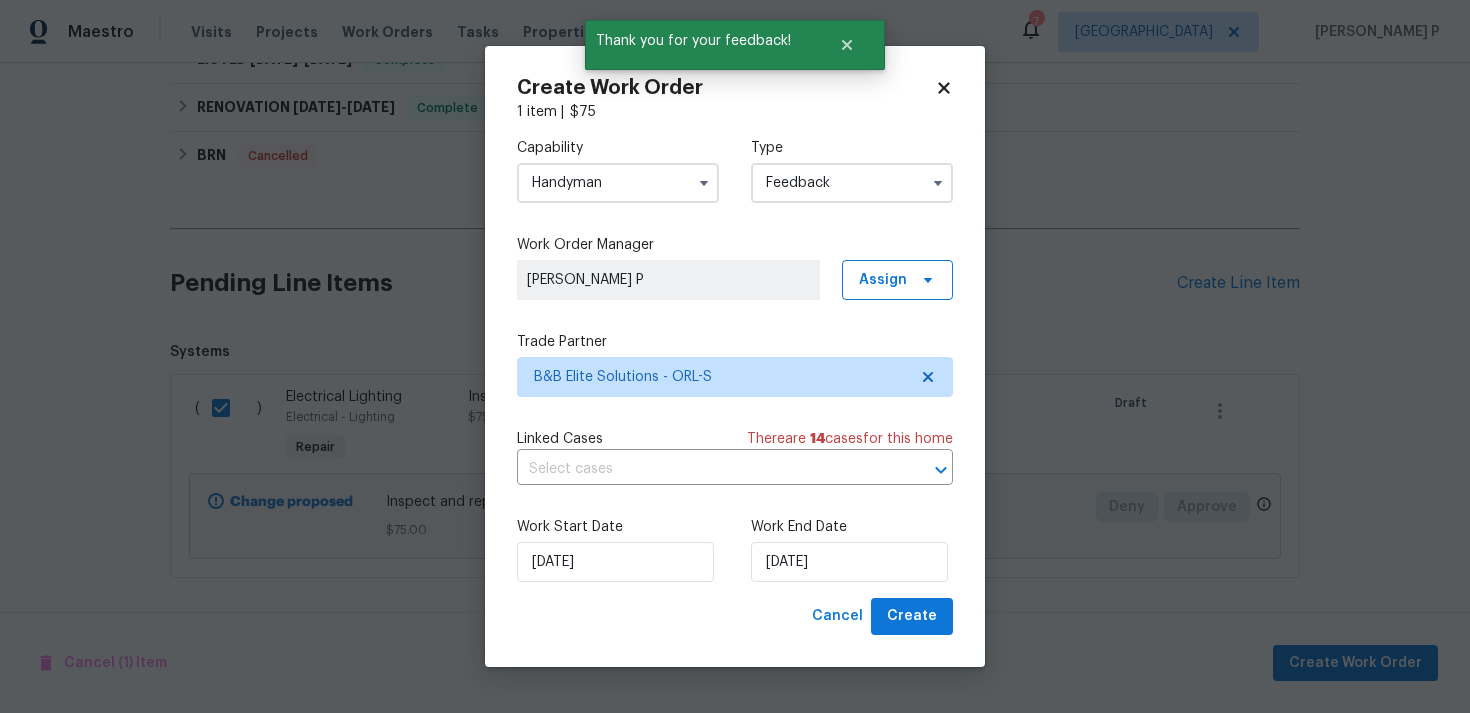 click on "Work End Date   16/07/2025" at bounding box center [852, 549] 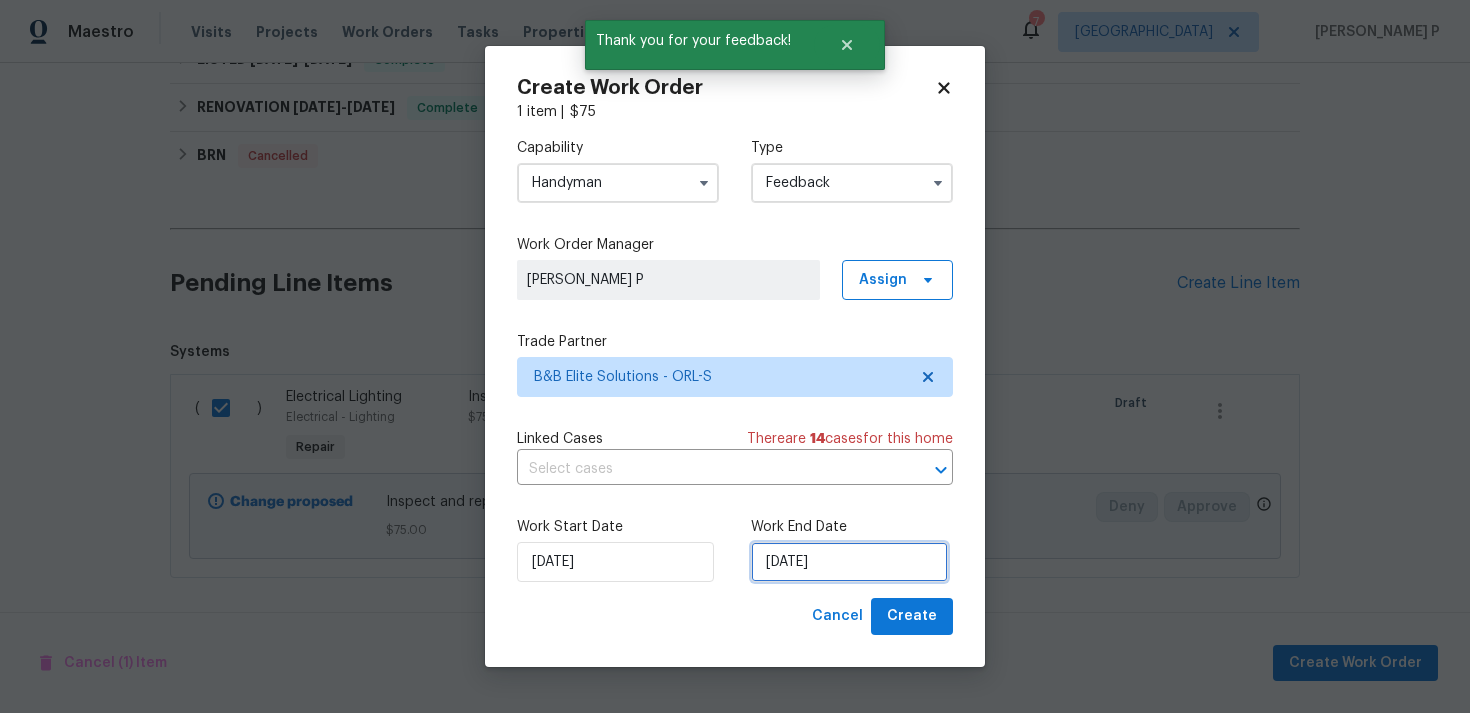 click on "[DATE]" at bounding box center [849, 562] 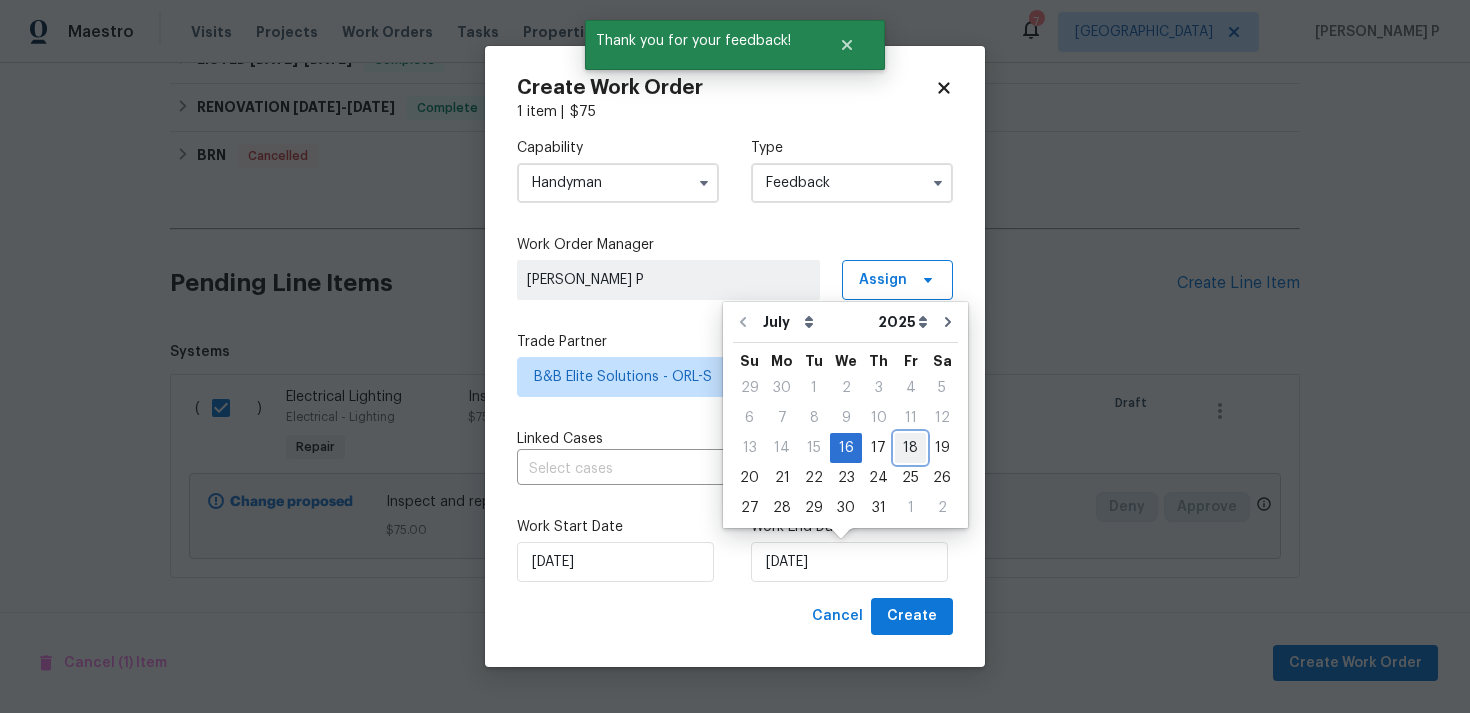 click on "18" at bounding box center (910, 448) 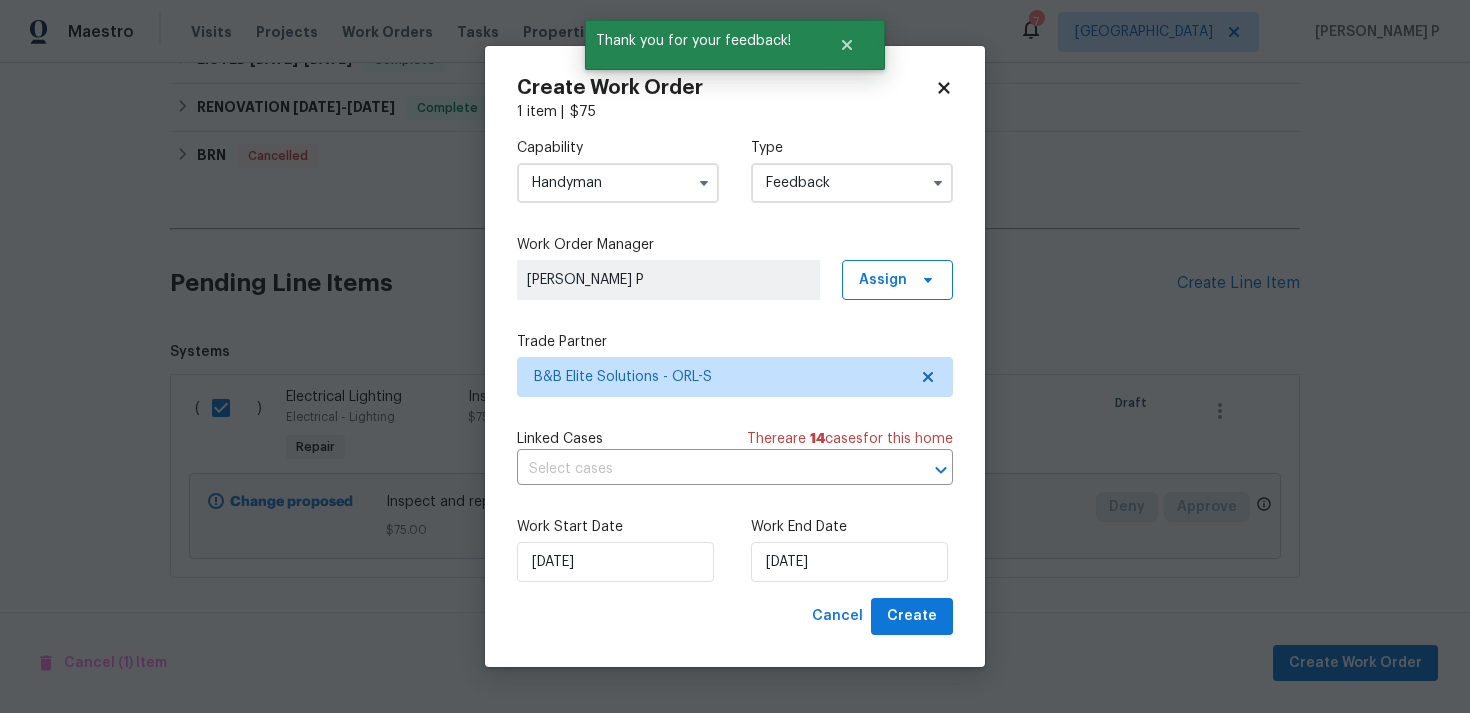 click on "Work Start Date   16/07/2025 Work End Date   18/07/2025" at bounding box center [735, 549] 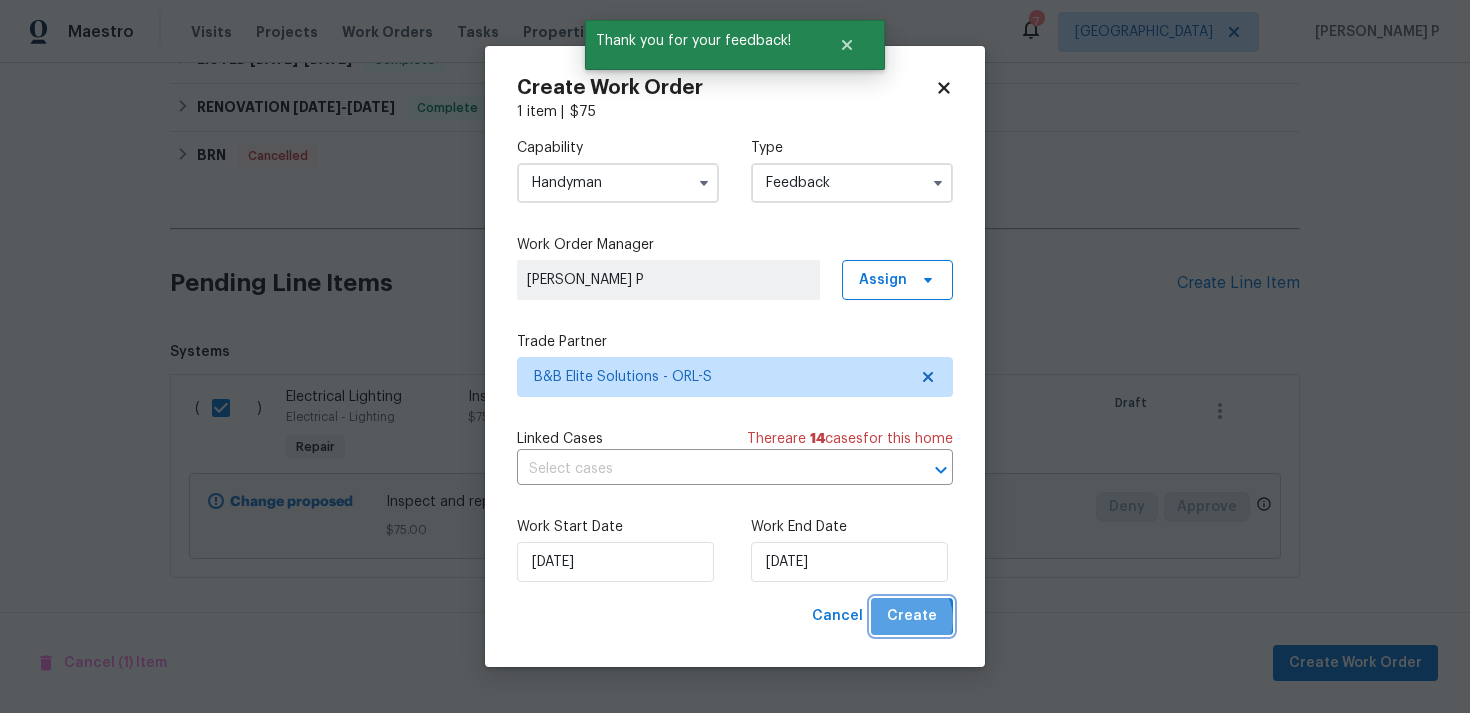 click on "Create" at bounding box center (912, 616) 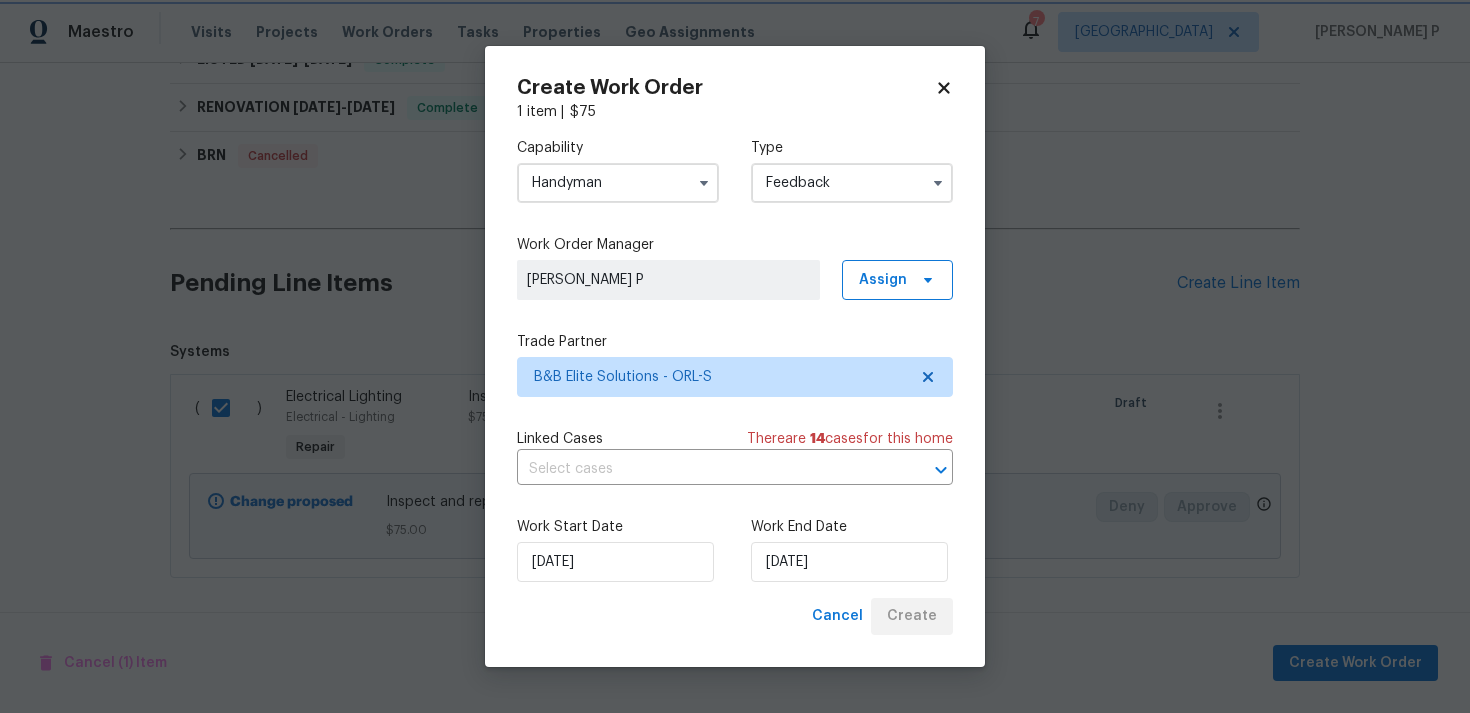scroll, scrollTop: 352, scrollLeft: 0, axis: vertical 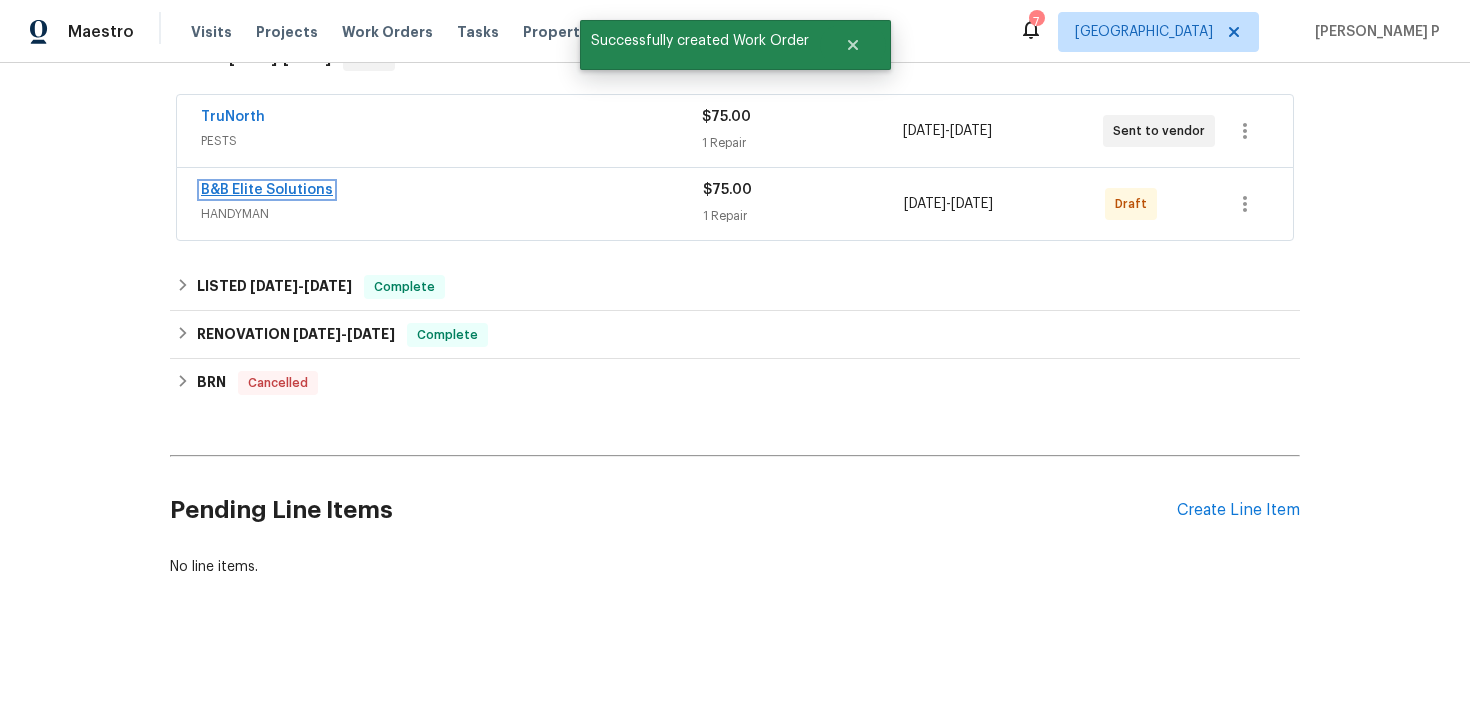 click on "B&B Elite Solutions" at bounding box center [267, 190] 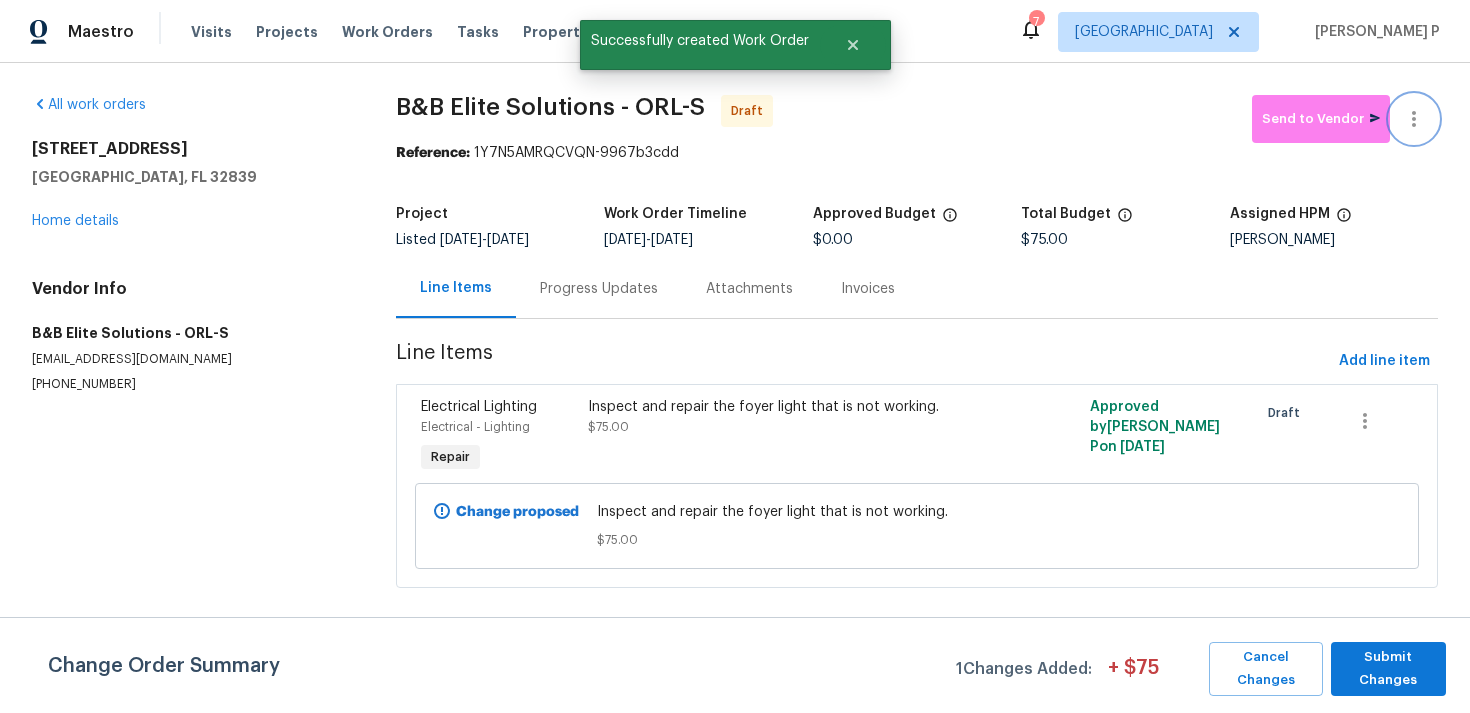 click 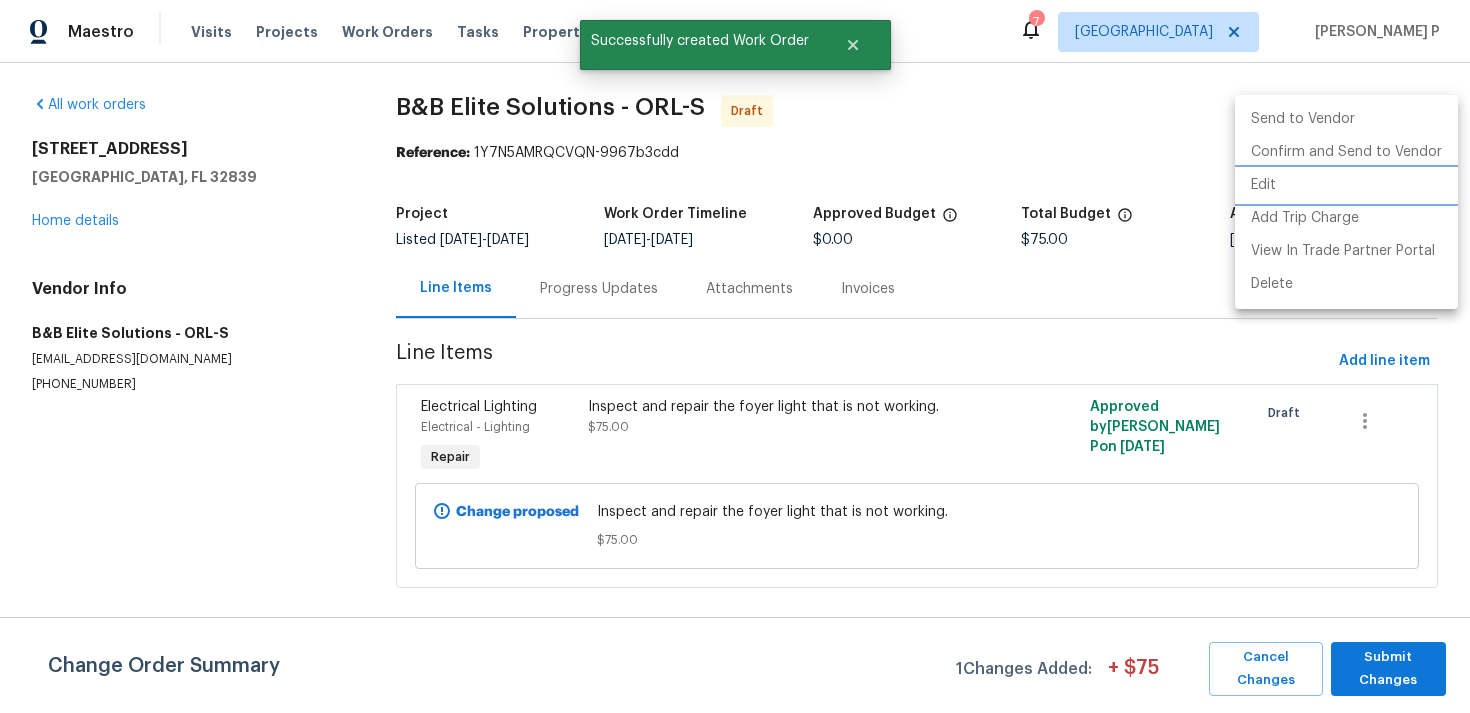click on "Edit" at bounding box center [1346, 185] 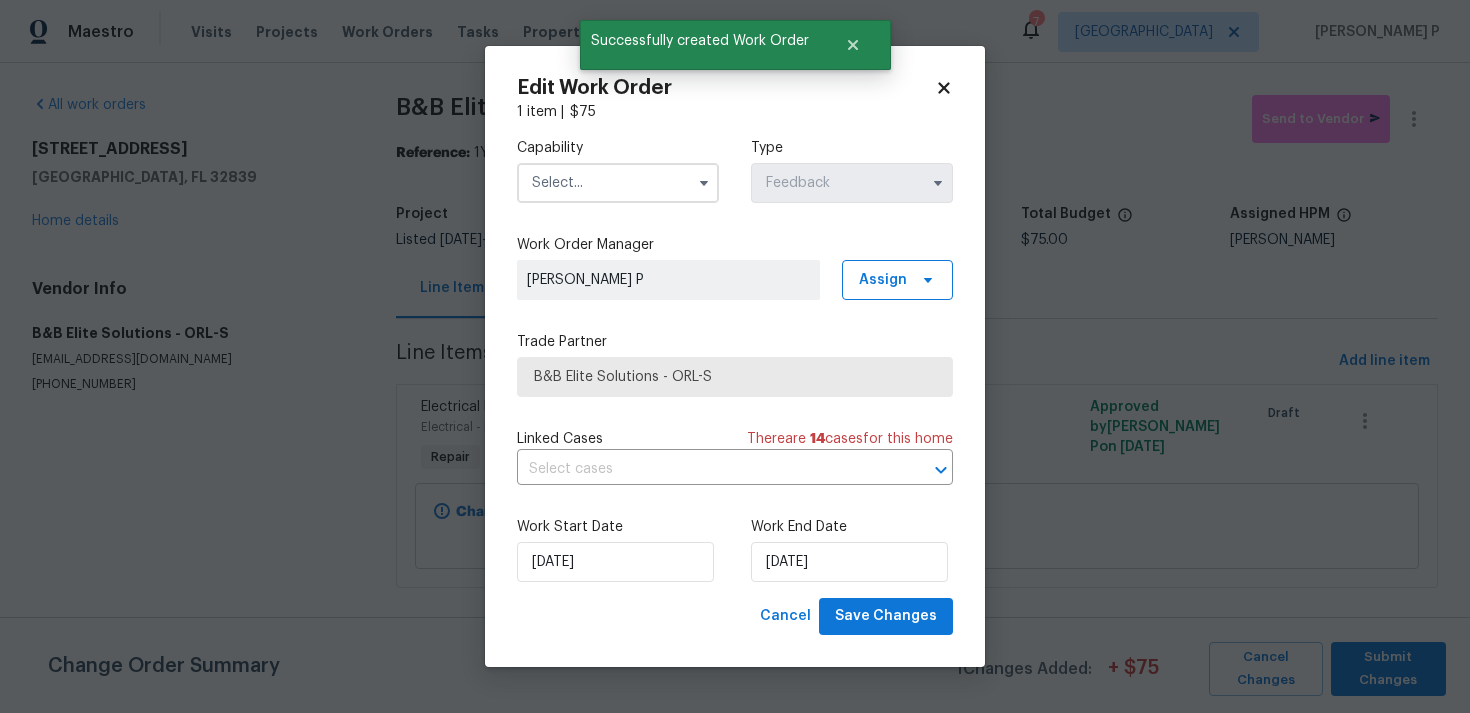 click at bounding box center [618, 183] 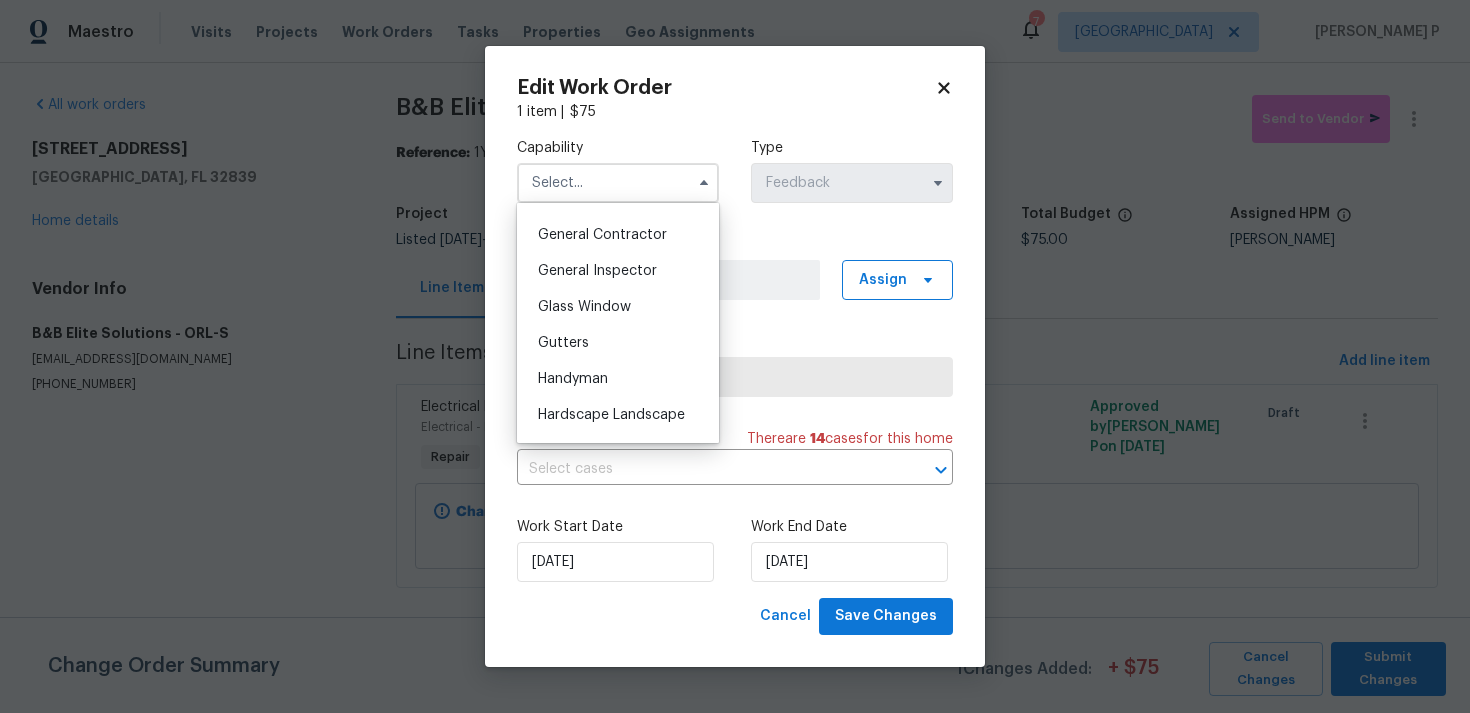 scroll, scrollTop: 1031, scrollLeft: 0, axis: vertical 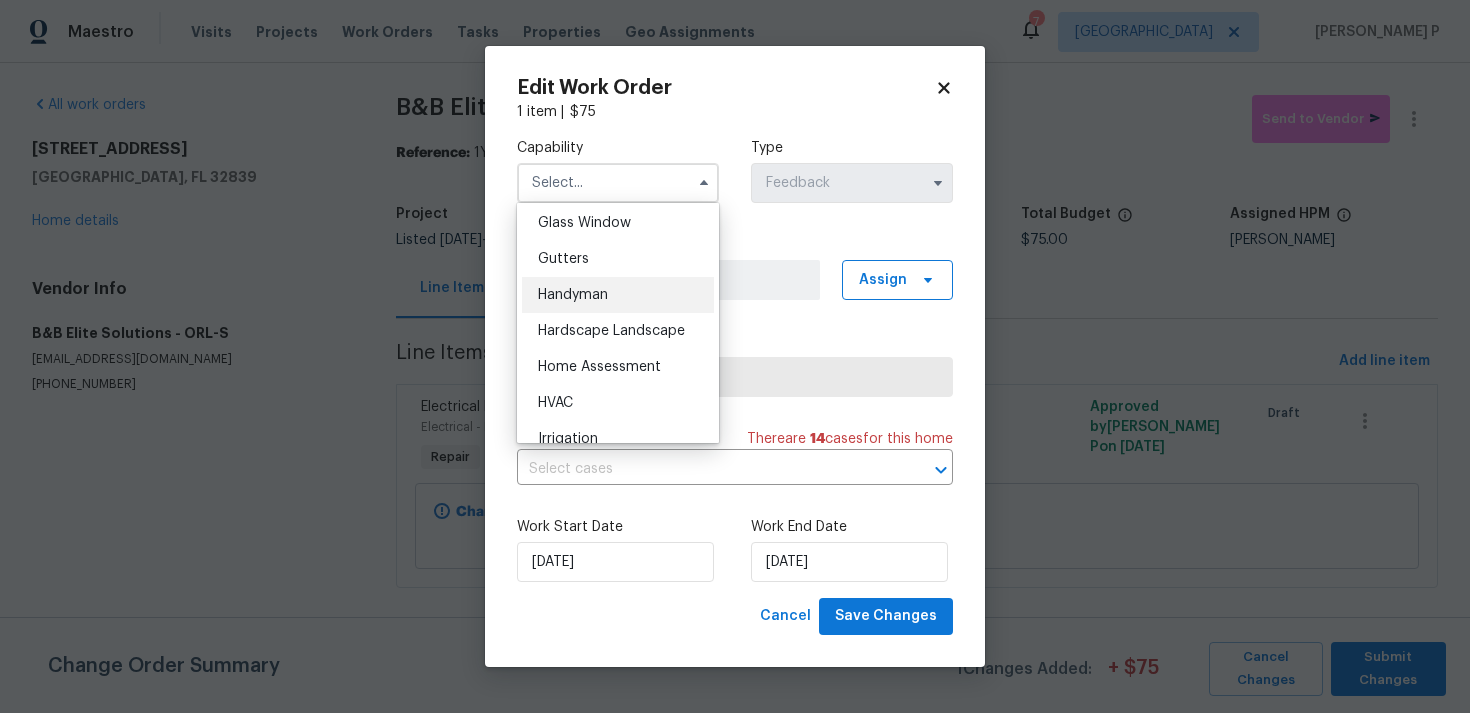 click on "Handyman" at bounding box center [618, 295] 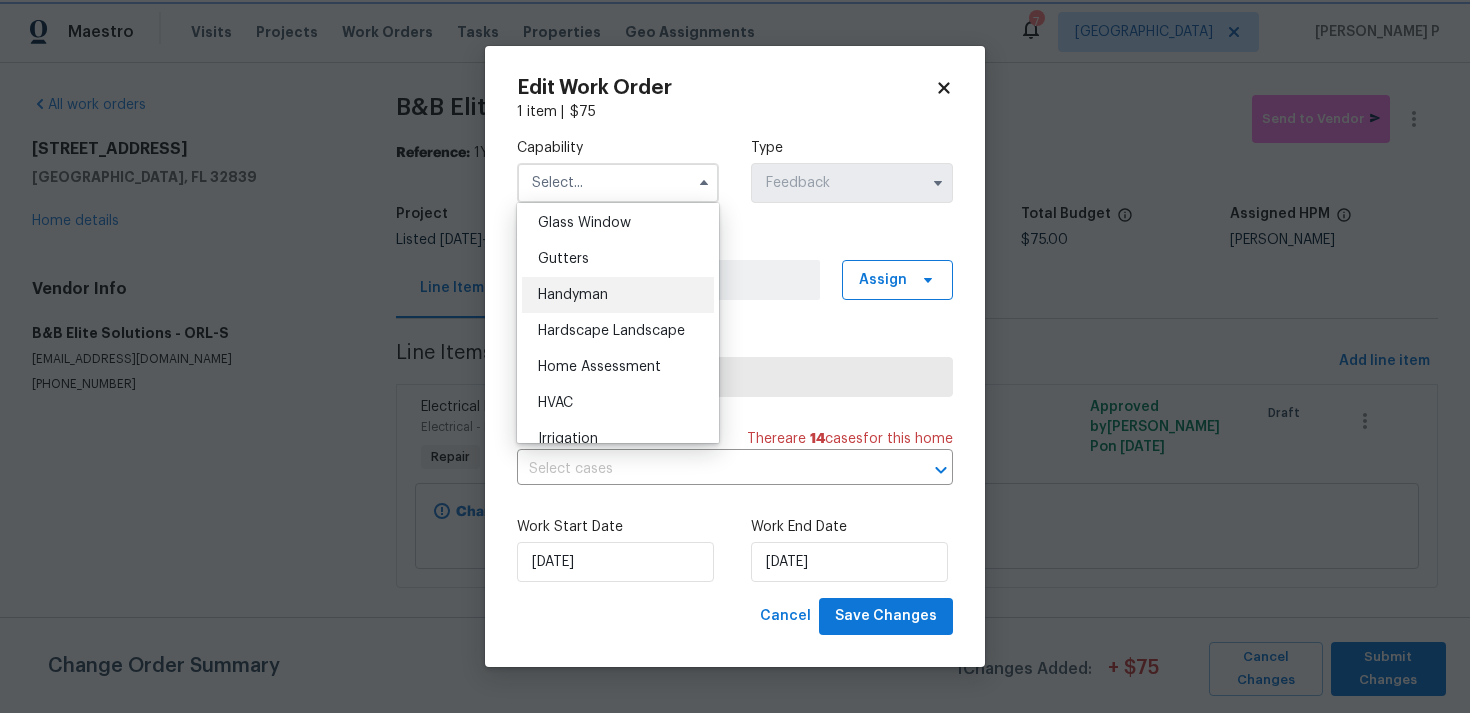 type on "Handyman" 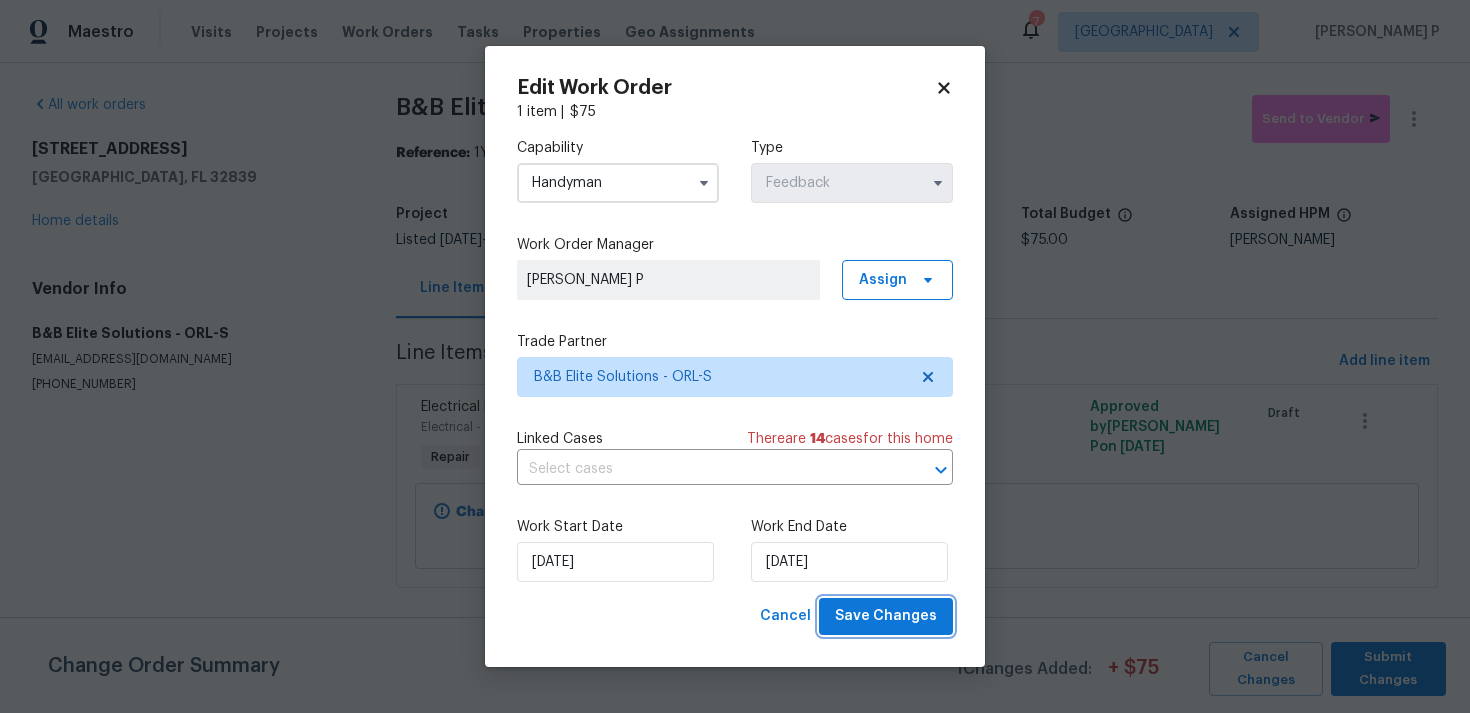 click on "Save Changes" at bounding box center [886, 616] 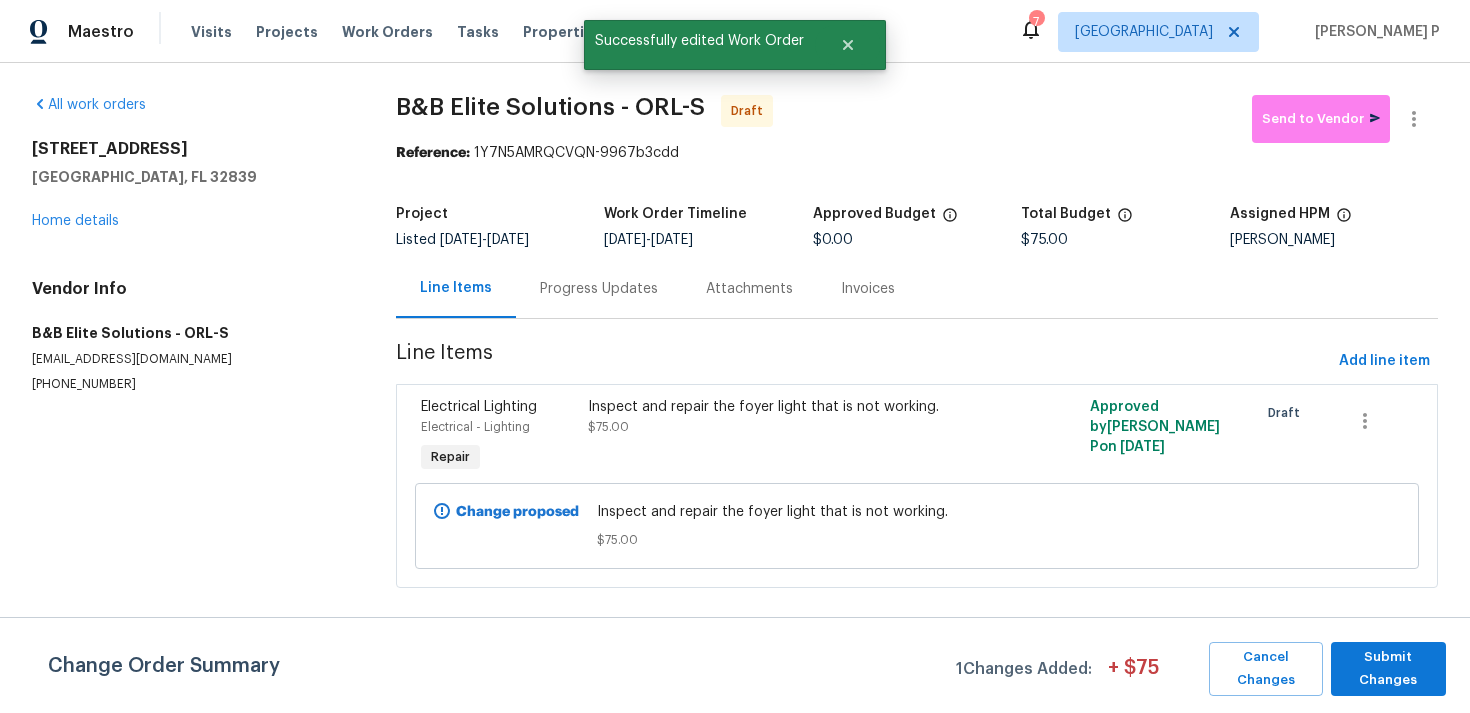 click on "Progress Updates" at bounding box center (599, 289) 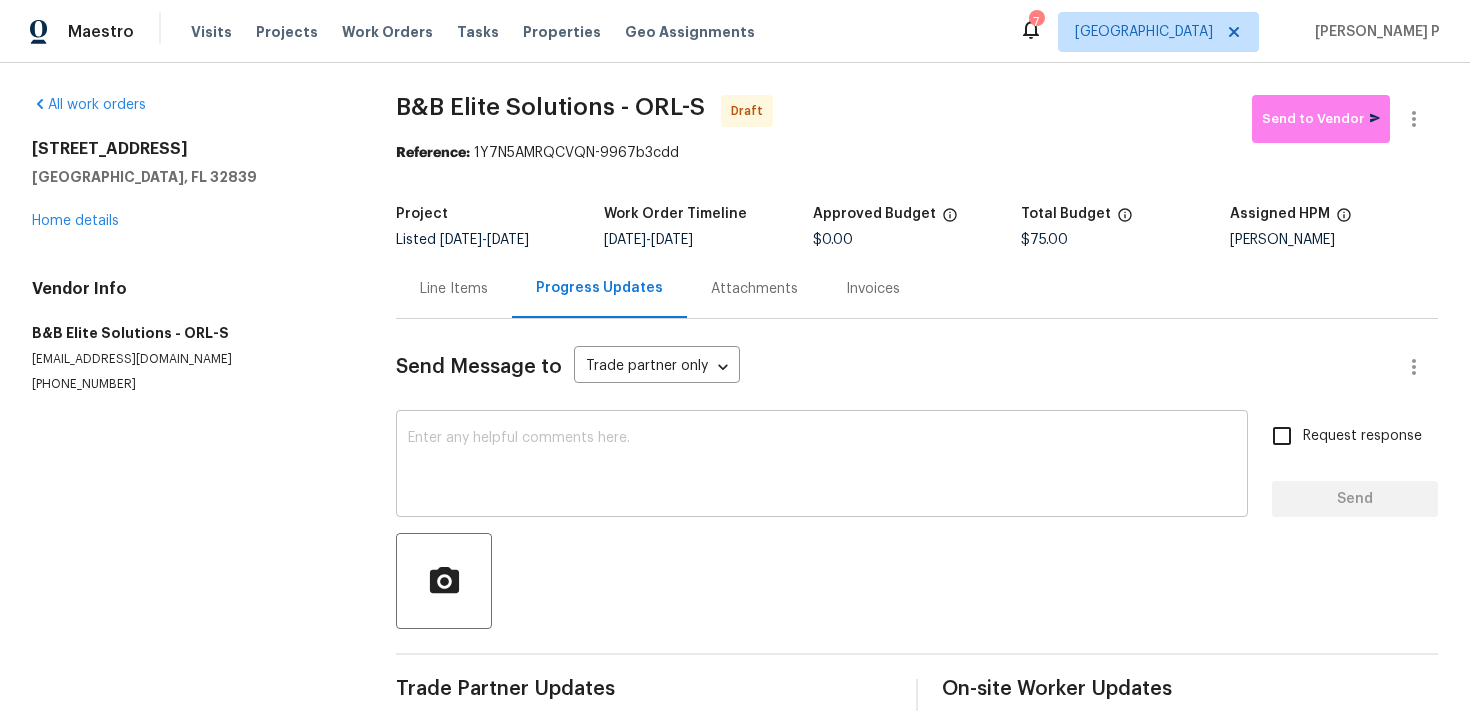 click at bounding box center (822, 466) 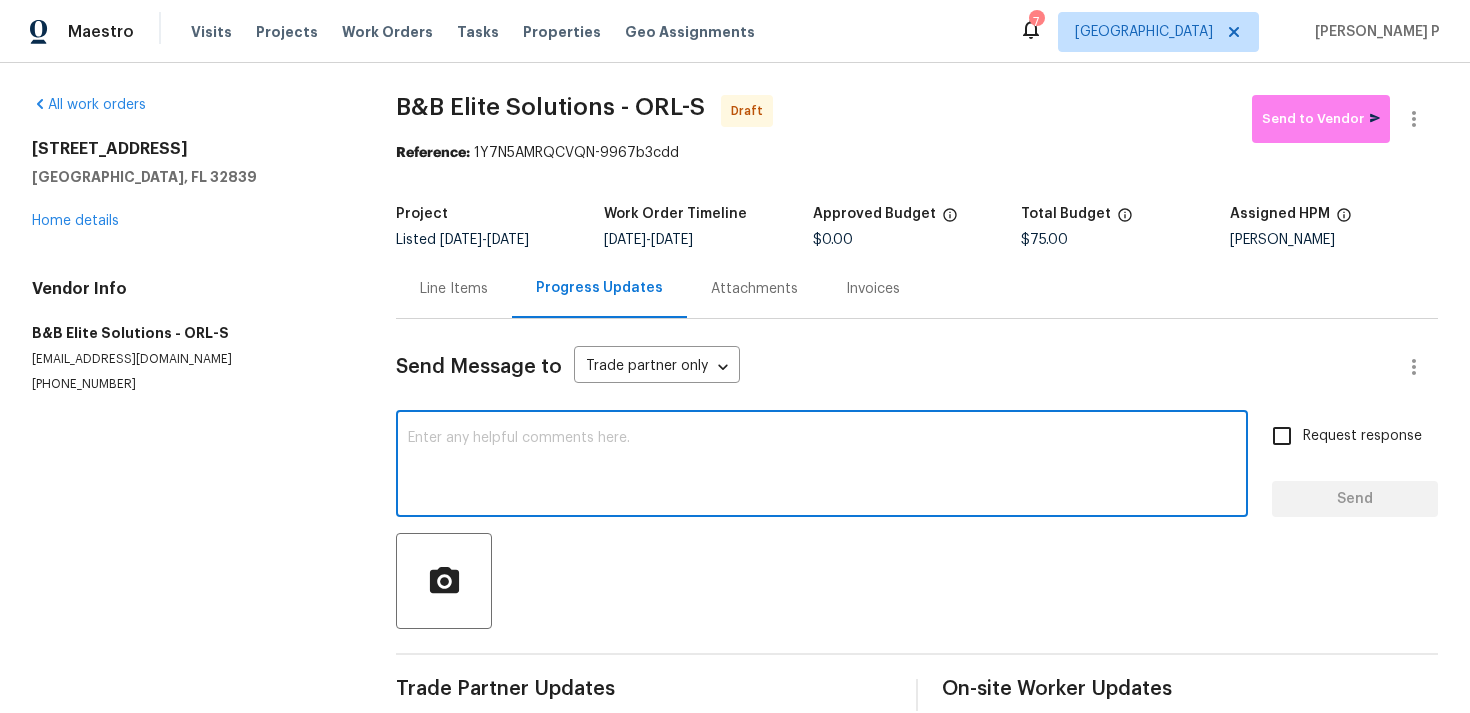 paste on "Hi, this is Ramyasri with Opendoor. I’m confirming you received the WO for the property at (Address). Please review and accept the WO within 24 hours and provide a schedule date. Please disregard the contact information for the HPM included in the WO. Our Centralised LWO Team is responsible for Listed WOs." 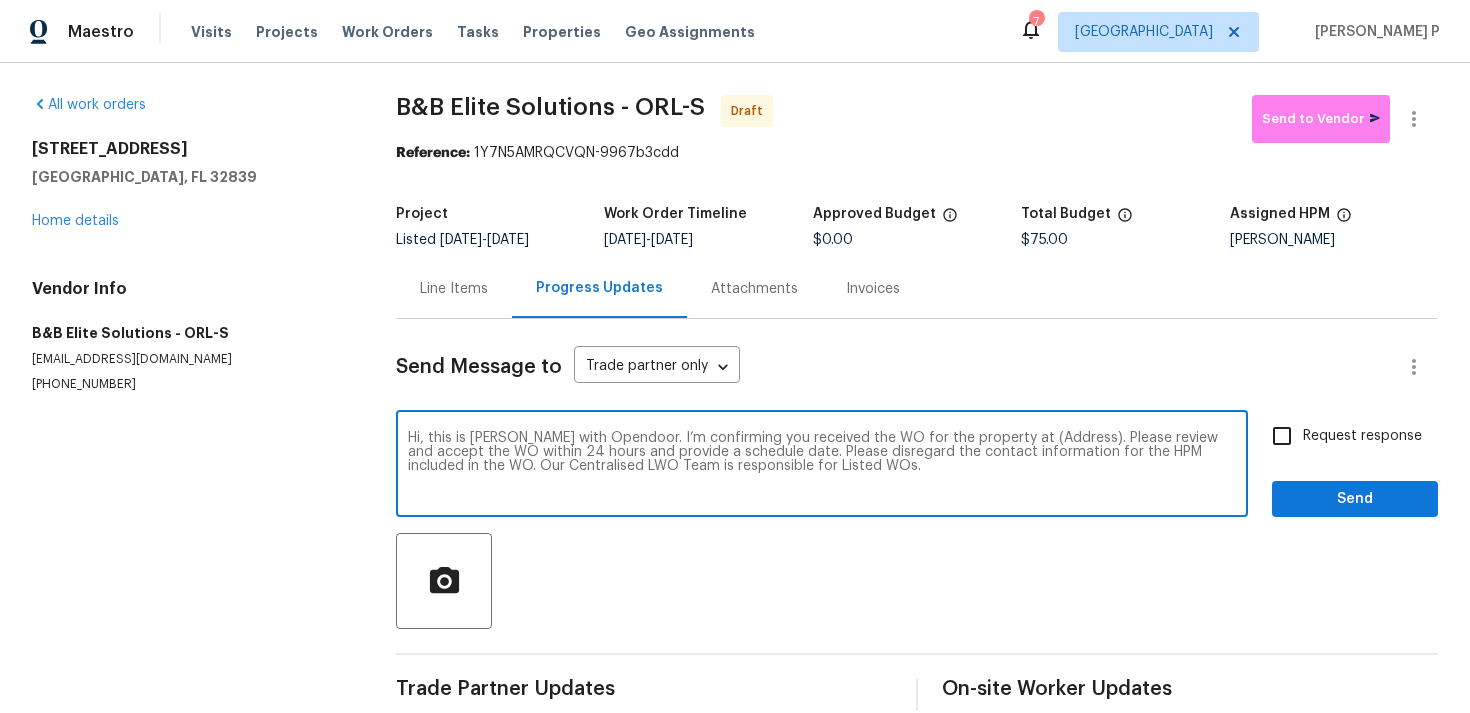 drag, startPoint x: 1003, startPoint y: 437, endPoint x: 1065, endPoint y: 437, distance: 62 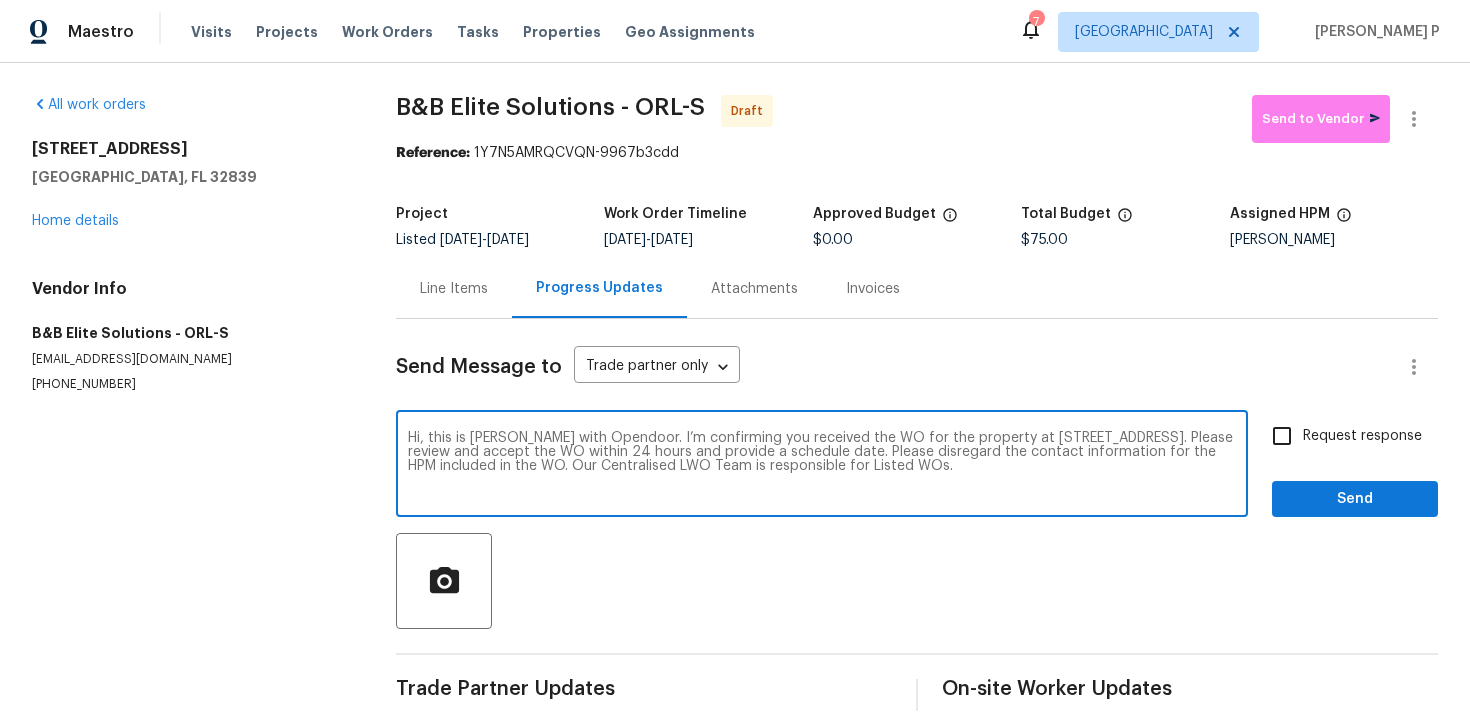 type on "Hi, this is Ramyasri with Opendoor. I’m confirming you received the WO for the property at 5126 Picadilly Circus Ct # 11, Orlando, FL 32839. Please review and accept the WO within 24 hours and provide a schedule date. Please disregard the contact information for the HPM included in the WO. Our Centralised LWO Team is responsible for Listed WOs." 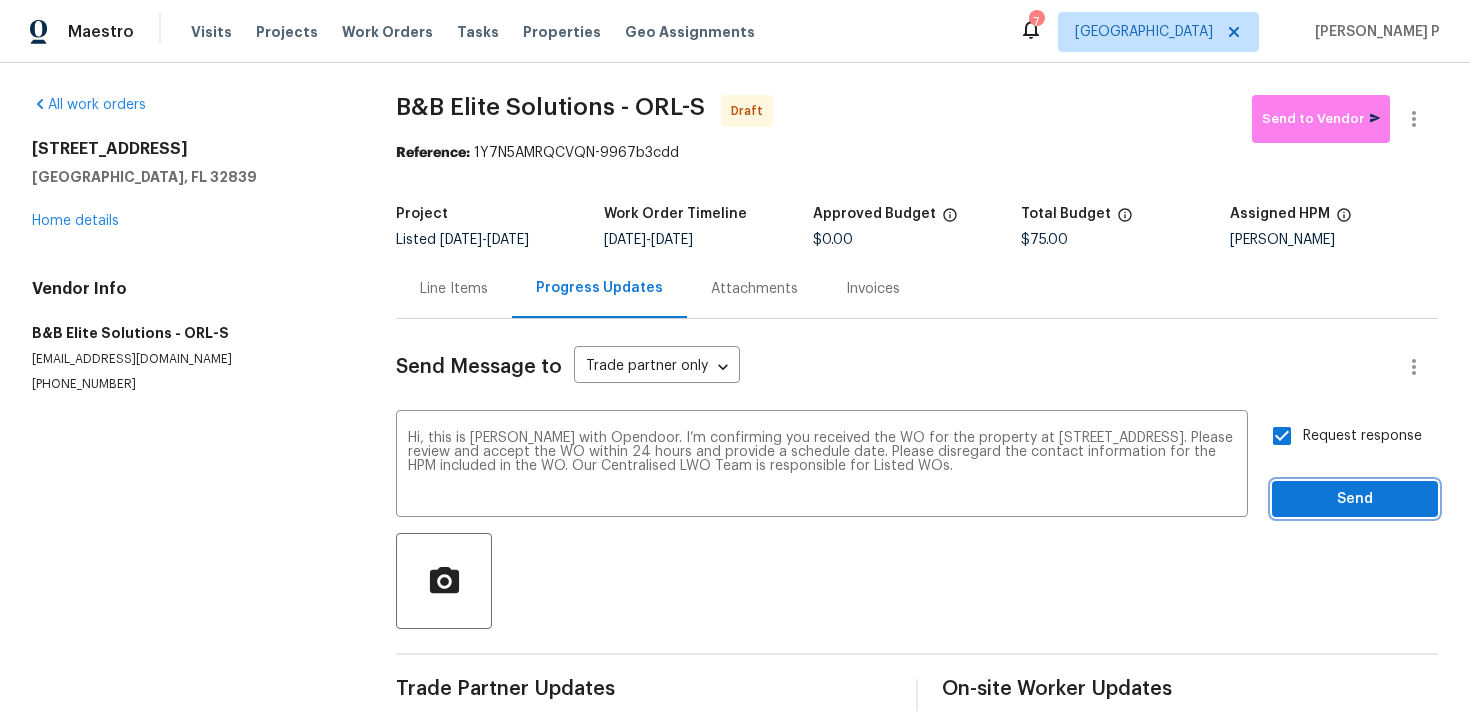click on "Send" at bounding box center [1355, 499] 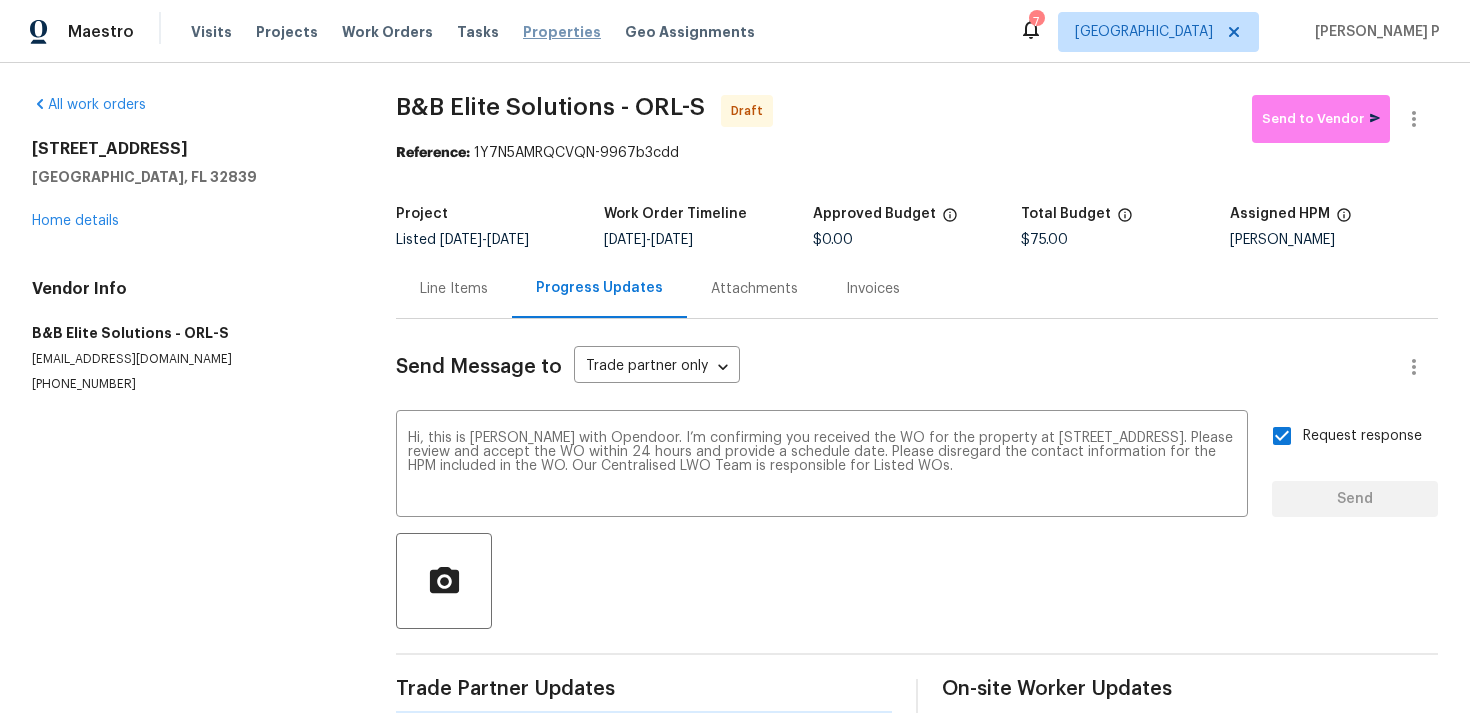 type 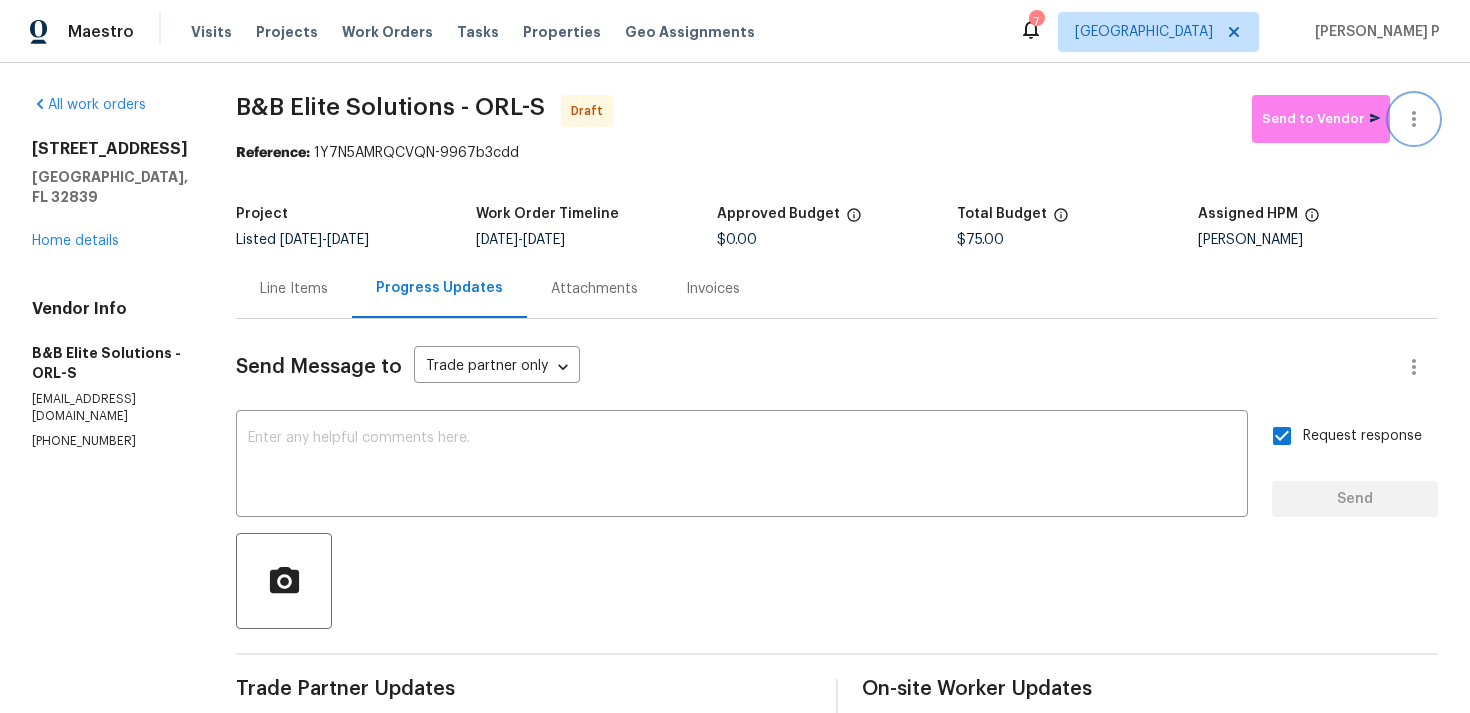 click 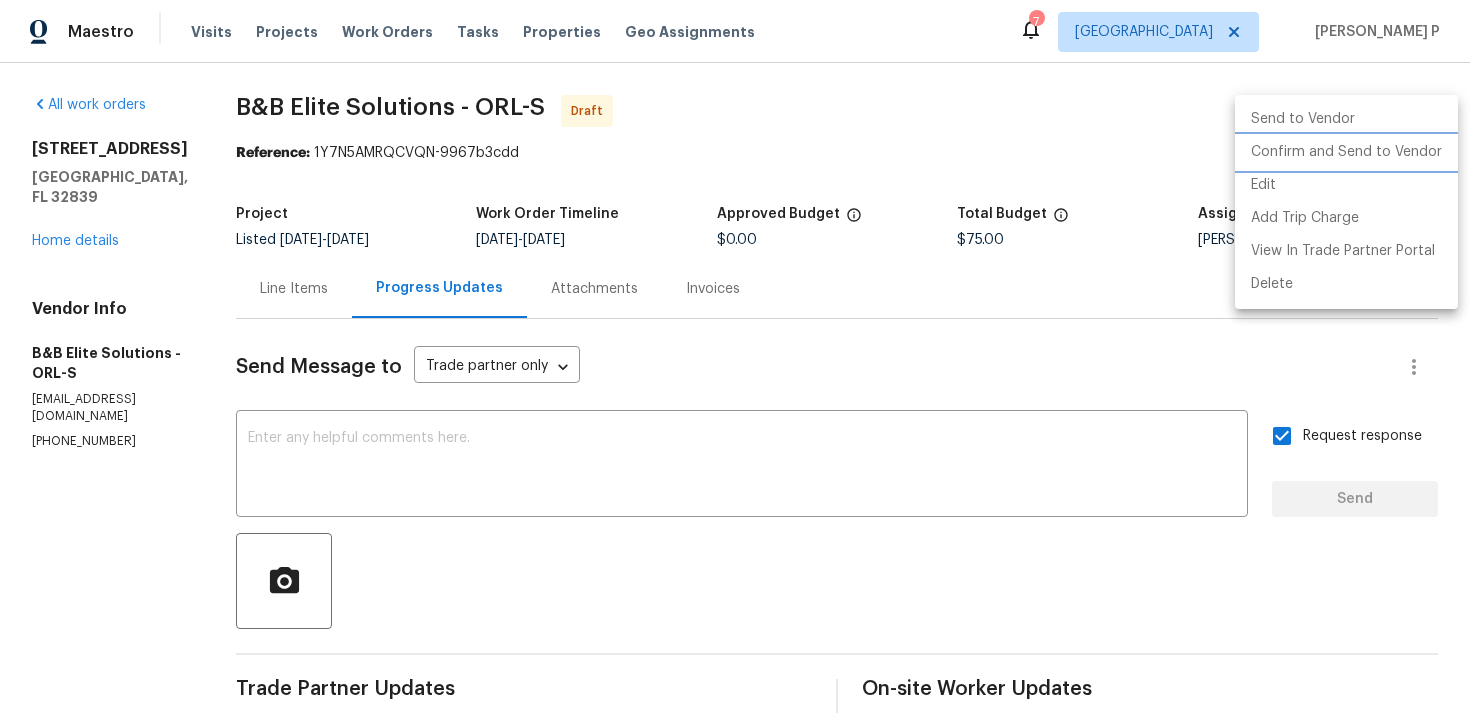 click on "Confirm and Send to Vendor" at bounding box center (1346, 152) 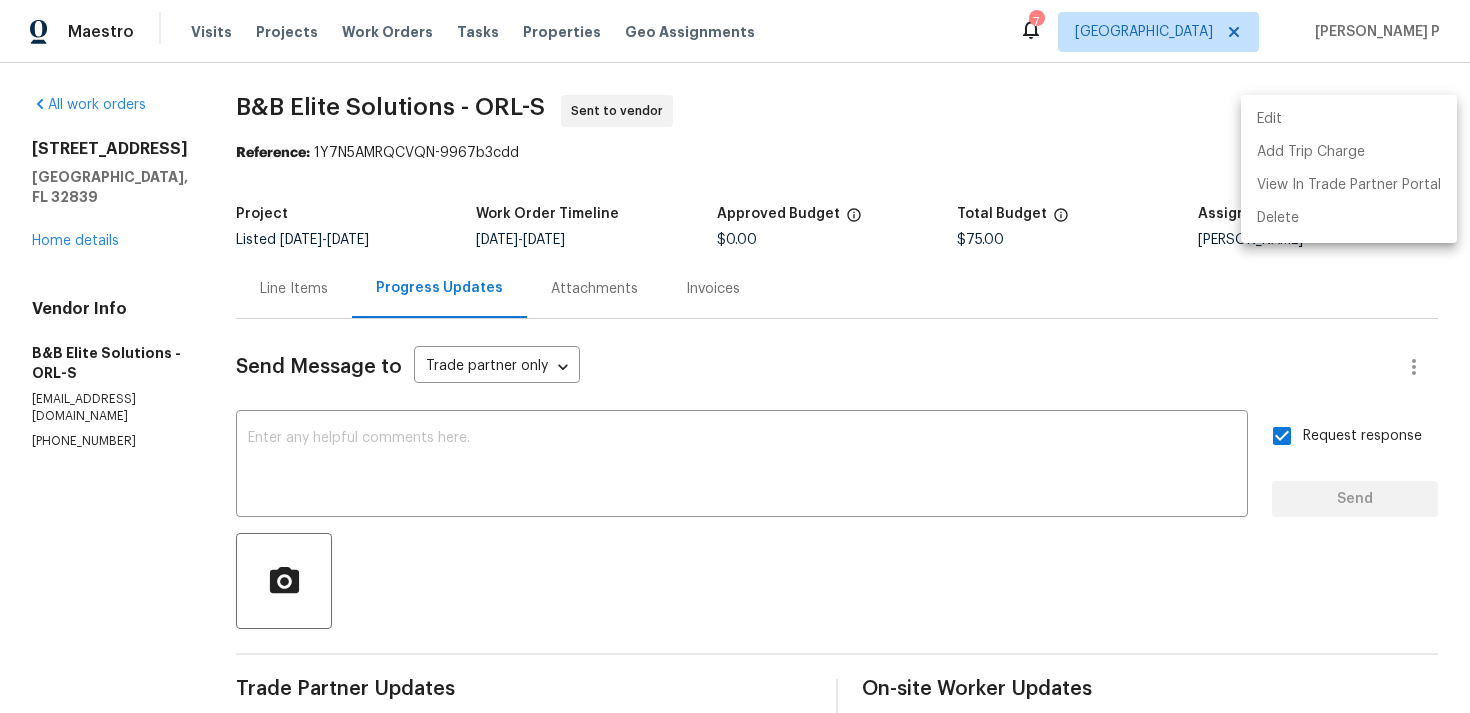 click at bounding box center [735, 356] 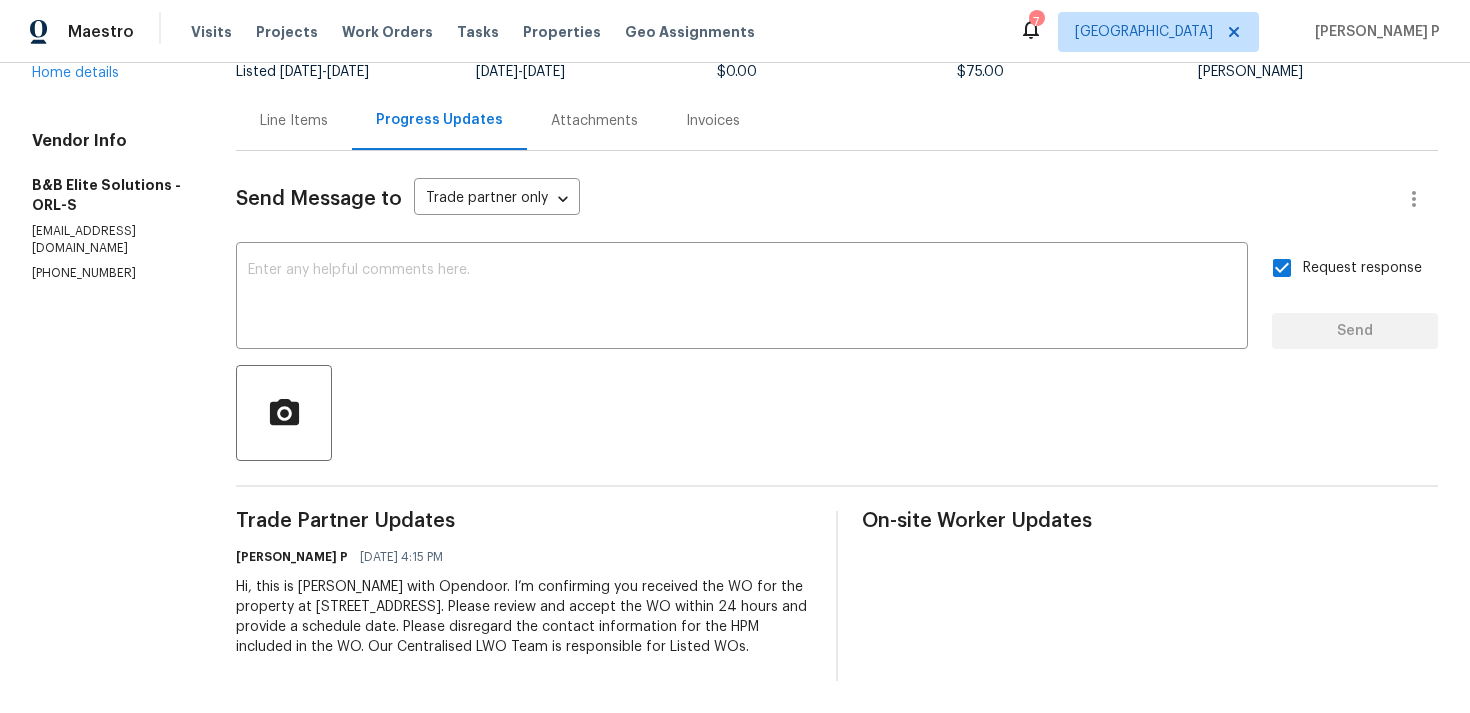 scroll, scrollTop: 0, scrollLeft: 0, axis: both 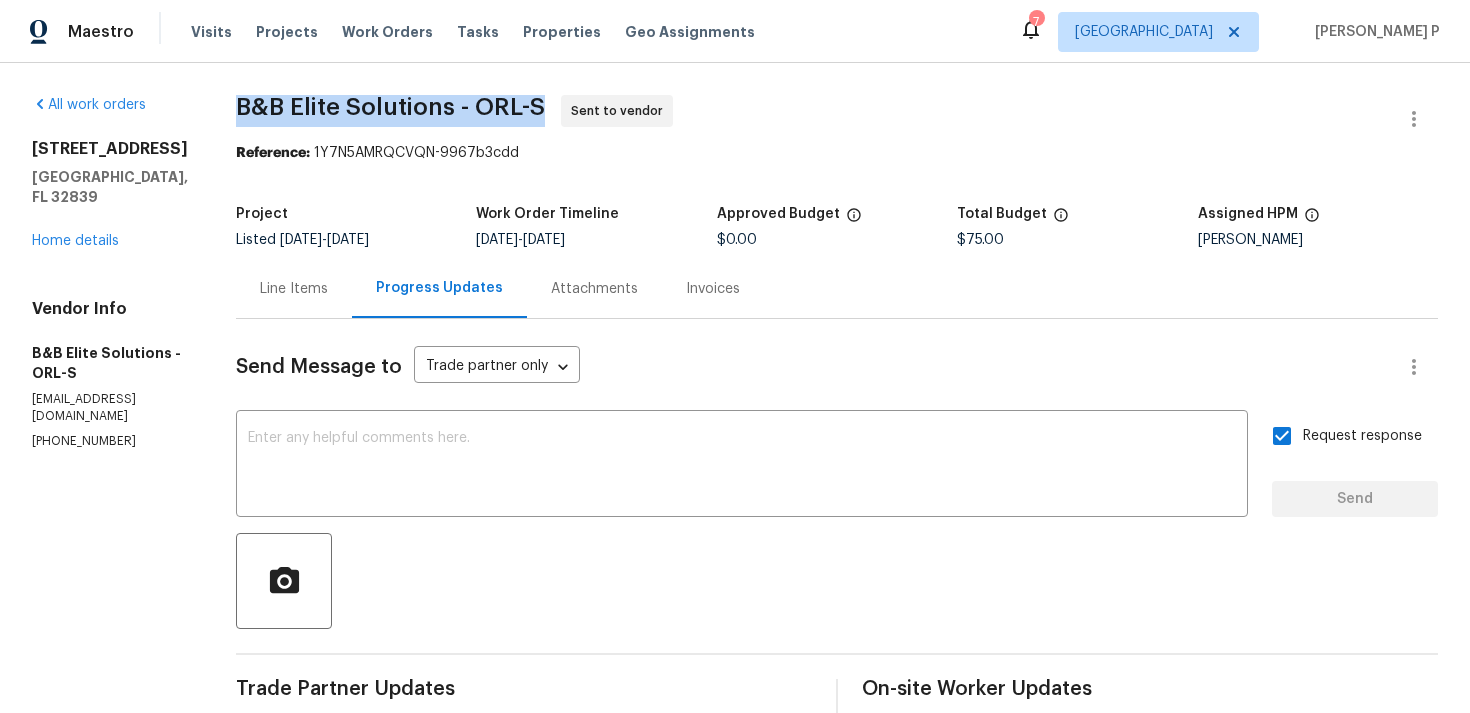 drag, startPoint x: 248, startPoint y: 102, endPoint x: 565, endPoint y: 104, distance: 317.00632 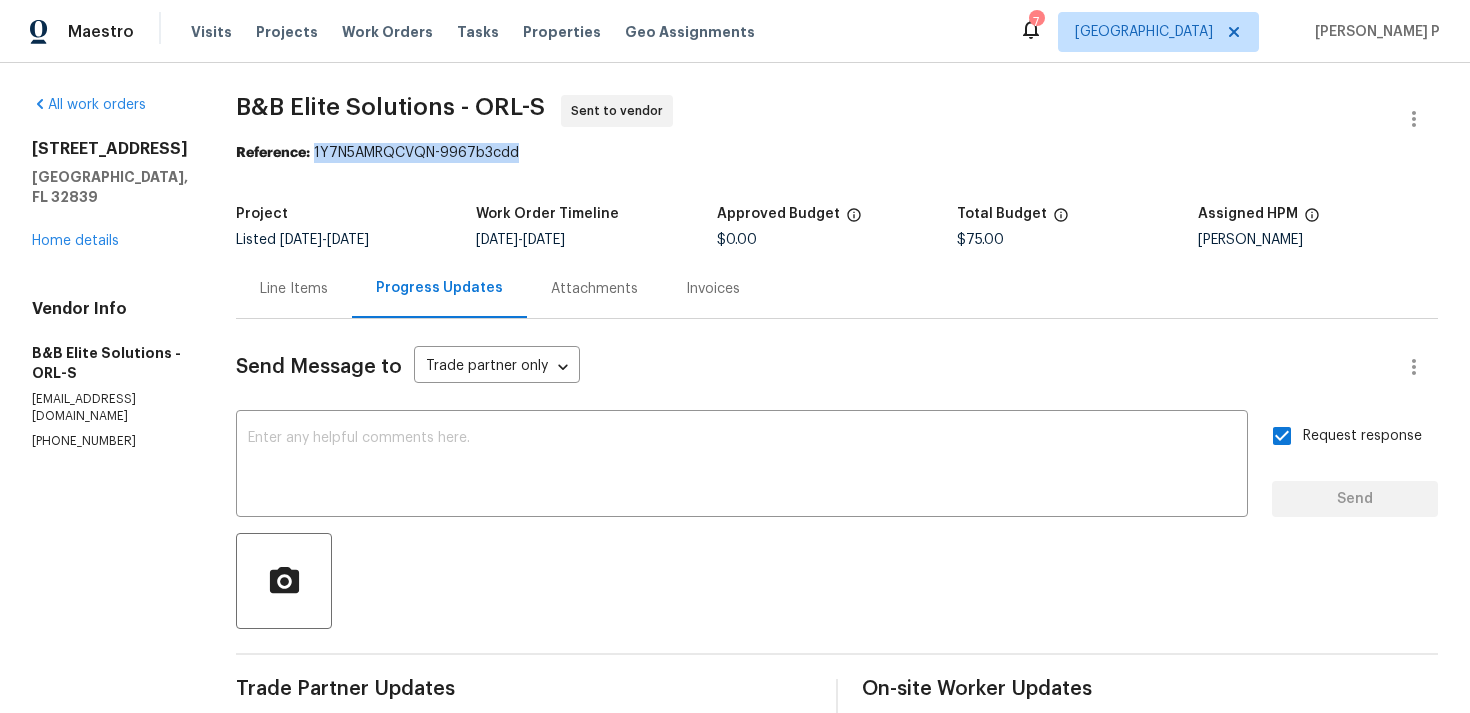 drag, startPoint x: 324, startPoint y: 152, endPoint x: 649, endPoint y: 153, distance: 325.00153 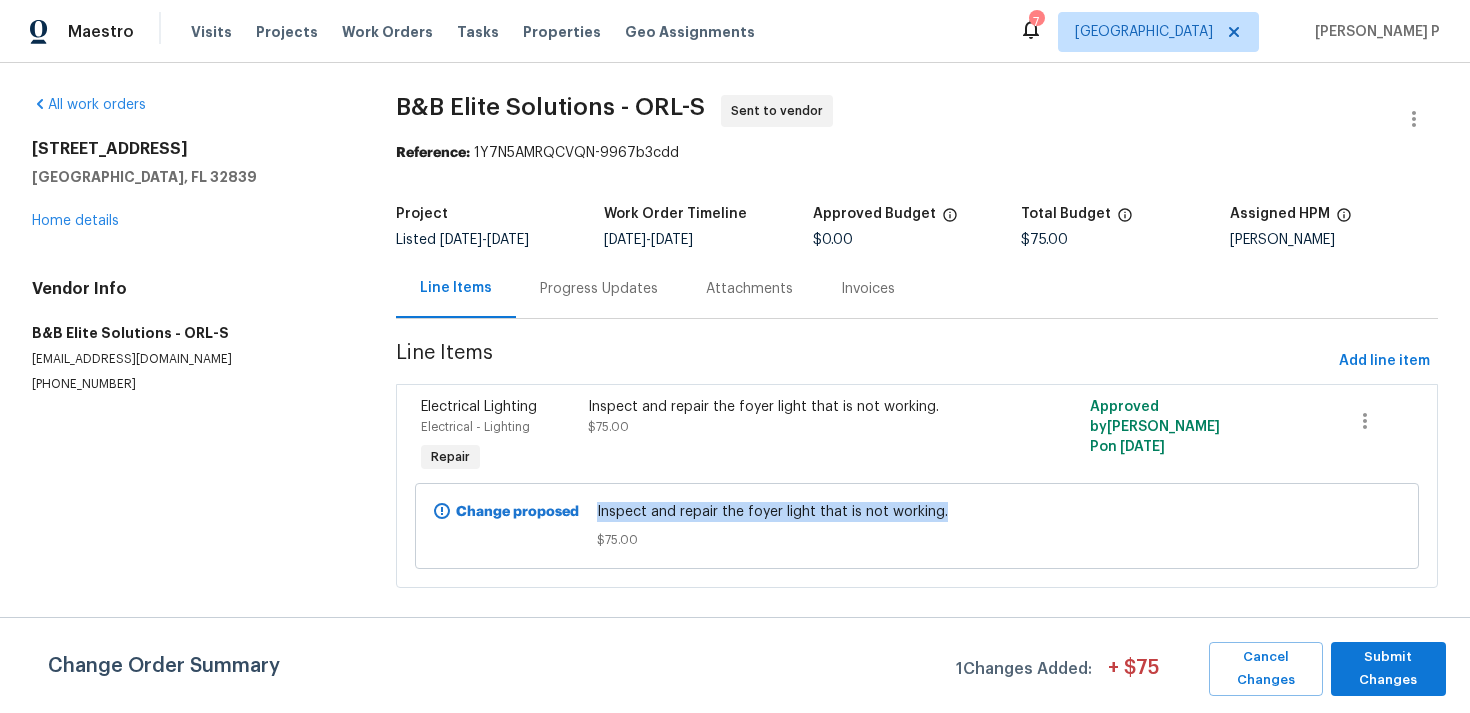 drag, startPoint x: 596, startPoint y: 512, endPoint x: 994, endPoint y: 512, distance: 398 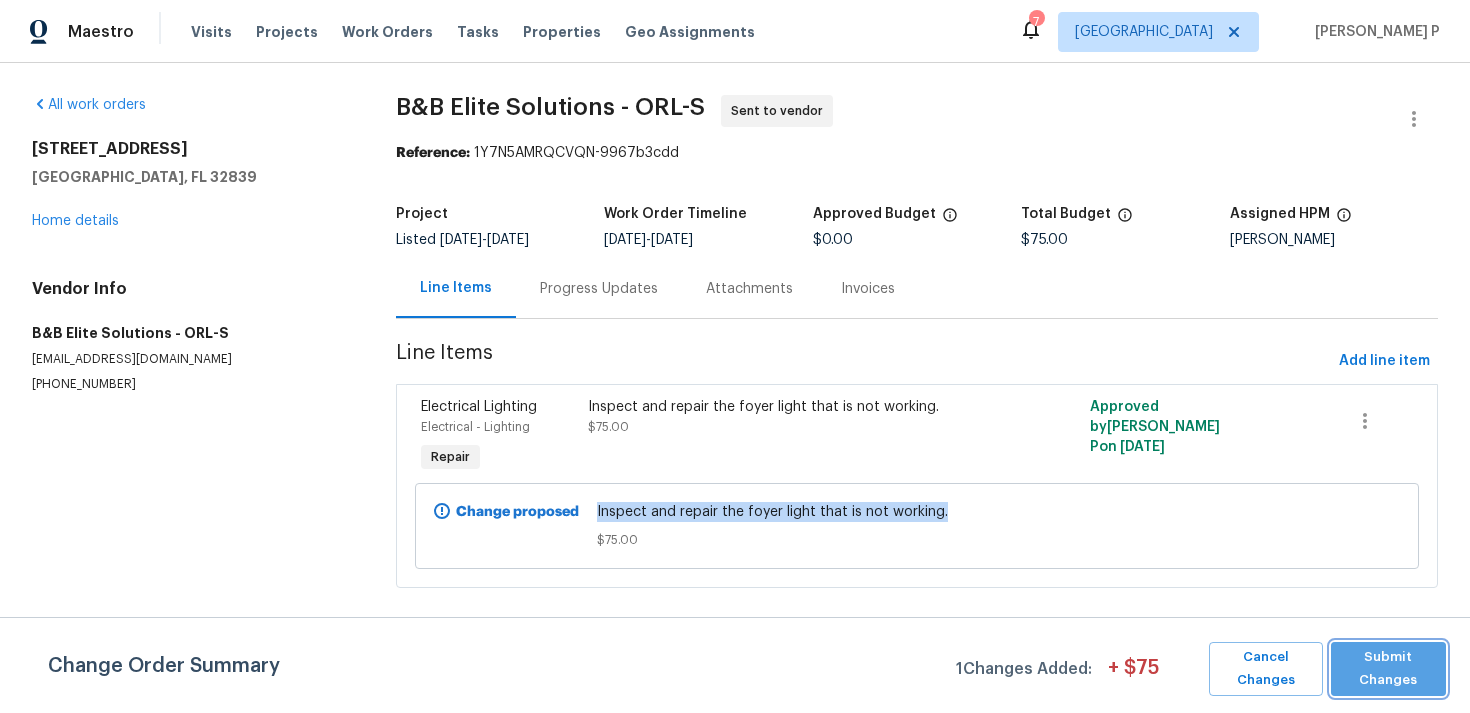 click on "Submit Changes" at bounding box center [1388, 669] 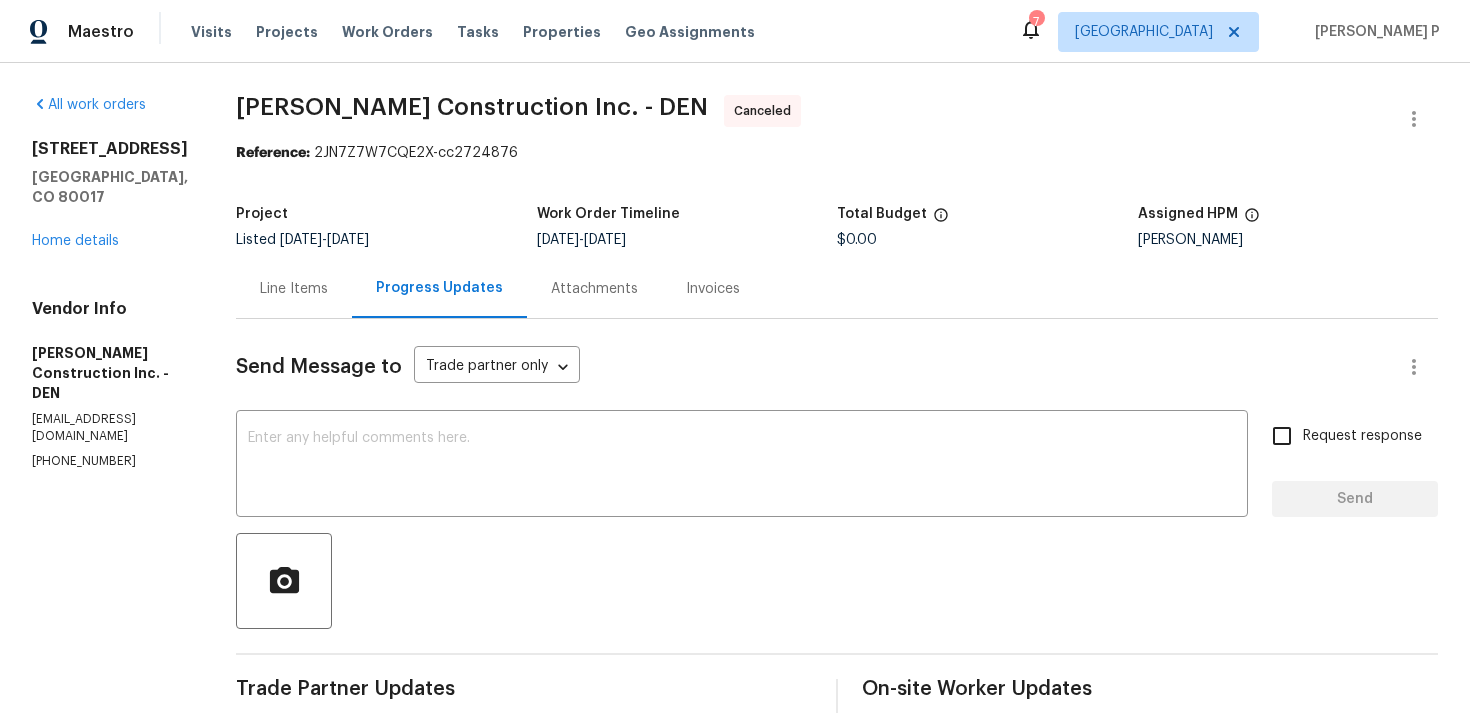 scroll, scrollTop: 0, scrollLeft: 0, axis: both 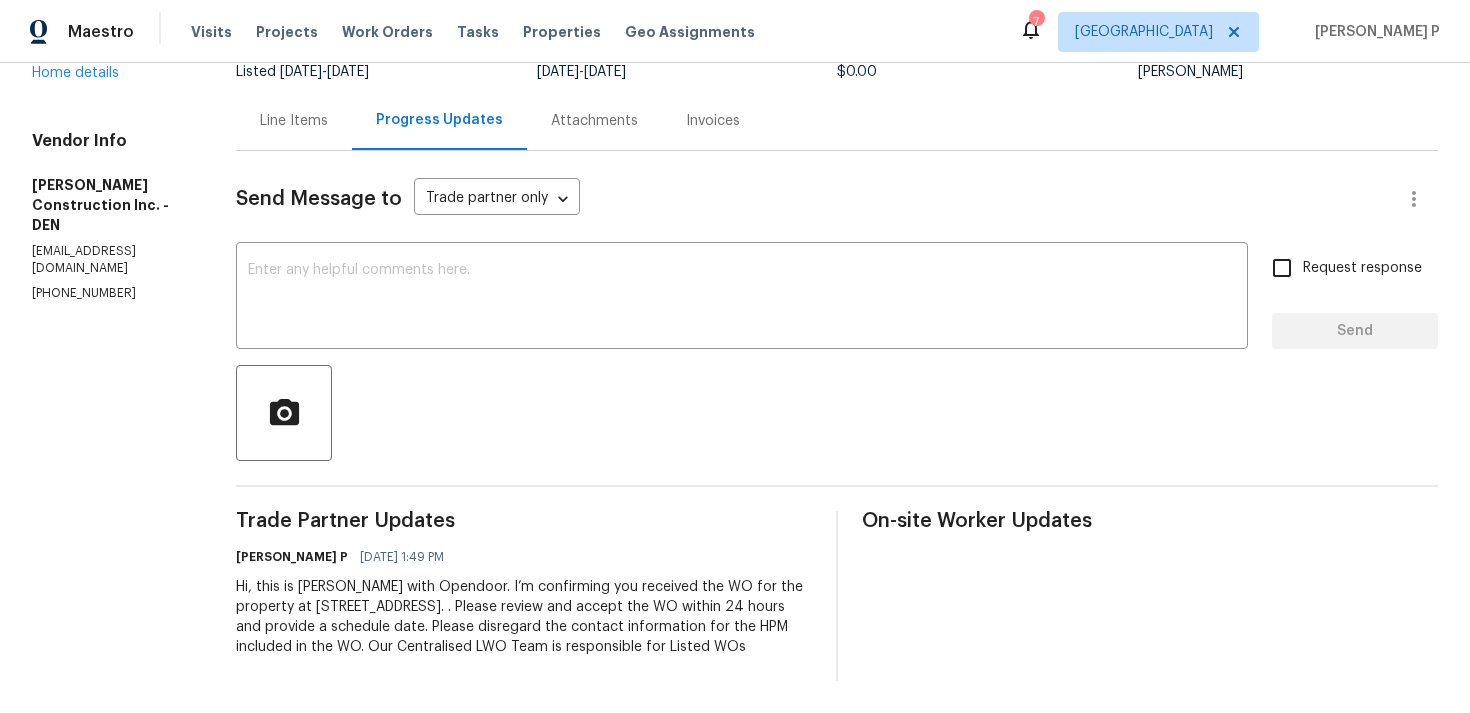 click on "Line Items" at bounding box center (294, 121) 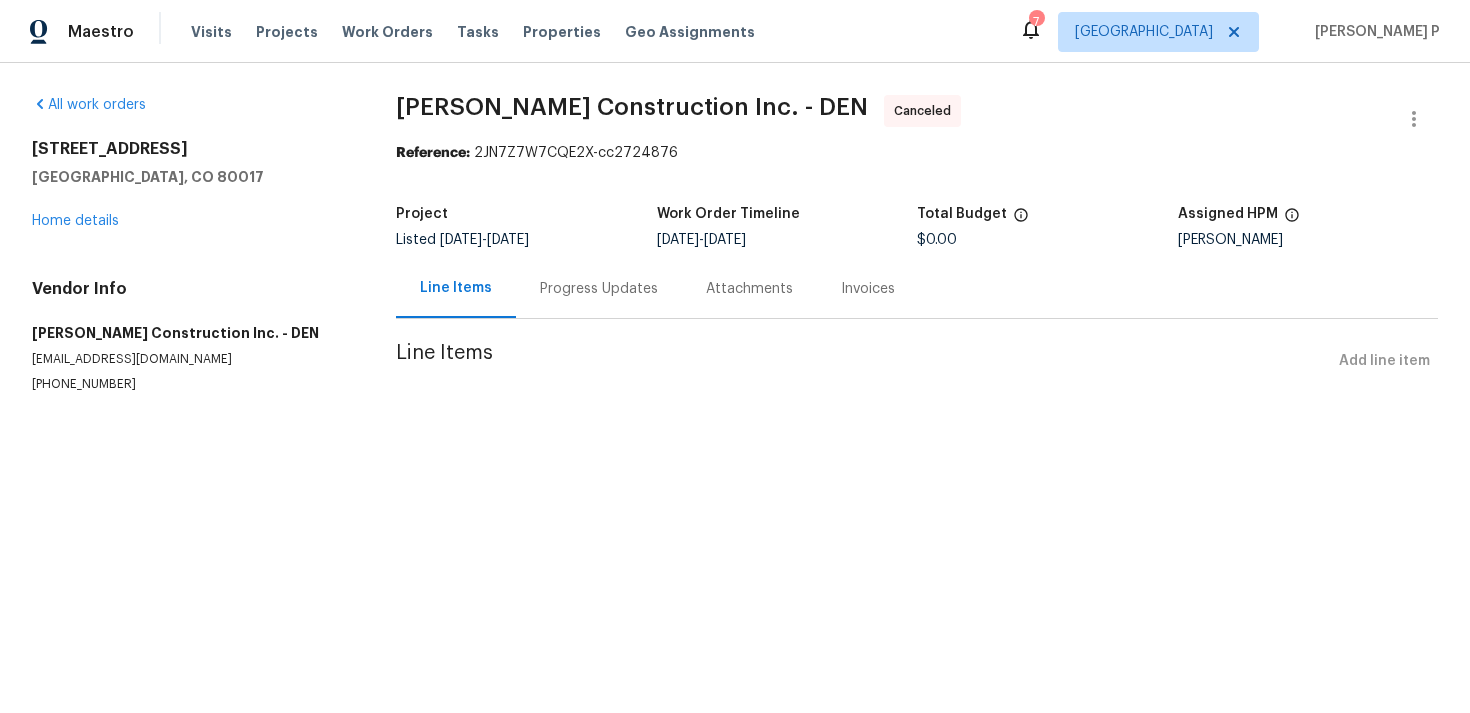 scroll, scrollTop: 0, scrollLeft: 0, axis: both 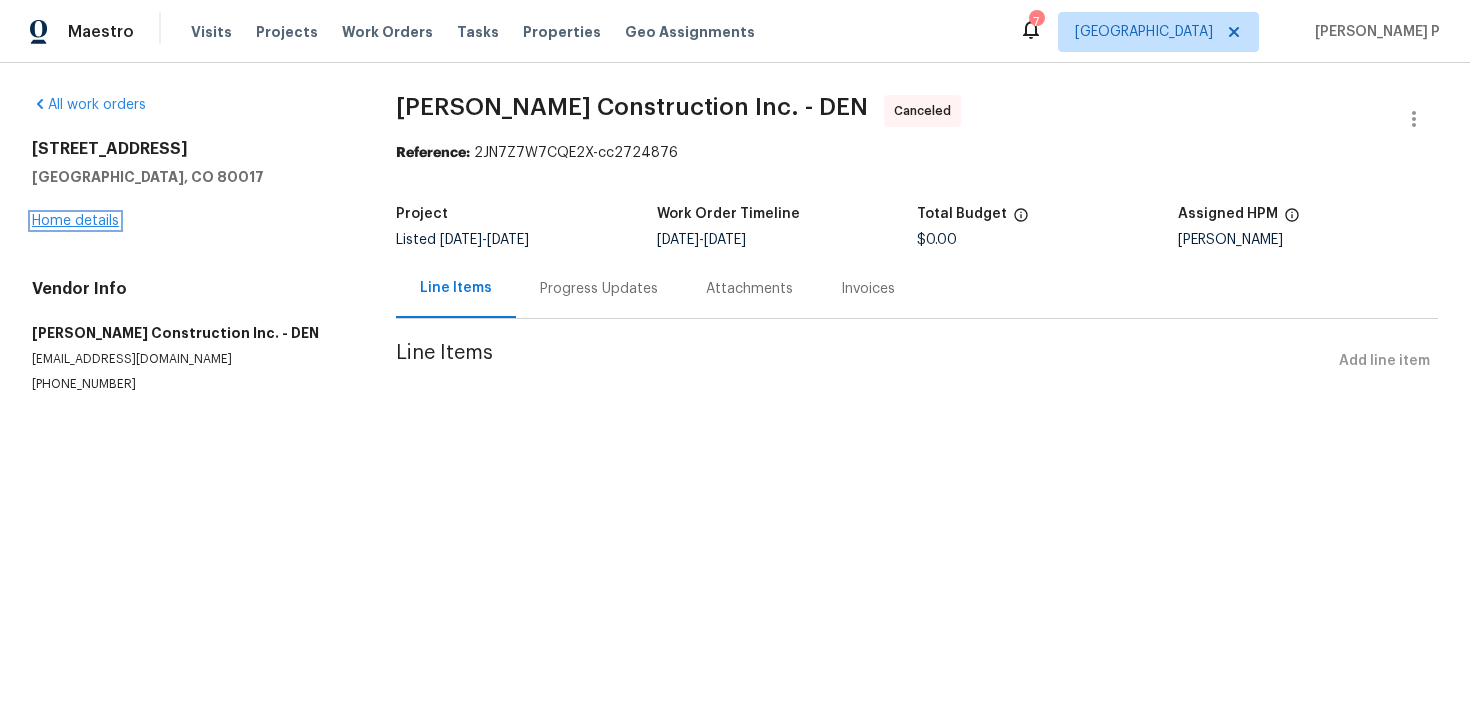 click on "Home details" at bounding box center [75, 221] 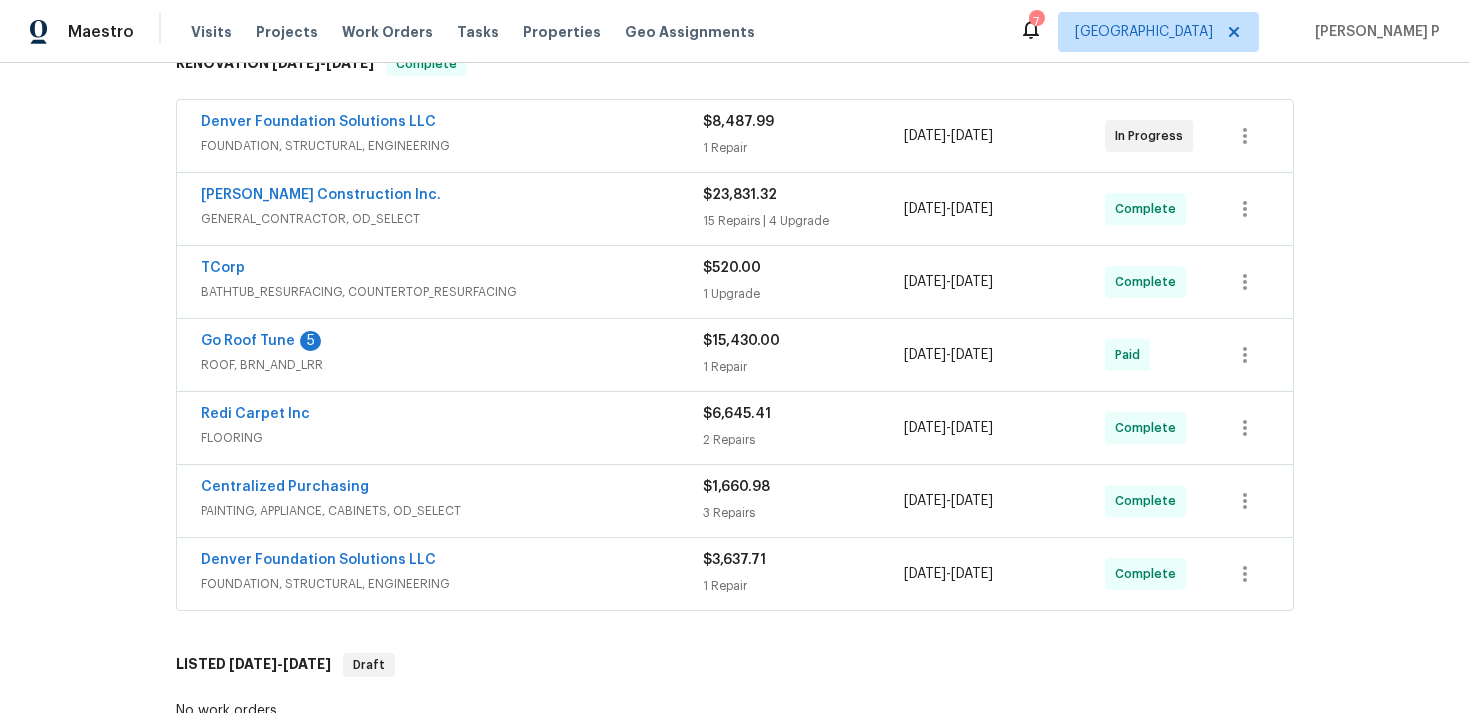 scroll, scrollTop: 0, scrollLeft: 0, axis: both 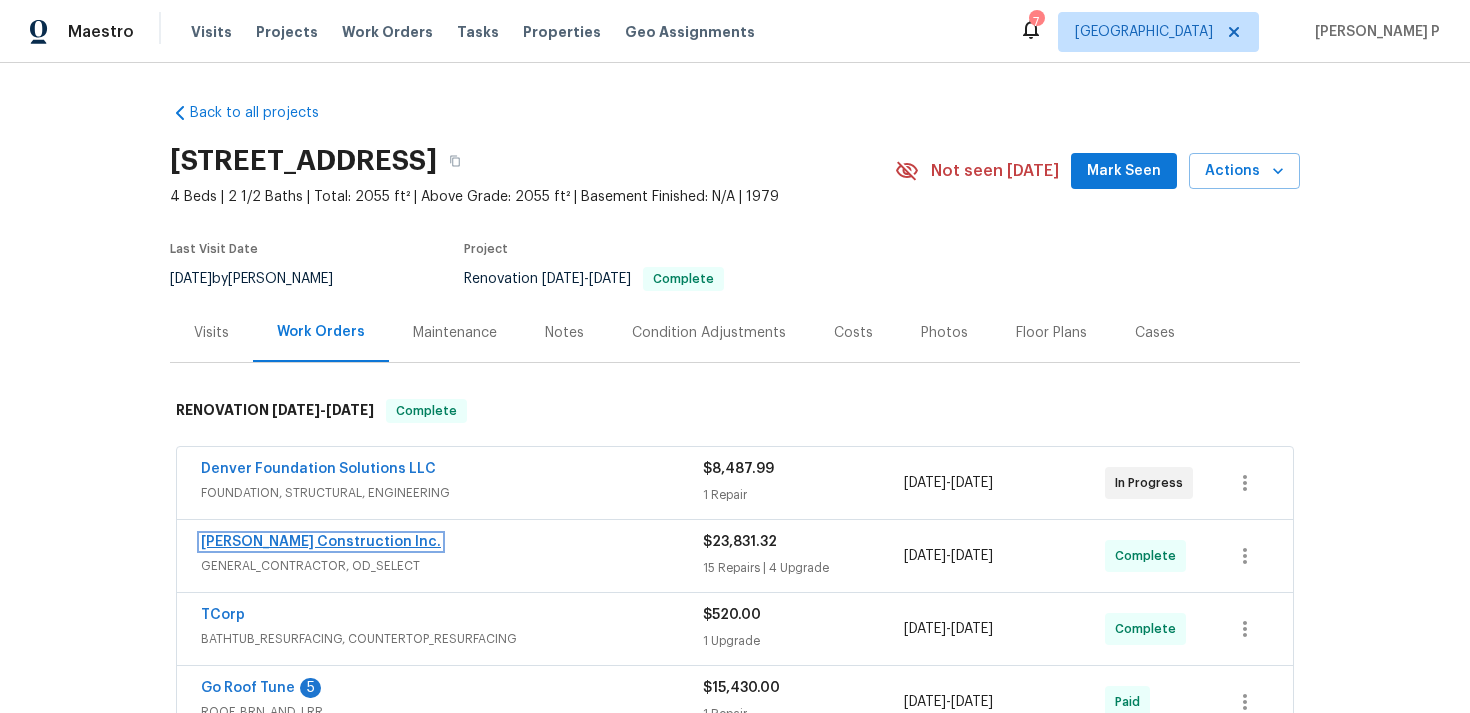 click on "[PERSON_NAME] Construction Inc." at bounding box center (321, 542) 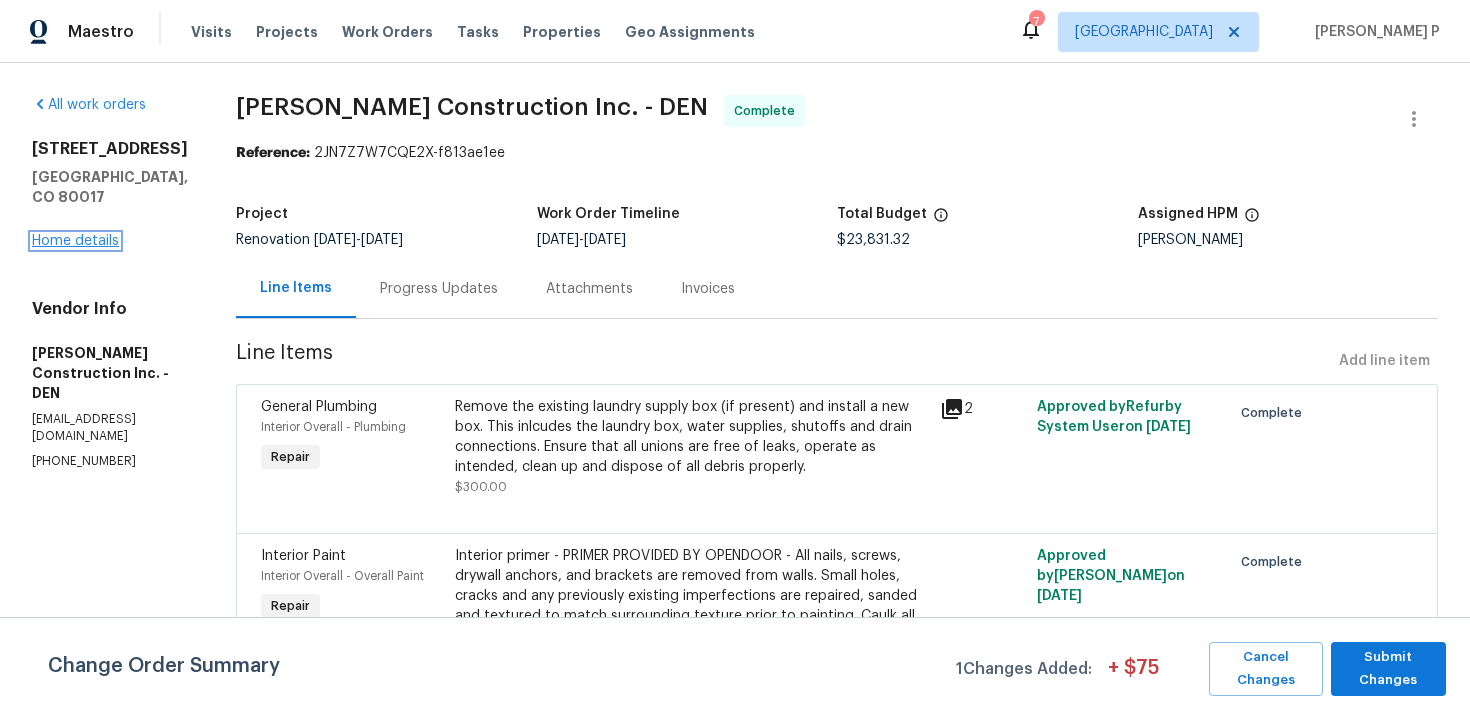 click on "Home details" at bounding box center (75, 241) 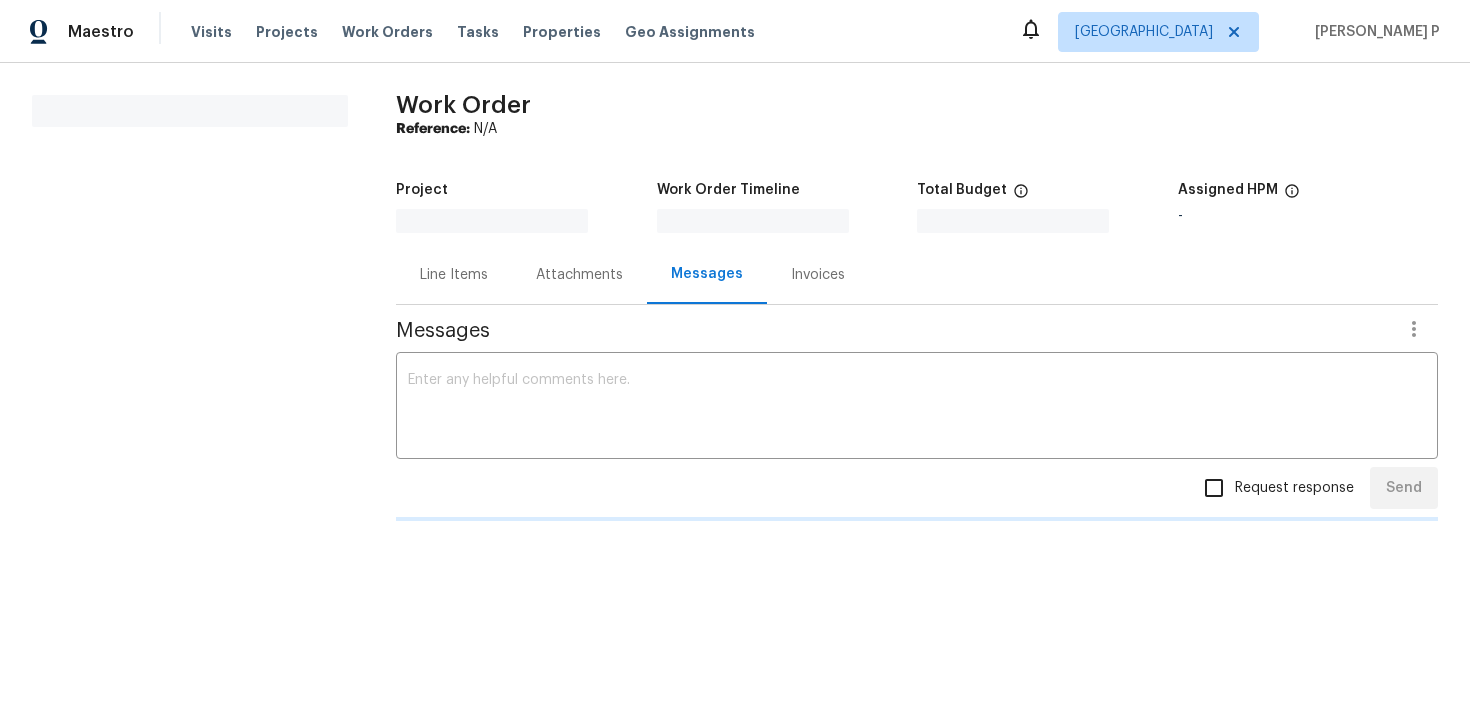 scroll, scrollTop: 0, scrollLeft: 0, axis: both 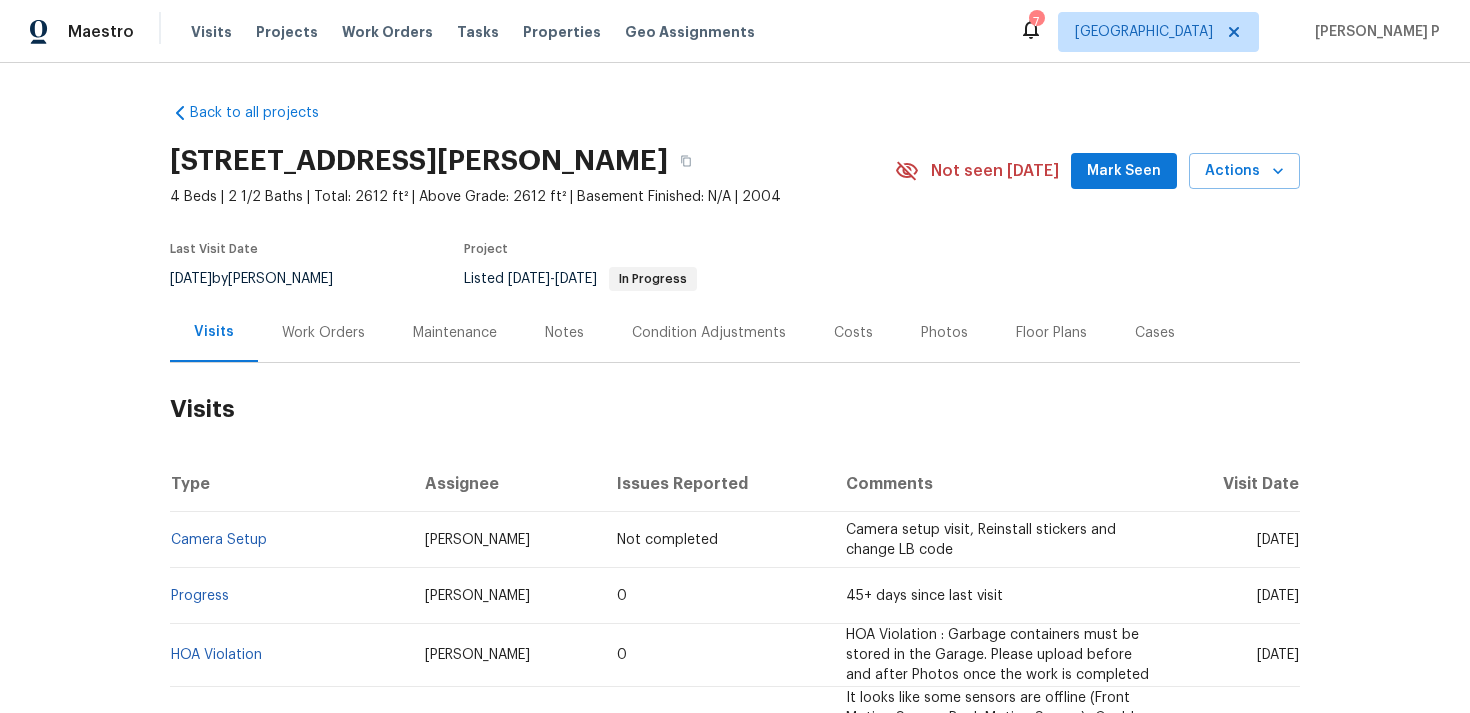 click on "Work Orders" at bounding box center [323, 333] 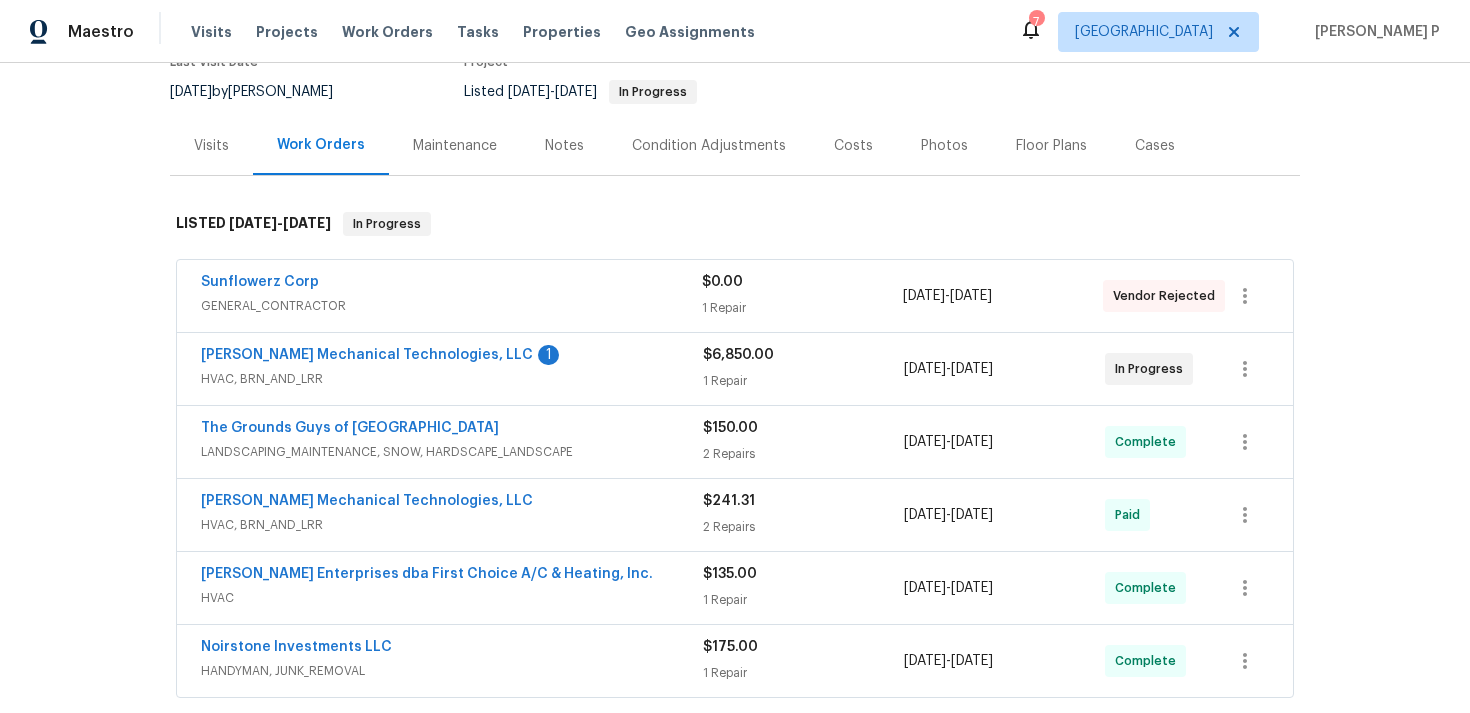 scroll, scrollTop: 172, scrollLeft: 0, axis: vertical 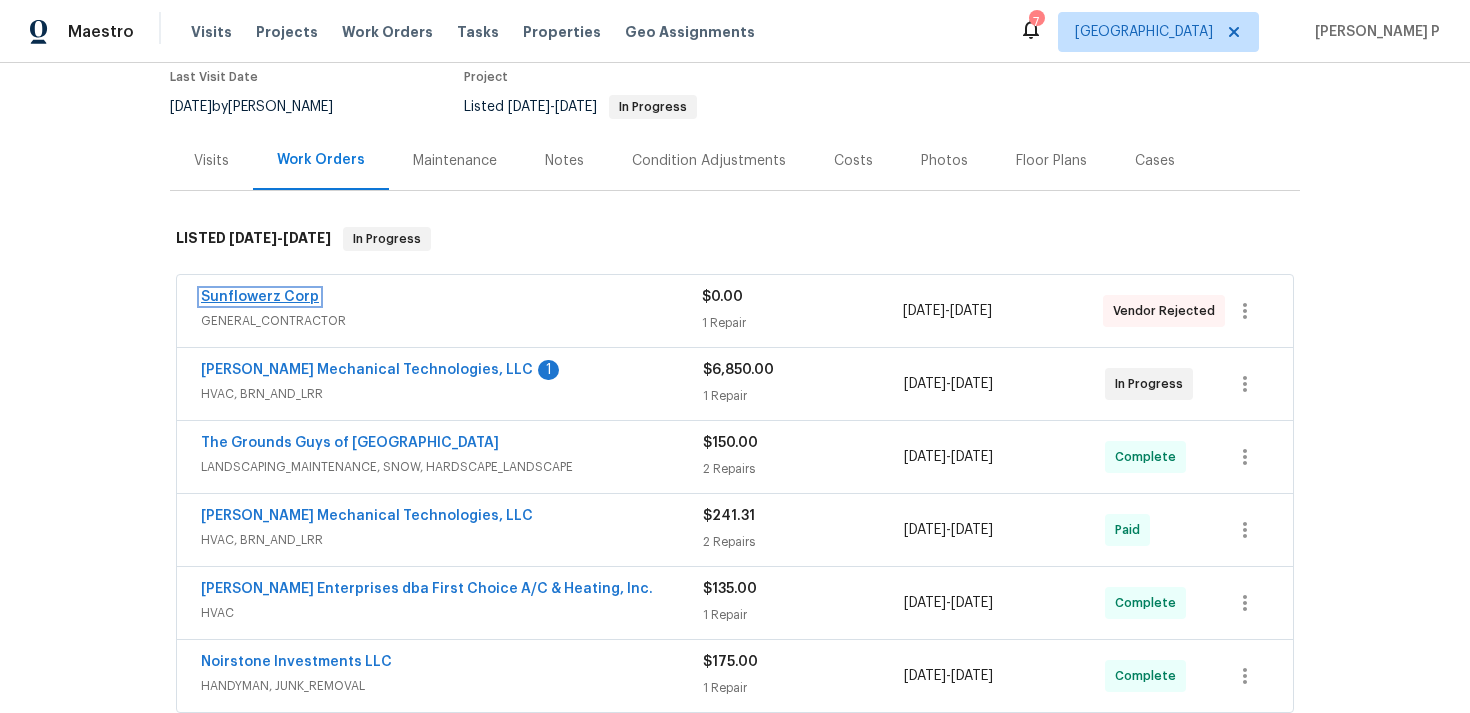 click on "Sunflowerz Corp" at bounding box center (260, 297) 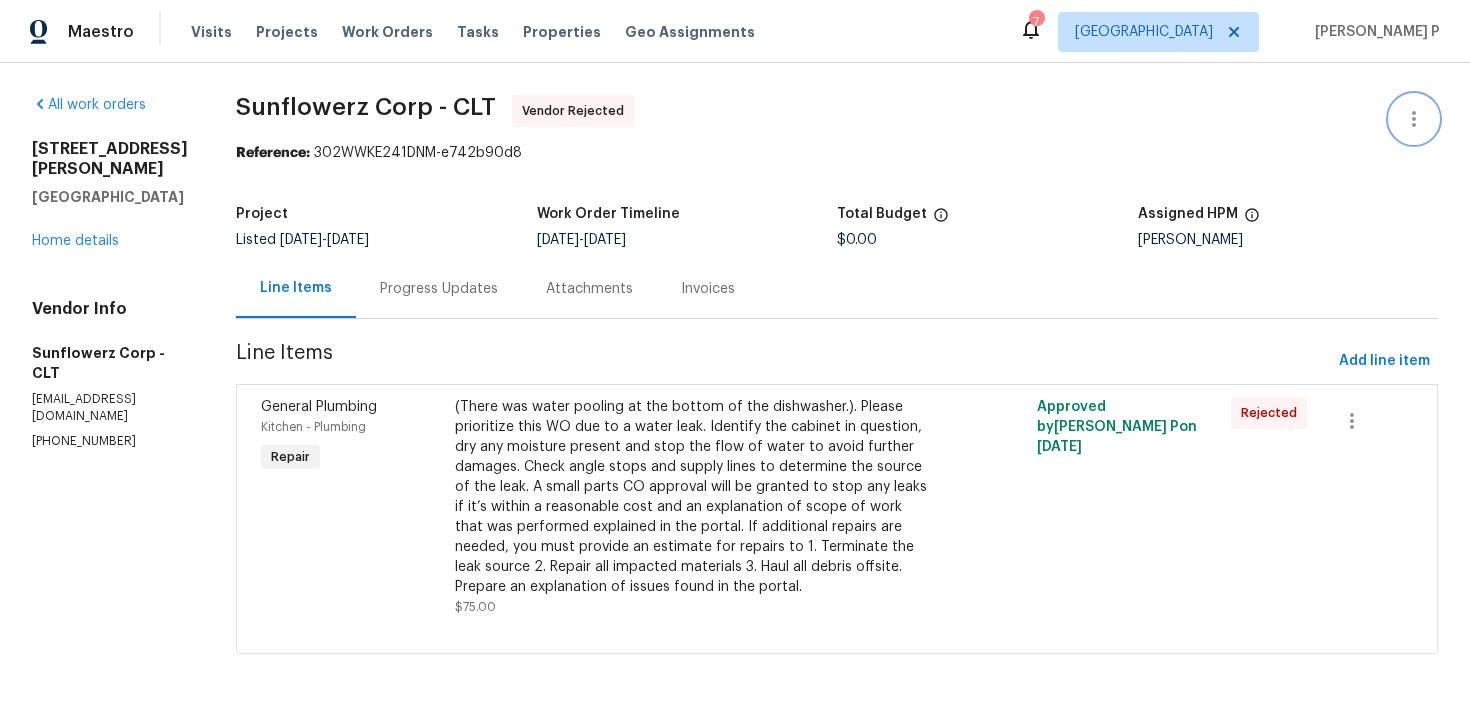 click 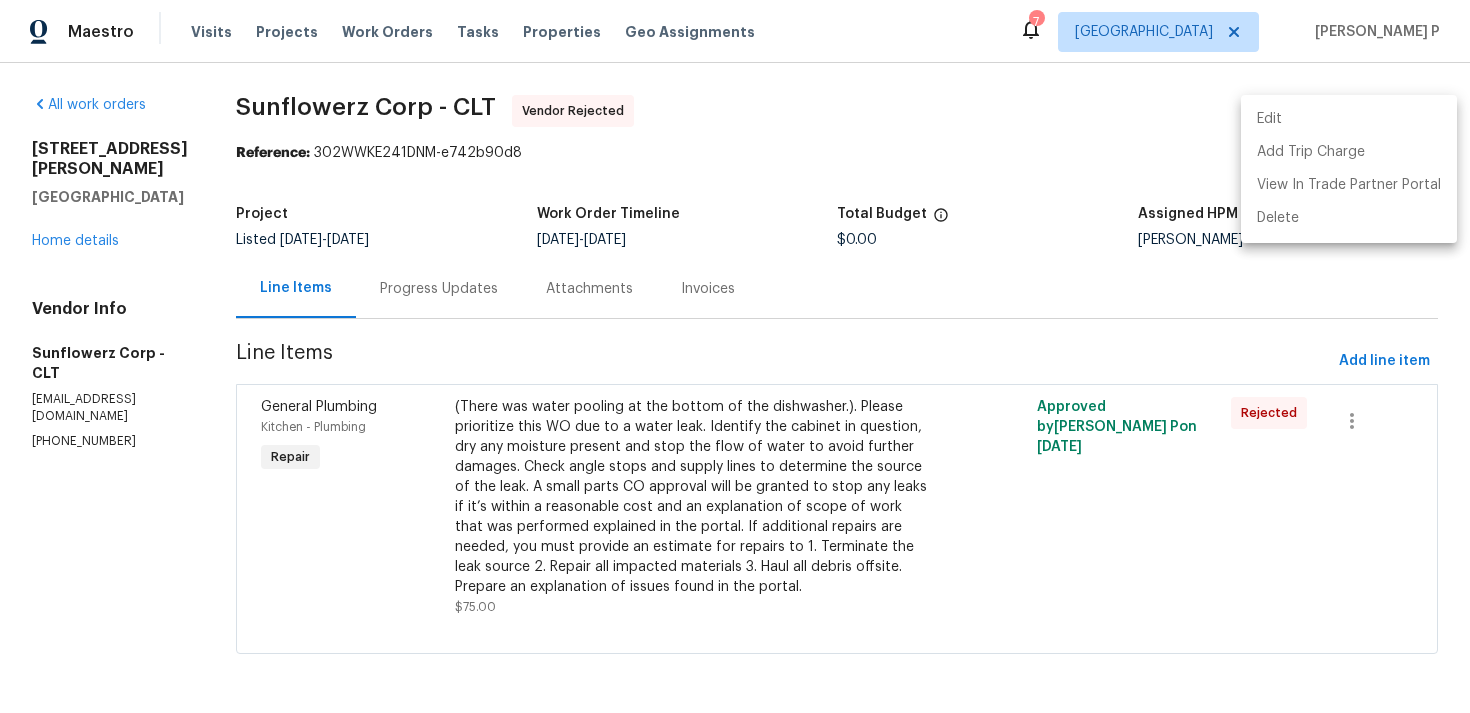 click on "Edit" at bounding box center [1349, 119] 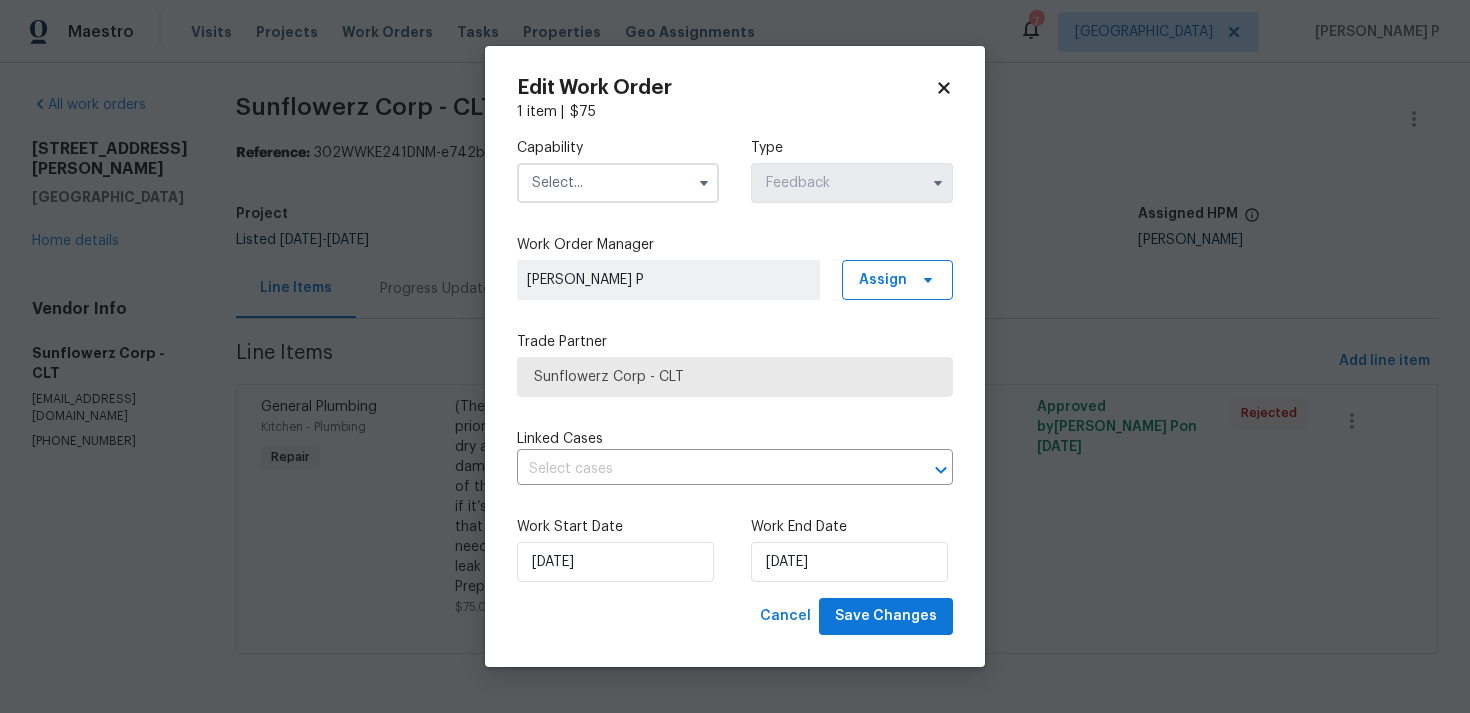 click at bounding box center [618, 183] 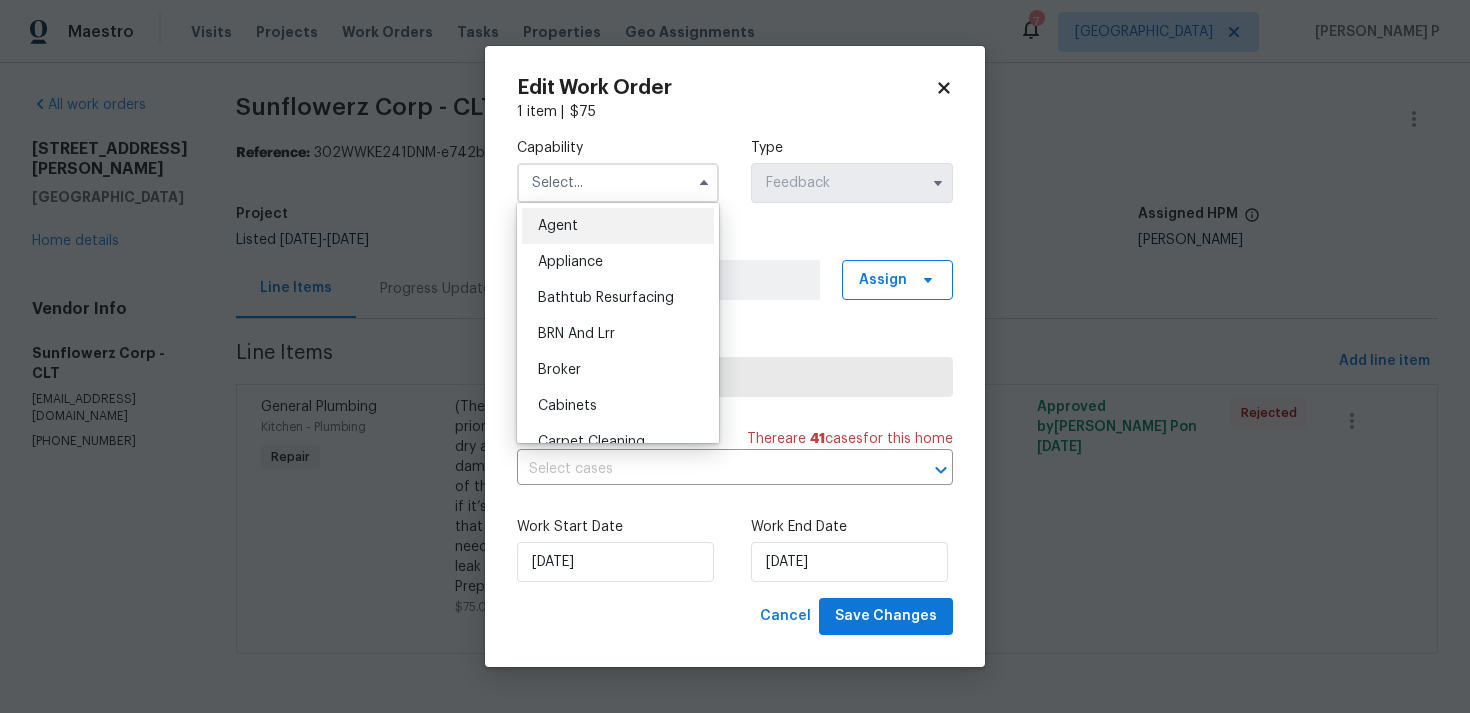 click 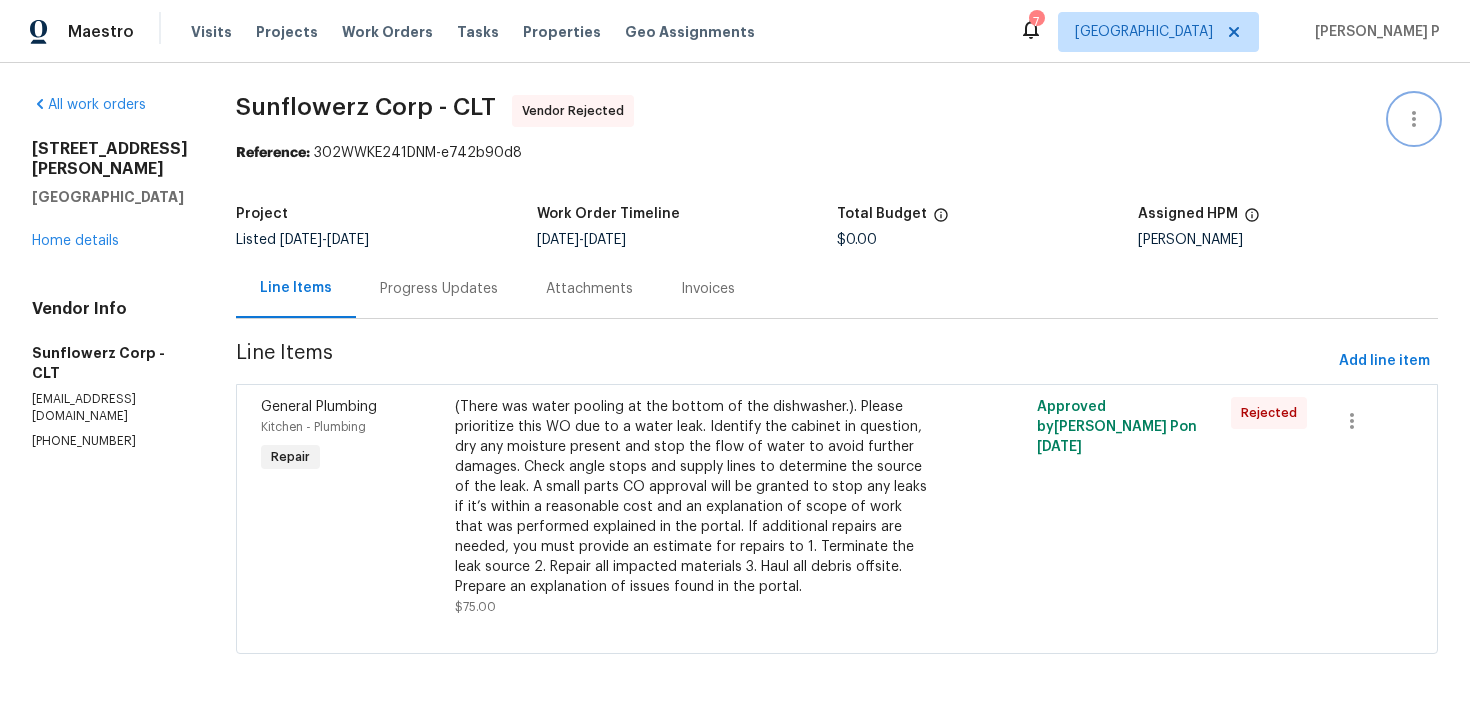 click 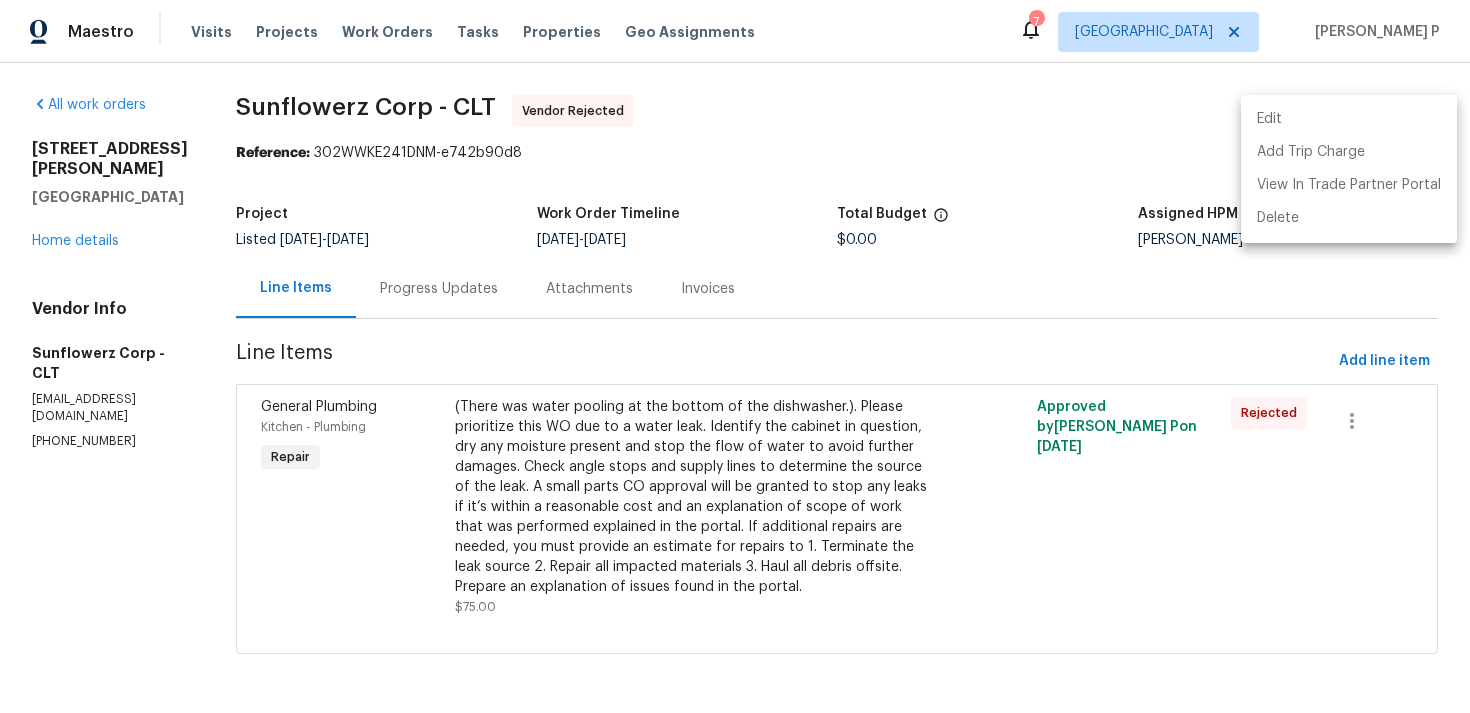 click on "Edit" at bounding box center [1349, 119] 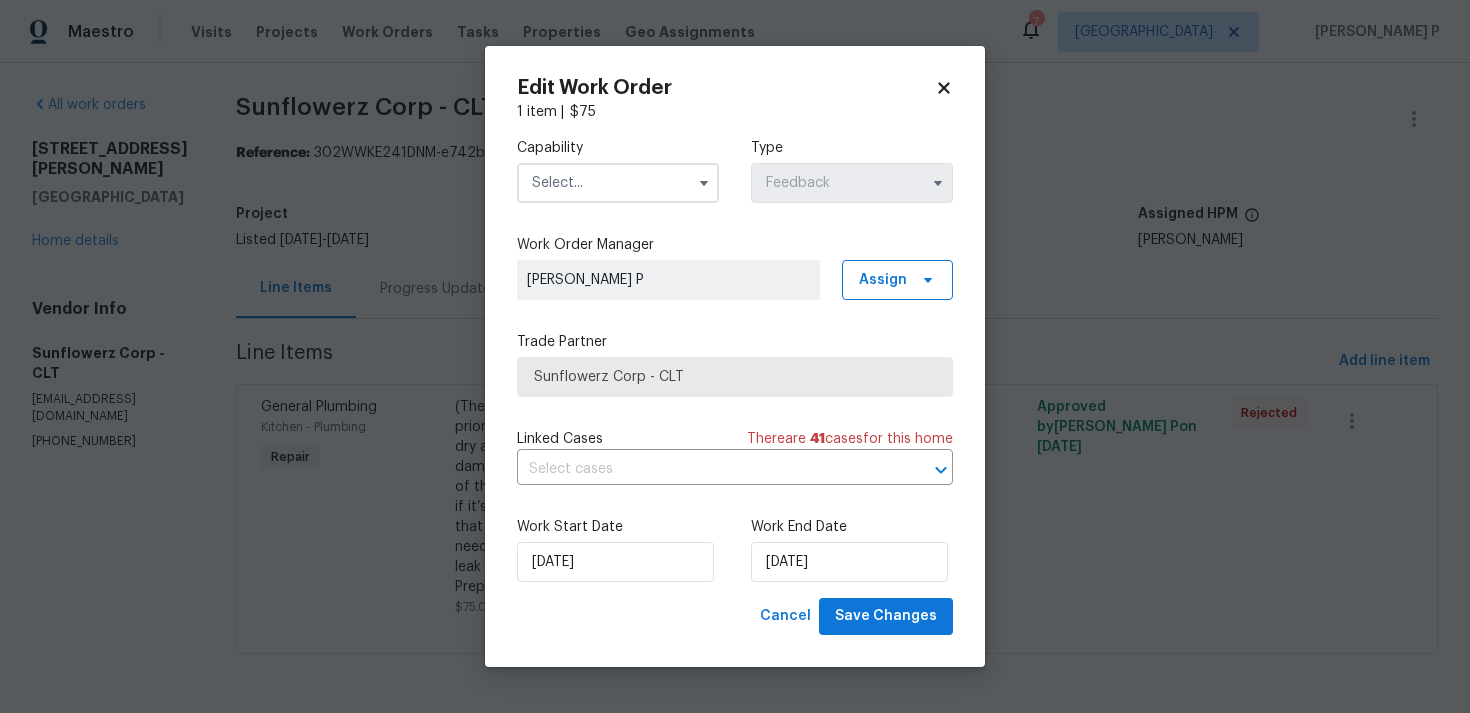 click at bounding box center (618, 183) 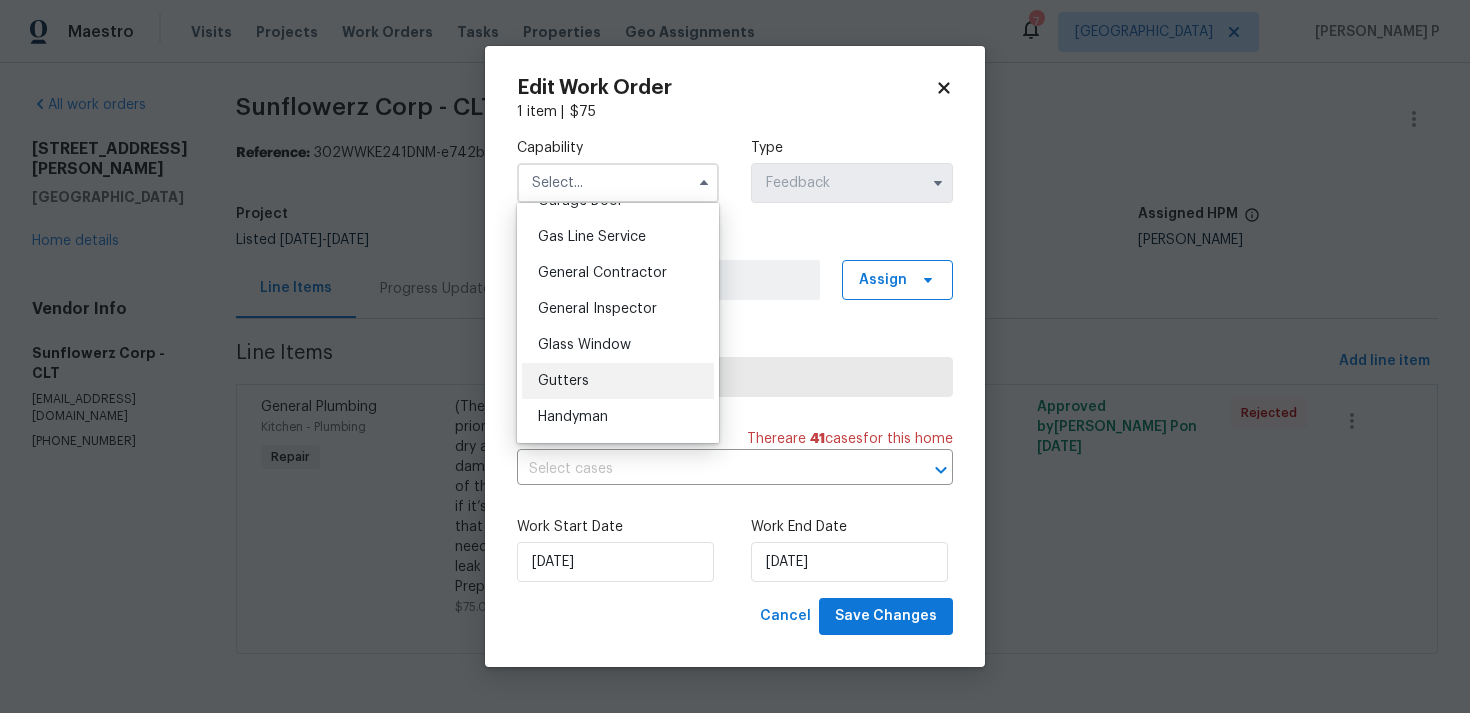 scroll, scrollTop: 998, scrollLeft: 0, axis: vertical 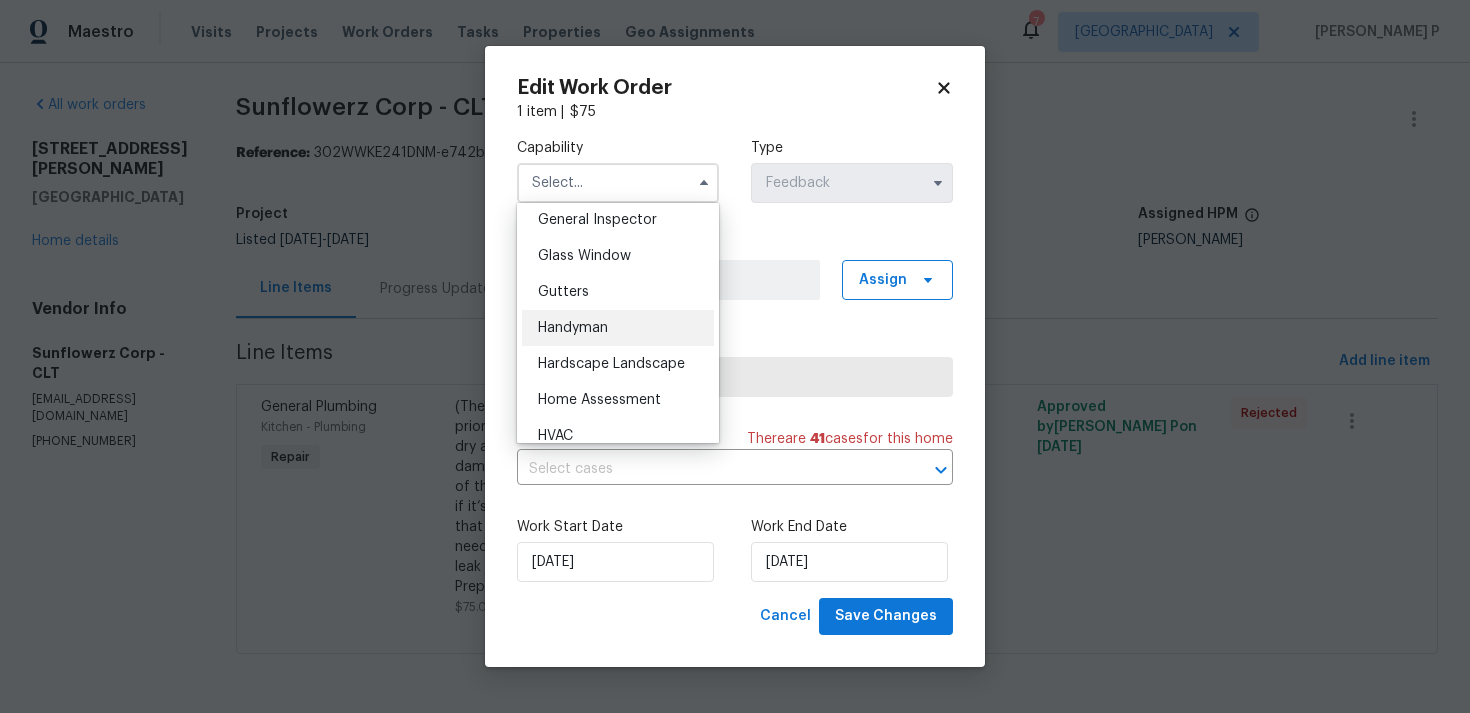 click on "Handyman" at bounding box center (573, 328) 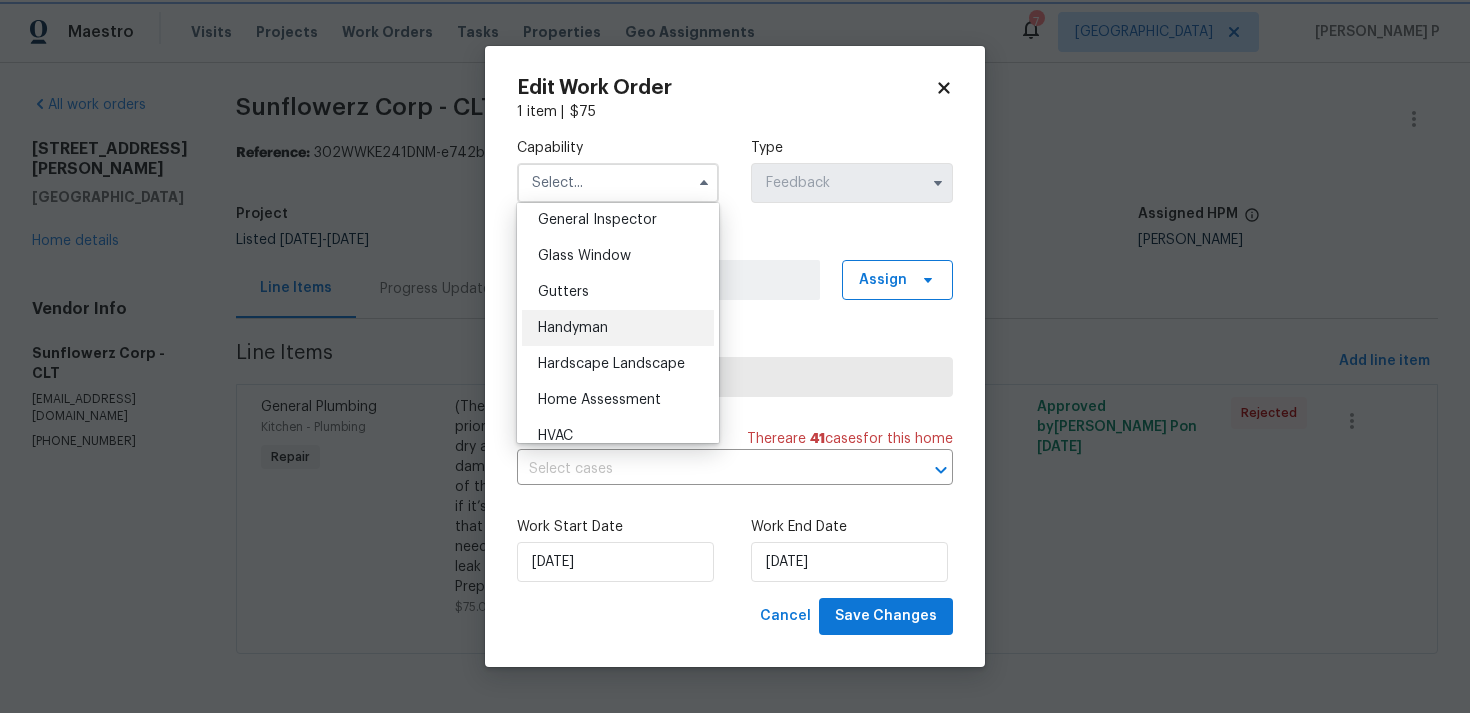 type on "Handyman" 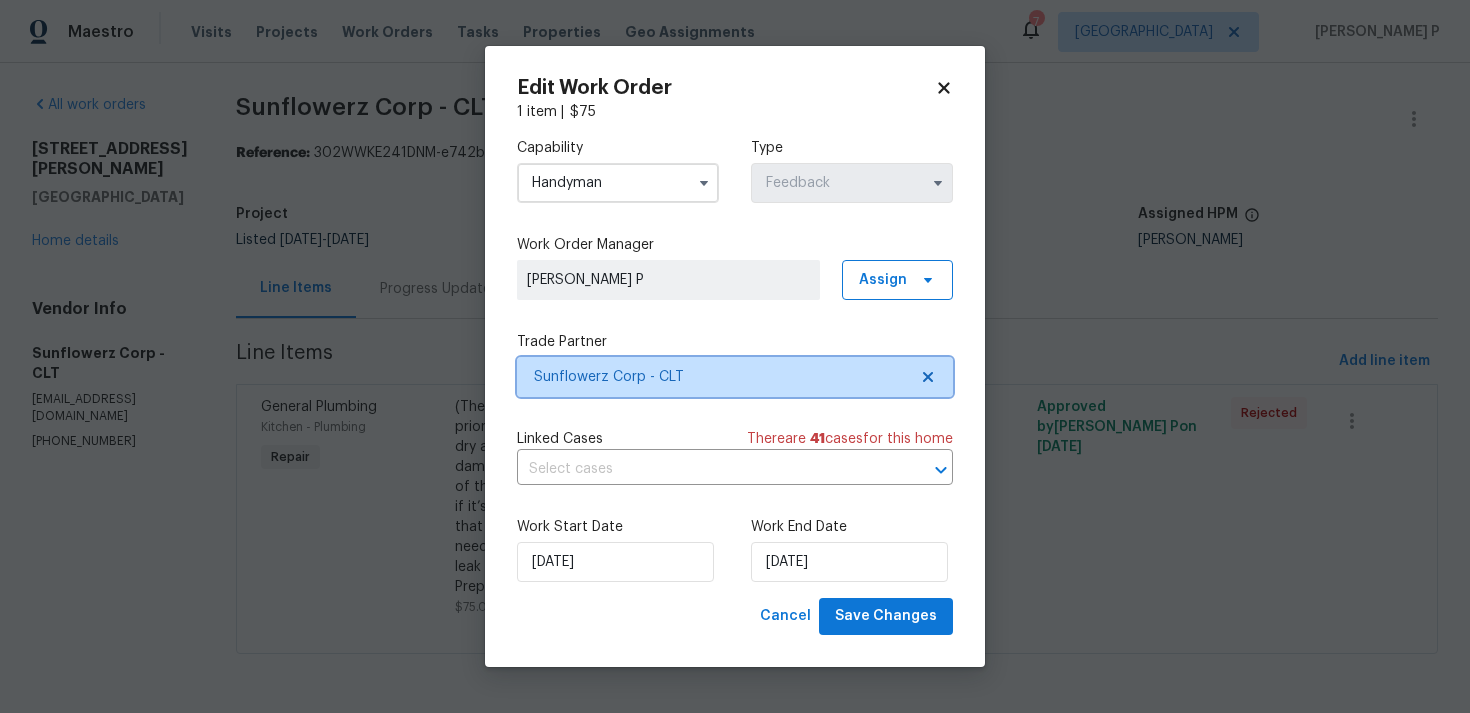 click on "Sunflowerz Corp - CLT" at bounding box center [720, 377] 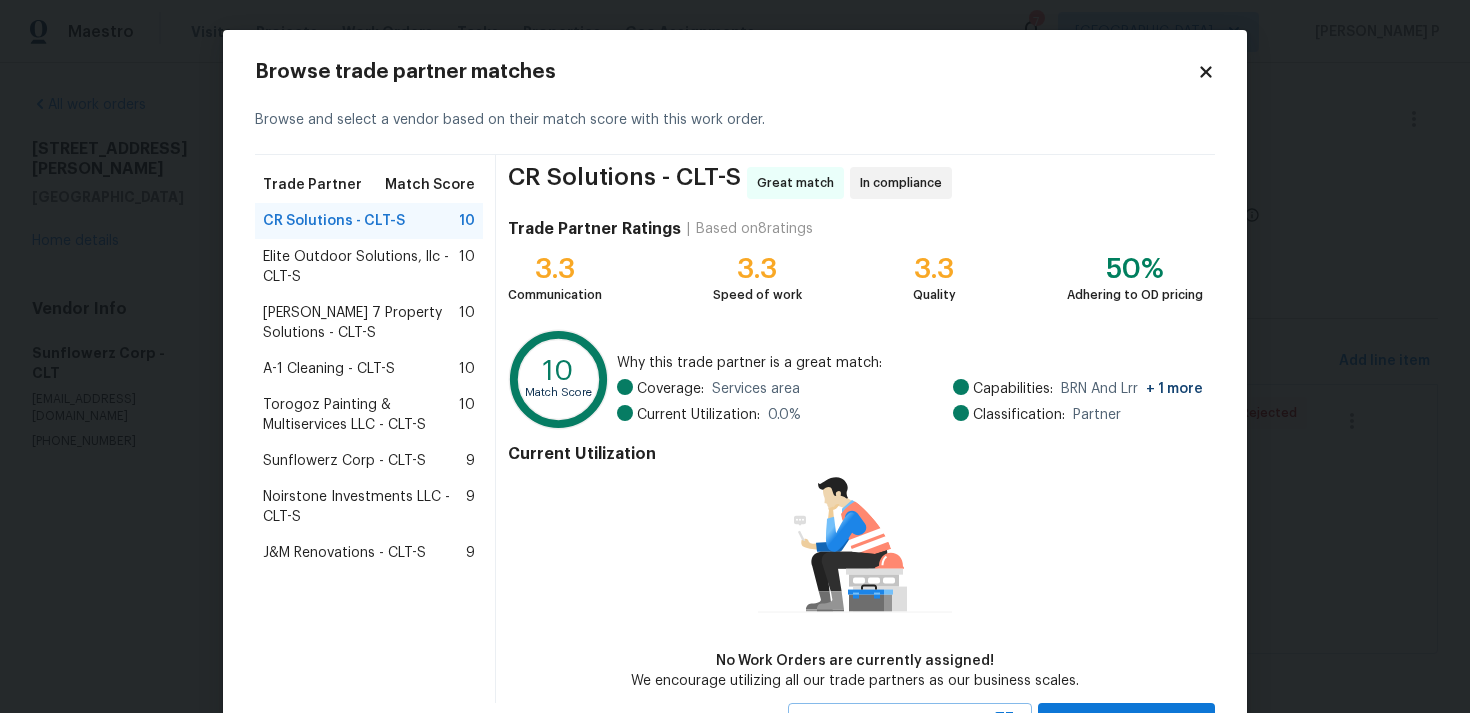click on "Elite Outdoor Solutions, llc - CLT-S" at bounding box center (361, 267) 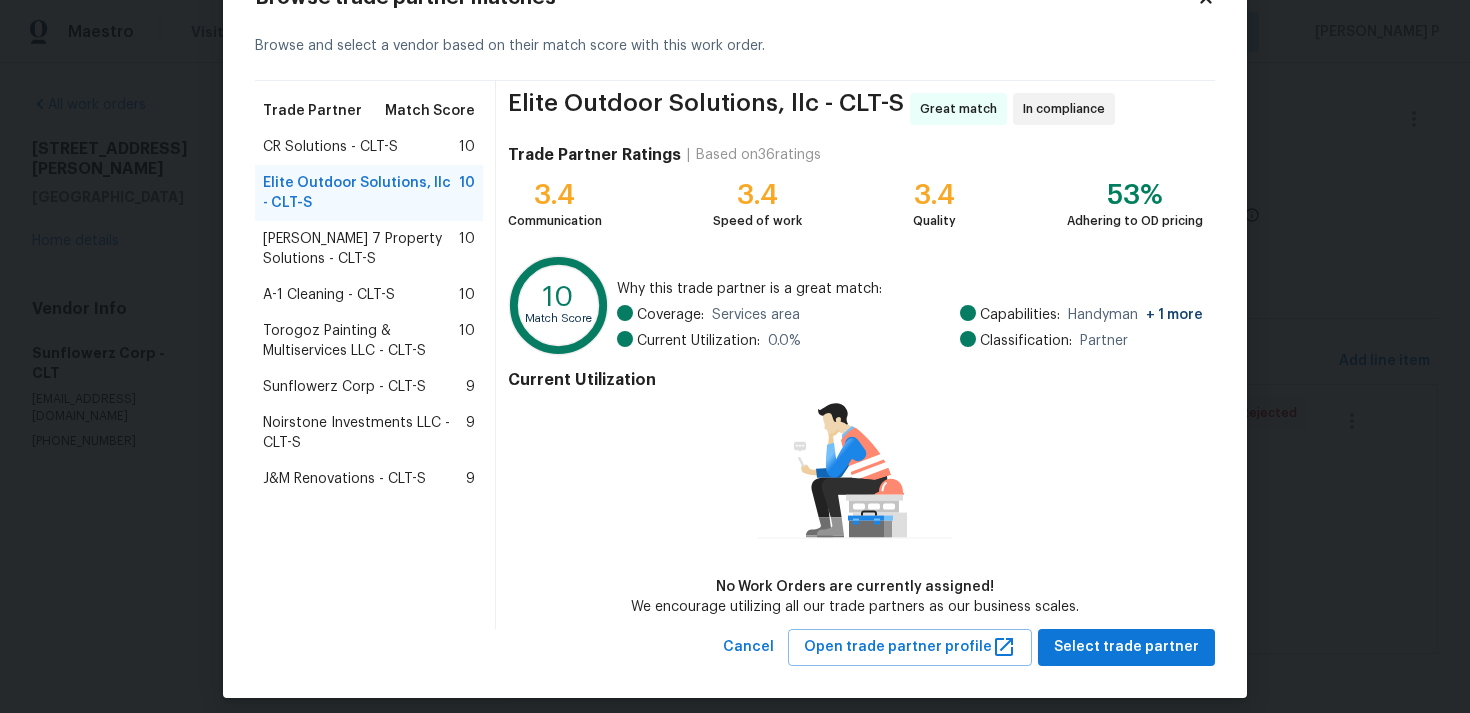 scroll, scrollTop: 87, scrollLeft: 0, axis: vertical 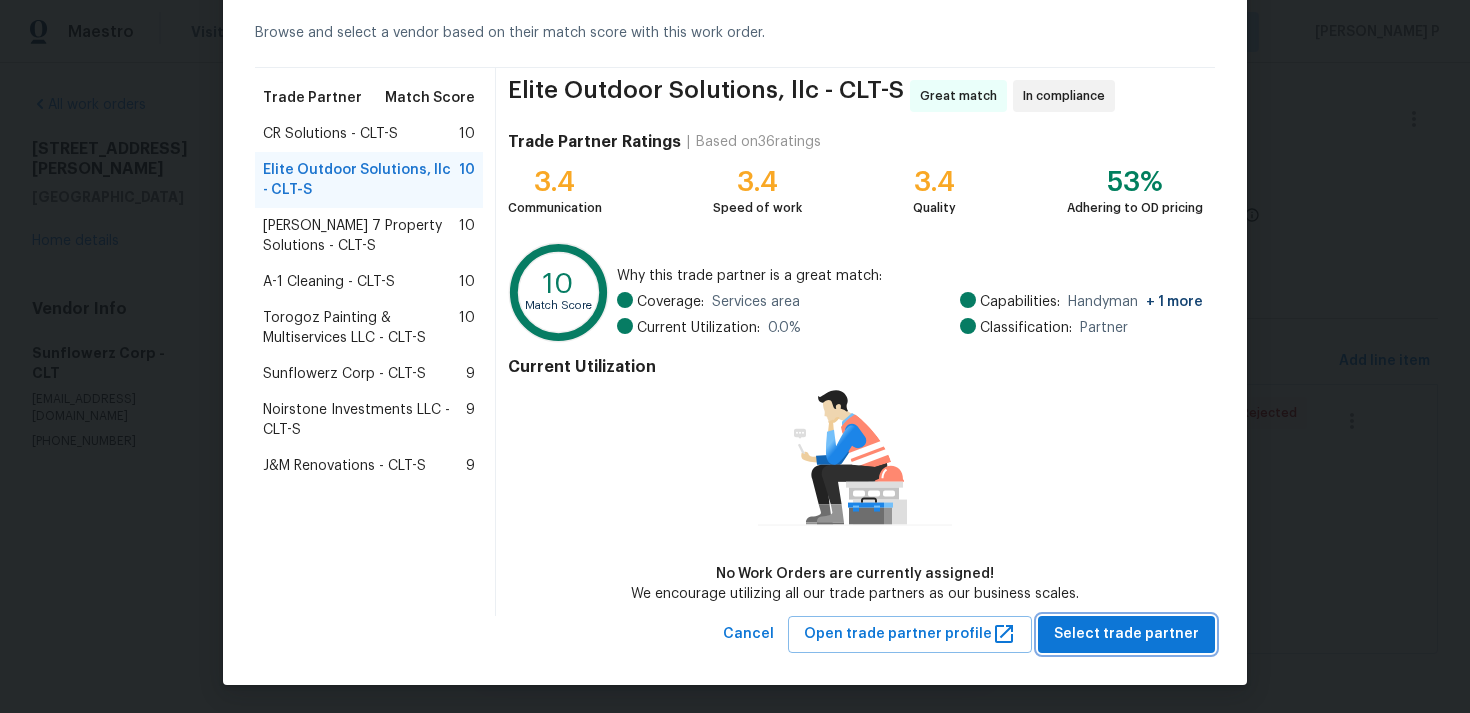 click on "Select trade partner" at bounding box center [1126, 634] 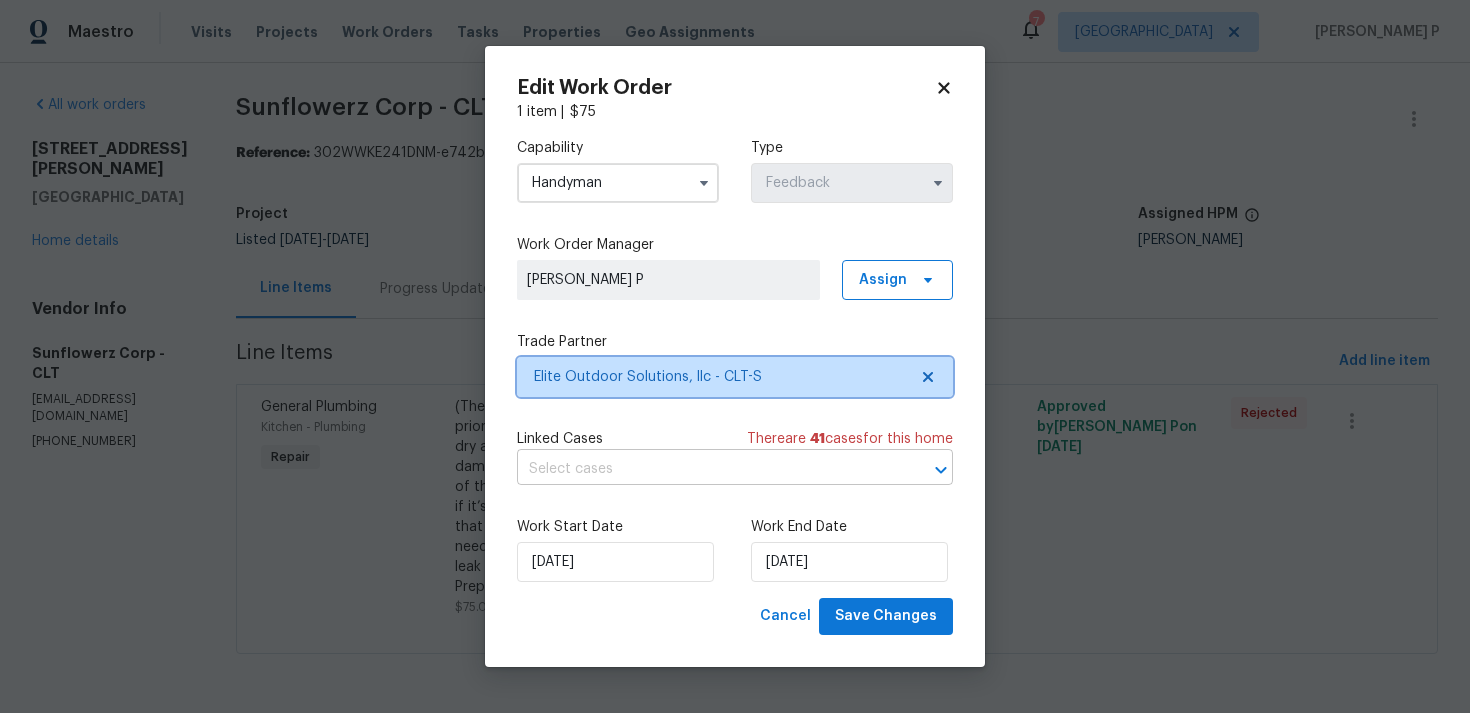 scroll, scrollTop: 0, scrollLeft: 0, axis: both 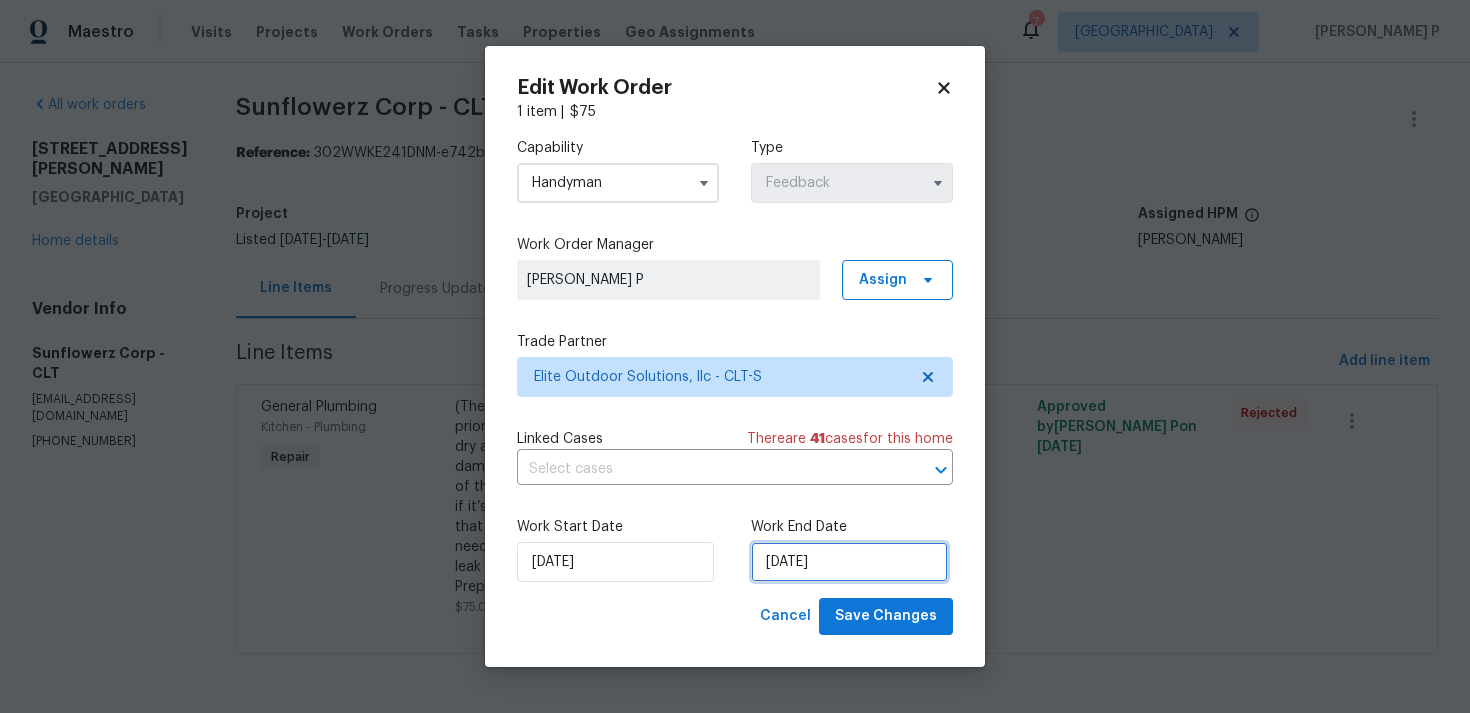 click on "[DATE]" at bounding box center [849, 562] 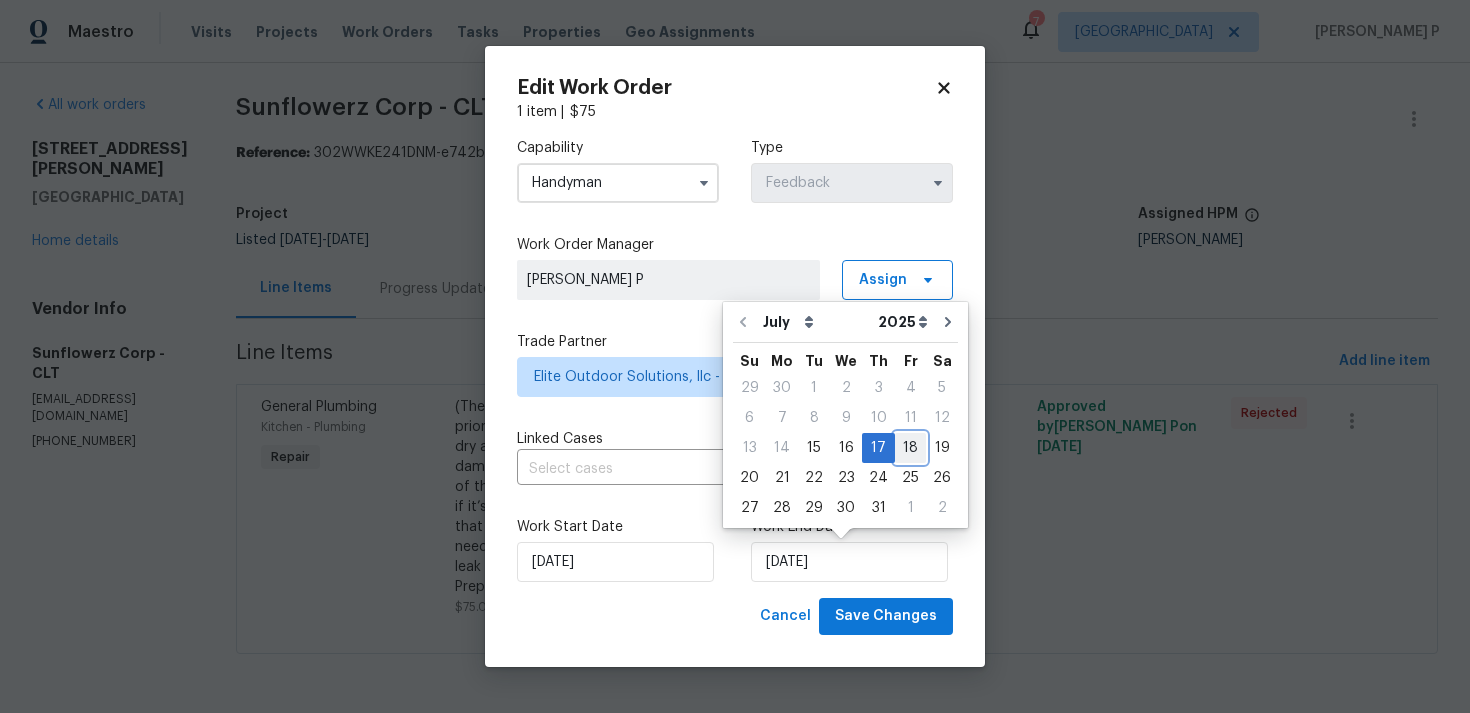 click on "18" at bounding box center [910, 448] 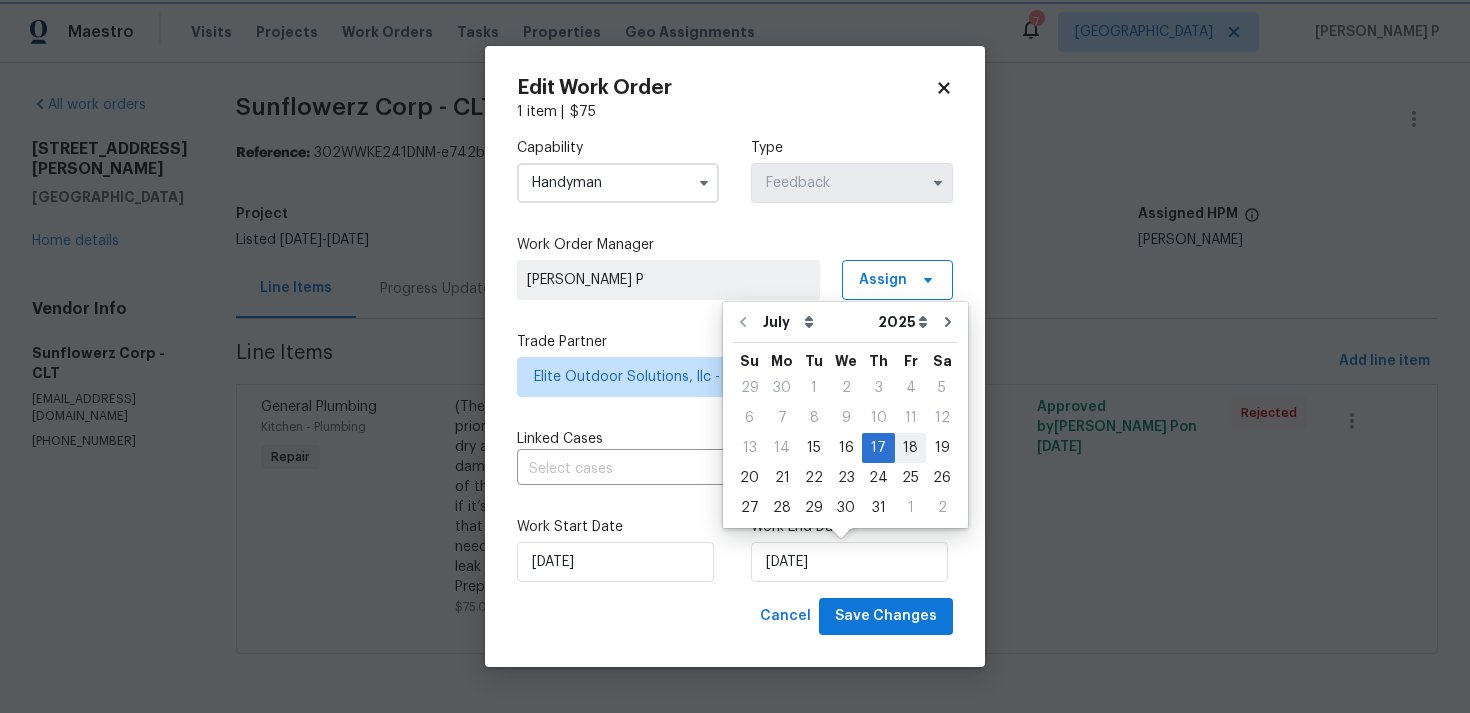 type on "18/07/2025" 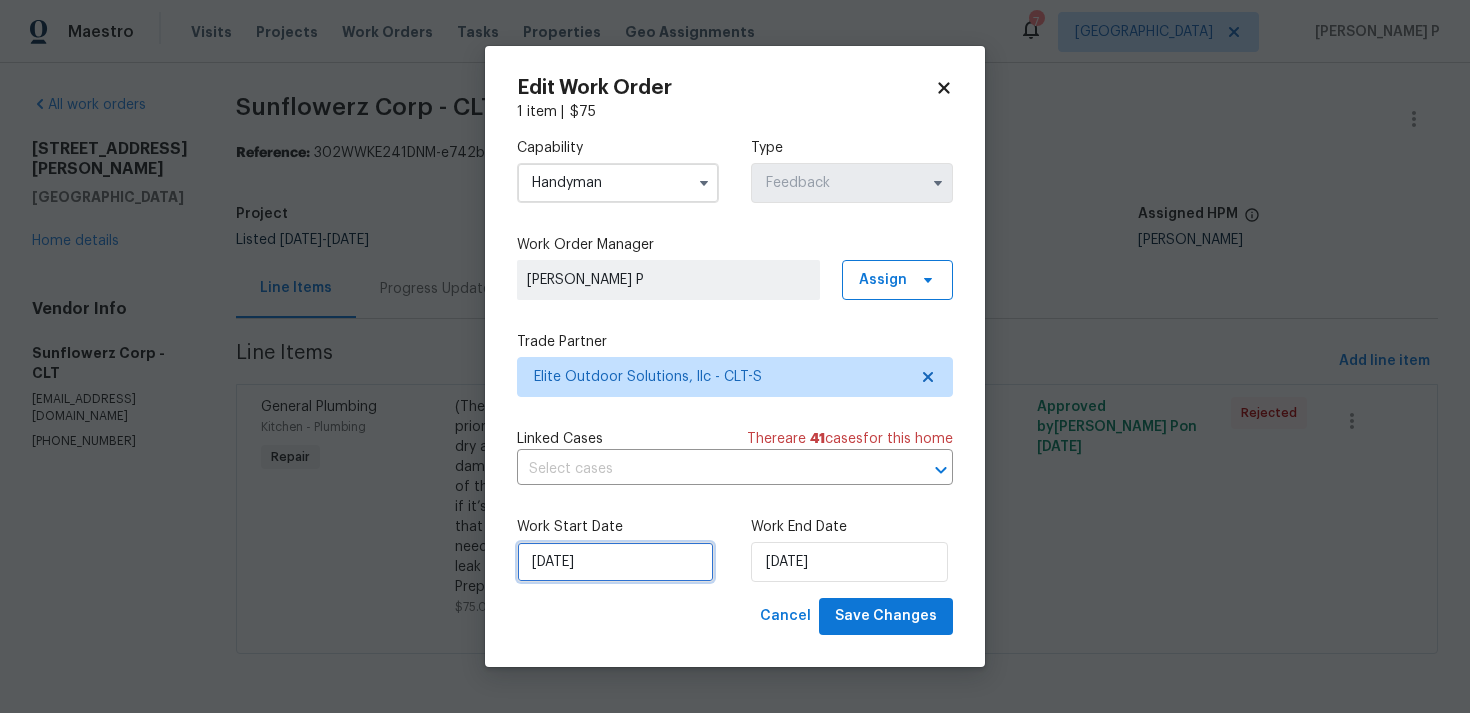 click on "15/07/2025" at bounding box center (615, 562) 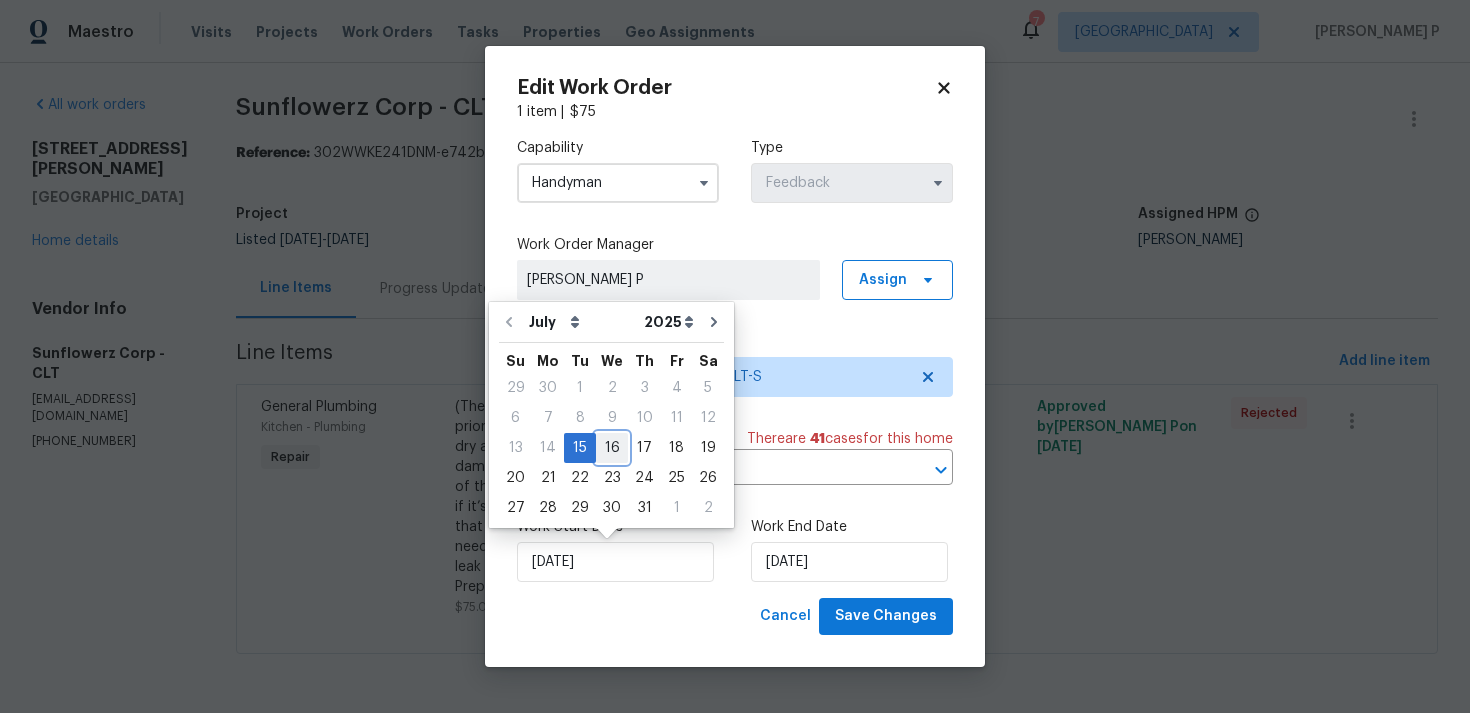 click on "16" at bounding box center [612, 448] 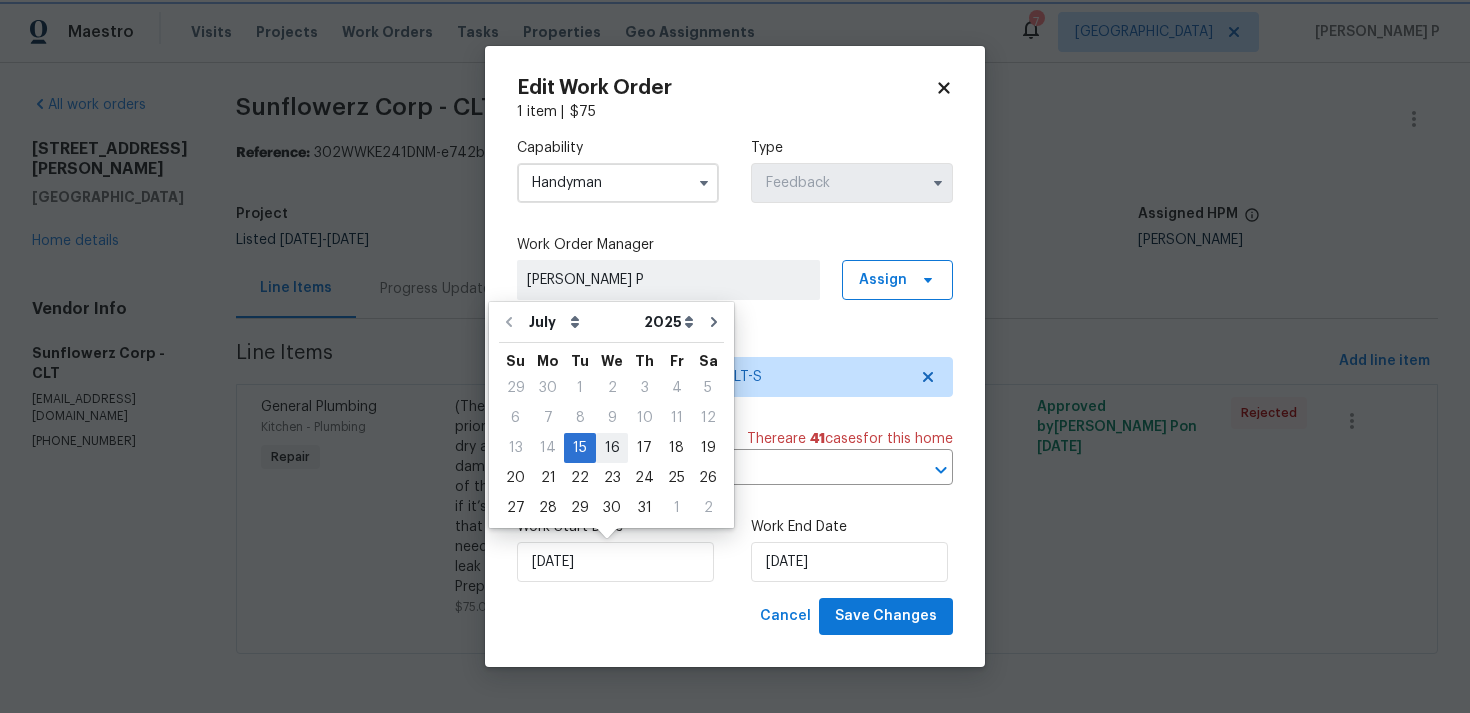 type on "16/07/2025" 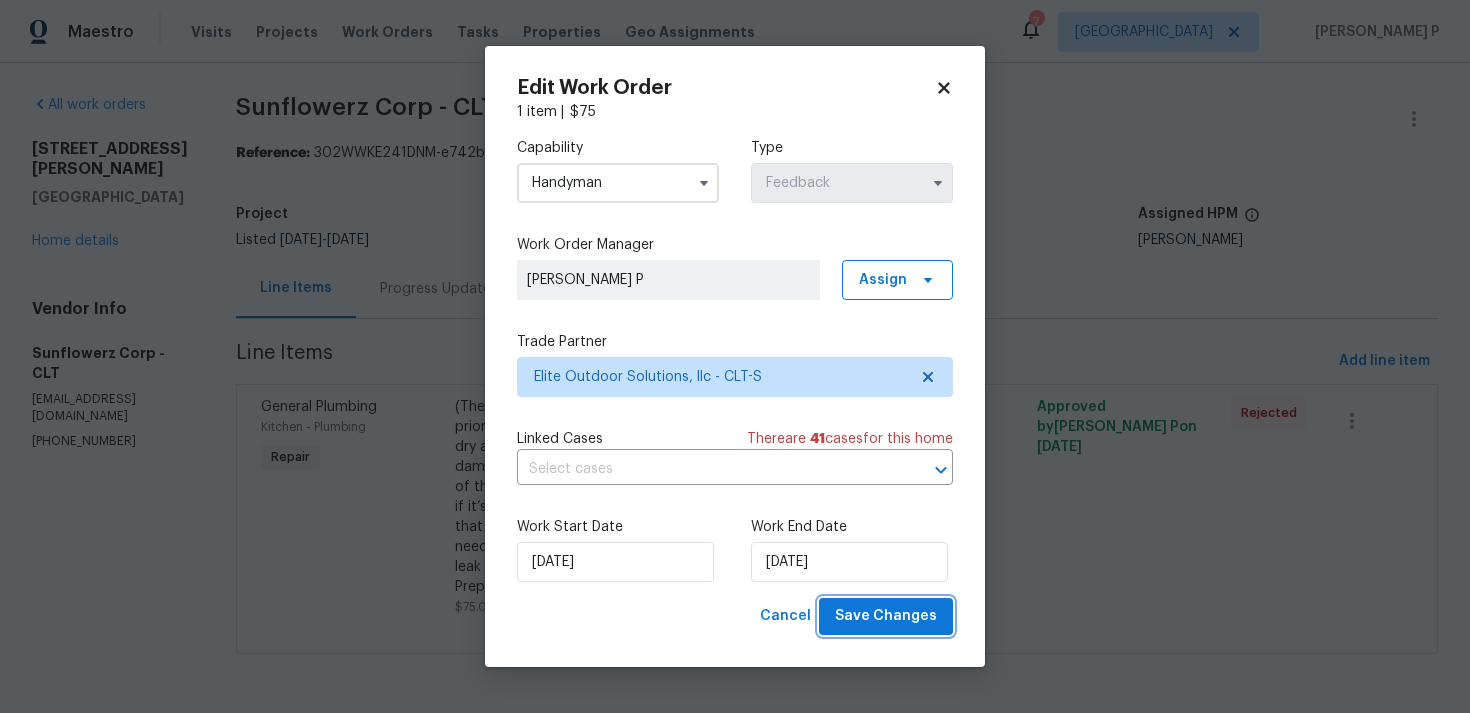 click on "Save Changes" at bounding box center [886, 616] 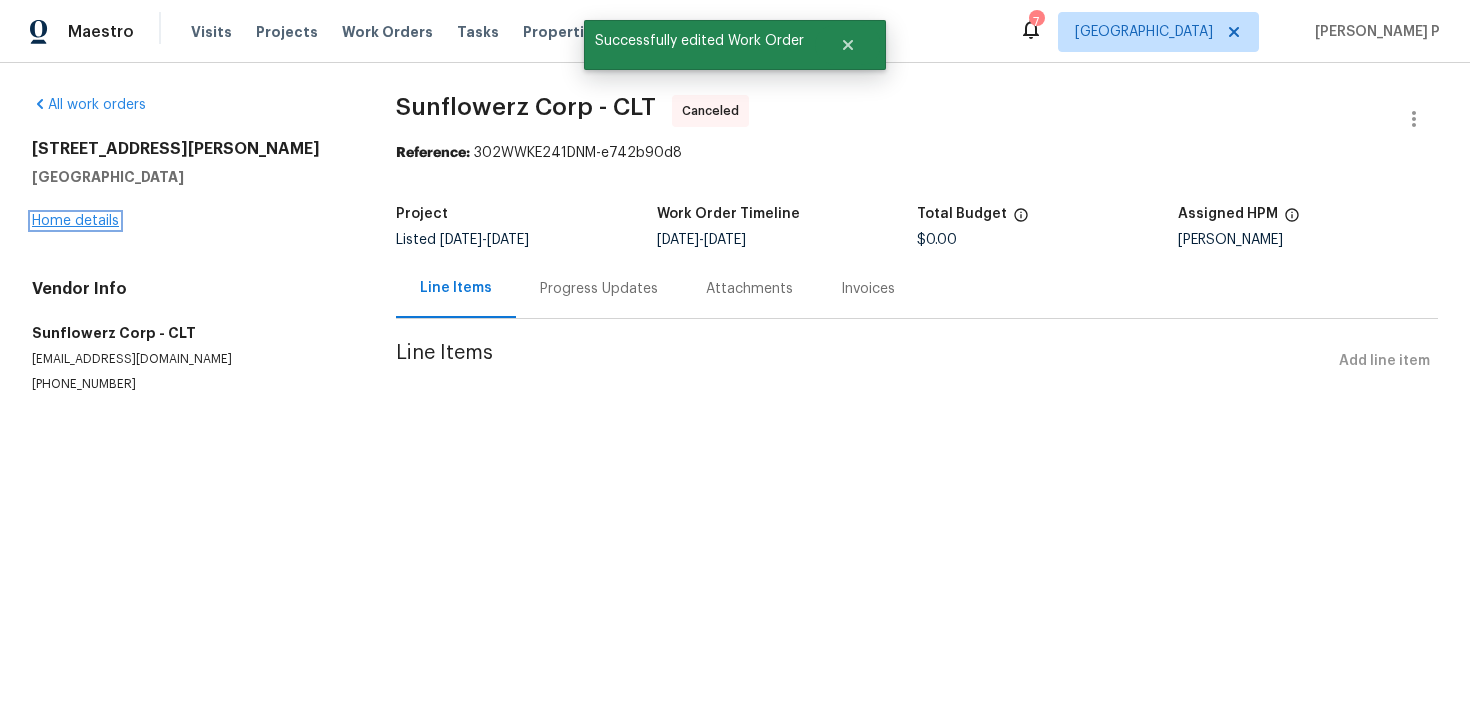 click on "Home details" at bounding box center (75, 221) 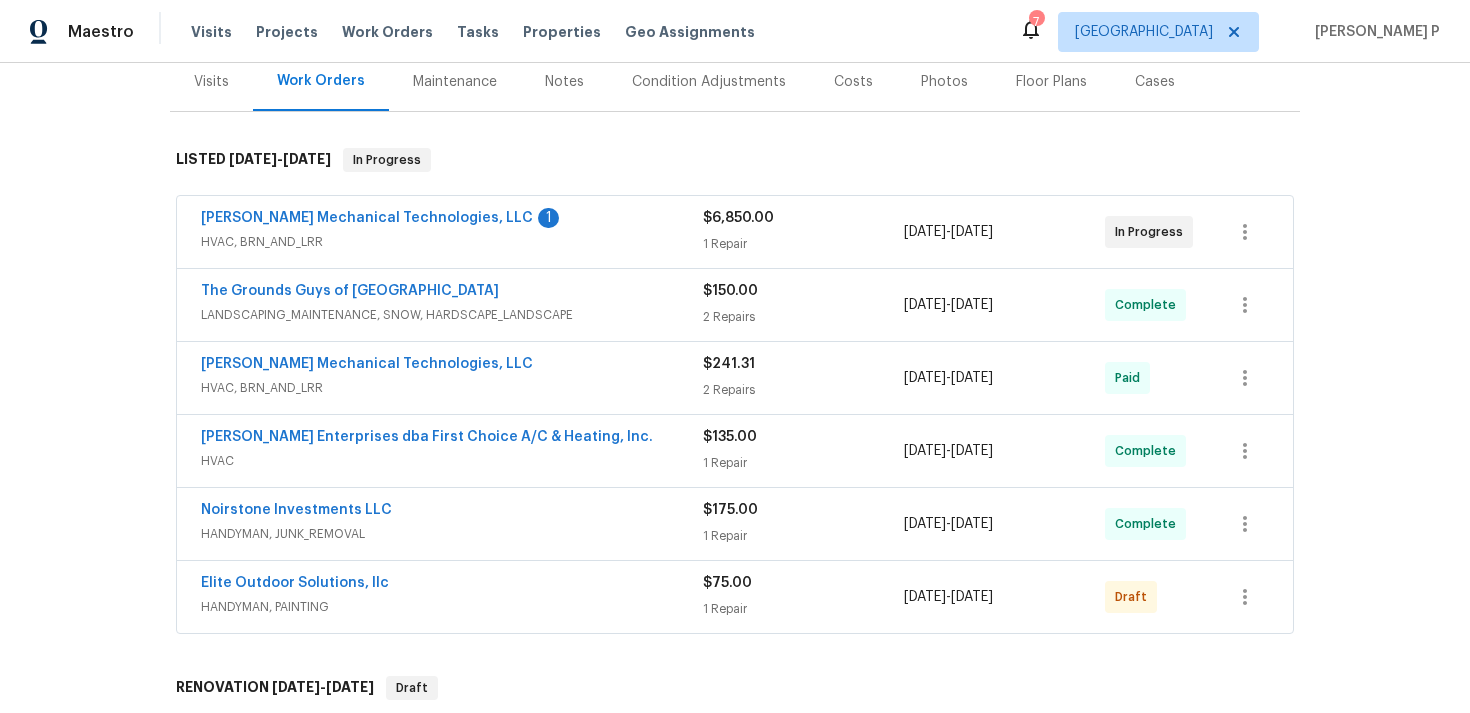 scroll, scrollTop: 257, scrollLeft: 0, axis: vertical 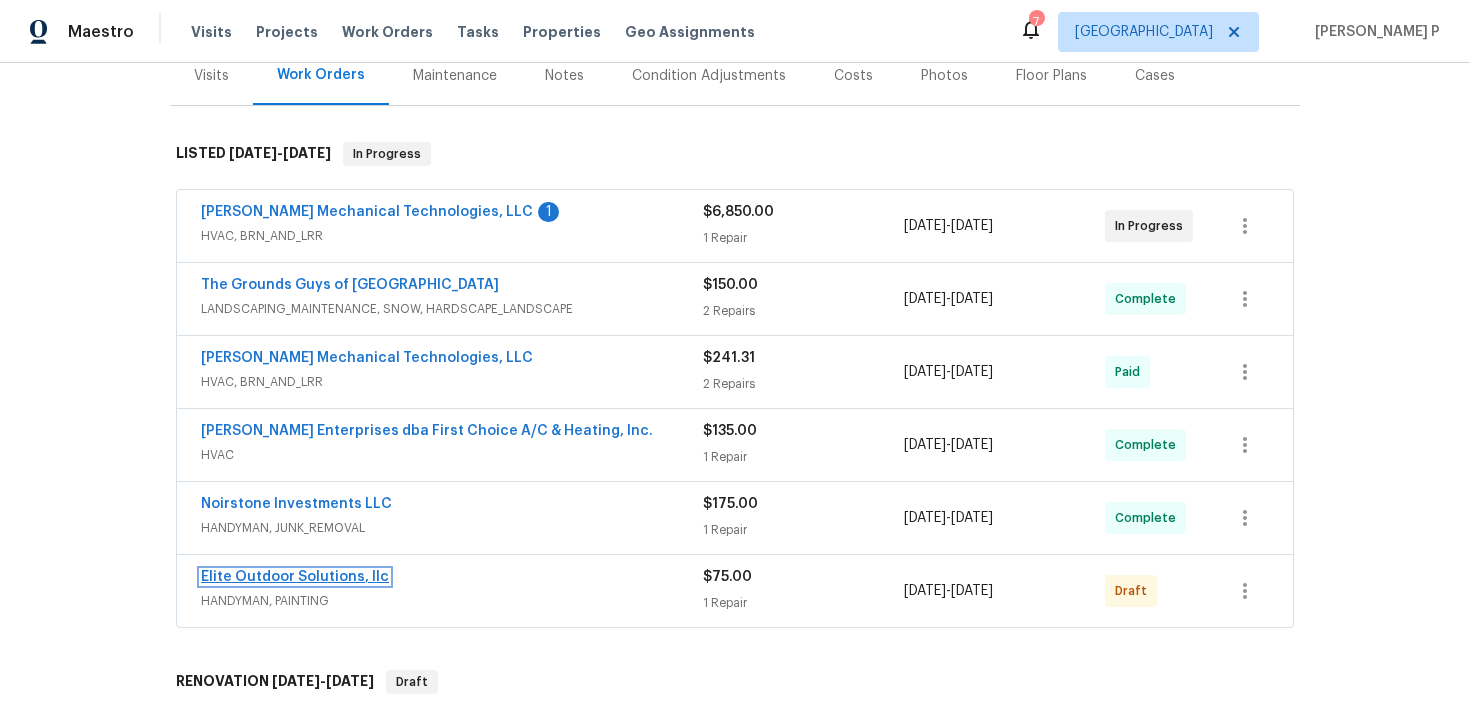 click on "Elite Outdoor Solutions, llc" at bounding box center (295, 577) 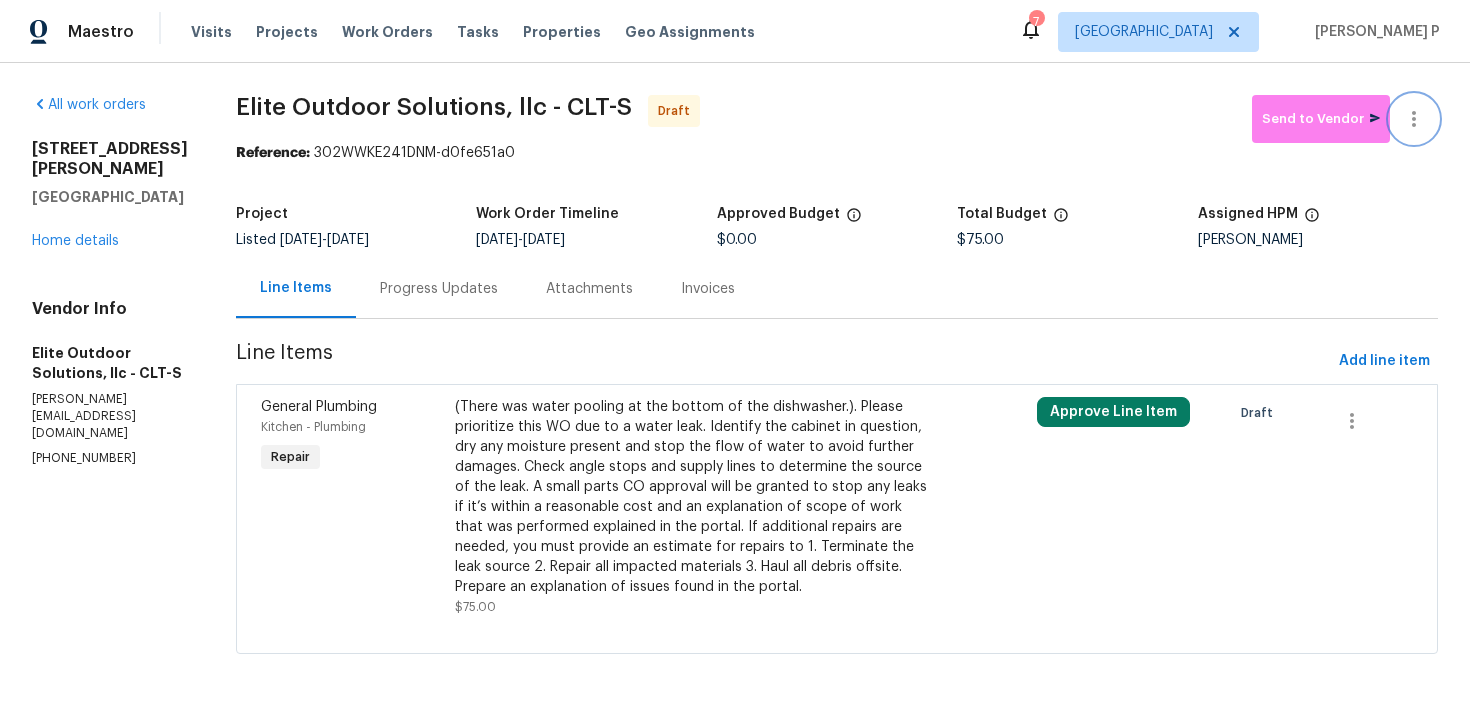 click at bounding box center (1414, 119) 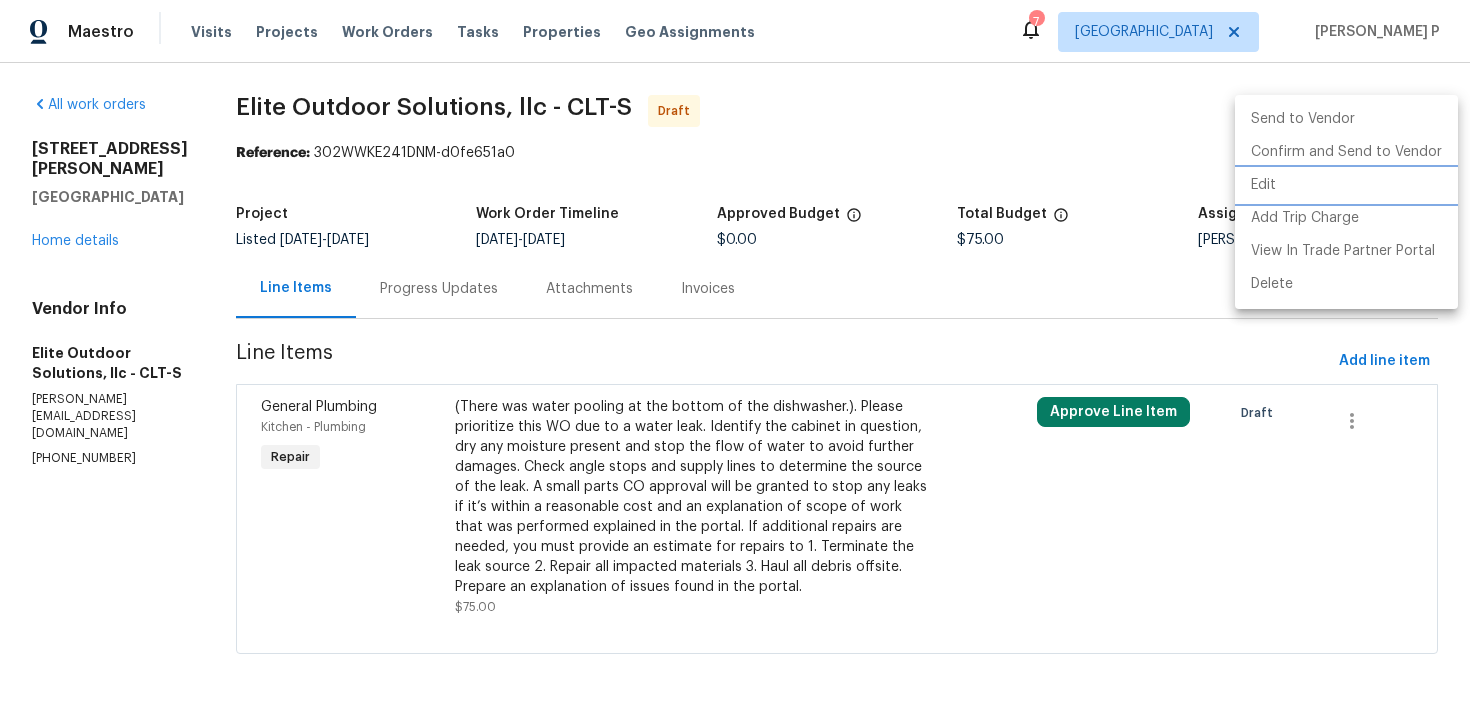 click on "Edit" at bounding box center (1346, 185) 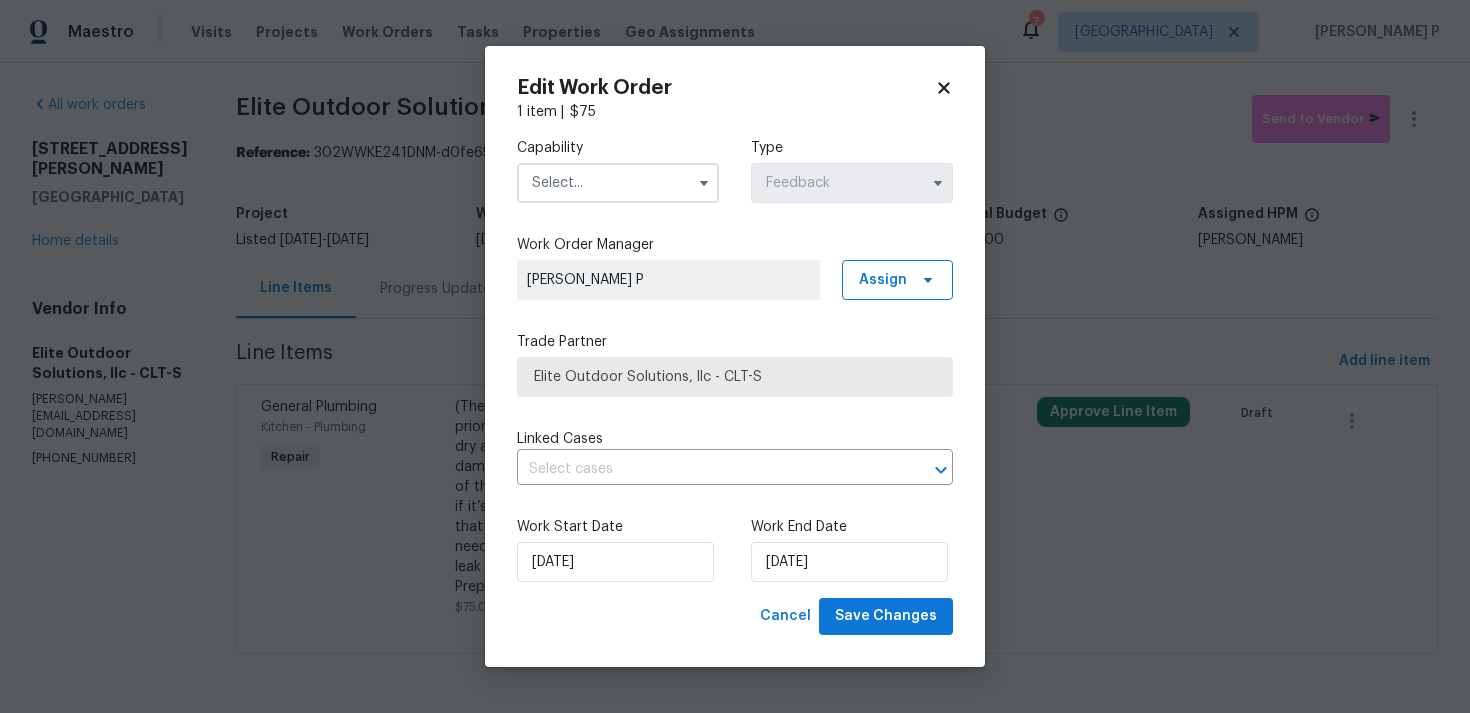 click at bounding box center (704, 183) 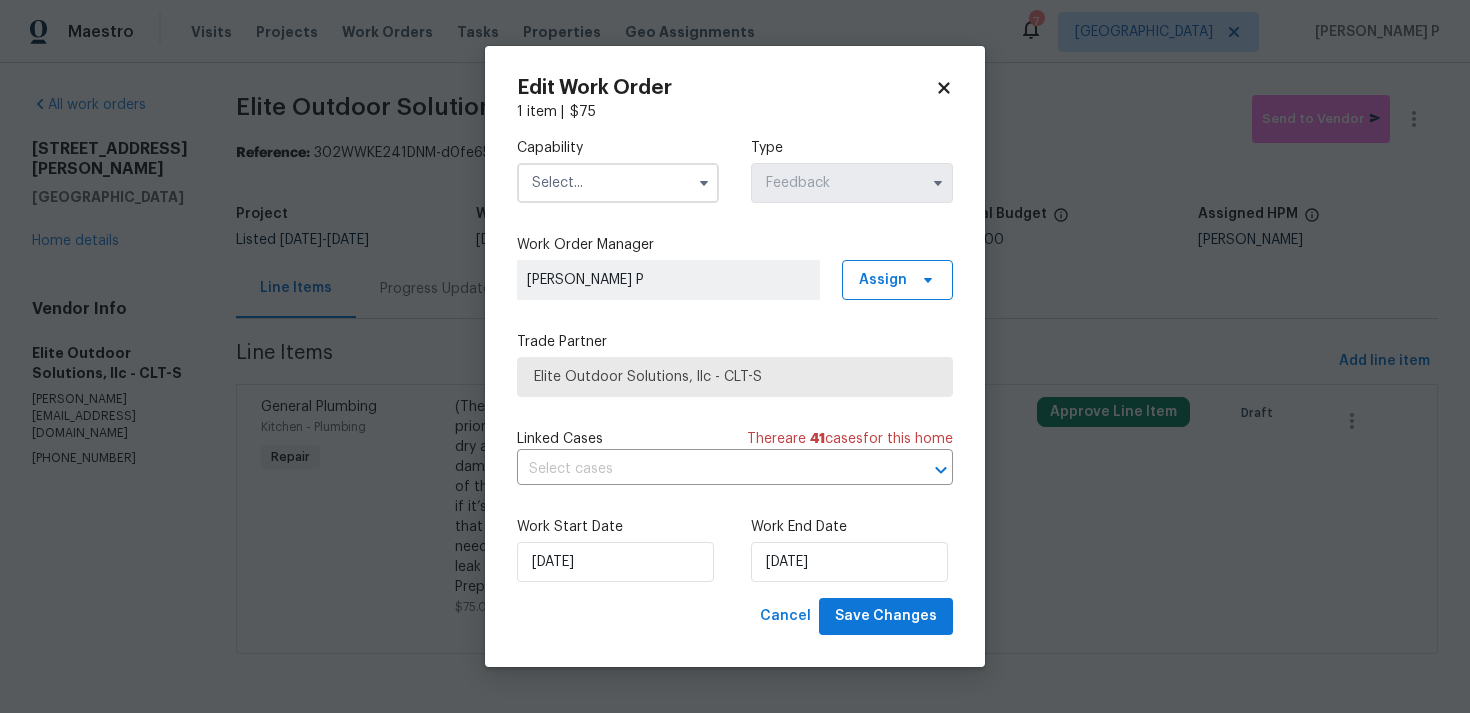 click at bounding box center [618, 183] 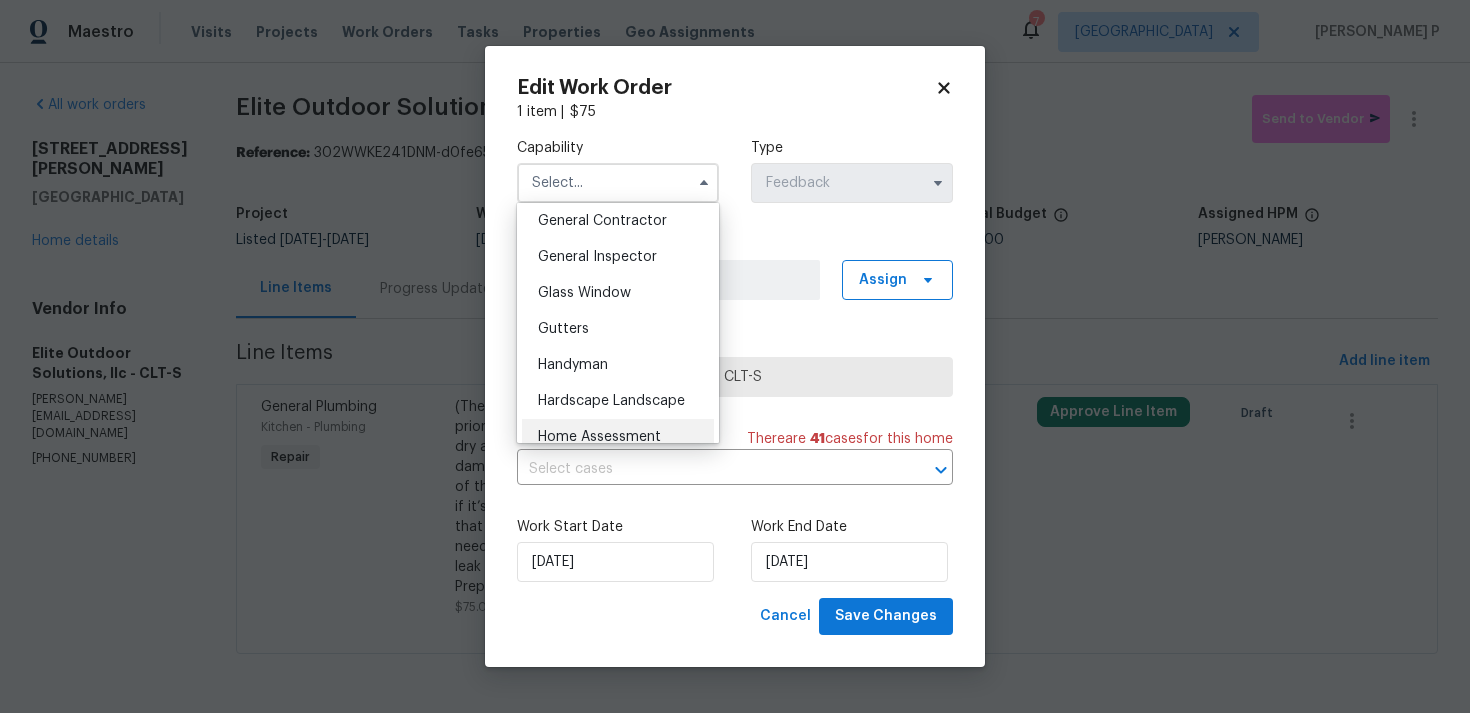 scroll, scrollTop: 967, scrollLeft: 0, axis: vertical 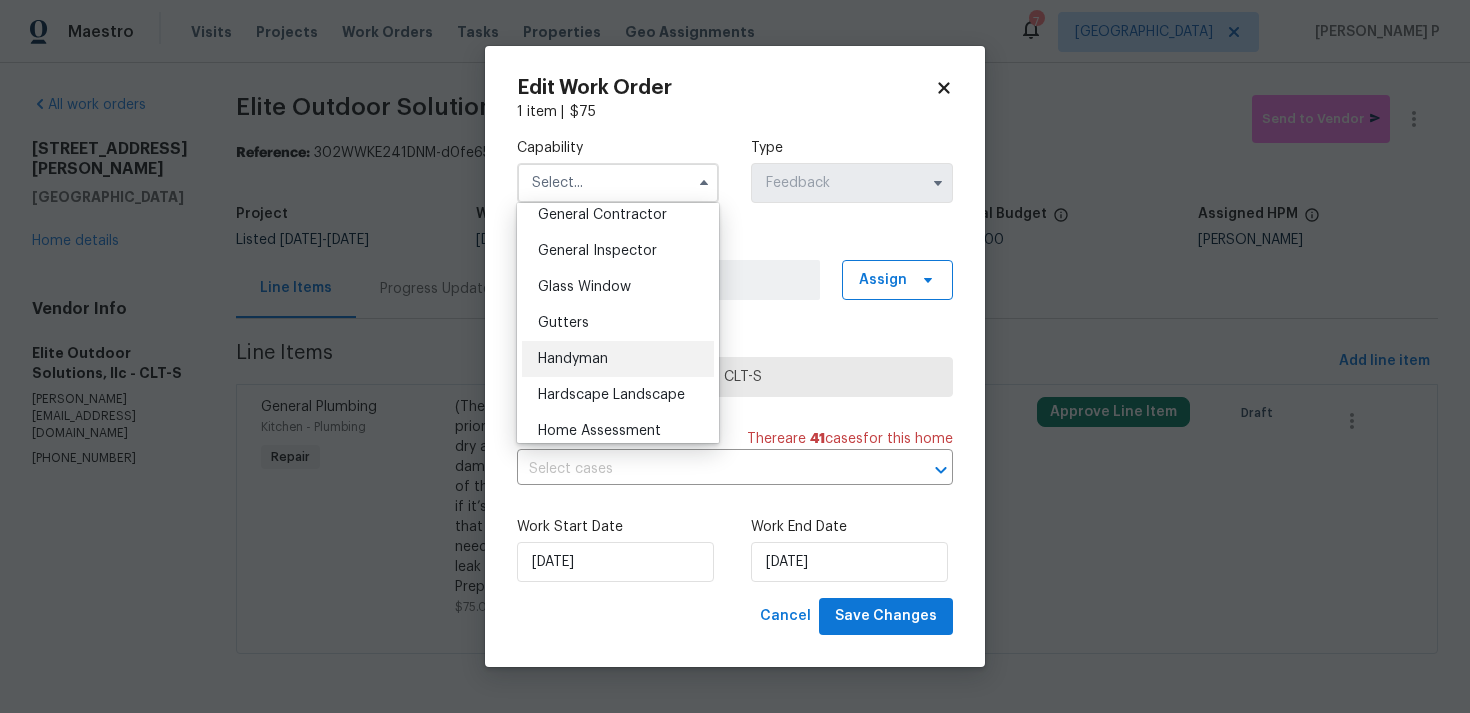 click on "Handyman" at bounding box center (573, 359) 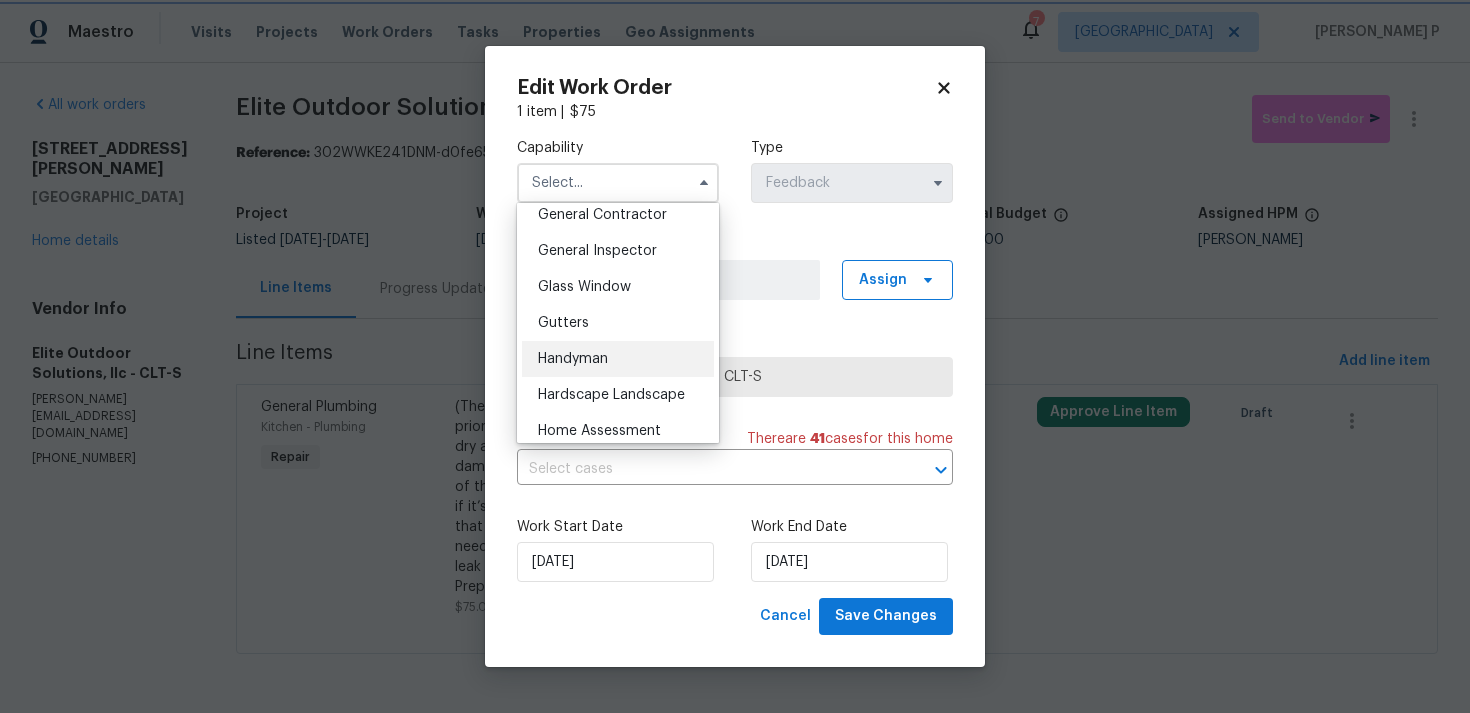 type on "Handyman" 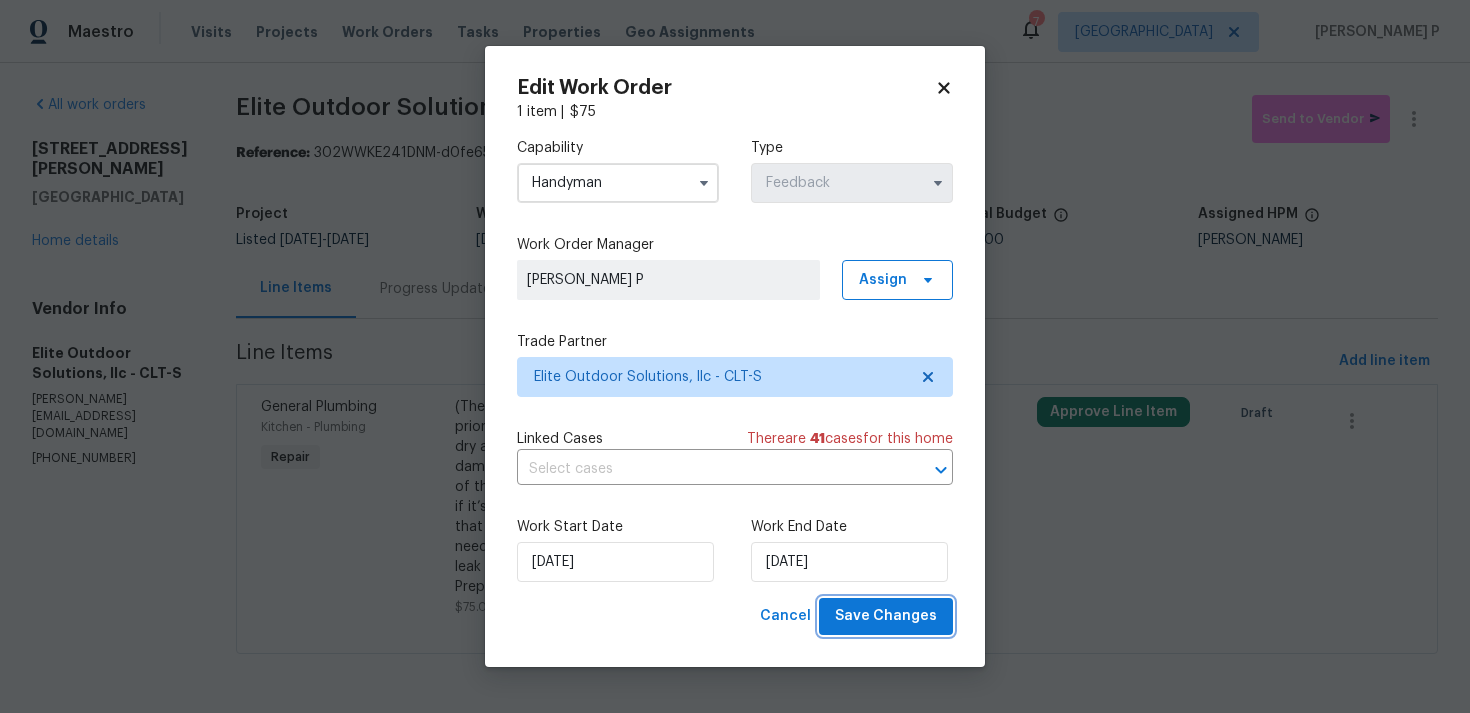 click on "Save Changes" at bounding box center [886, 616] 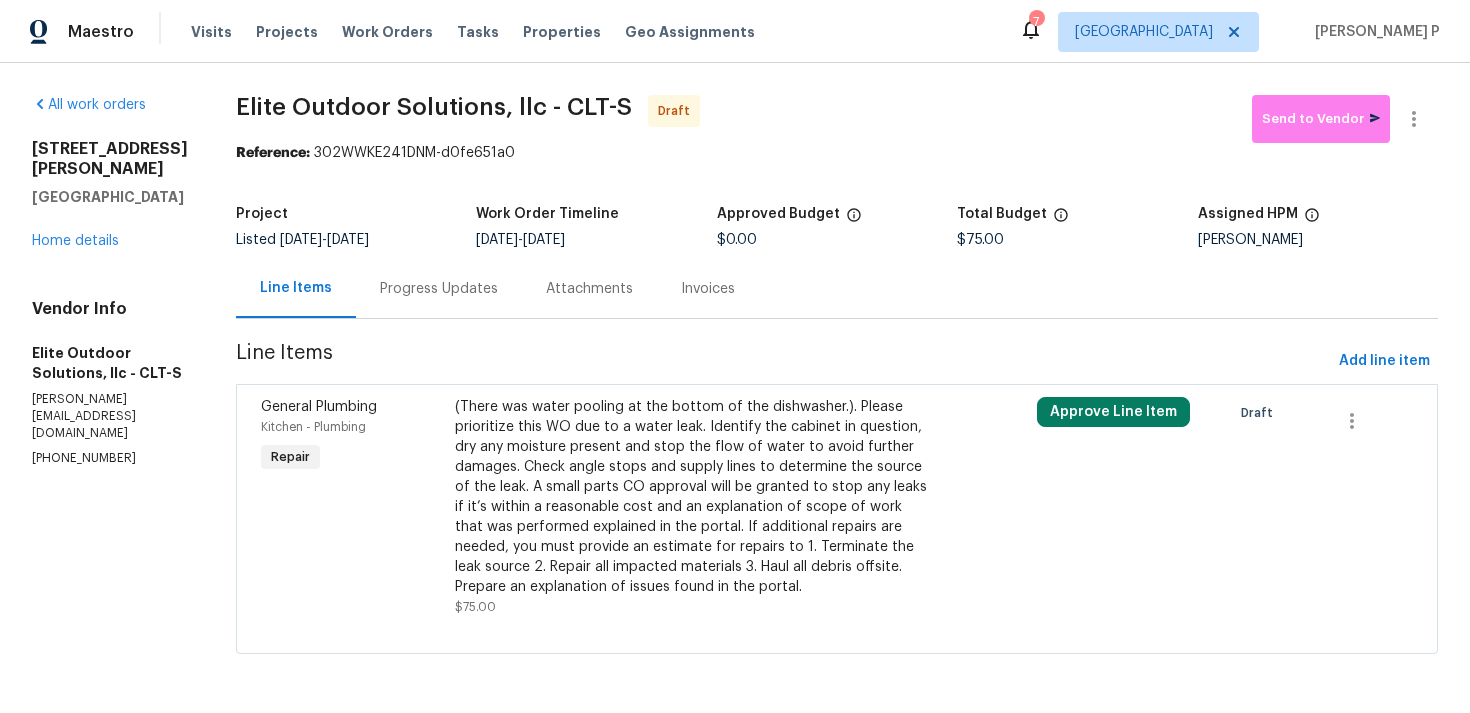 click on "Progress Updates" at bounding box center [439, 289] 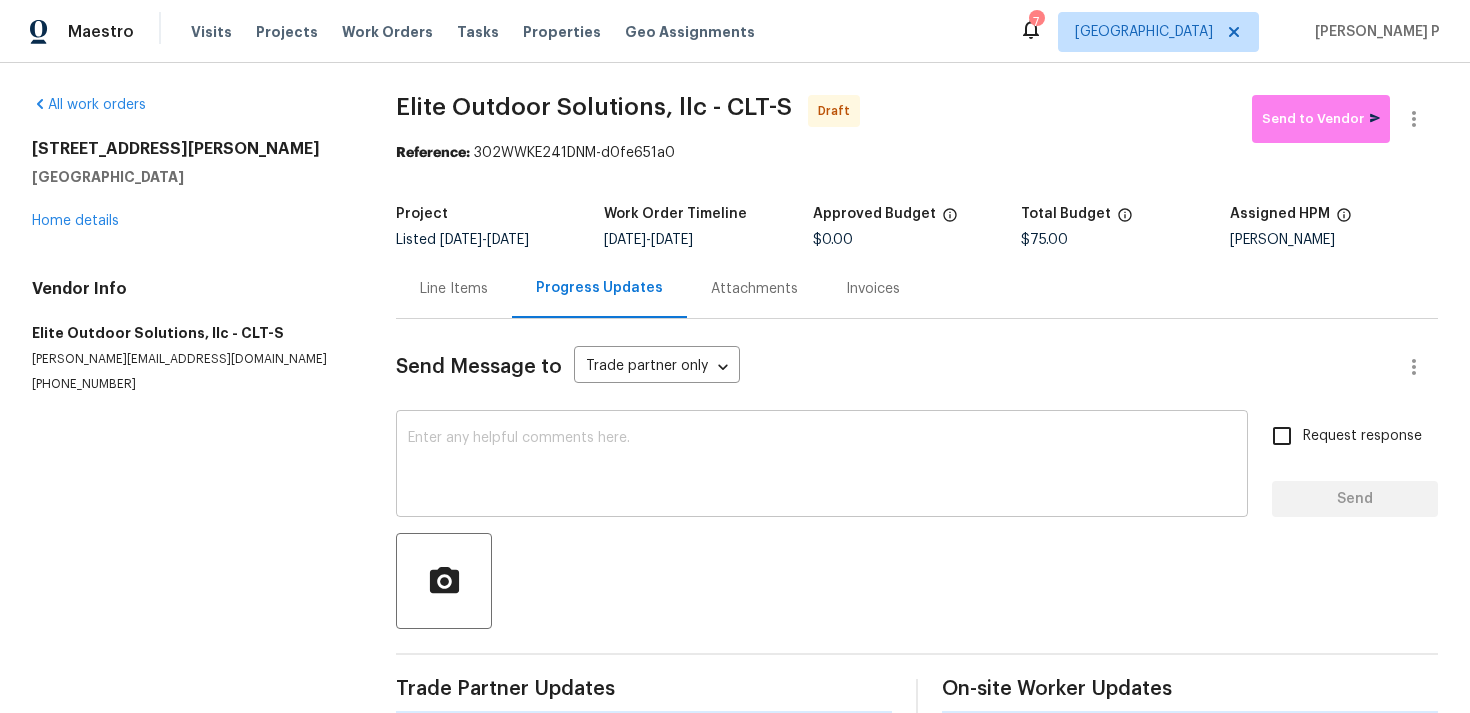 click at bounding box center (822, 466) 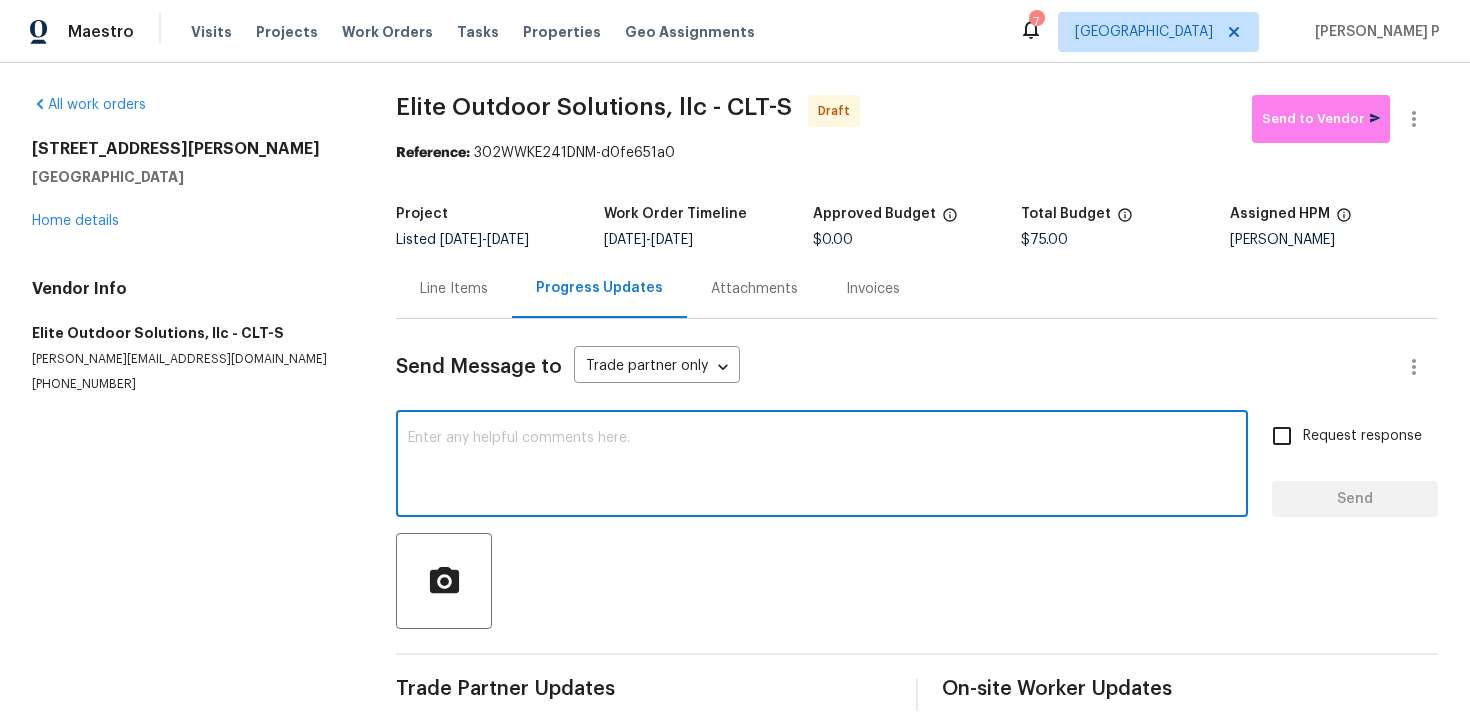 paste on "Hi, this is Ramyasri with Opendoor. I’m confirming you received the WO for the property at (Address). Please review and accept the WO within 24 hours and provide a schedule date. Please disregard the contact information for the HPM included in the WO. Our Centralised LWO Team is responsible for Listed WOs" 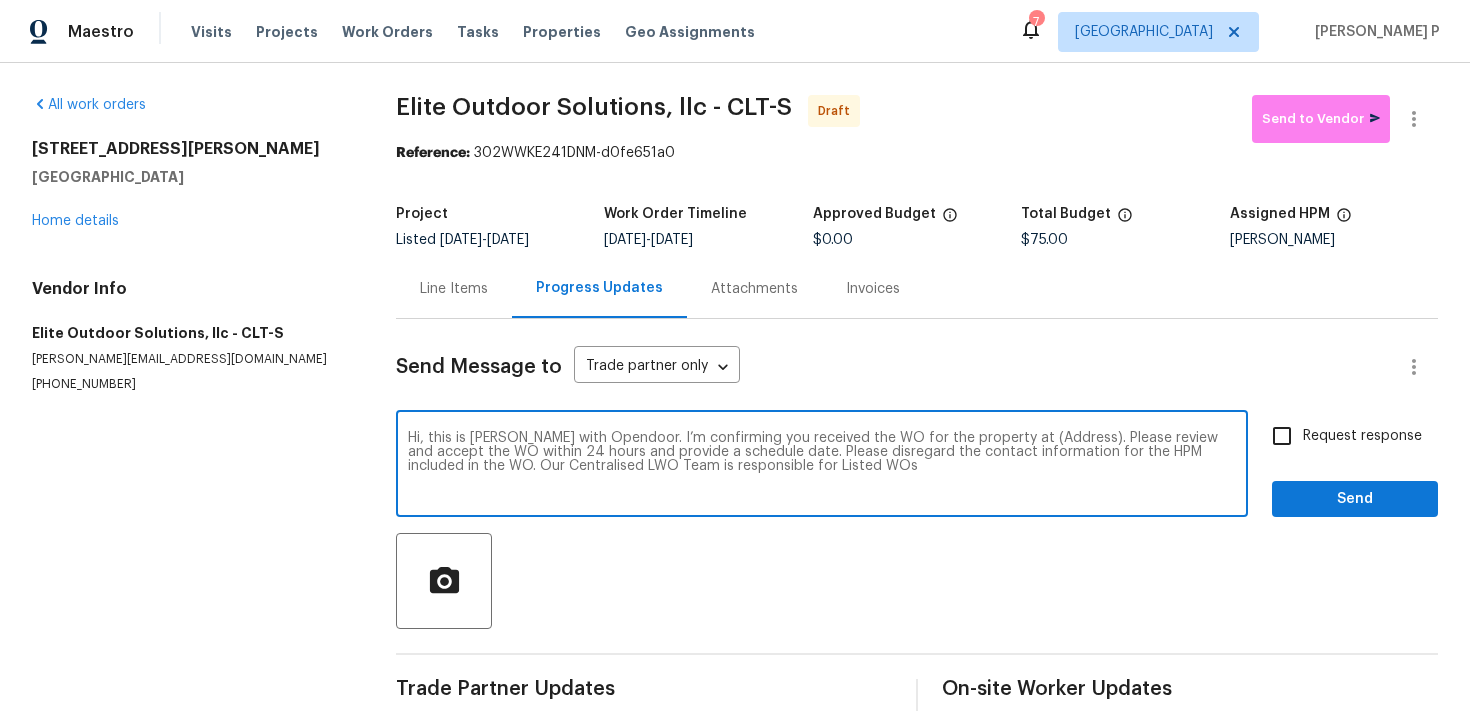 drag, startPoint x: 1002, startPoint y: 438, endPoint x: 1064, endPoint y: 439, distance: 62.008064 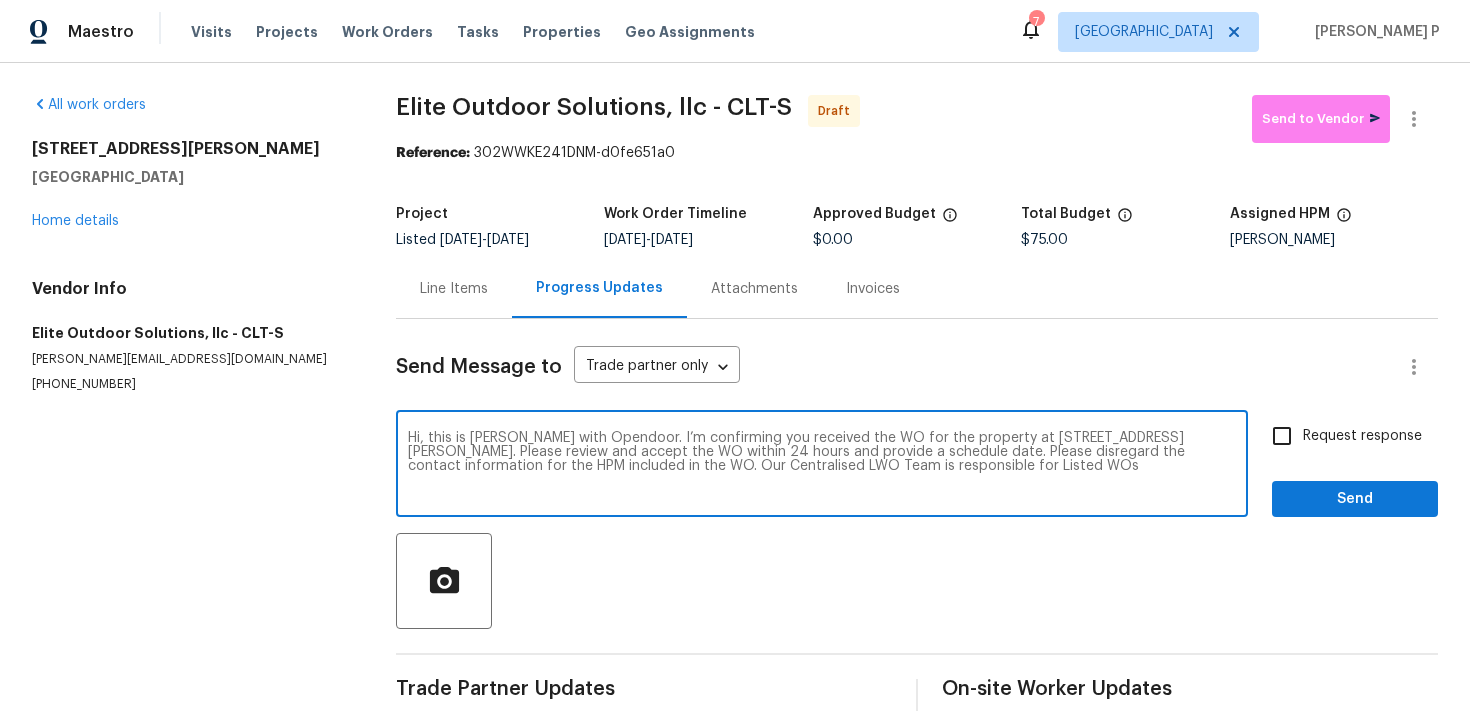 type on "Hi, this is Ramyasri with Opendoor. I’m confirming you received the WO for the property at 21005 Brinkley St, Cornelius, NC 28031. Please review and accept the WO within 24 hours and provide a schedule date. Please disregard the contact information for the HPM included in the WO. Our Centralised LWO Team is responsible for Listed WOs" 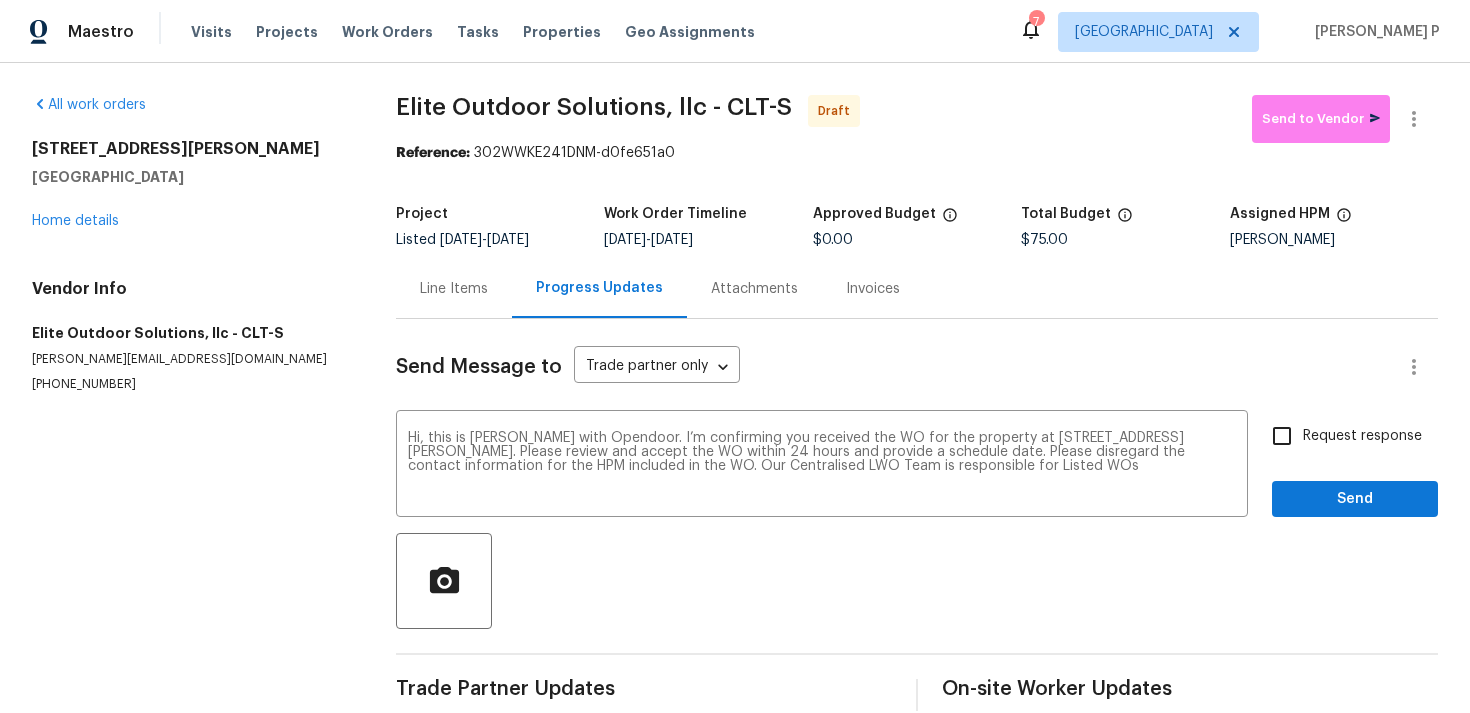 click on "Request response" at bounding box center (1341, 436) 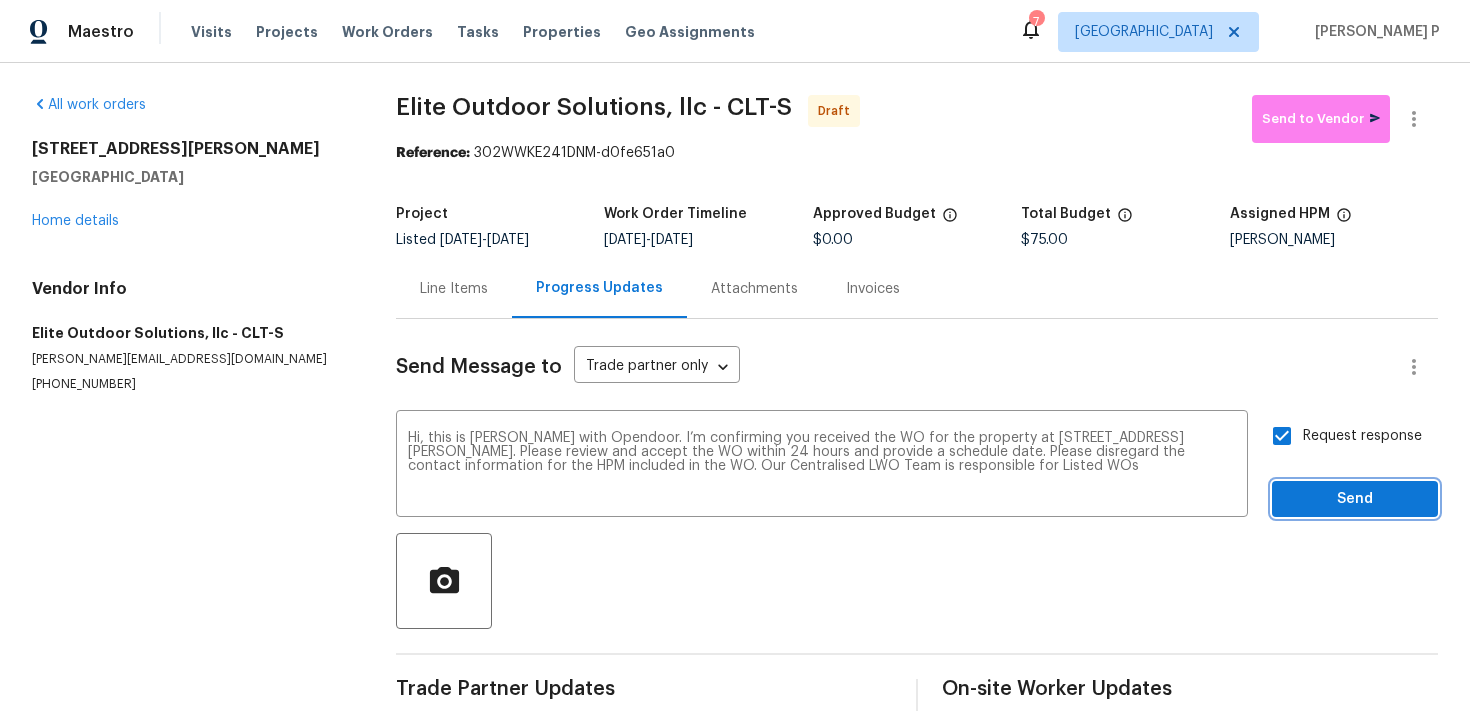 click on "Send" at bounding box center [1355, 499] 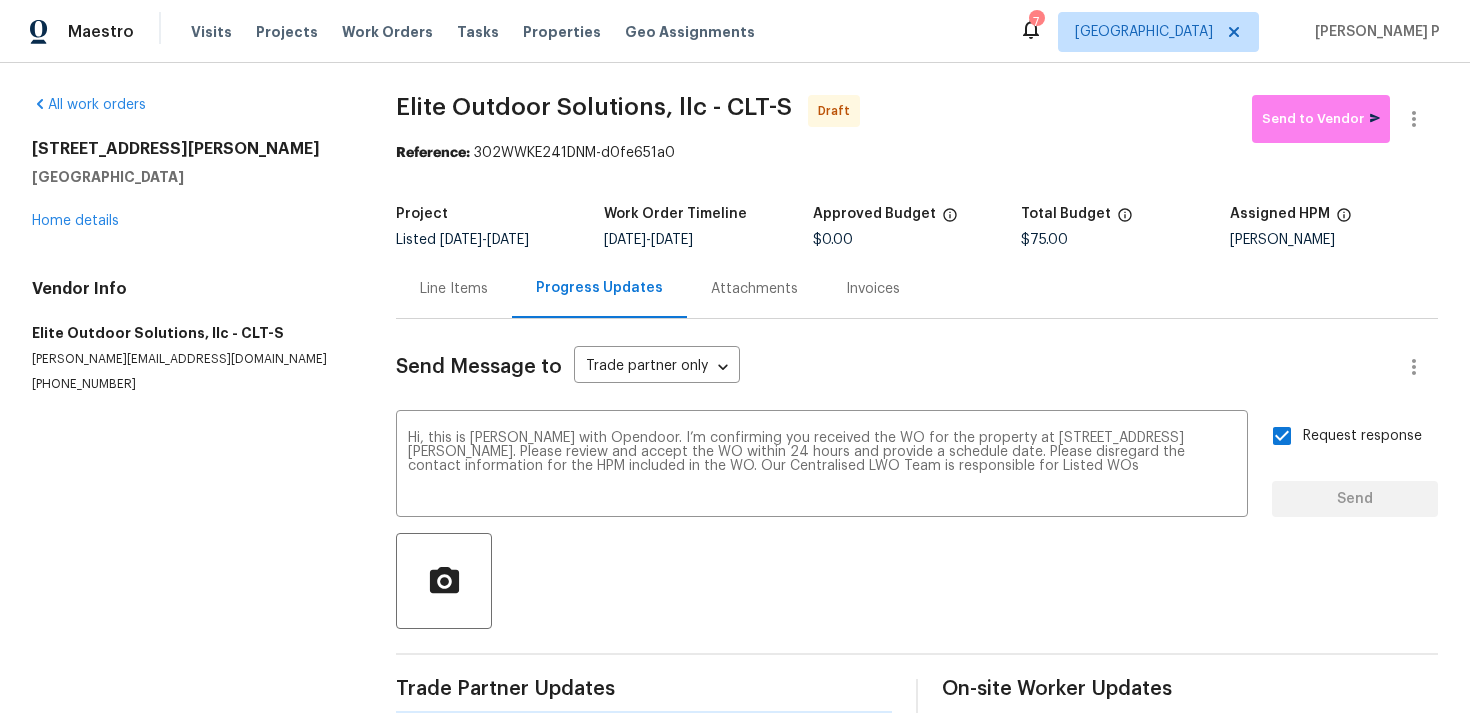 type 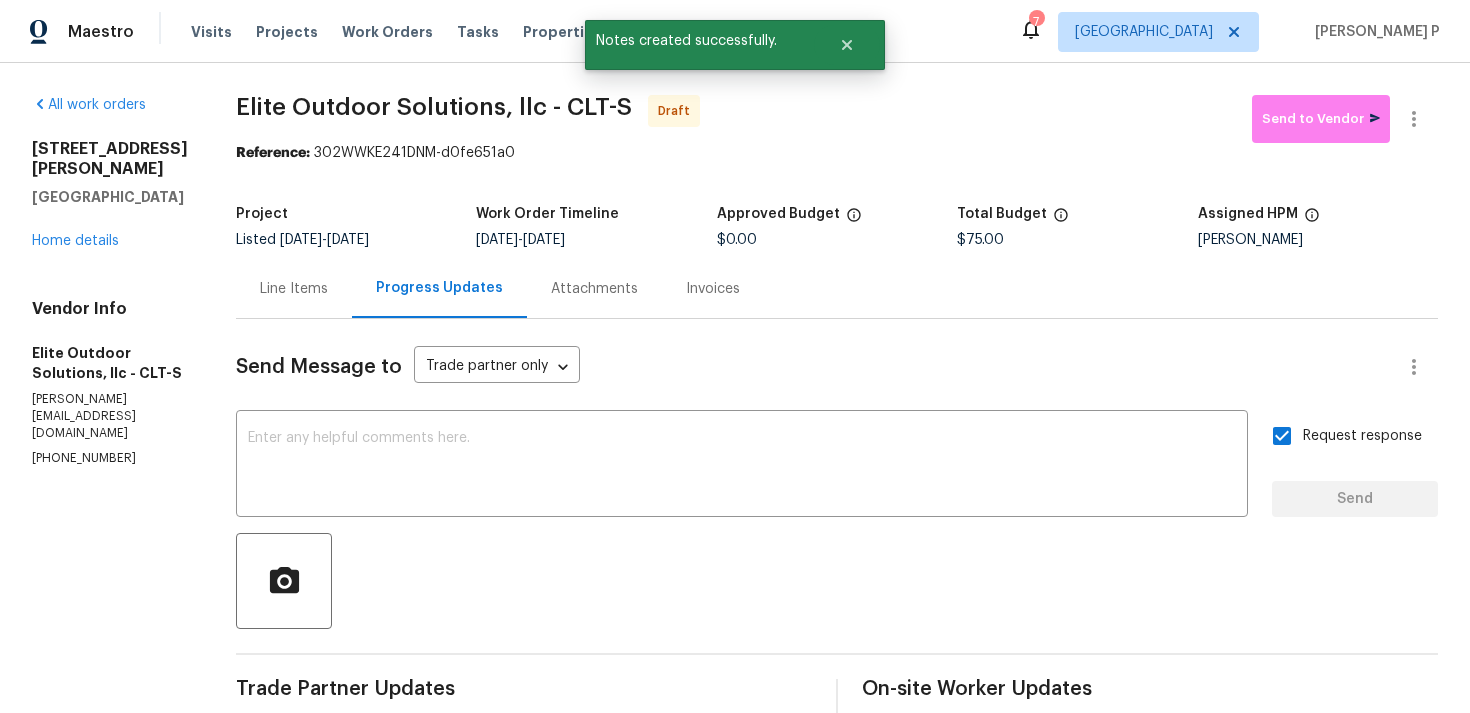 click at bounding box center (837, 581) 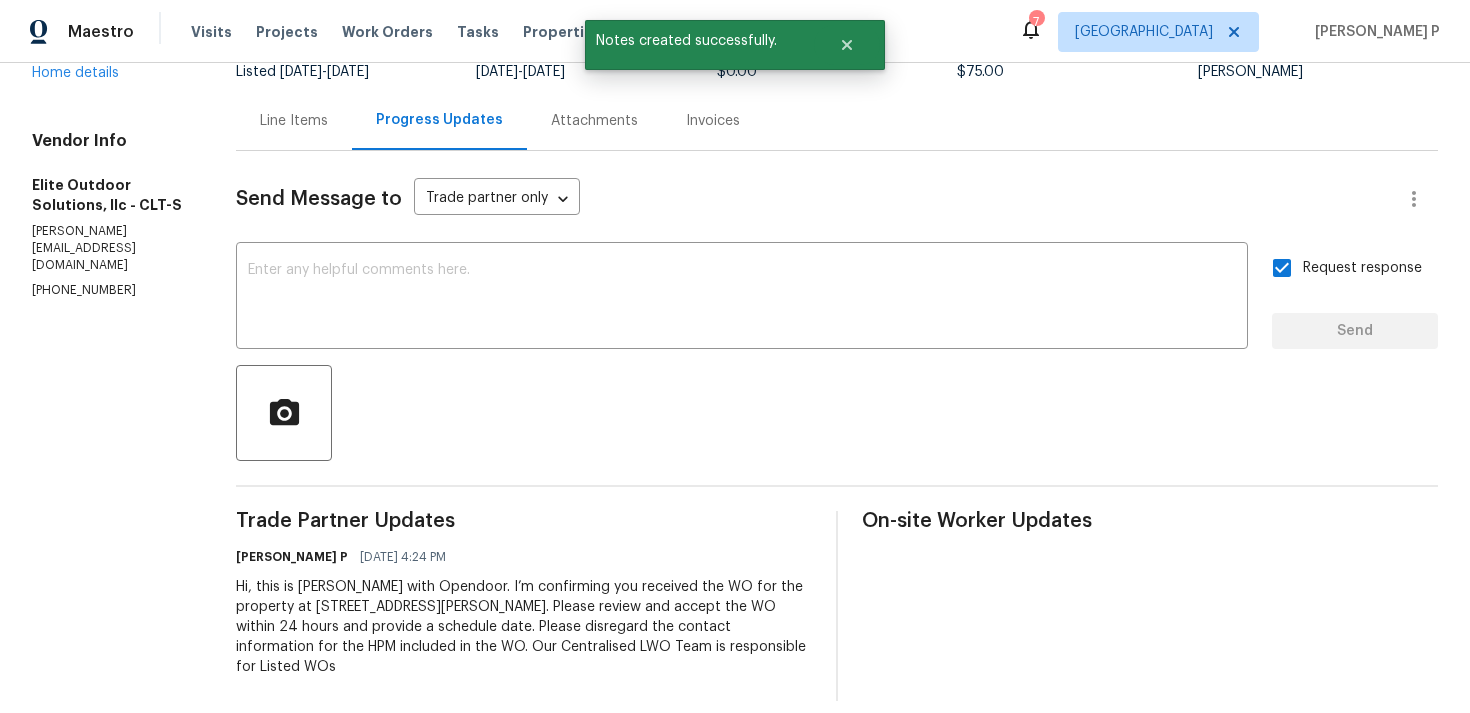 scroll, scrollTop: 0, scrollLeft: 0, axis: both 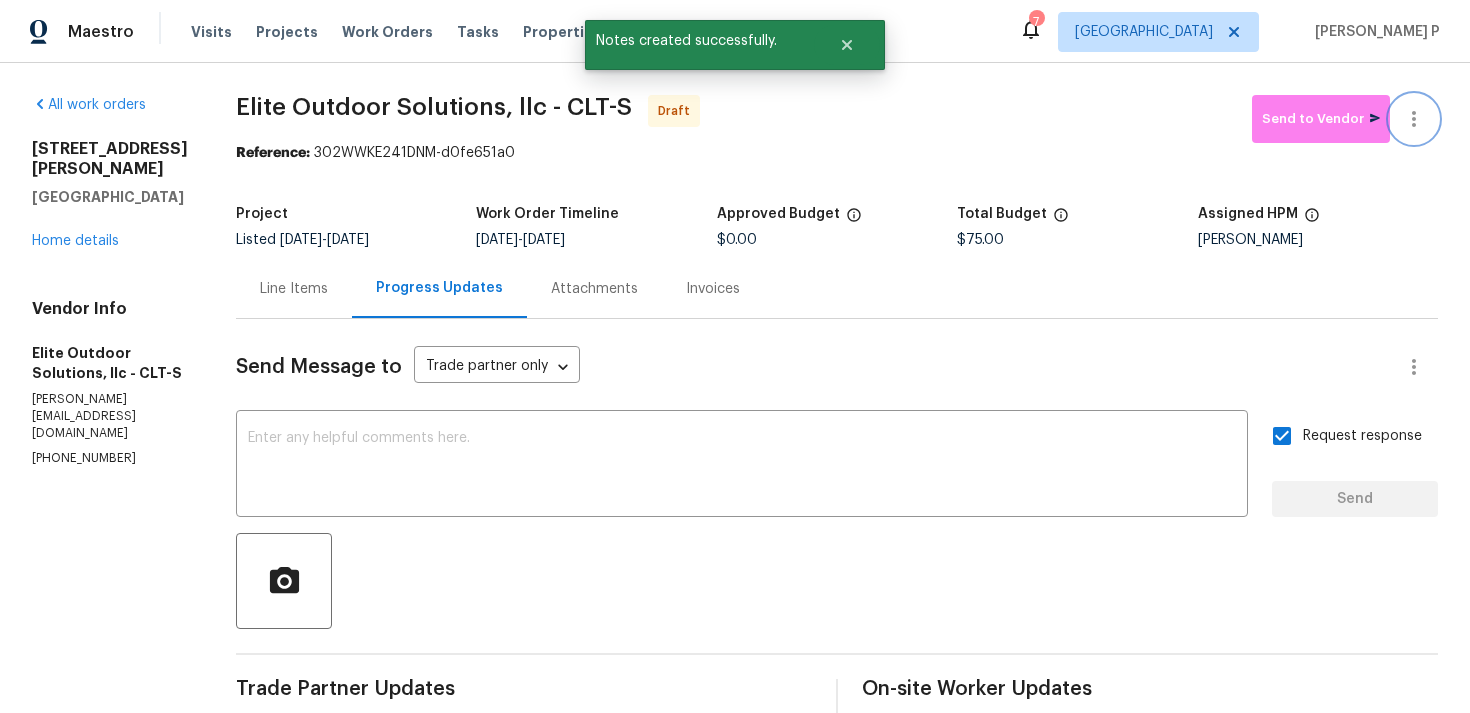 click 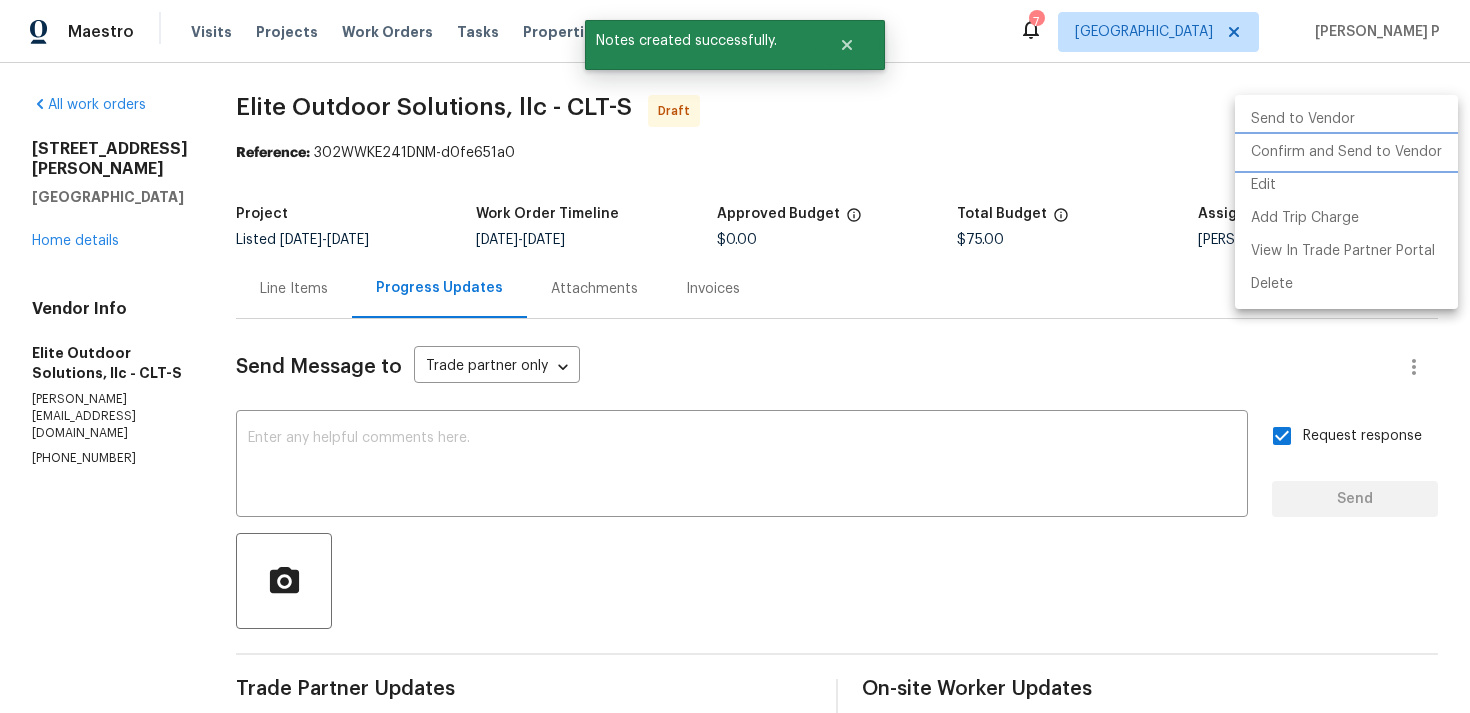 click on "Confirm and Send to Vendor" at bounding box center (1346, 152) 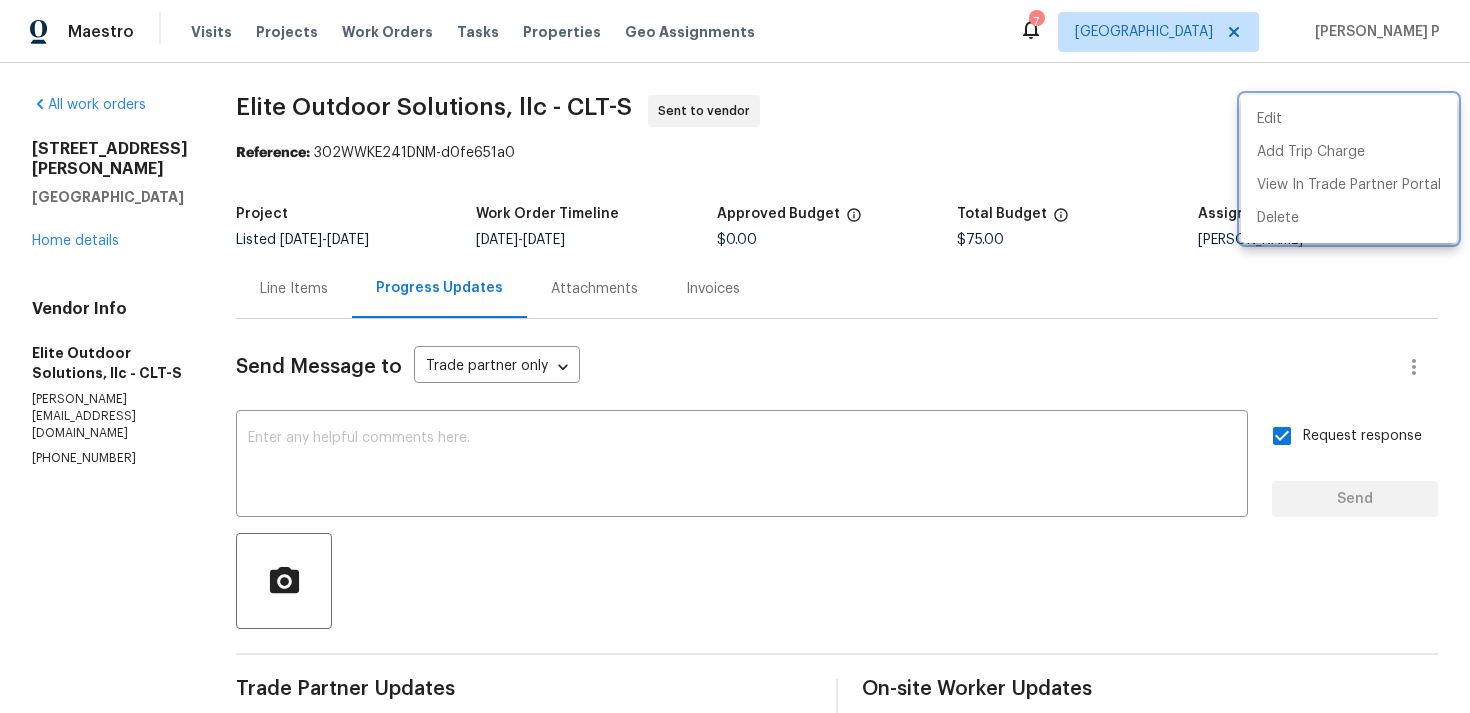 click at bounding box center [735, 356] 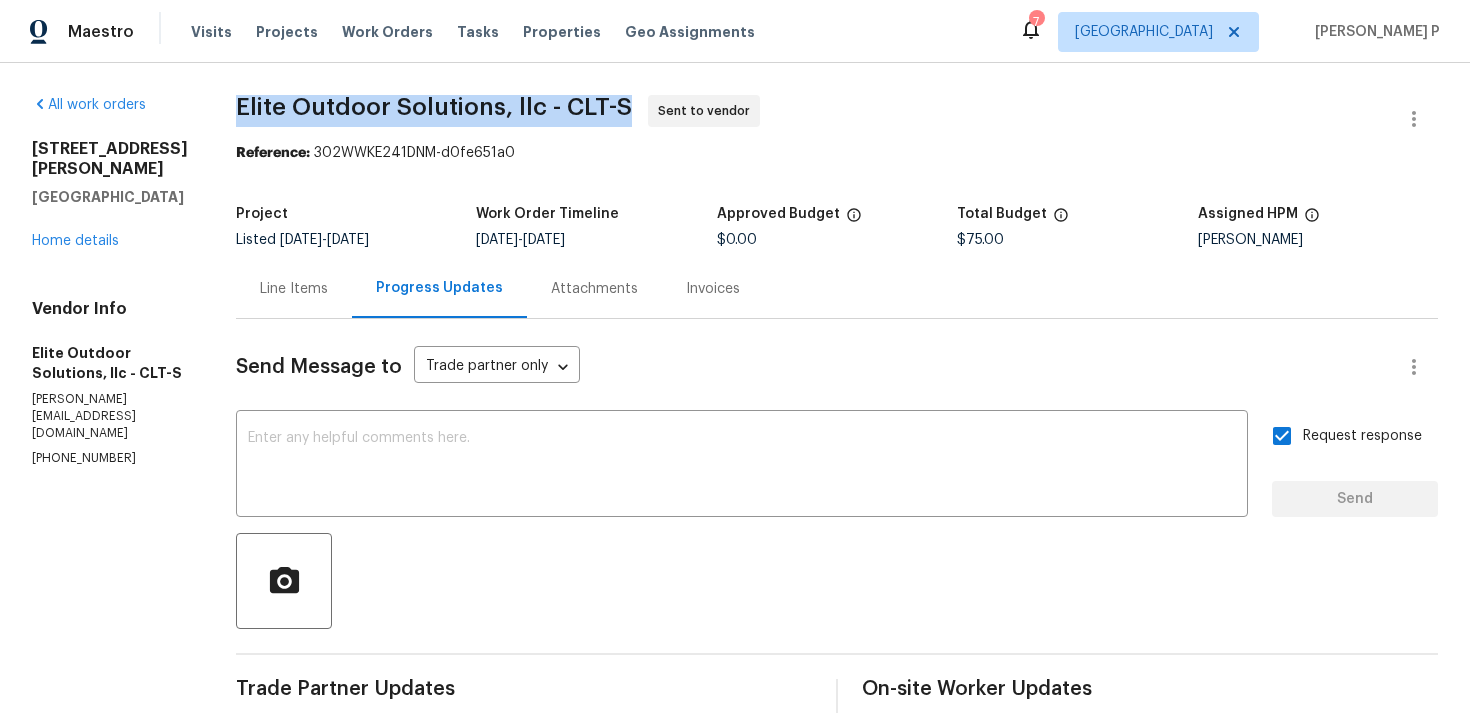 drag, startPoint x: 235, startPoint y: 105, endPoint x: 635, endPoint y: 101, distance: 400.02 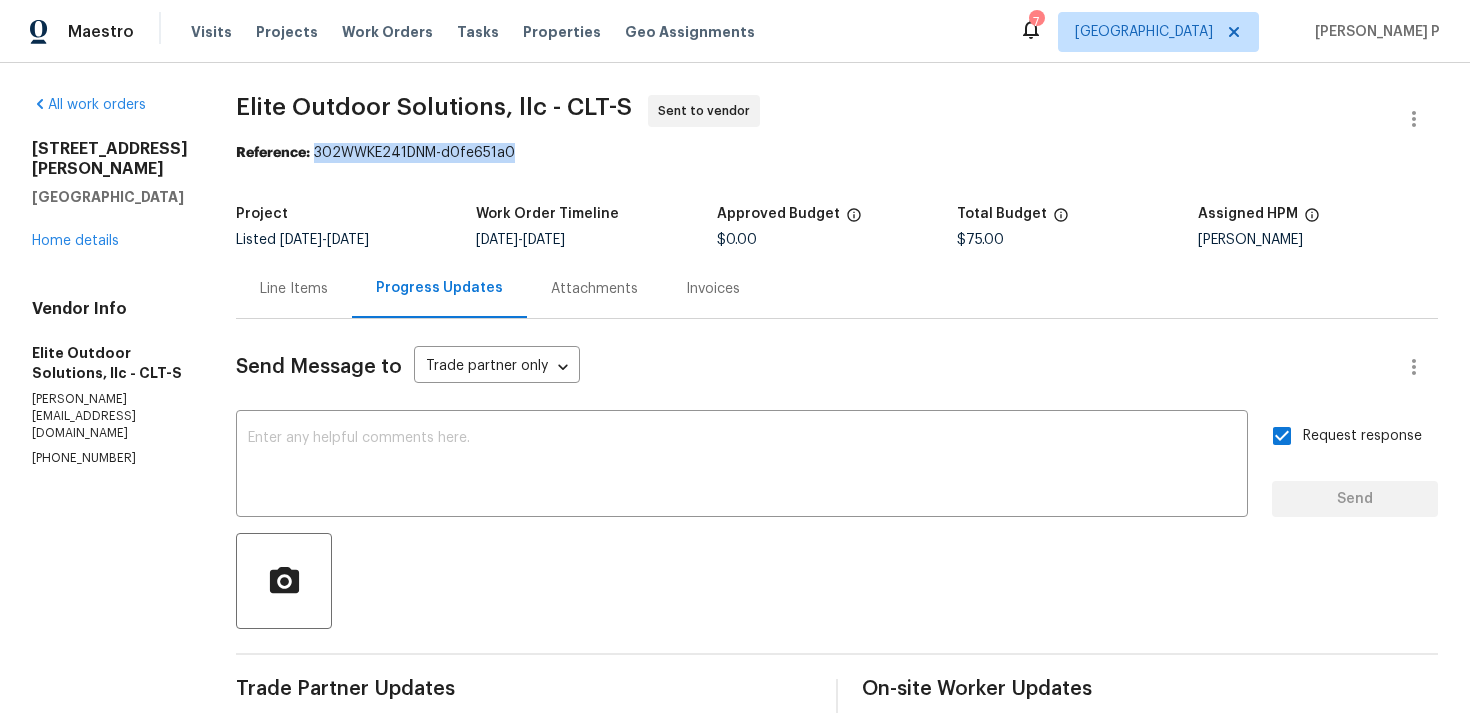 drag, startPoint x: 311, startPoint y: 151, endPoint x: 690, endPoint y: 147, distance: 379.02112 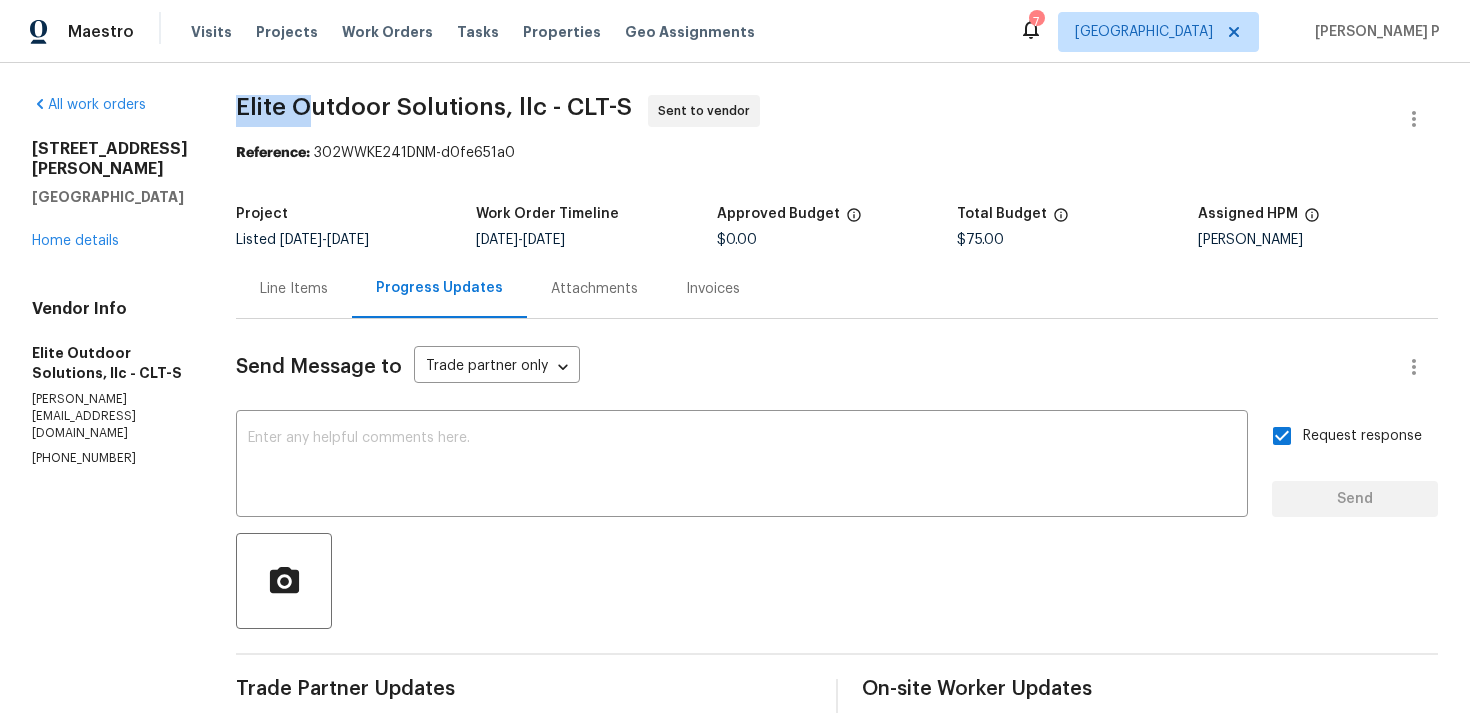 drag, startPoint x: 236, startPoint y: 103, endPoint x: 326, endPoint y: 103, distance: 90 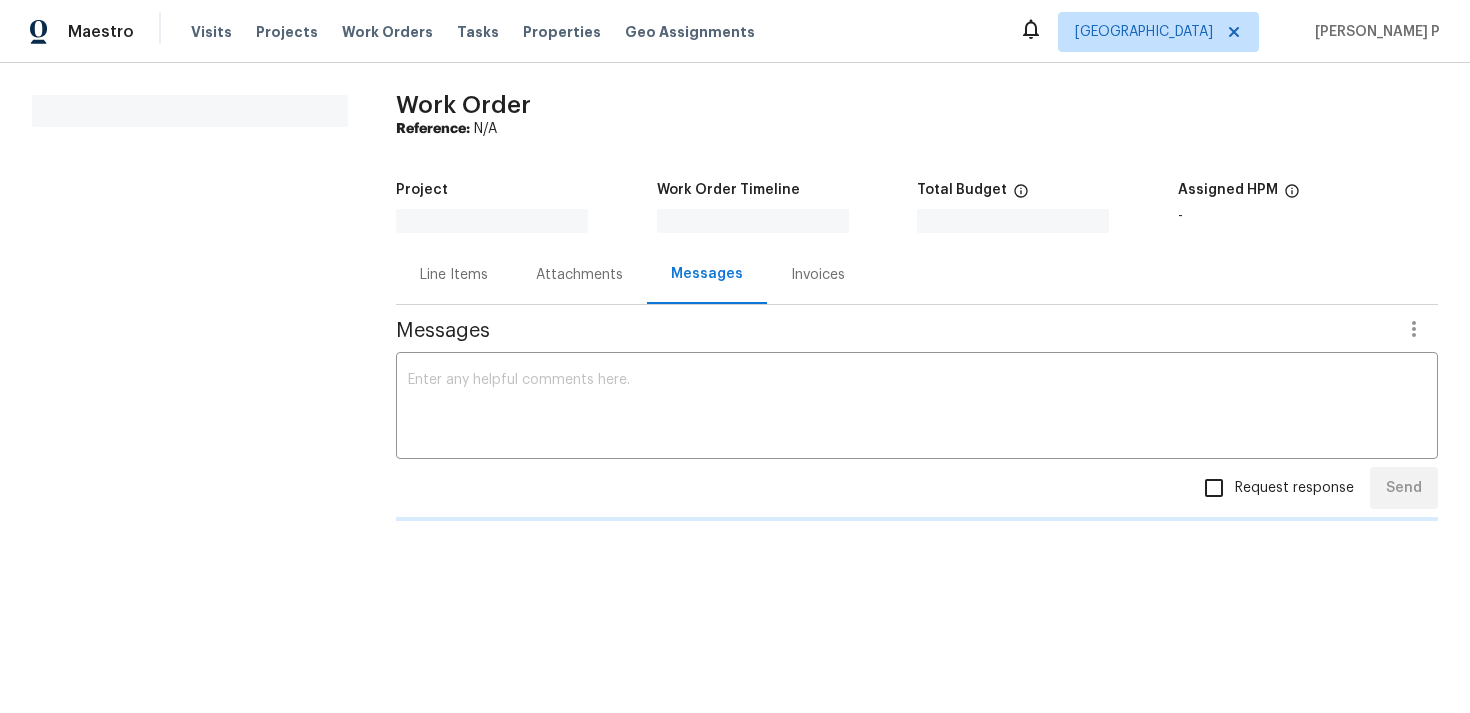 scroll, scrollTop: 0, scrollLeft: 0, axis: both 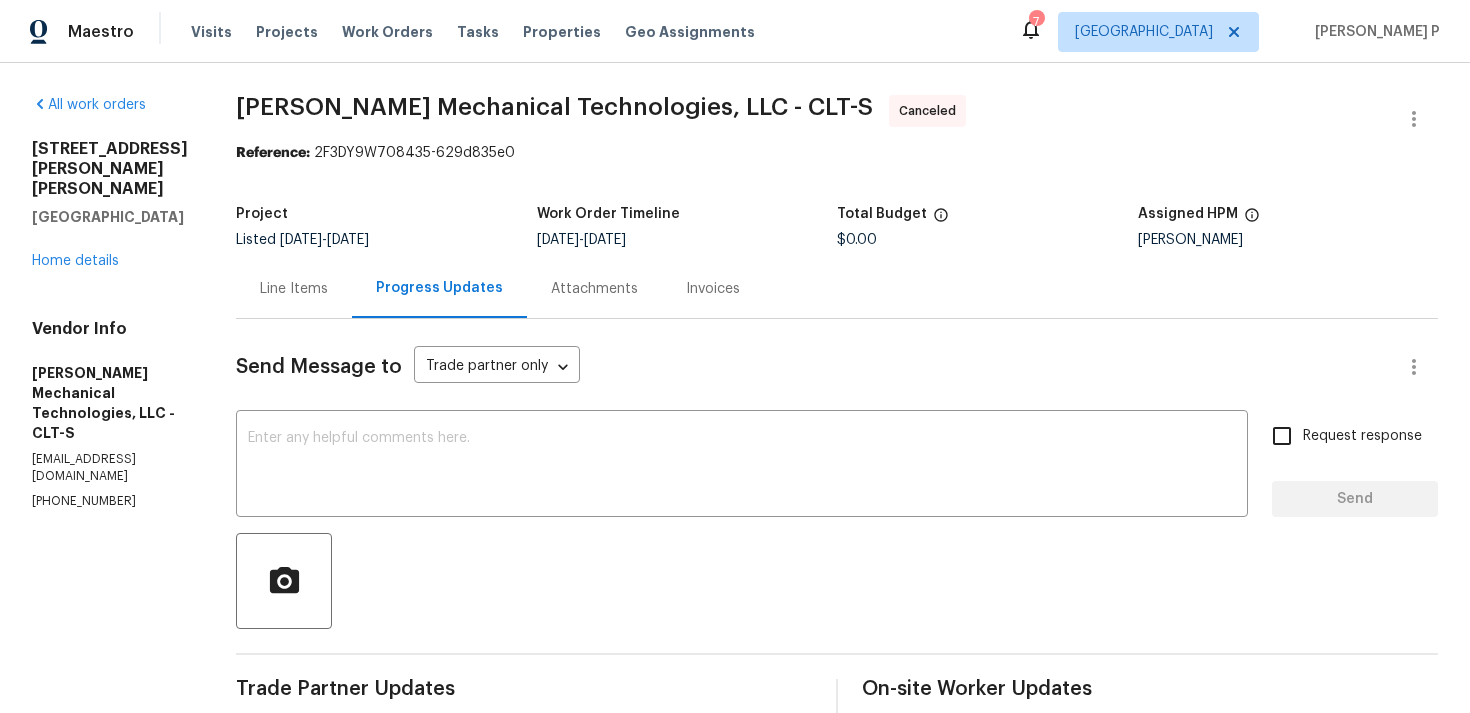click on "[STREET_ADDRESS][PERSON_NAME][PERSON_NAME] Home details" at bounding box center [110, 205] 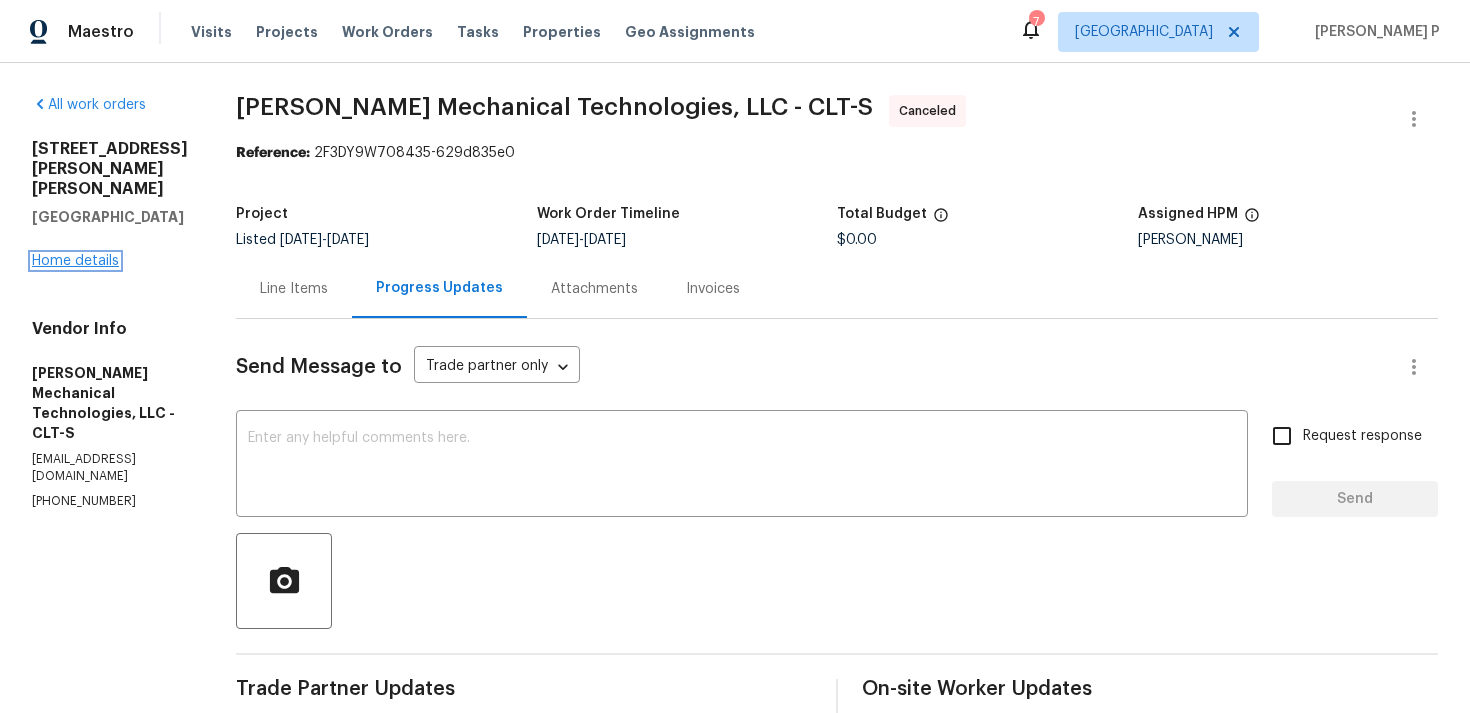 click on "Home details" at bounding box center (75, 261) 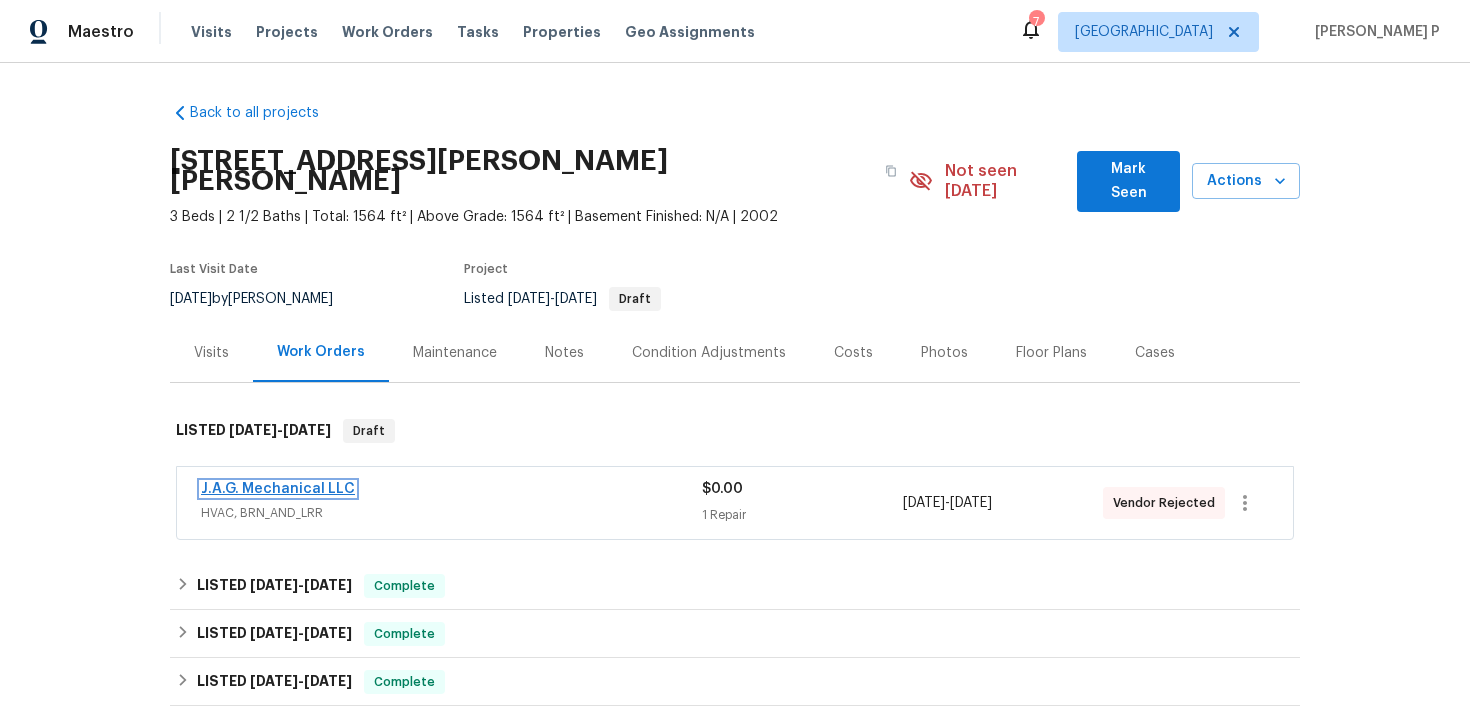 click on "J.A.G. Mechanical LLC" at bounding box center (278, 489) 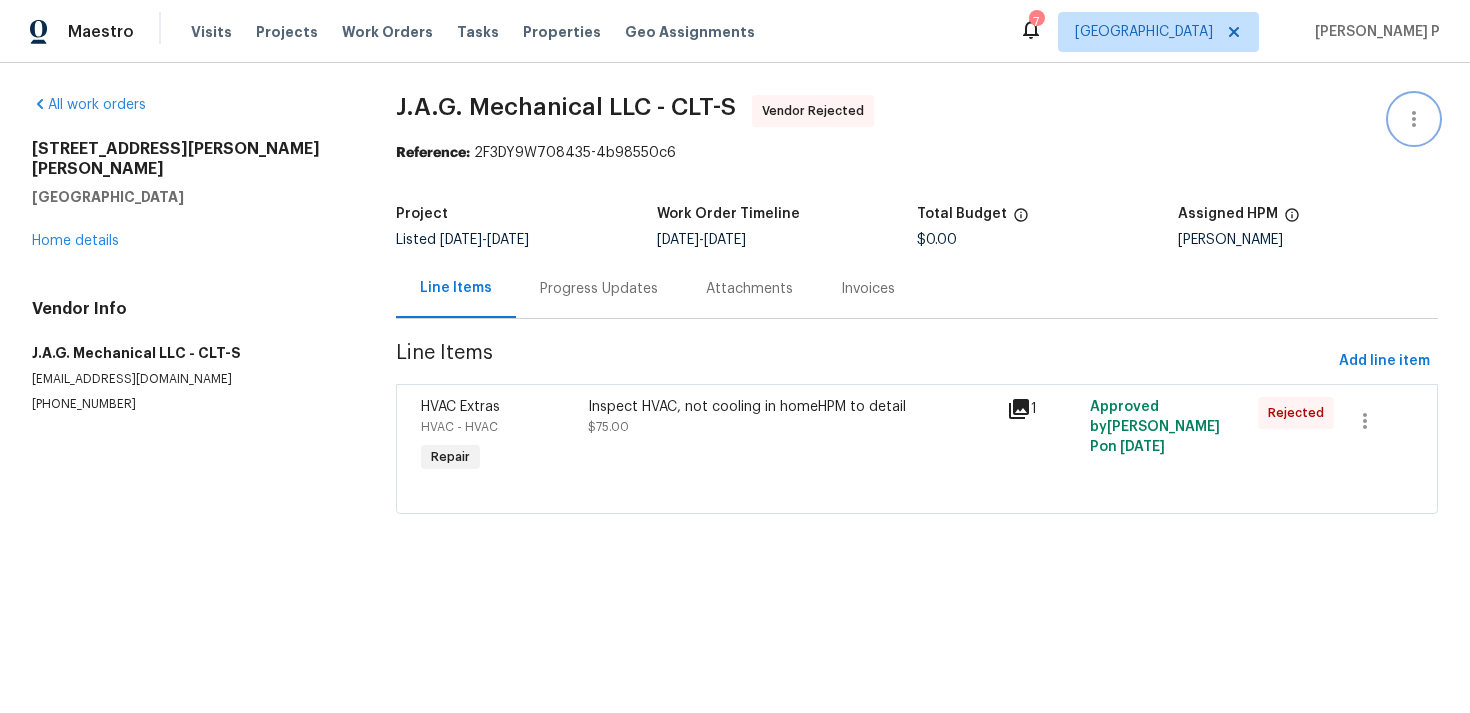click 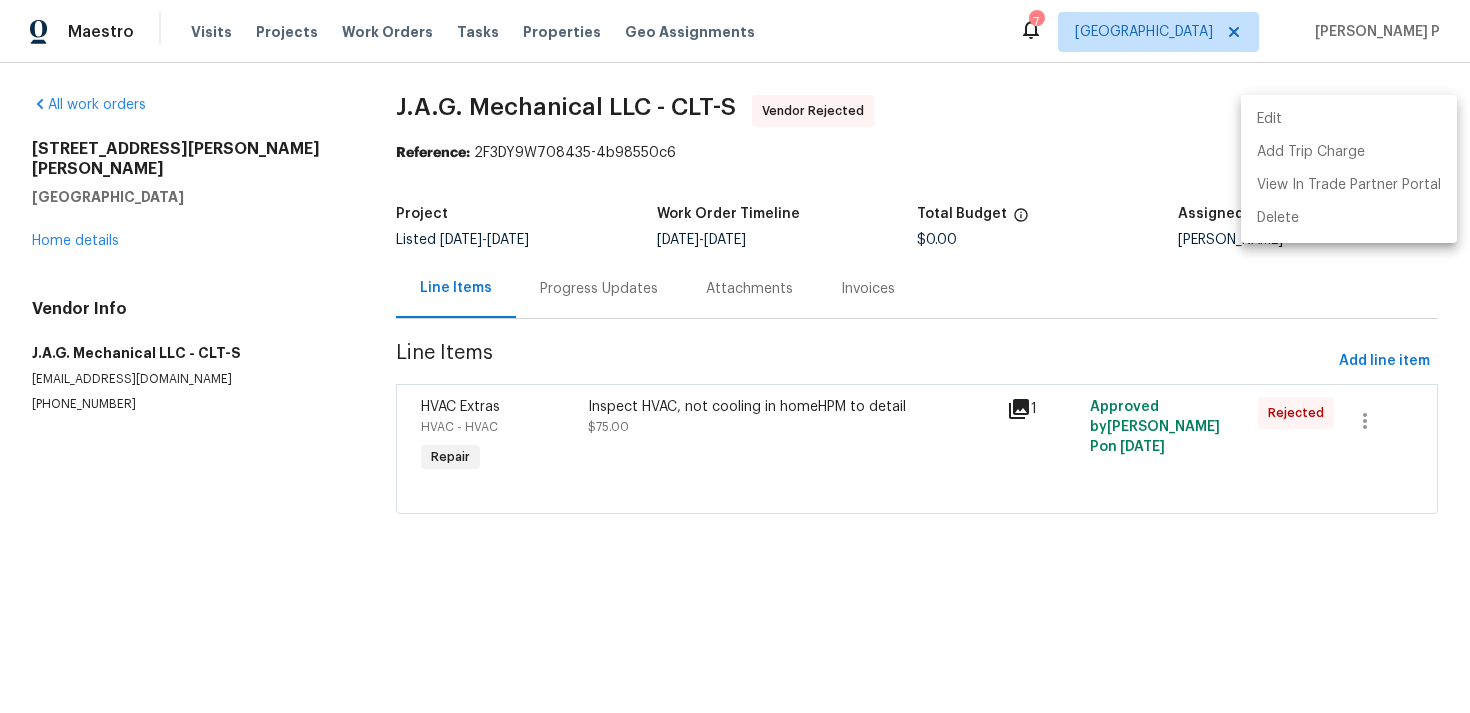 click on "Edit" at bounding box center [1349, 119] 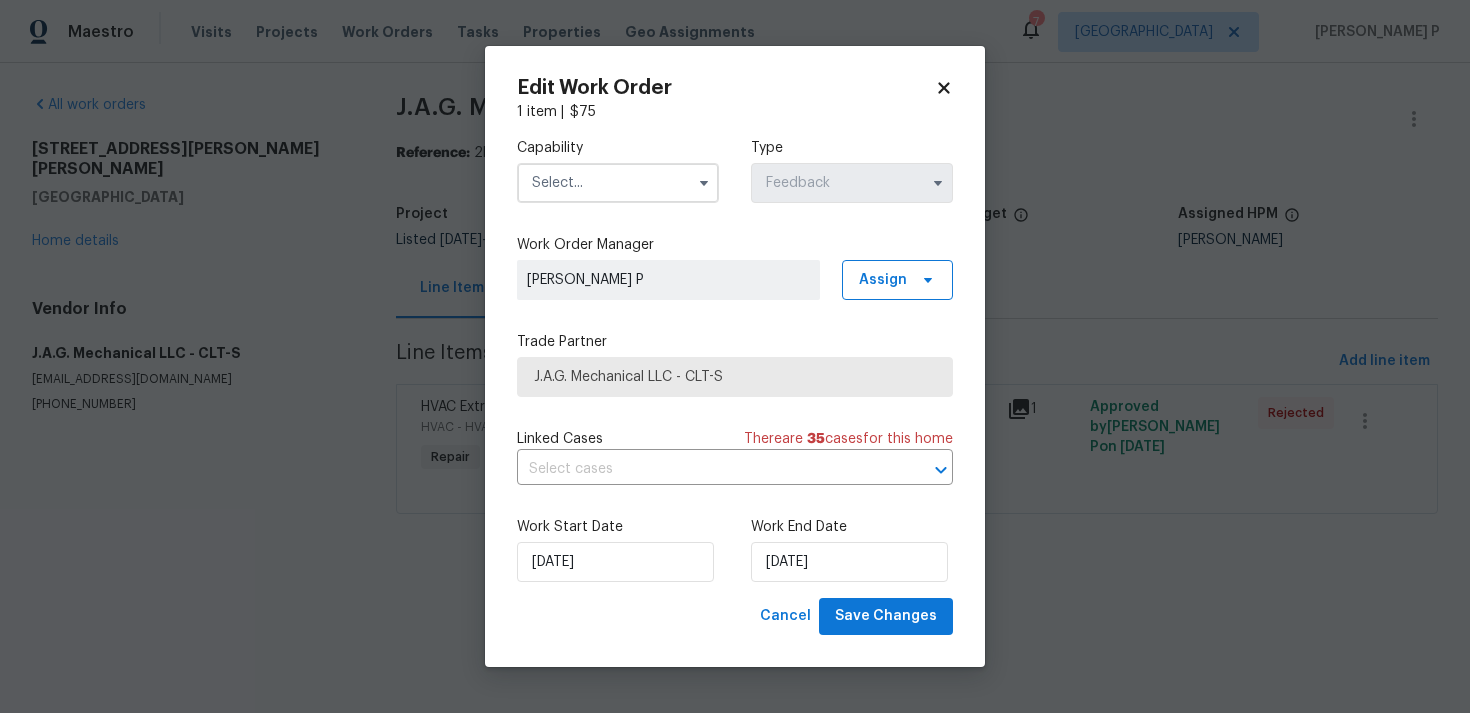 click at bounding box center (704, 183) 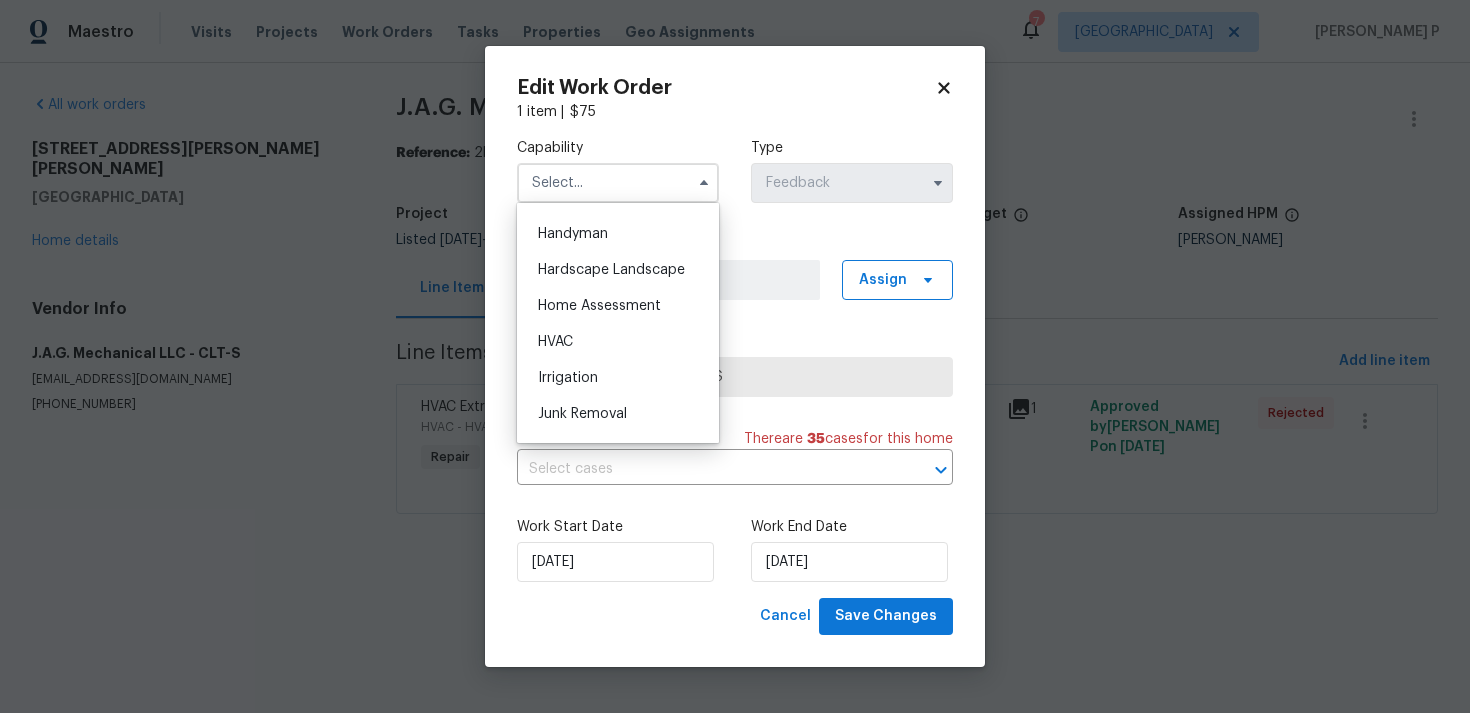 scroll, scrollTop: 1110, scrollLeft: 0, axis: vertical 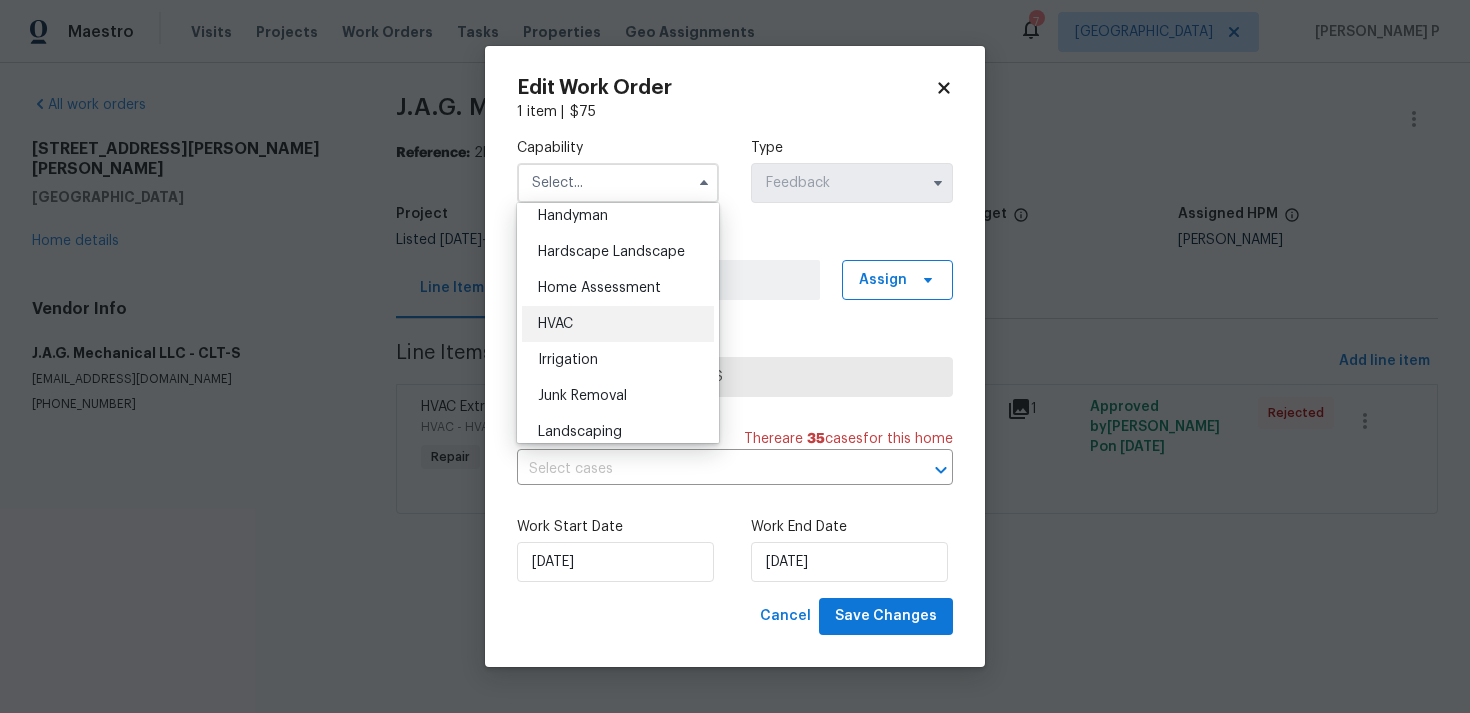 click on "HVAC" at bounding box center [618, 324] 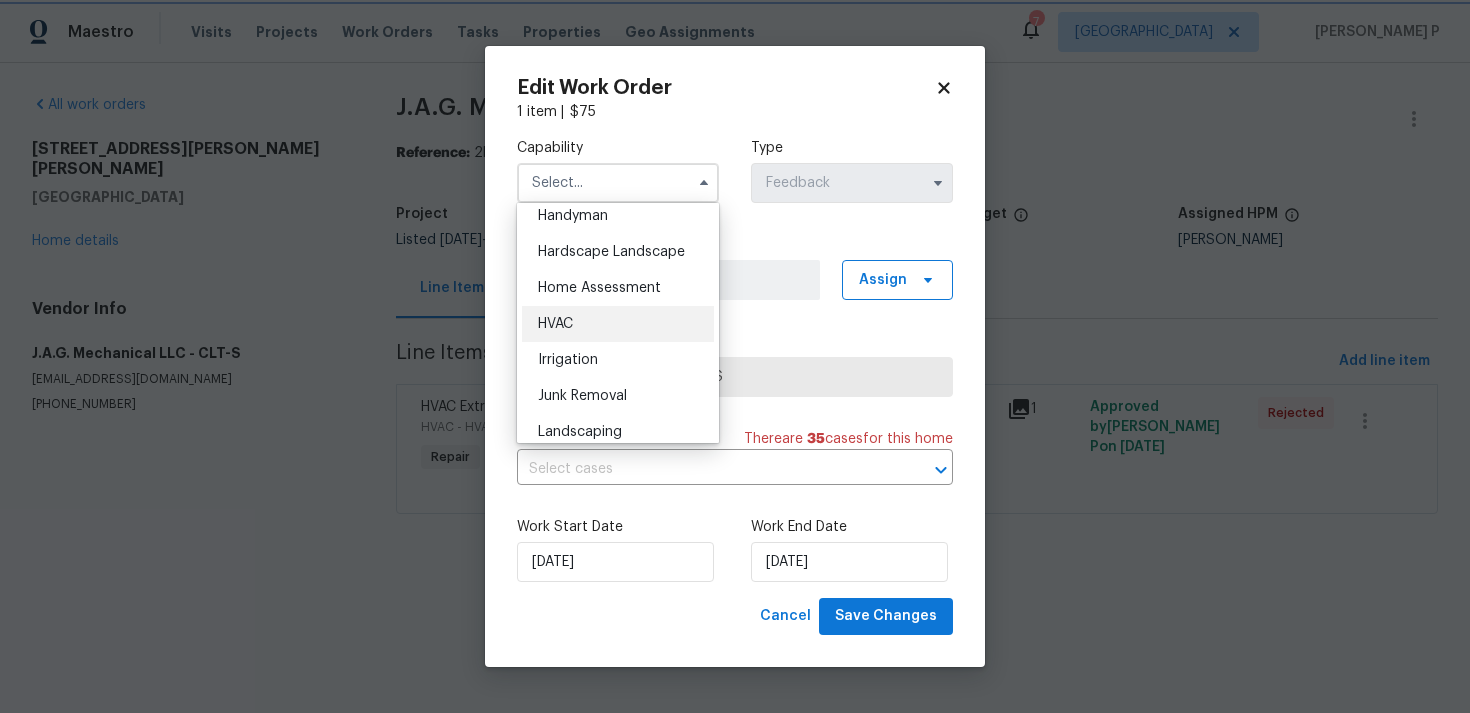 type on "HVAC" 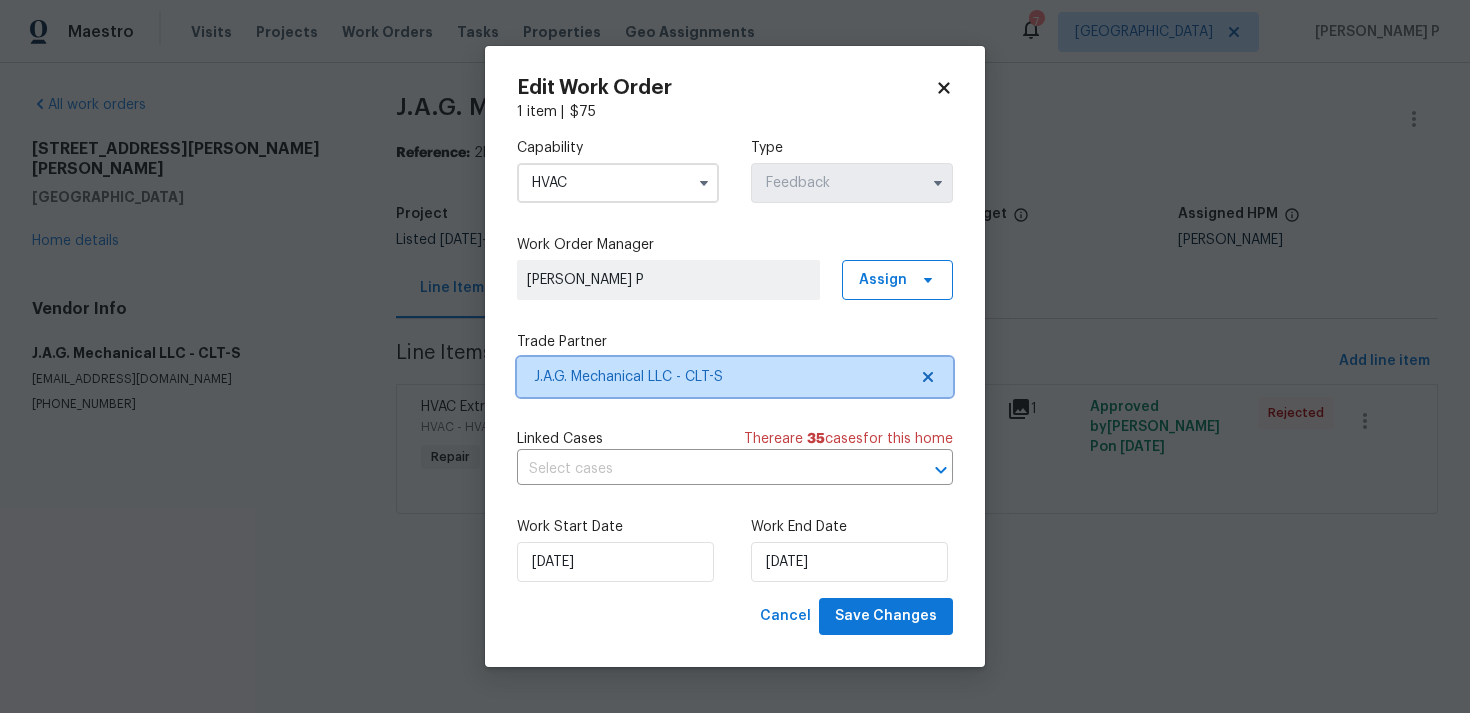 click on "J.A.G. Mechanical LLC - CLT-S" at bounding box center [720, 377] 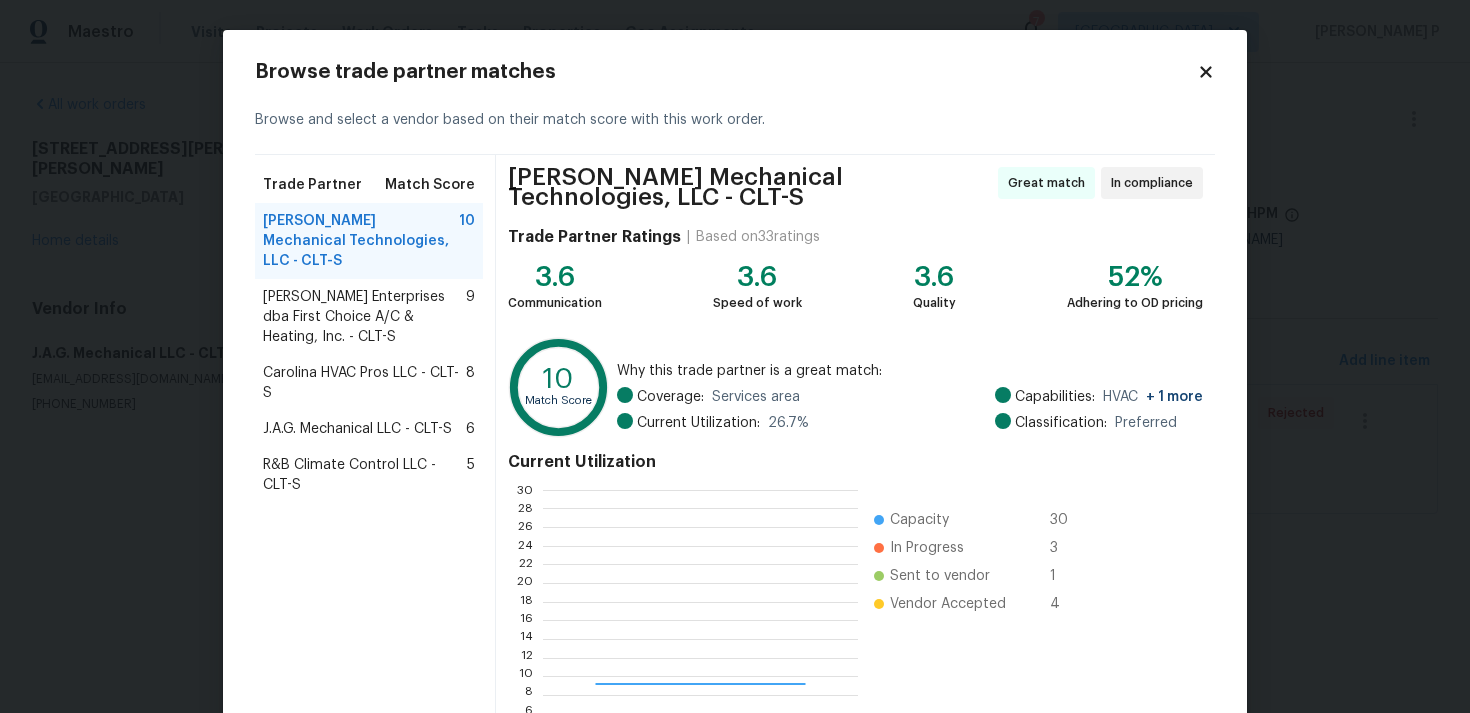 scroll, scrollTop: 2, scrollLeft: 2, axis: both 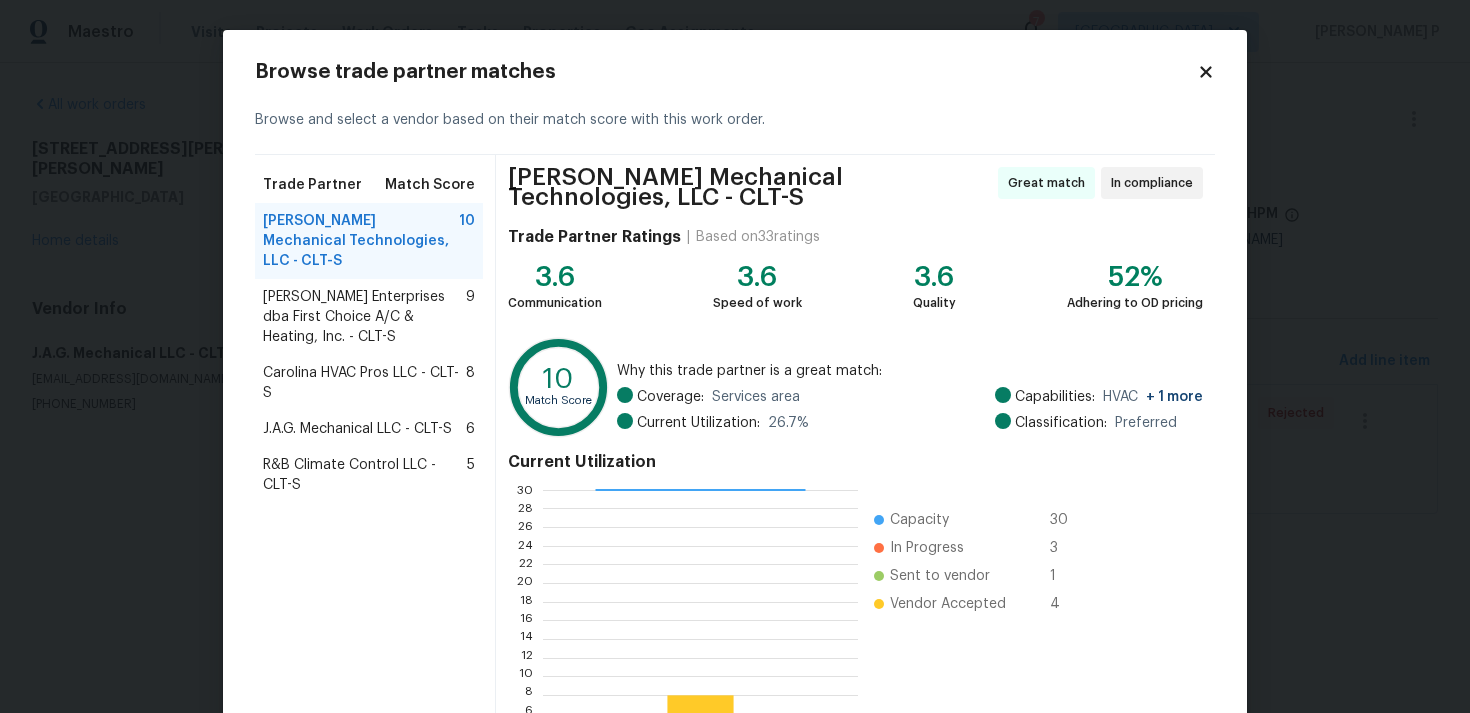 click on "Nordman Enterprises dba First Choice A/C & Heating, Inc. - CLT-S" at bounding box center (364, 317) 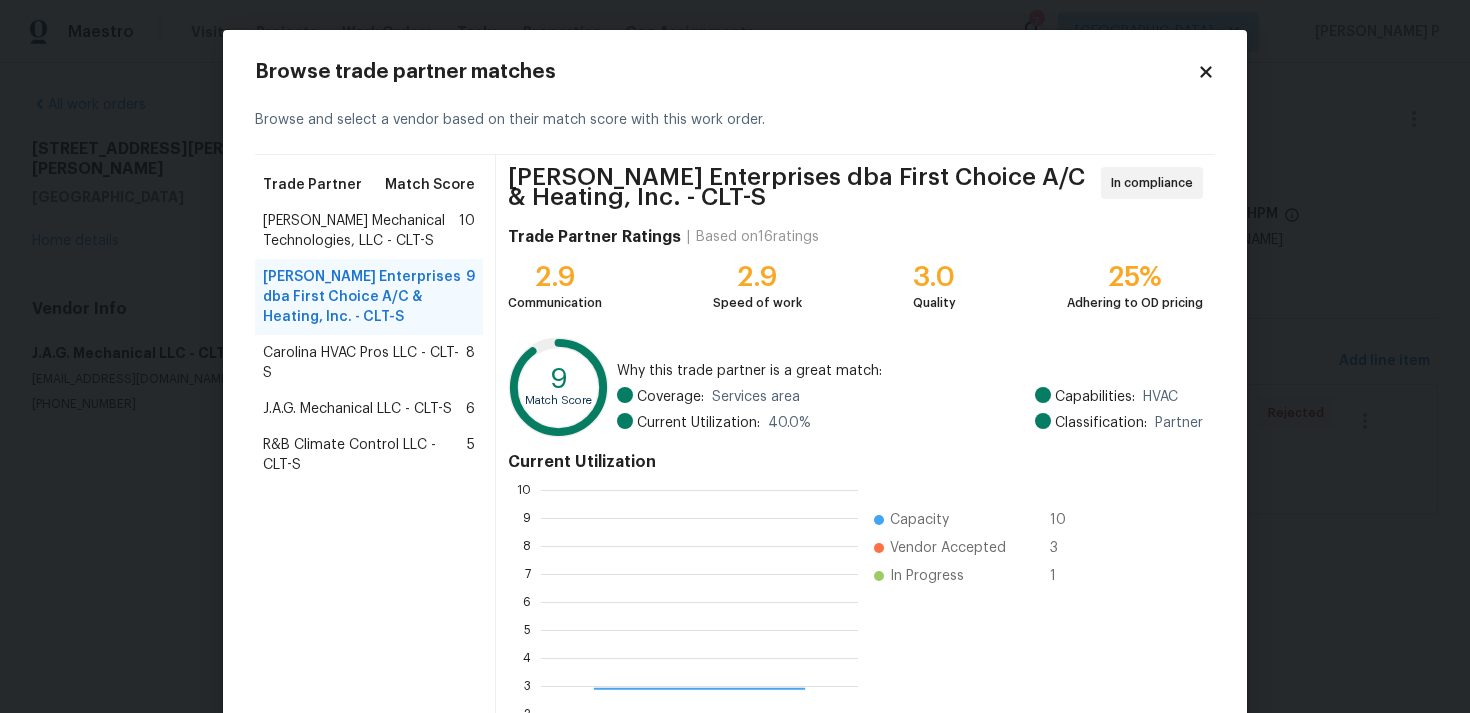 scroll, scrollTop: 2, scrollLeft: 2, axis: both 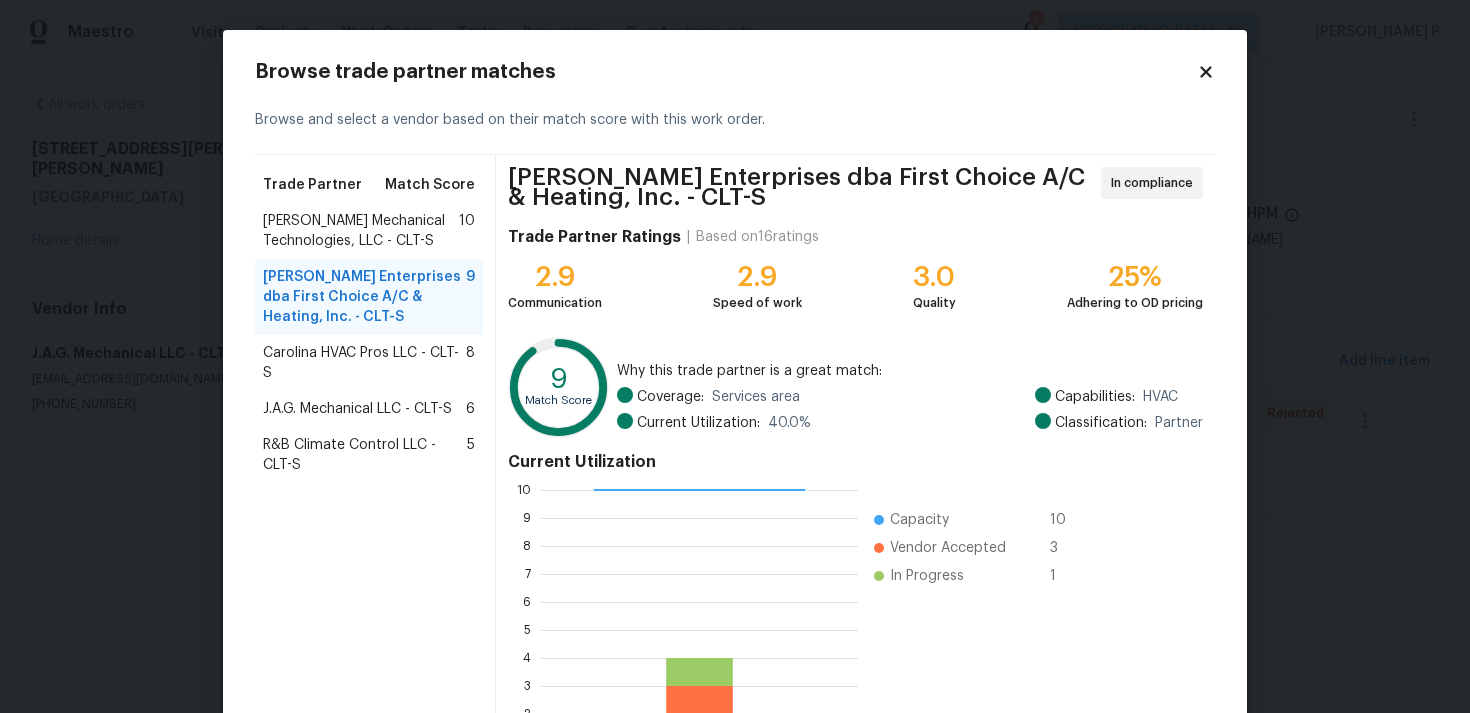 click on "Carolina HVAC Pros LLC - CLT-S" at bounding box center (364, 363) 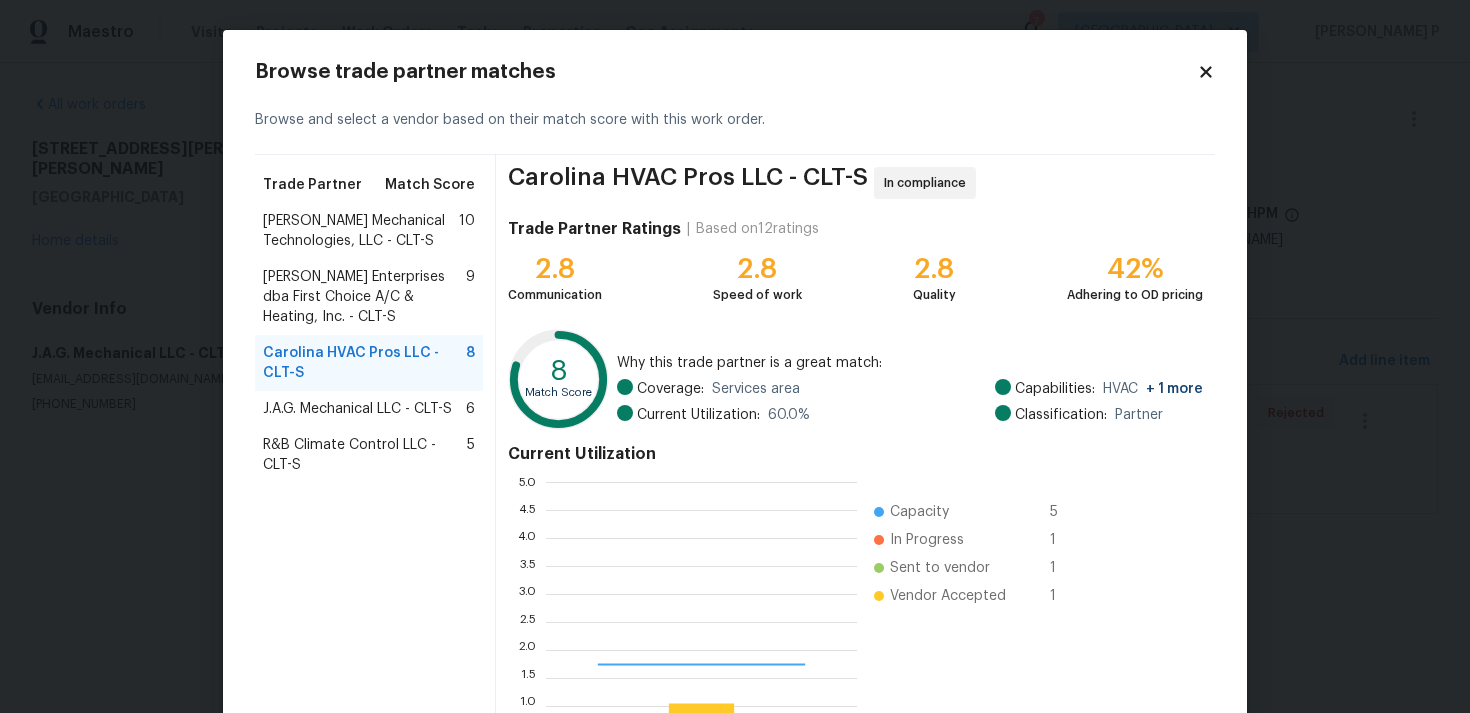 scroll, scrollTop: 2, scrollLeft: 1, axis: both 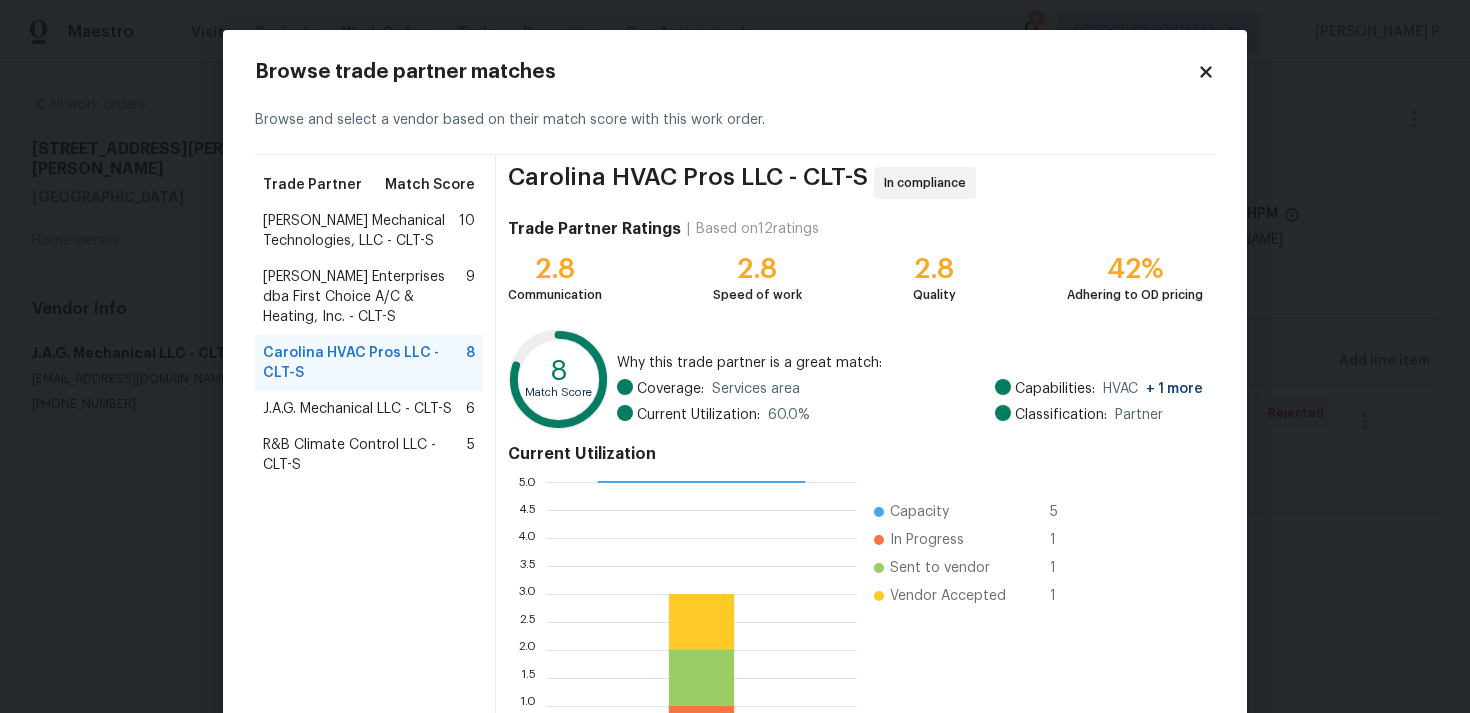 click on "J.A.G. Mechanical LLC - CLT-S 6" at bounding box center [369, 409] 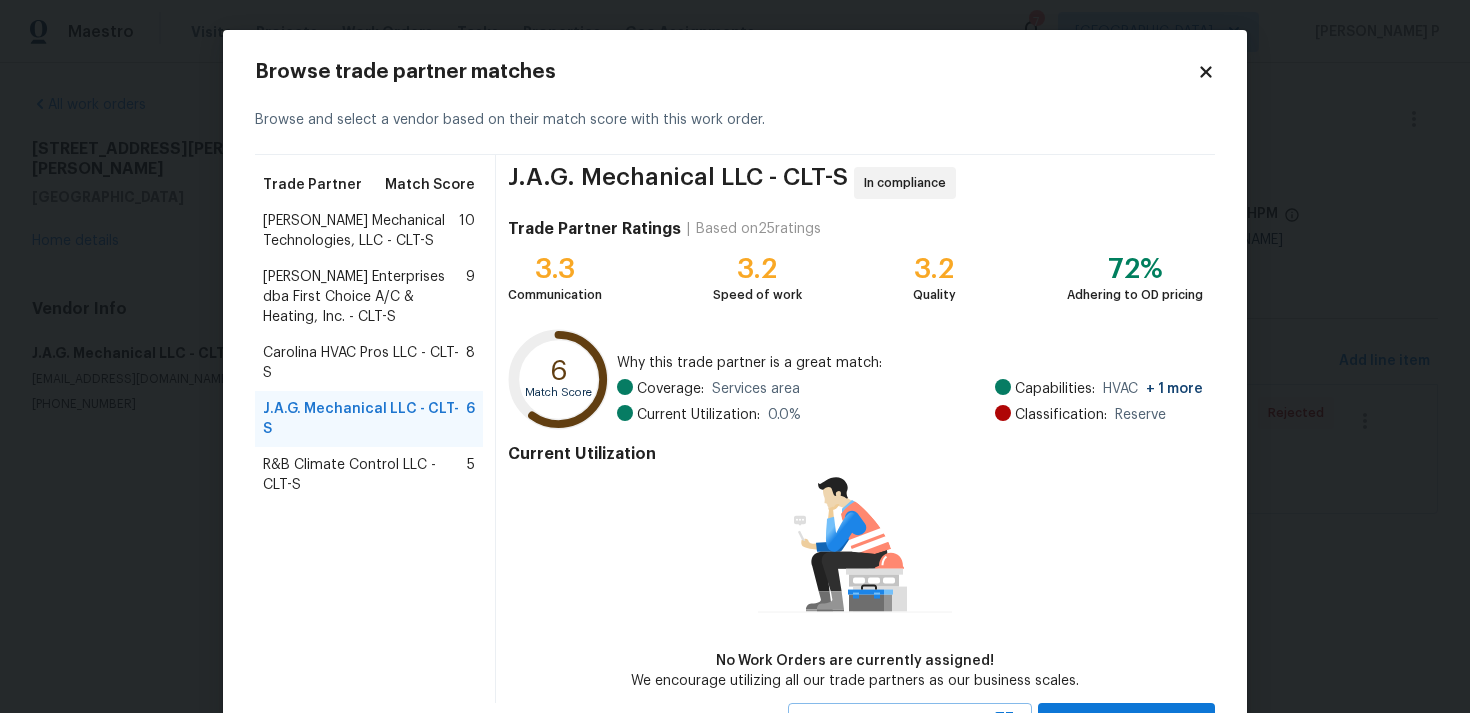 click on "Nordman Enterprises dba First Choice A/C & Heating, Inc. - CLT-S" at bounding box center [364, 297] 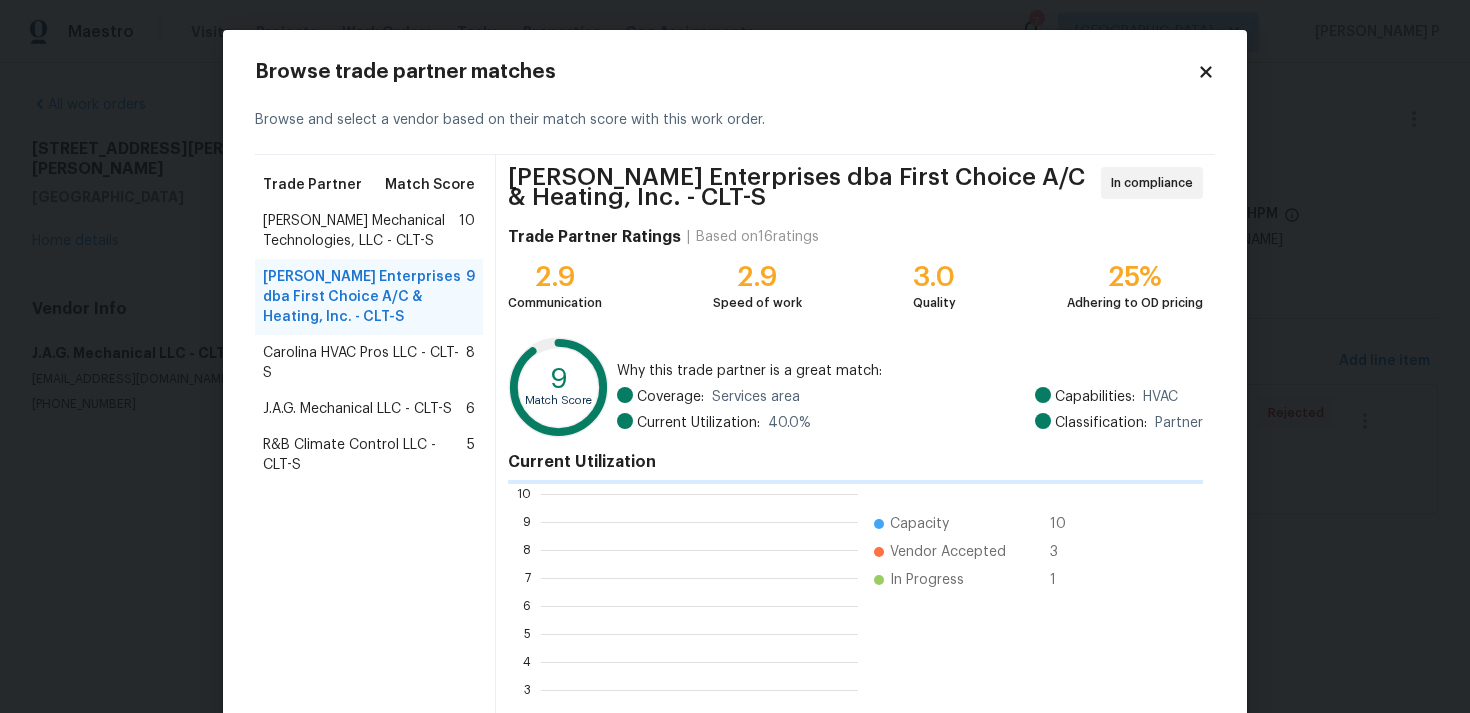 scroll, scrollTop: 2, scrollLeft: 2, axis: both 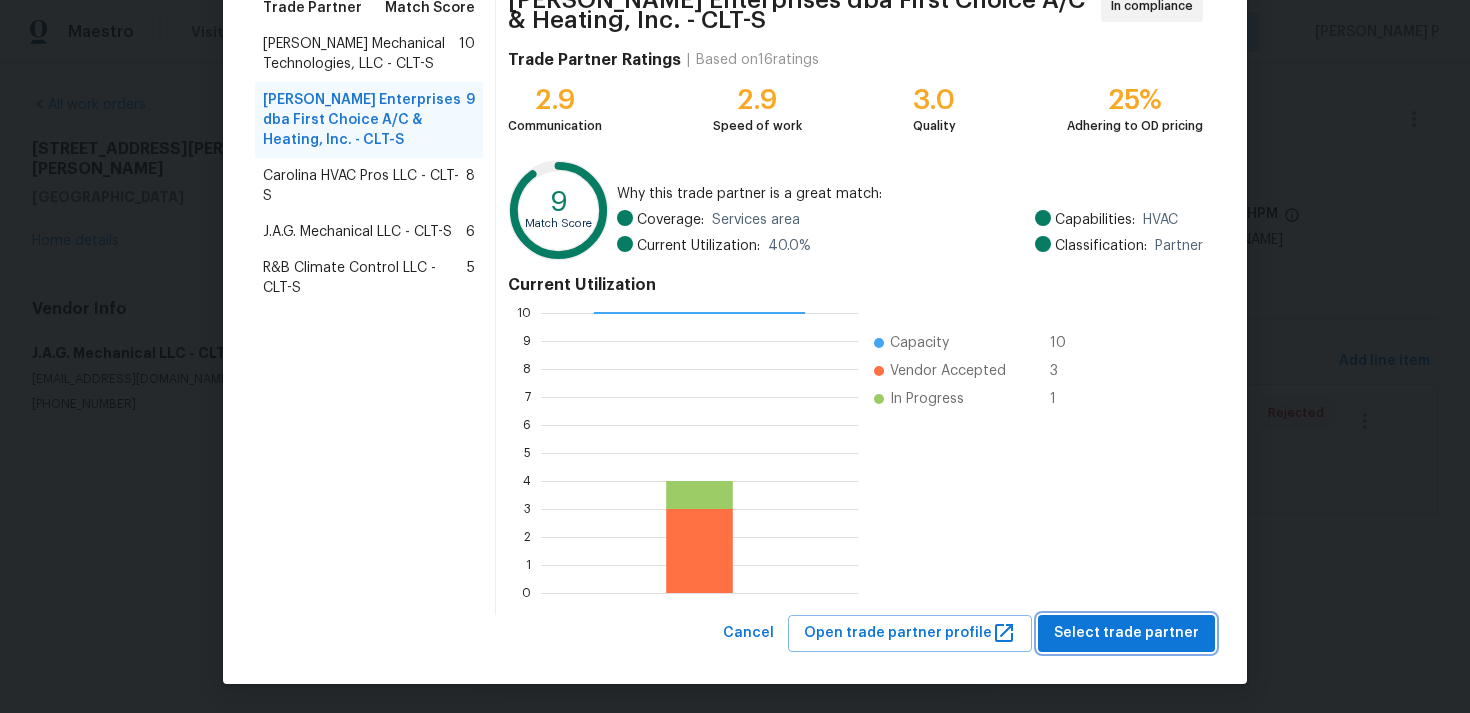 click on "Select trade partner" at bounding box center (1126, 633) 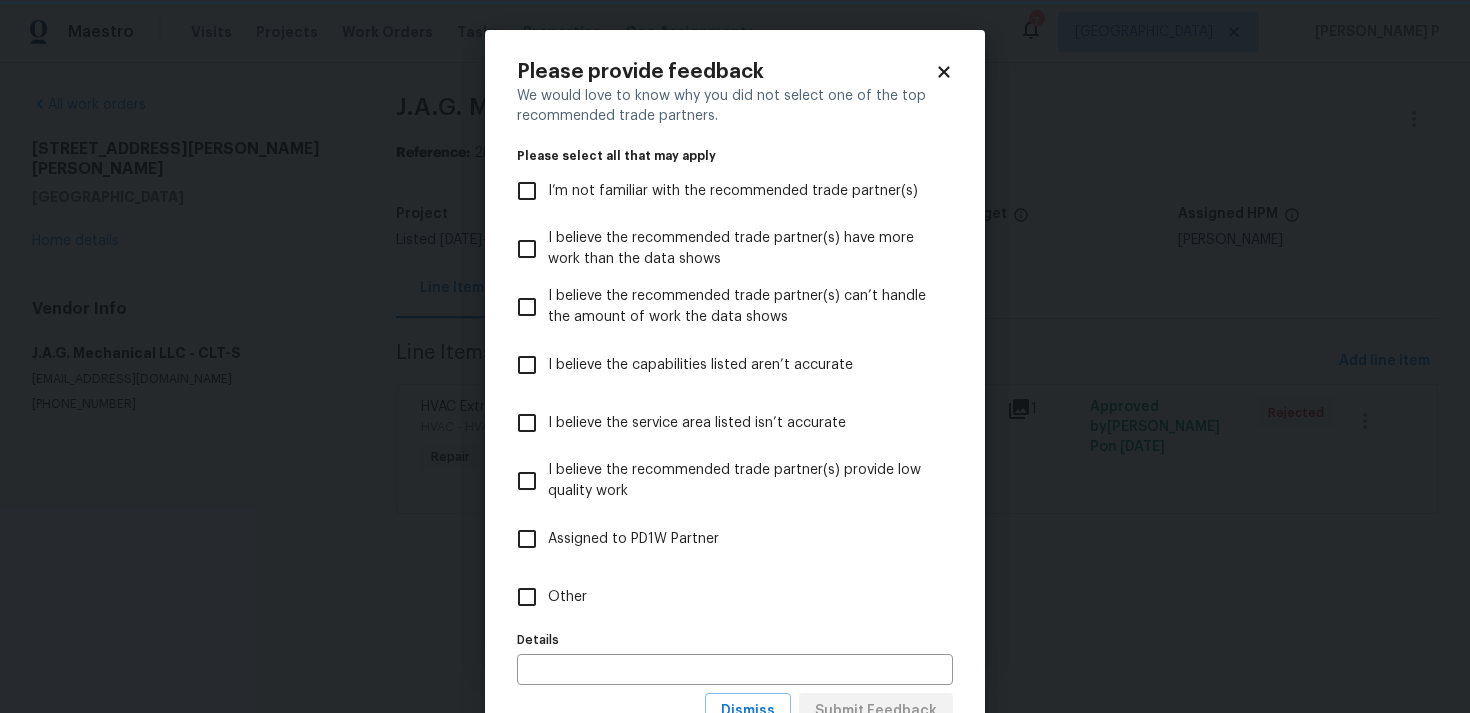 scroll, scrollTop: 0, scrollLeft: 0, axis: both 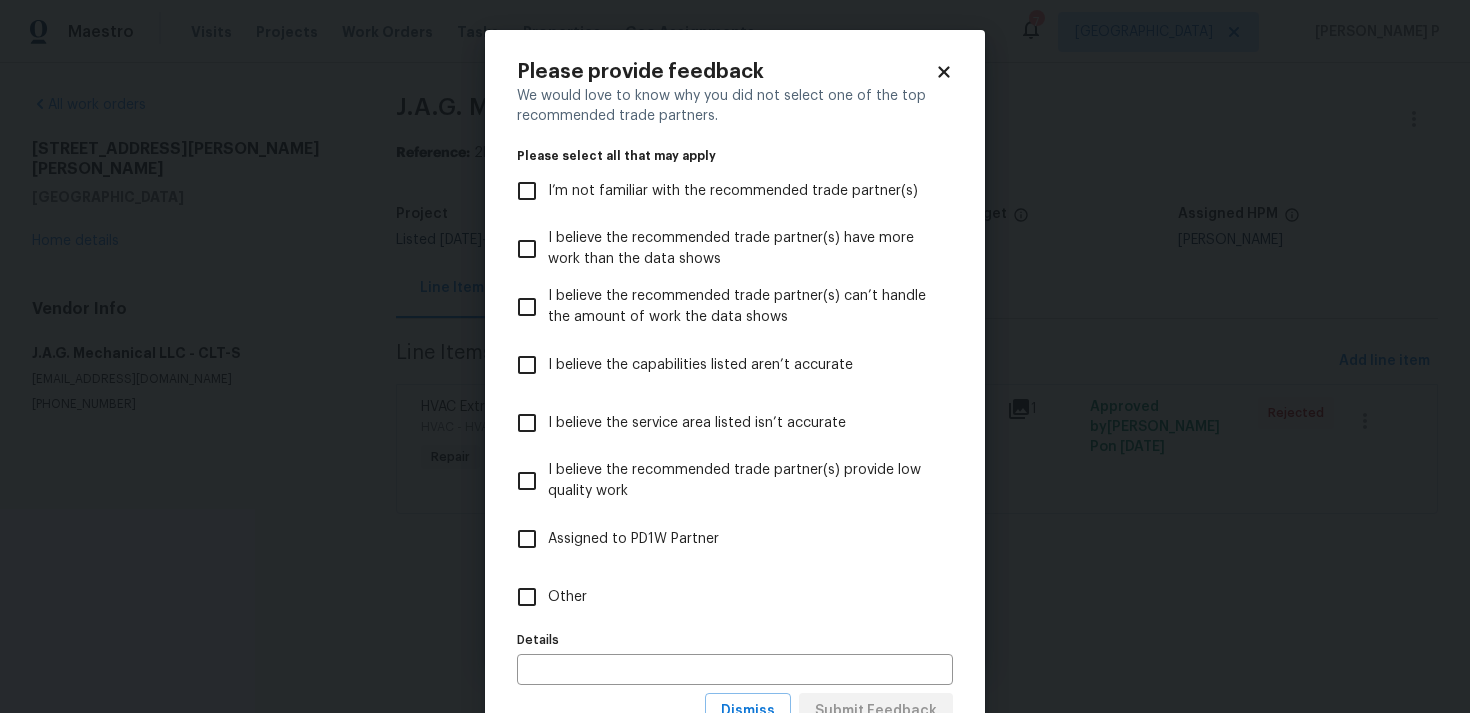 click on "Other" at bounding box center [527, 597] 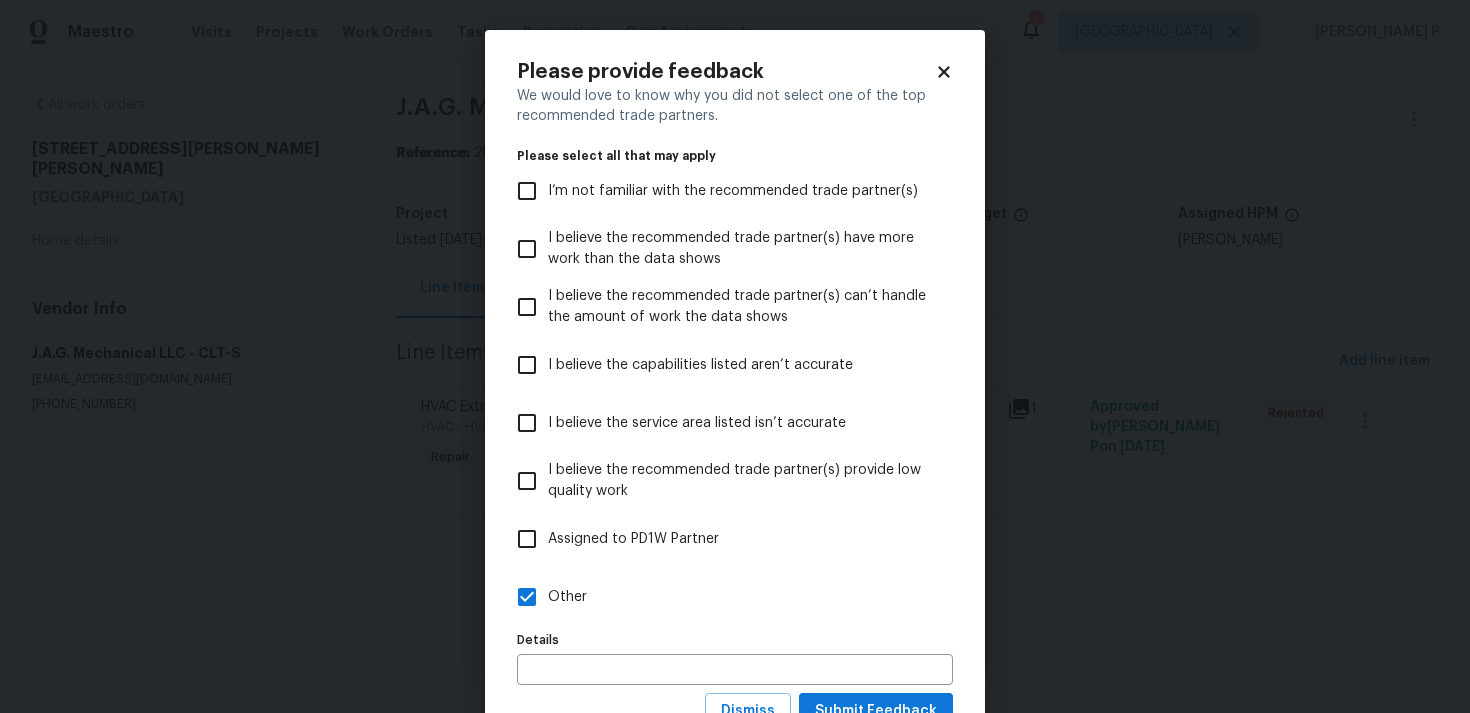 scroll, scrollTop: 79, scrollLeft: 0, axis: vertical 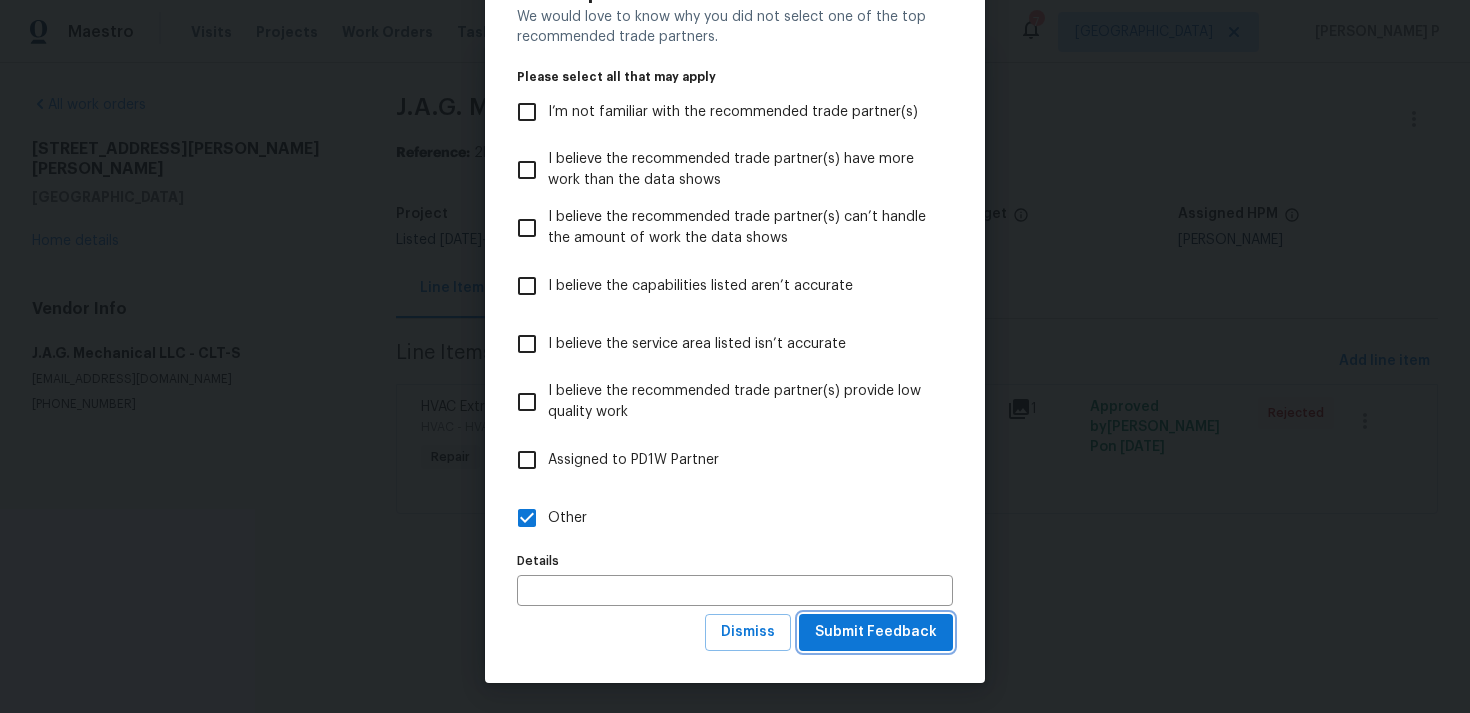 click on "Submit Feedback" at bounding box center [876, 632] 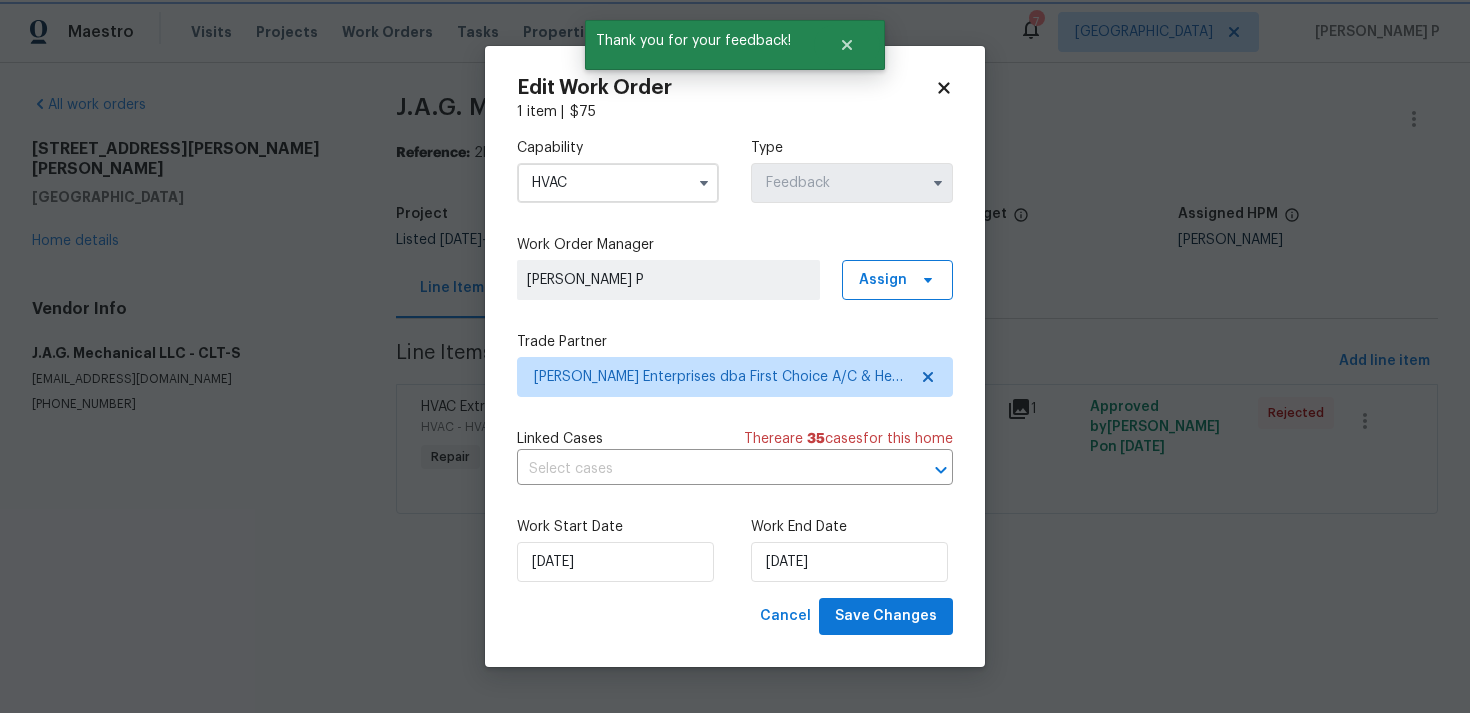 scroll, scrollTop: 0, scrollLeft: 0, axis: both 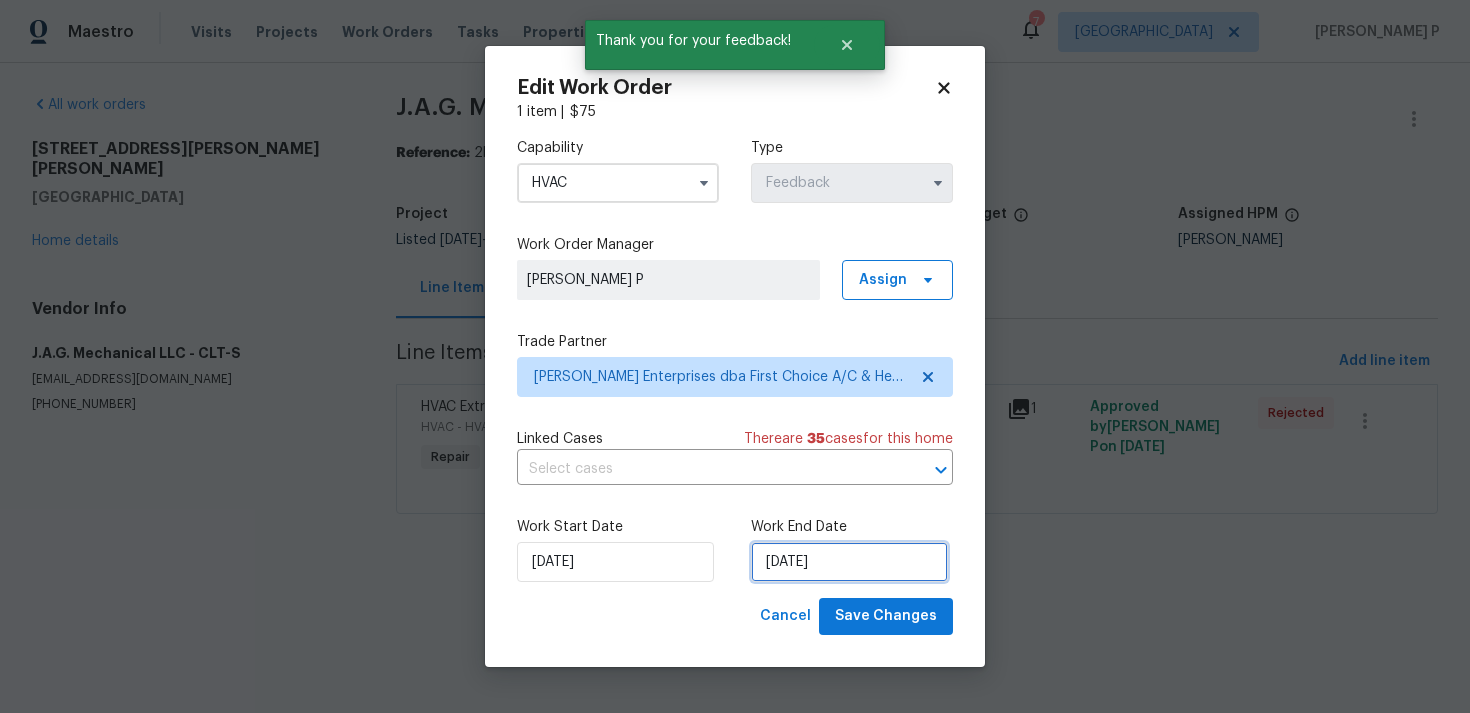 click on "17/07/2025" at bounding box center [849, 562] 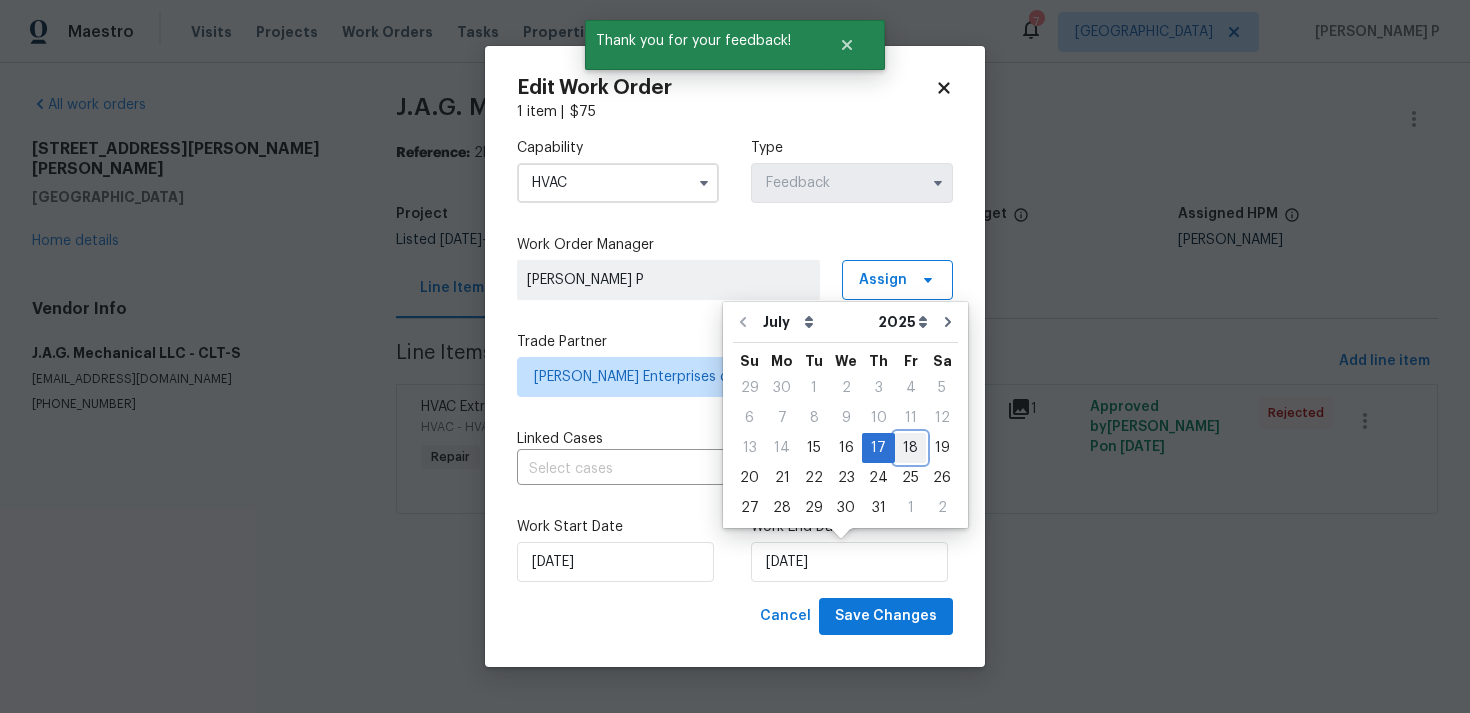 click on "18" at bounding box center [910, 448] 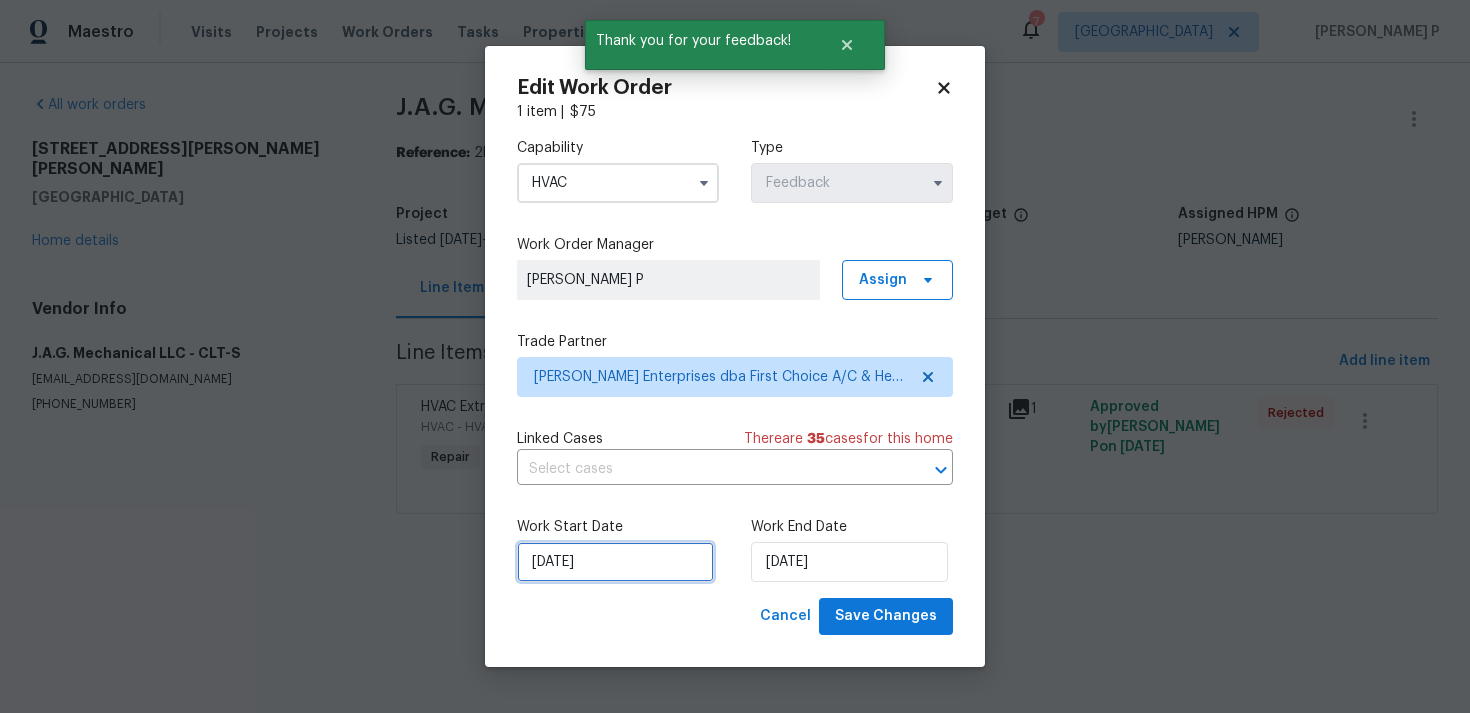 click on "15/07/2025" at bounding box center [615, 562] 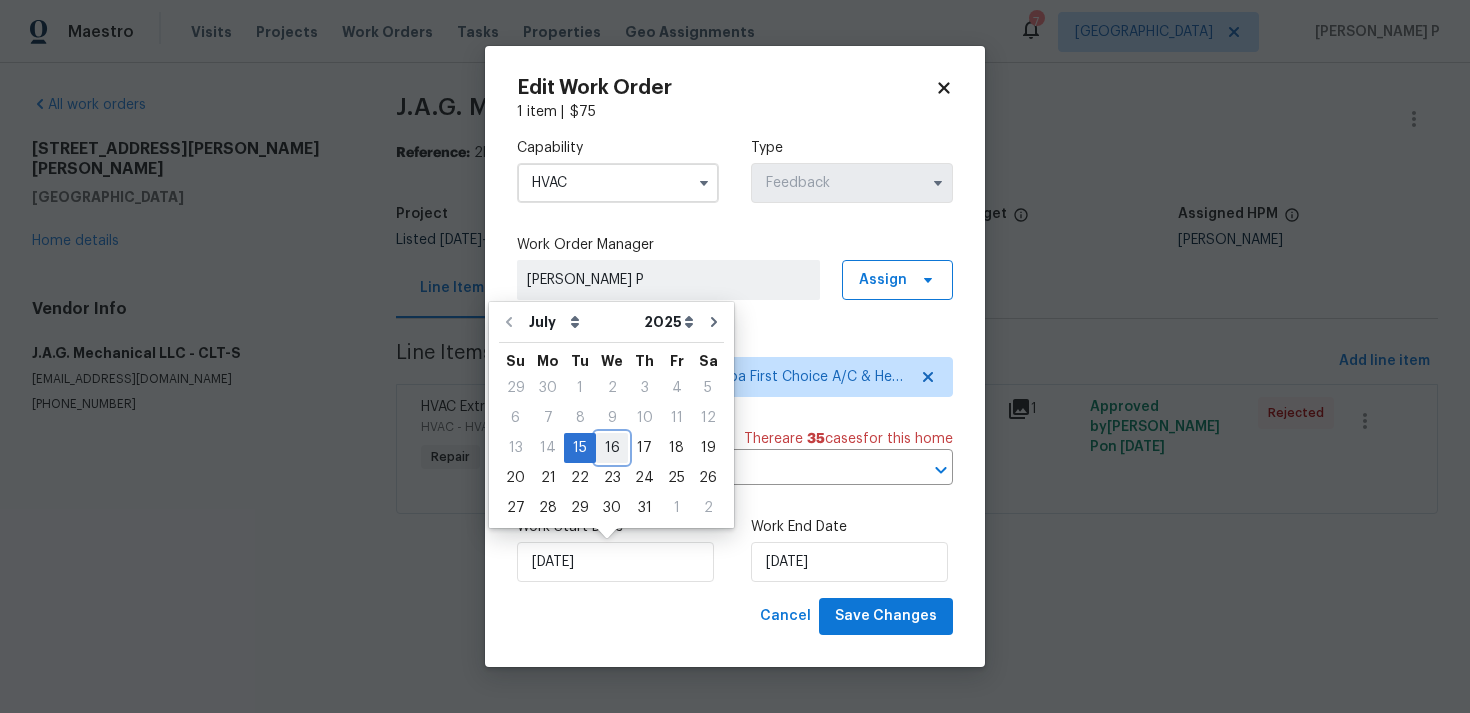 click on "16" at bounding box center [612, 448] 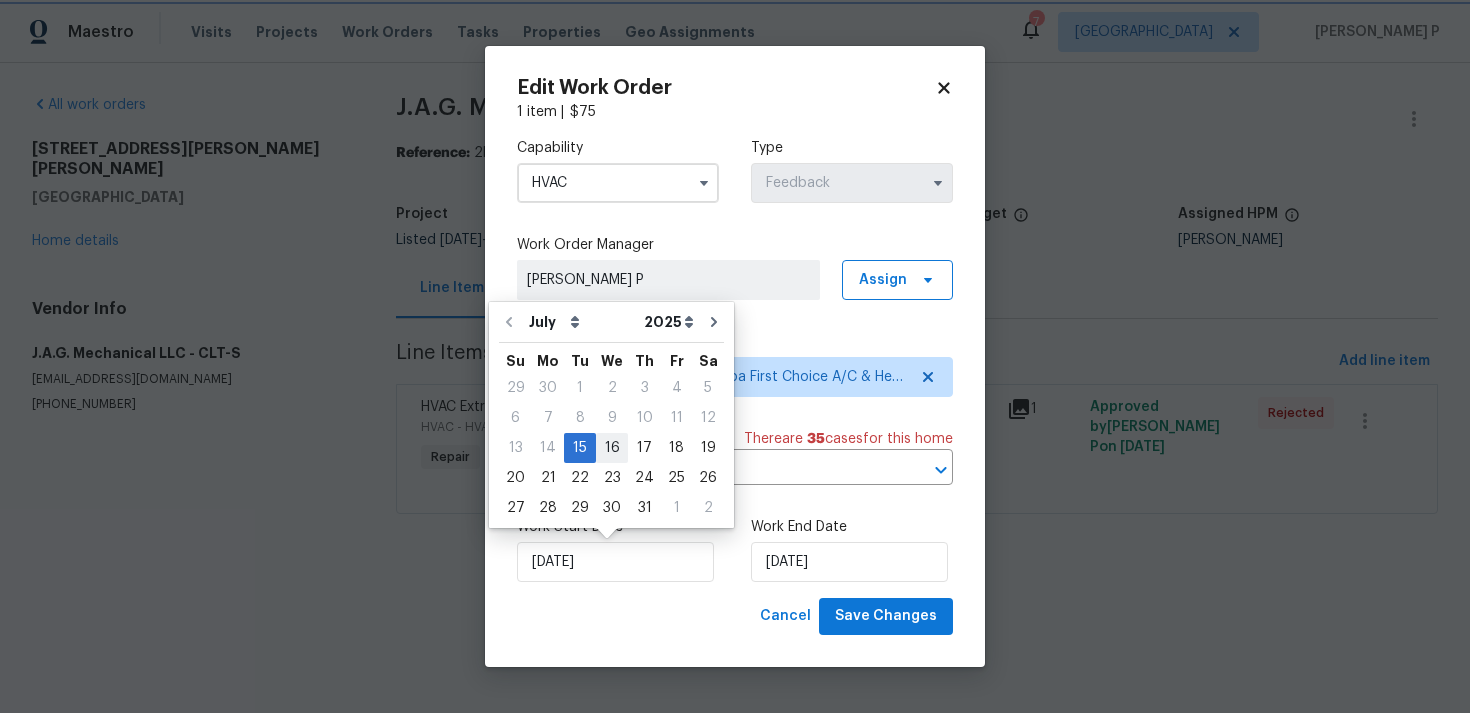 type on "16/07/2025" 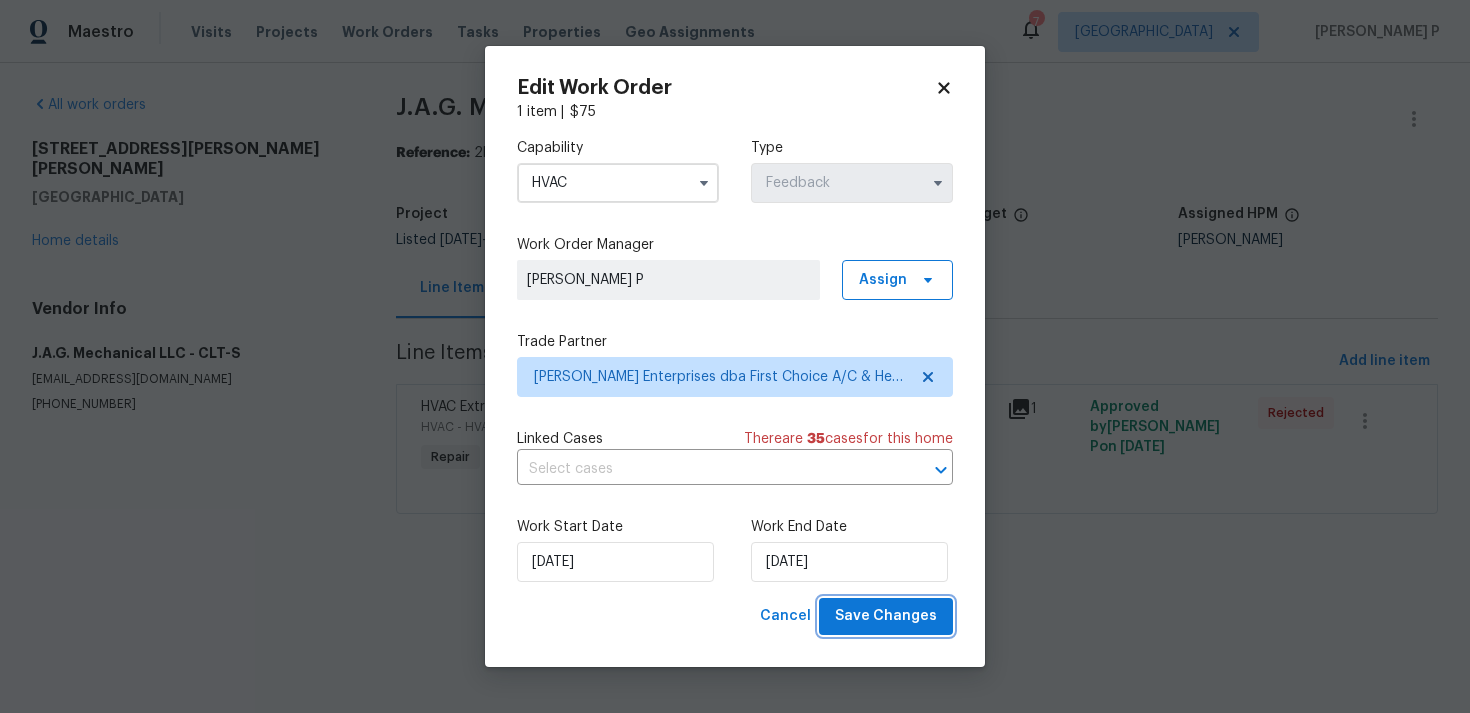 click on "Save Changes" at bounding box center [886, 616] 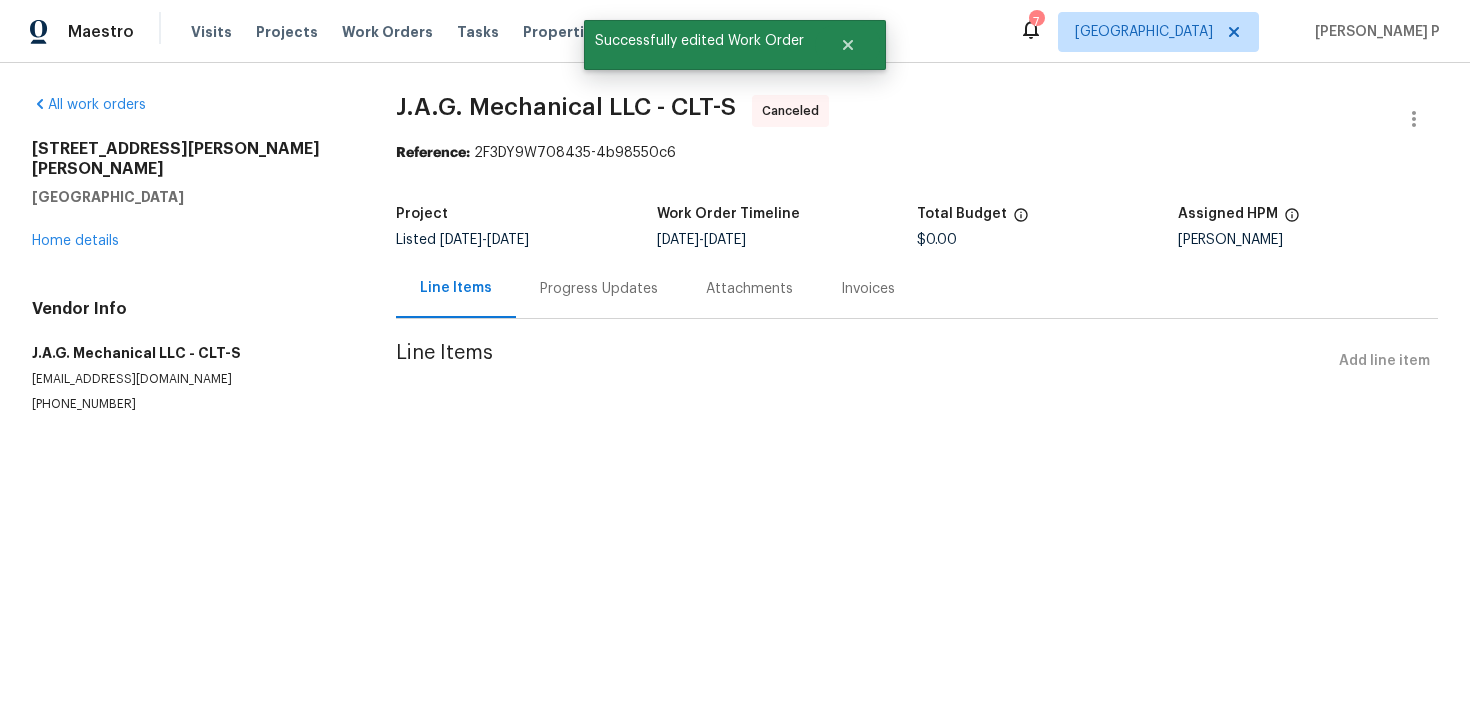 click on "3161 Glen Robin Ct Charlotte, NC 28205 Home details" at bounding box center [190, 195] 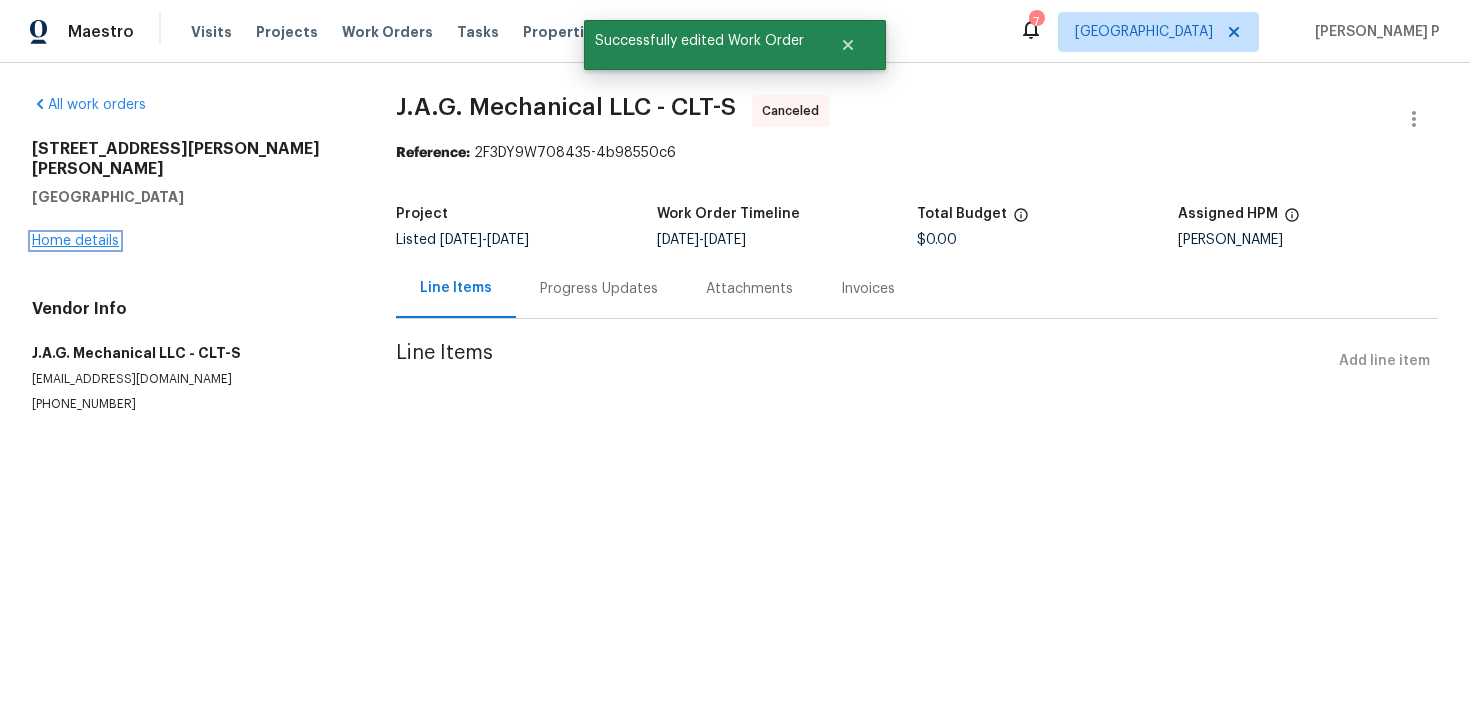click on "Home details" at bounding box center (75, 241) 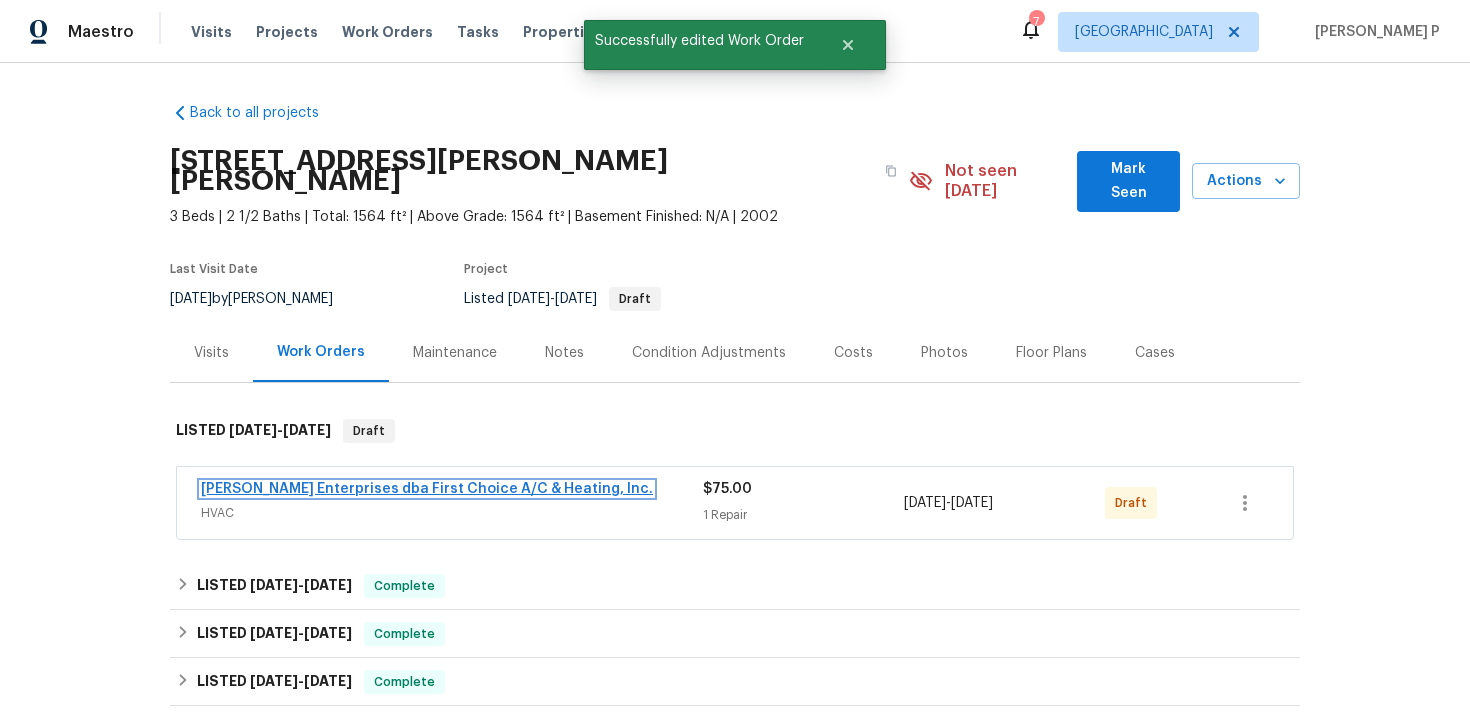 click on "Nordman Enterprises dba First Choice A/C & Heating, Inc." at bounding box center (427, 489) 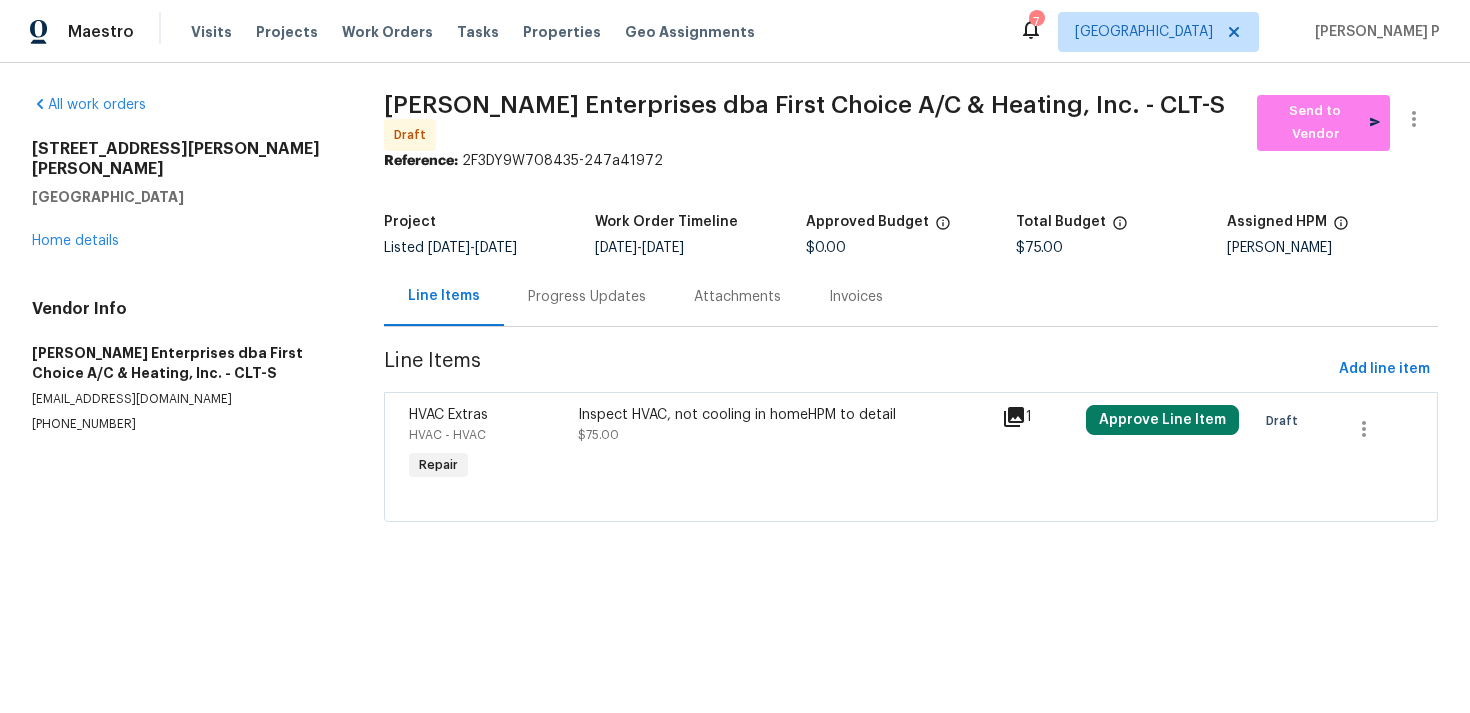 click on "Inspect HVAC, not cooling in homeHPM to detail" at bounding box center [783, 415] 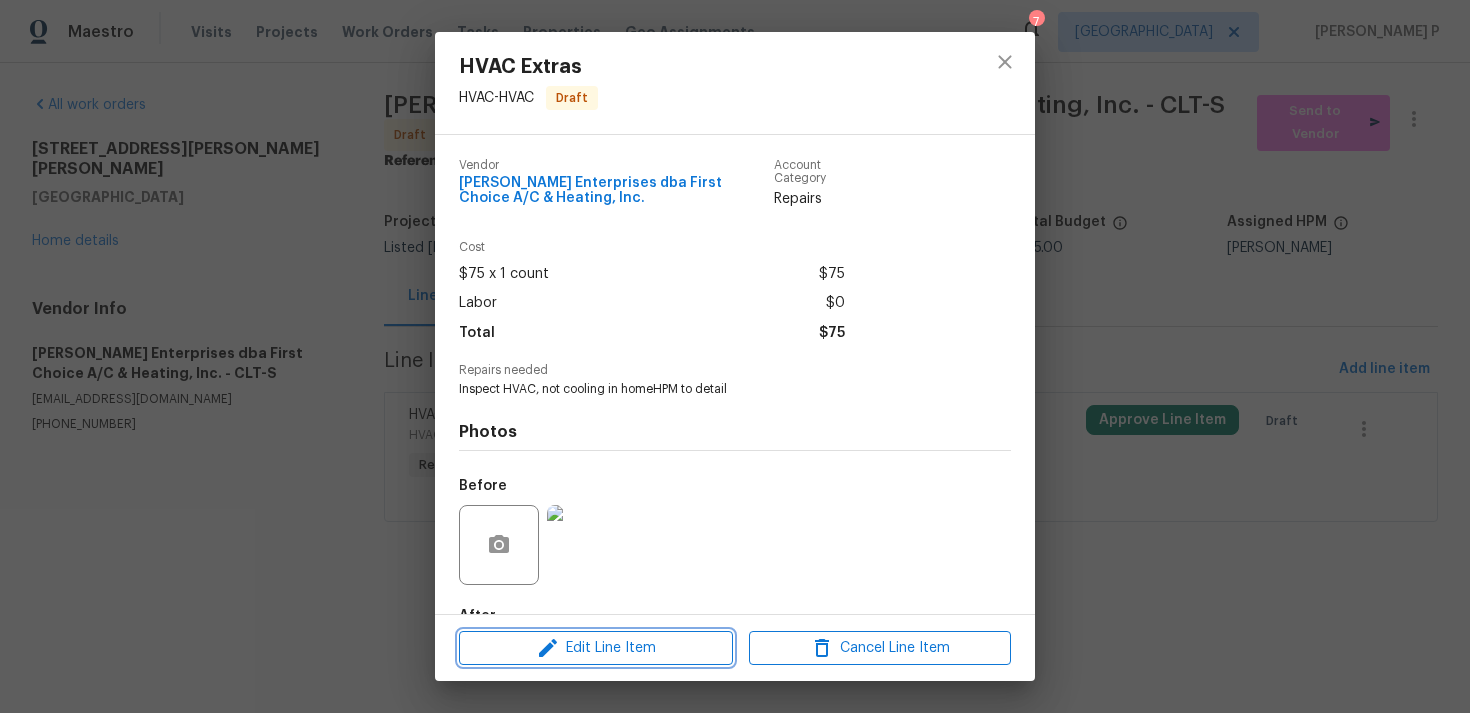 click on "Edit Line Item" at bounding box center (596, 648) 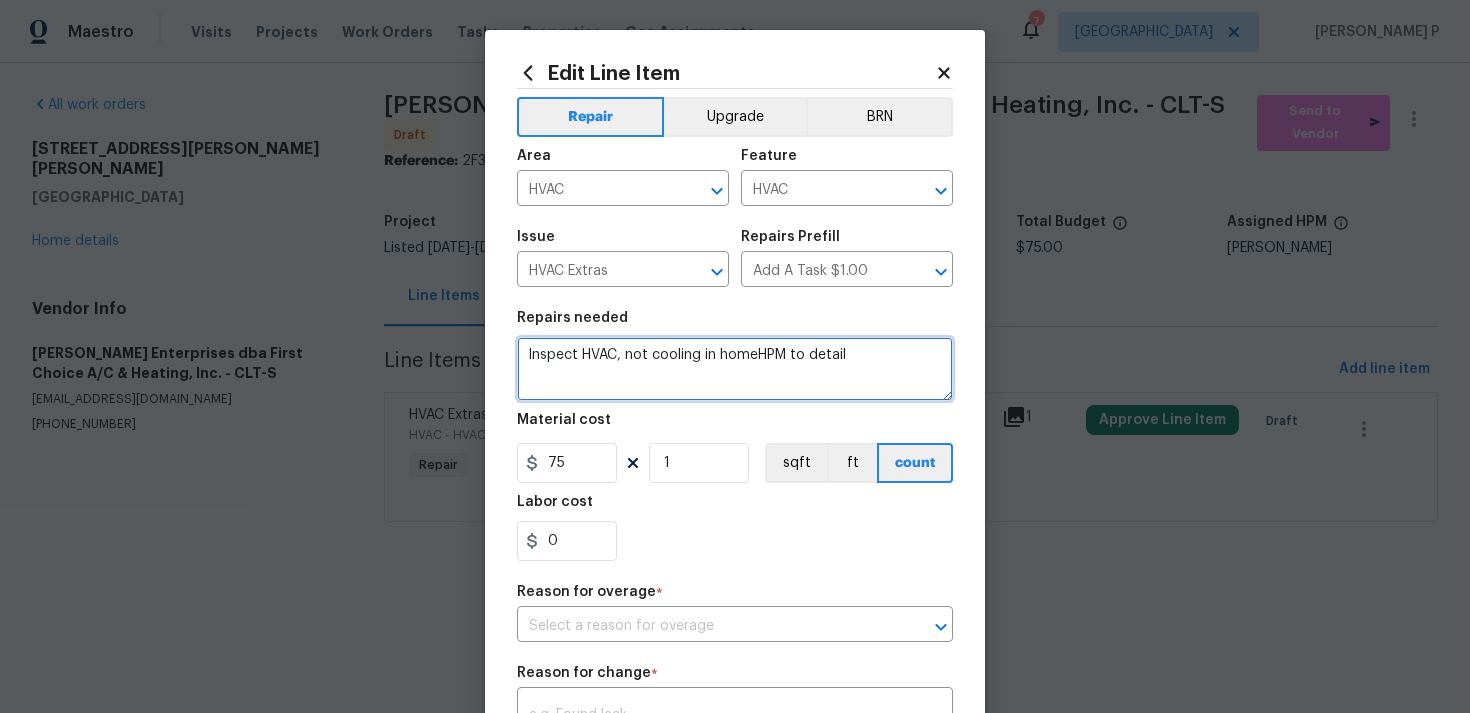 drag, startPoint x: 758, startPoint y: 353, endPoint x: 977, endPoint y: 353, distance: 219 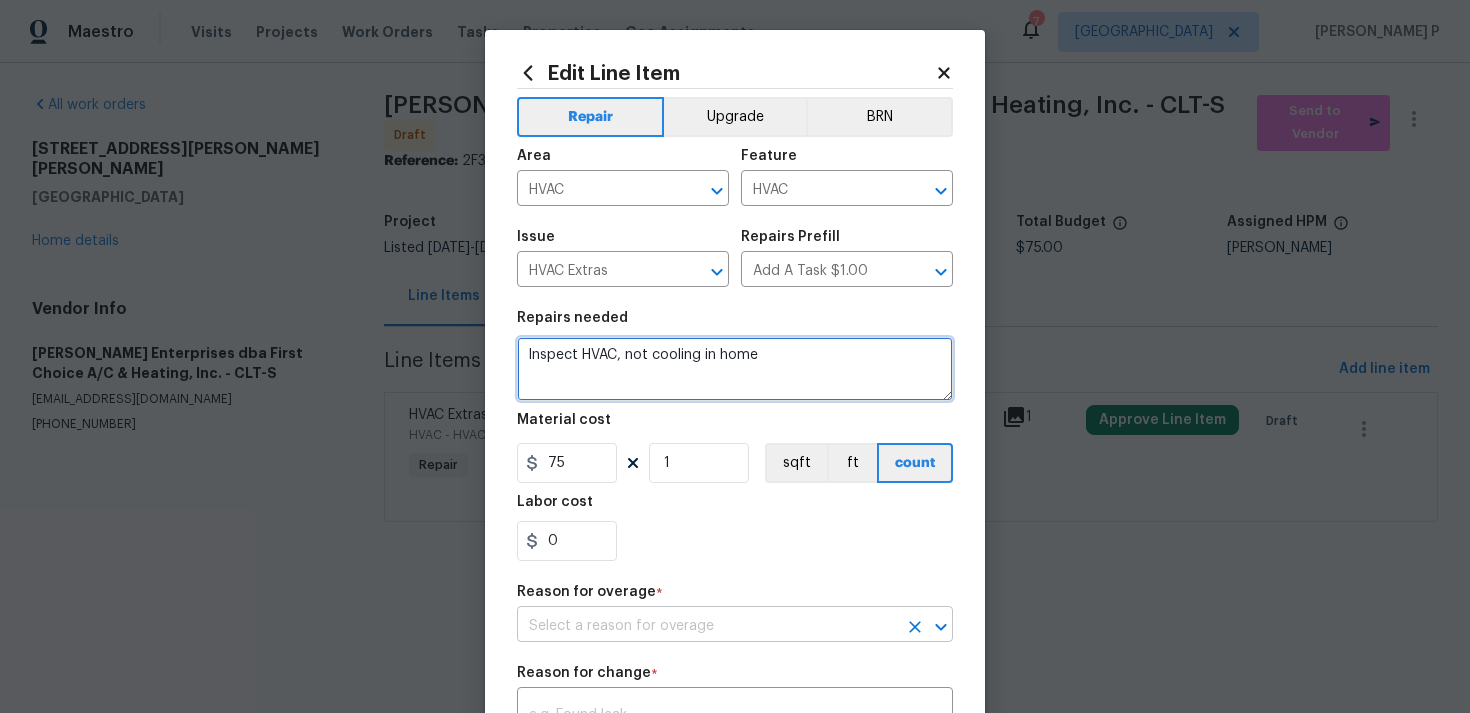 type on "Inspect HVAC, not cooling in home" 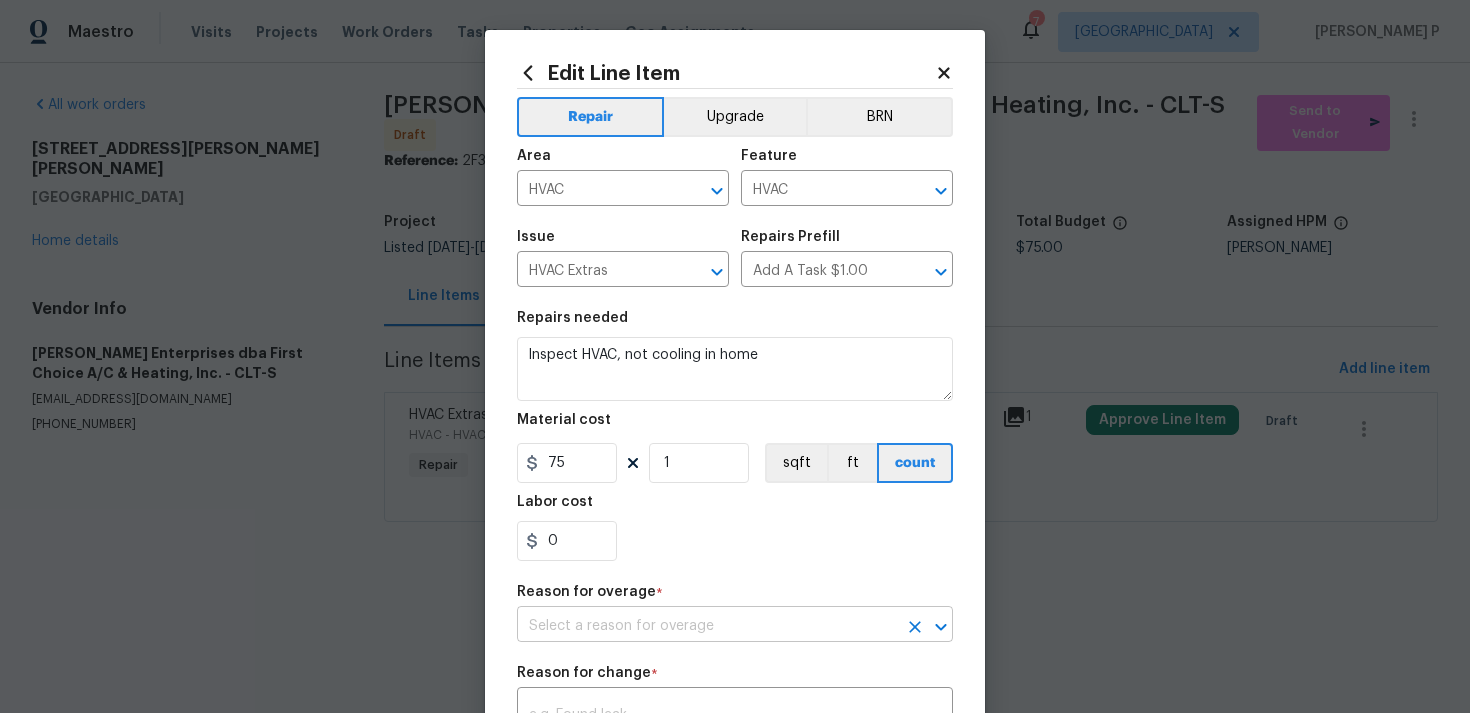 click at bounding box center (707, 626) 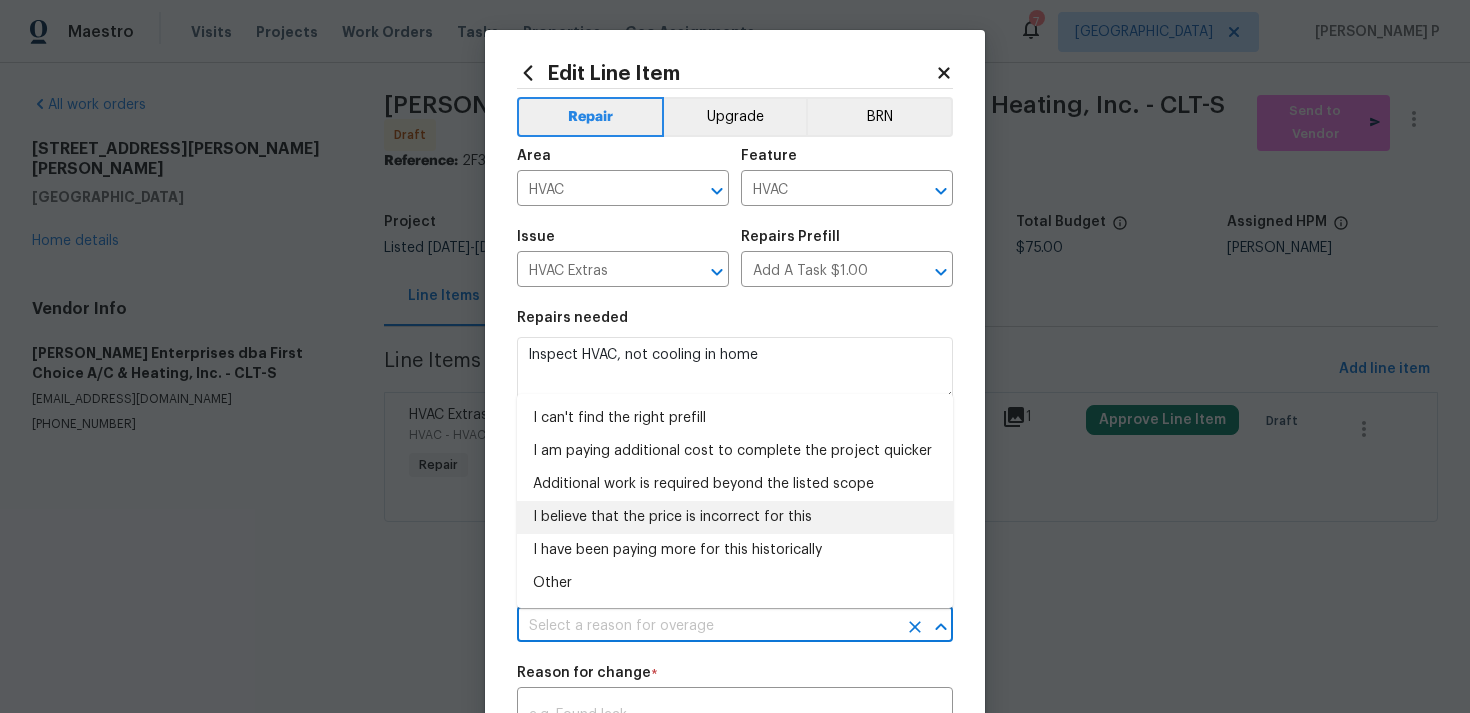 click on "I believe that the price is incorrect for this" at bounding box center (735, 517) 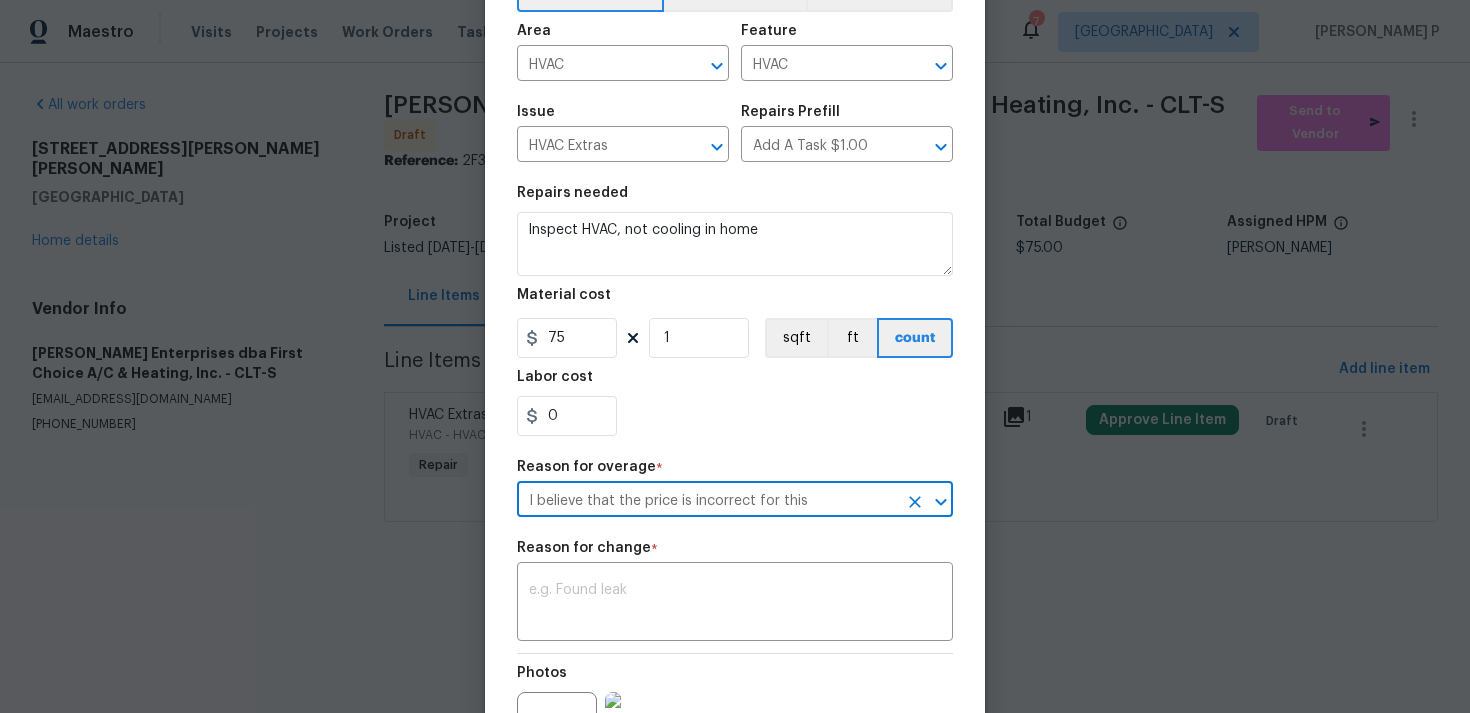 scroll, scrollTop: 354, scrollLeft: 0, axis: vertical 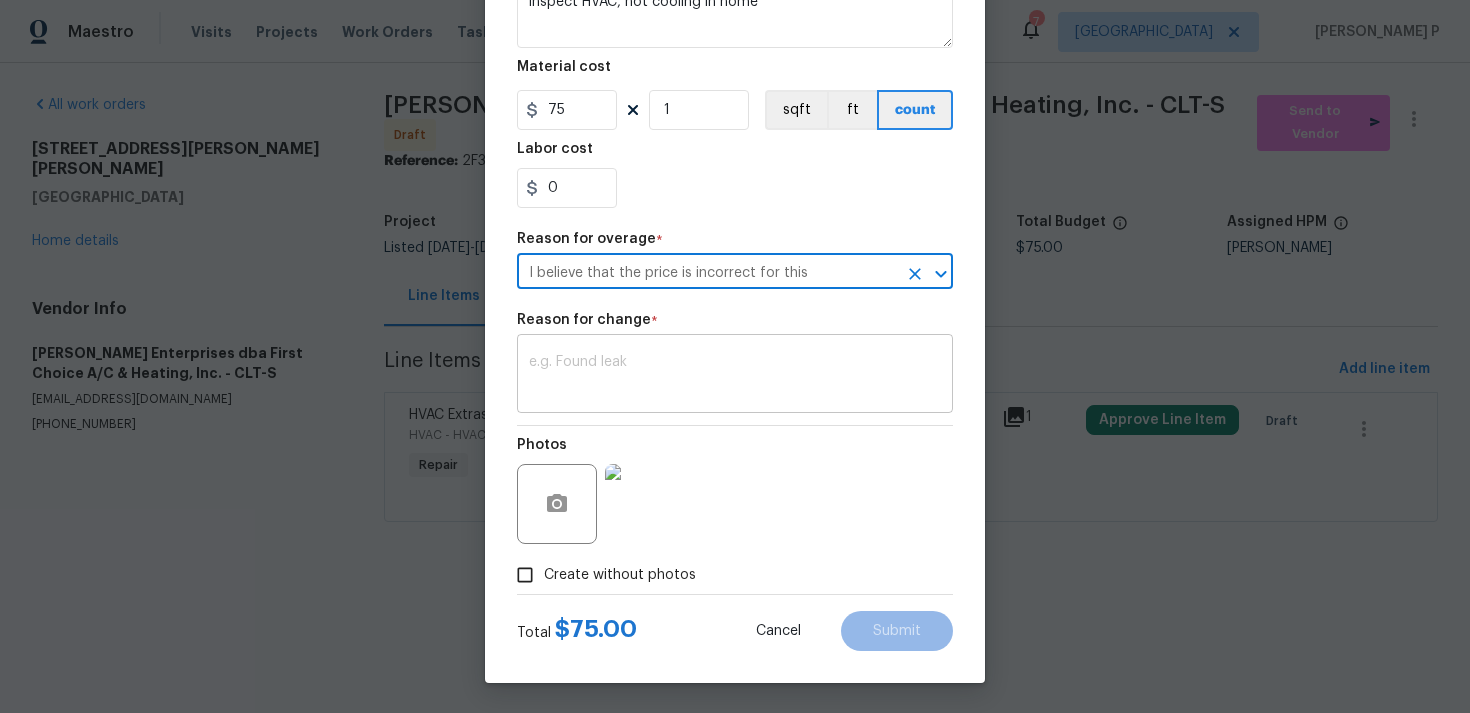 click at bounding box center [735, 376] 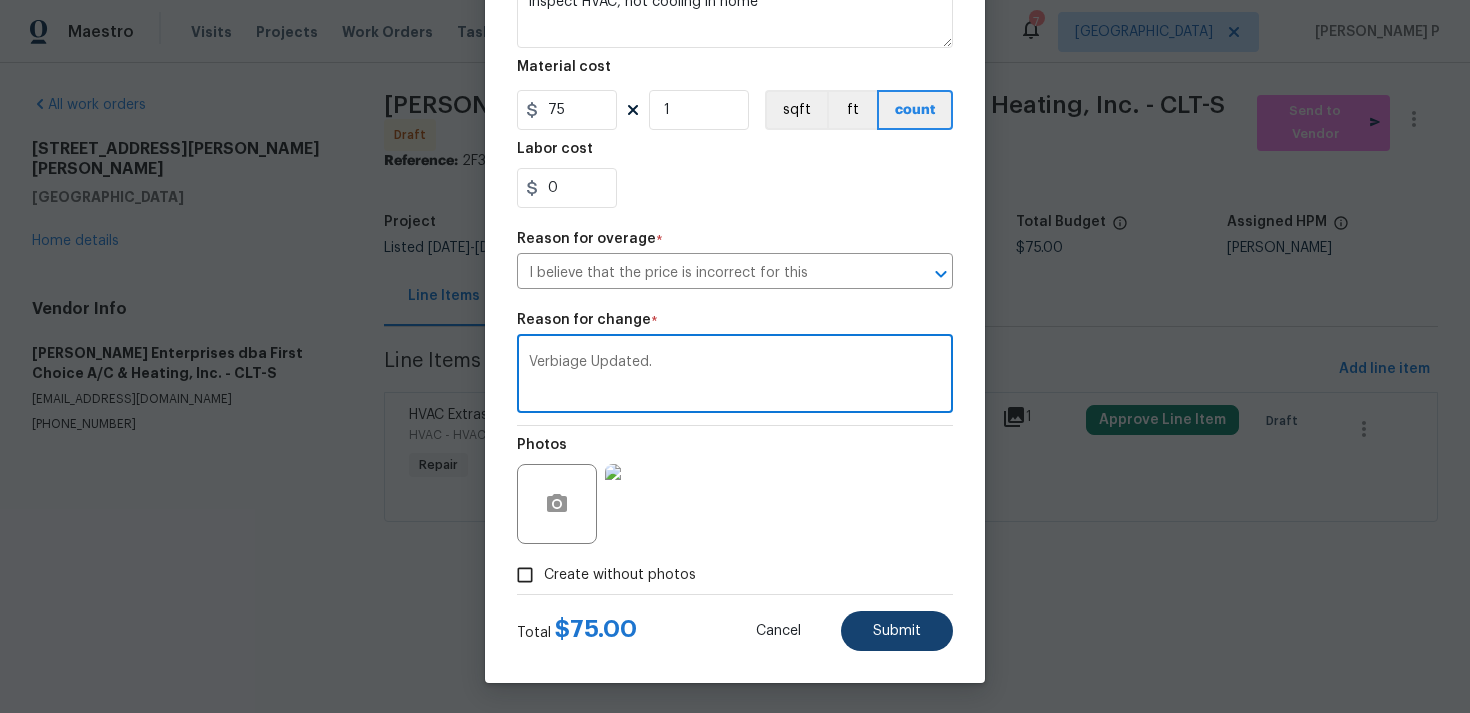 type on "Verbiage Updated." 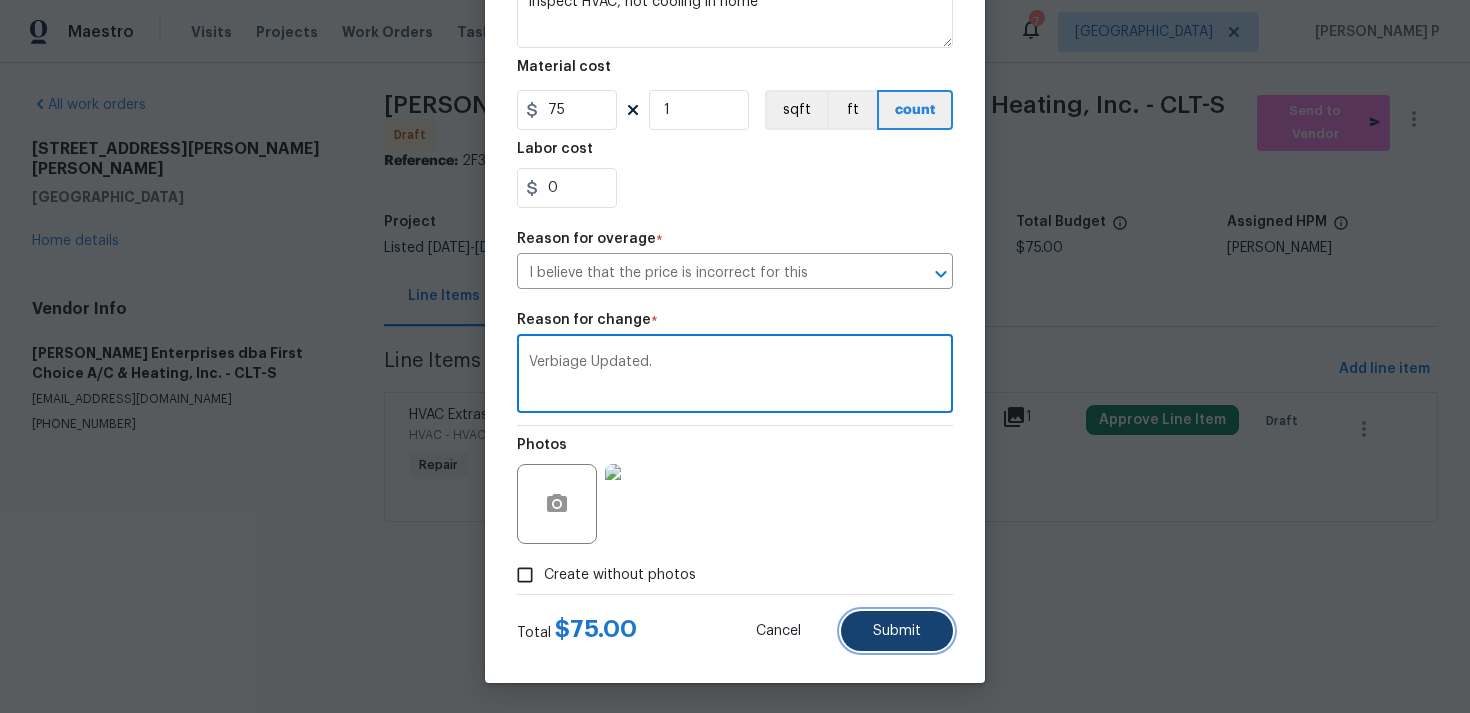 click on "Submit" at bounding box center (897, 631) 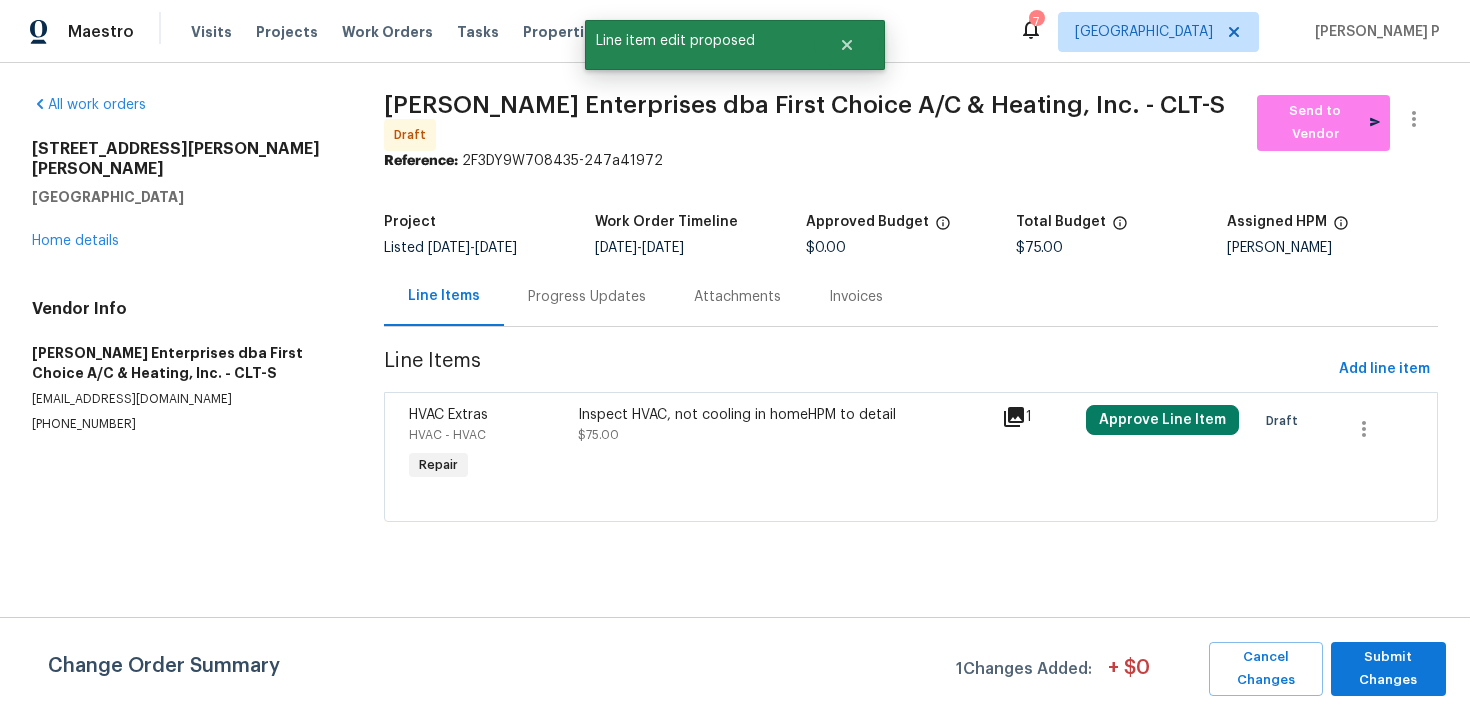 scroll, scrollTop: 0, scrollLeft: 0, axis: both 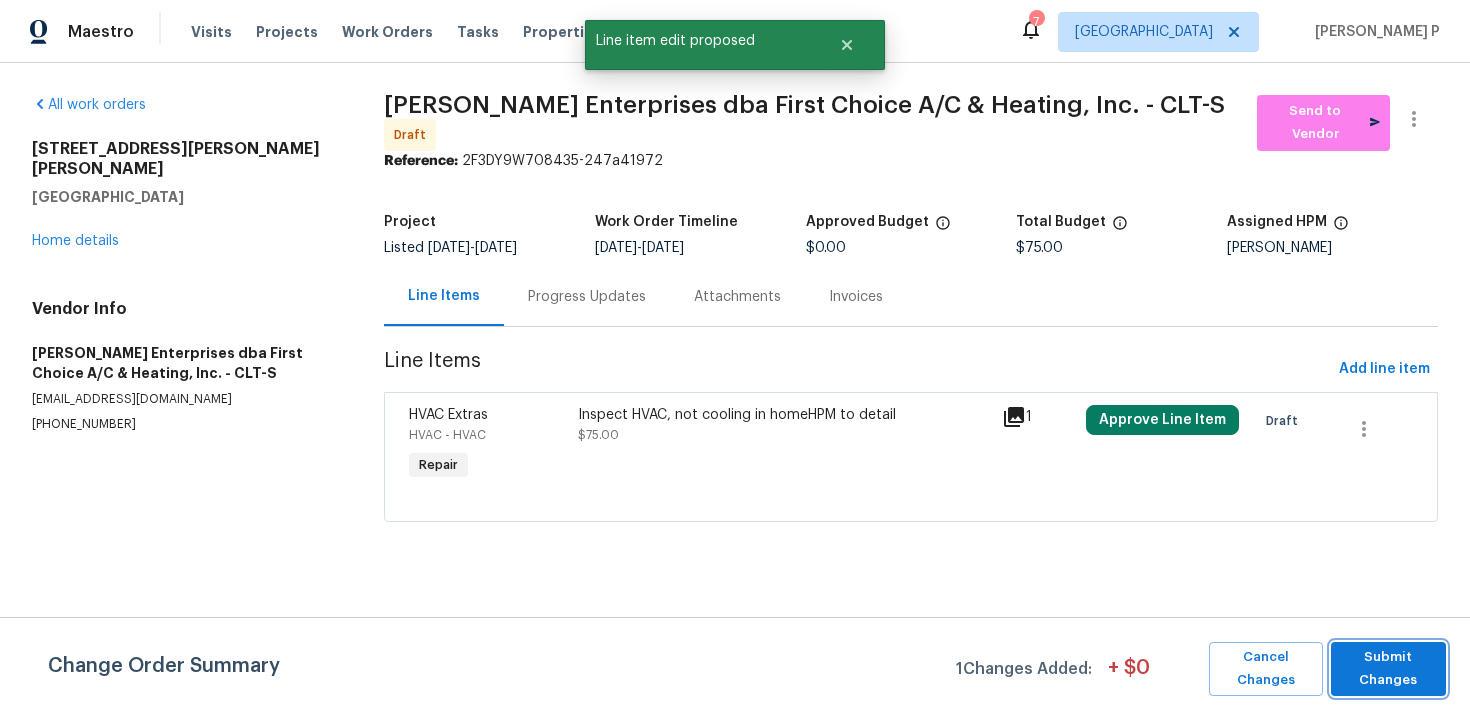 click on "Submit Changes" at bounding box center (1388, 669) 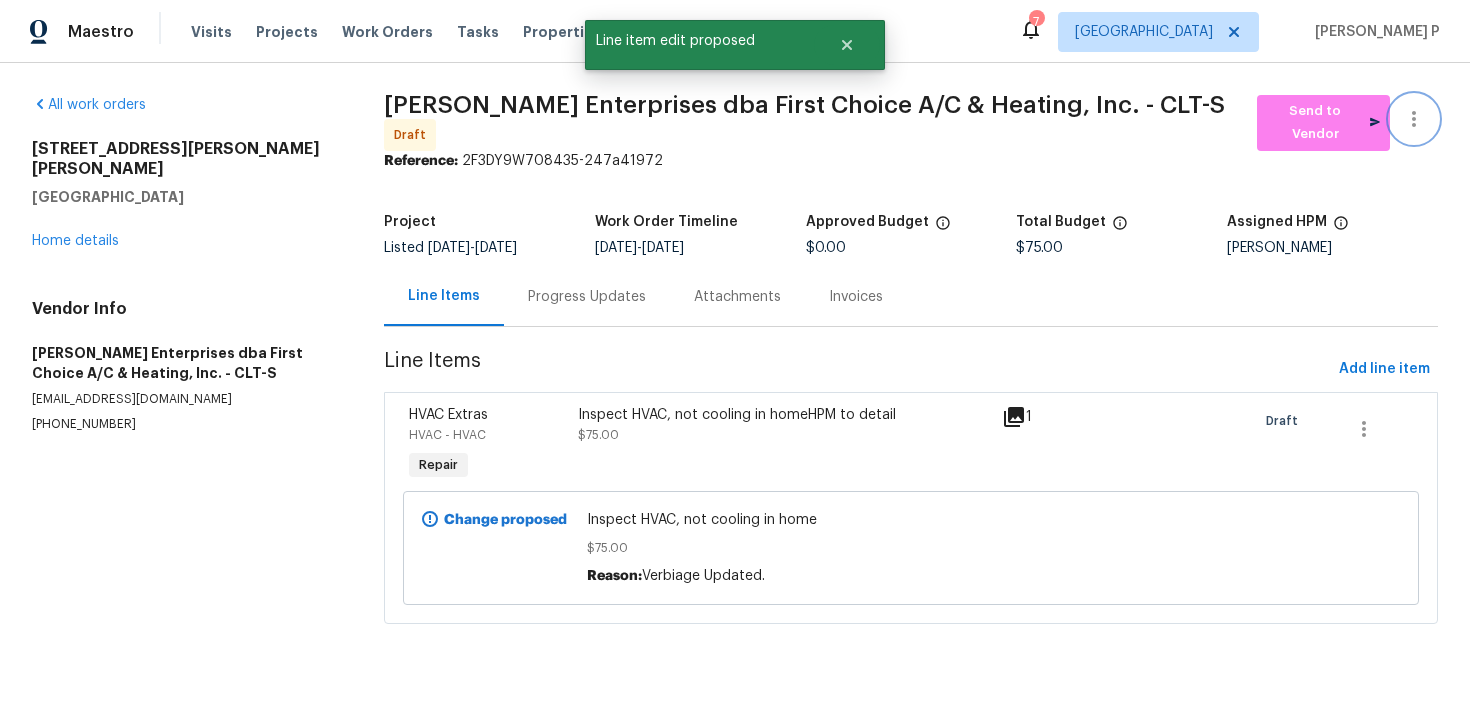 click at bounding box center (1414, 119) 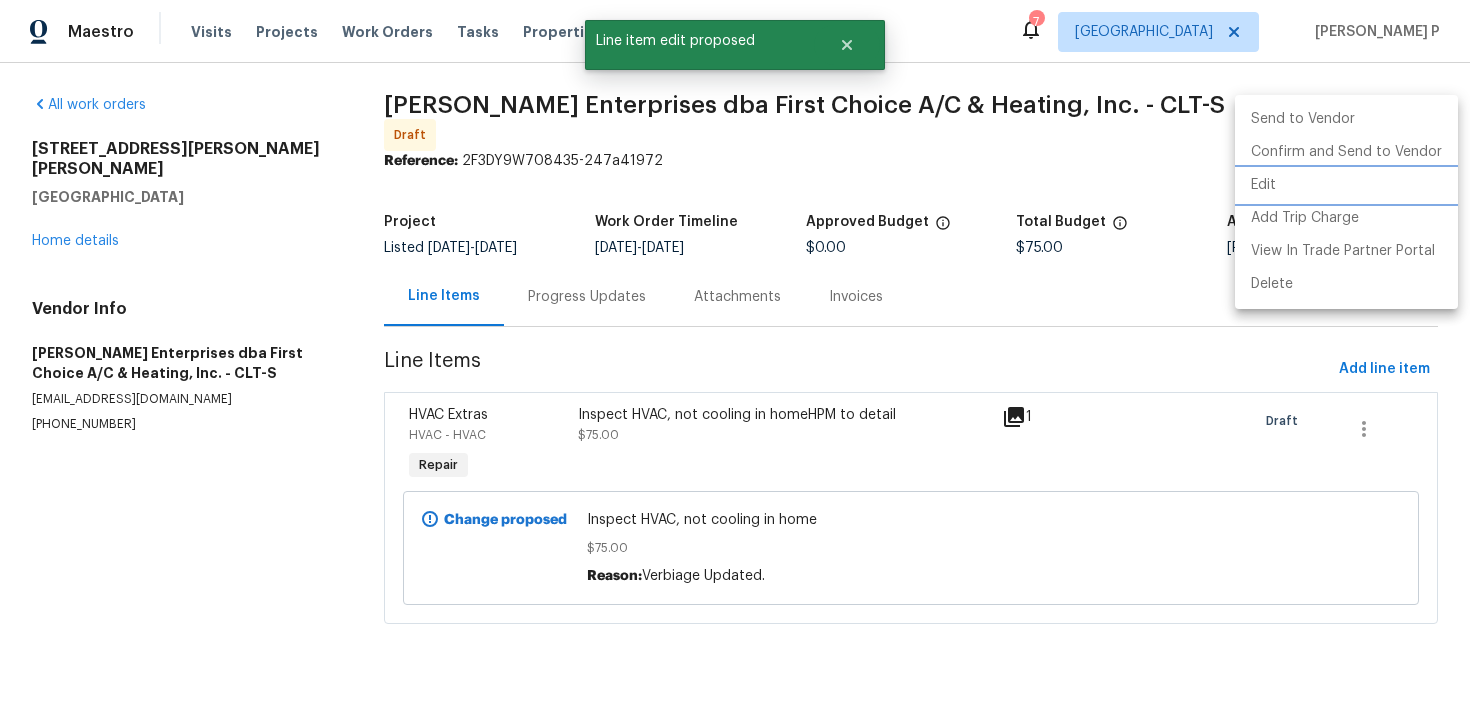 click on "Edit" at bounding box center [1346, 185] 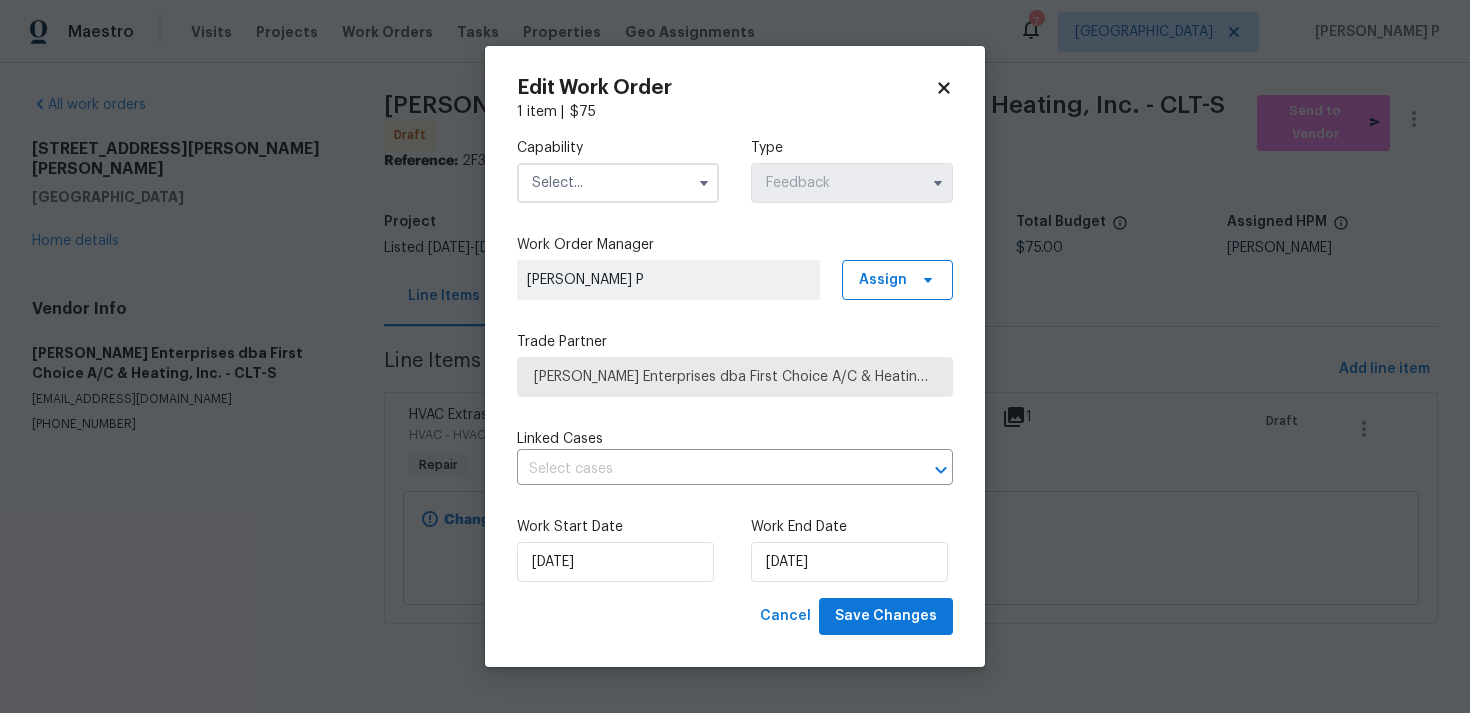 click at bounding box center [618, 183] 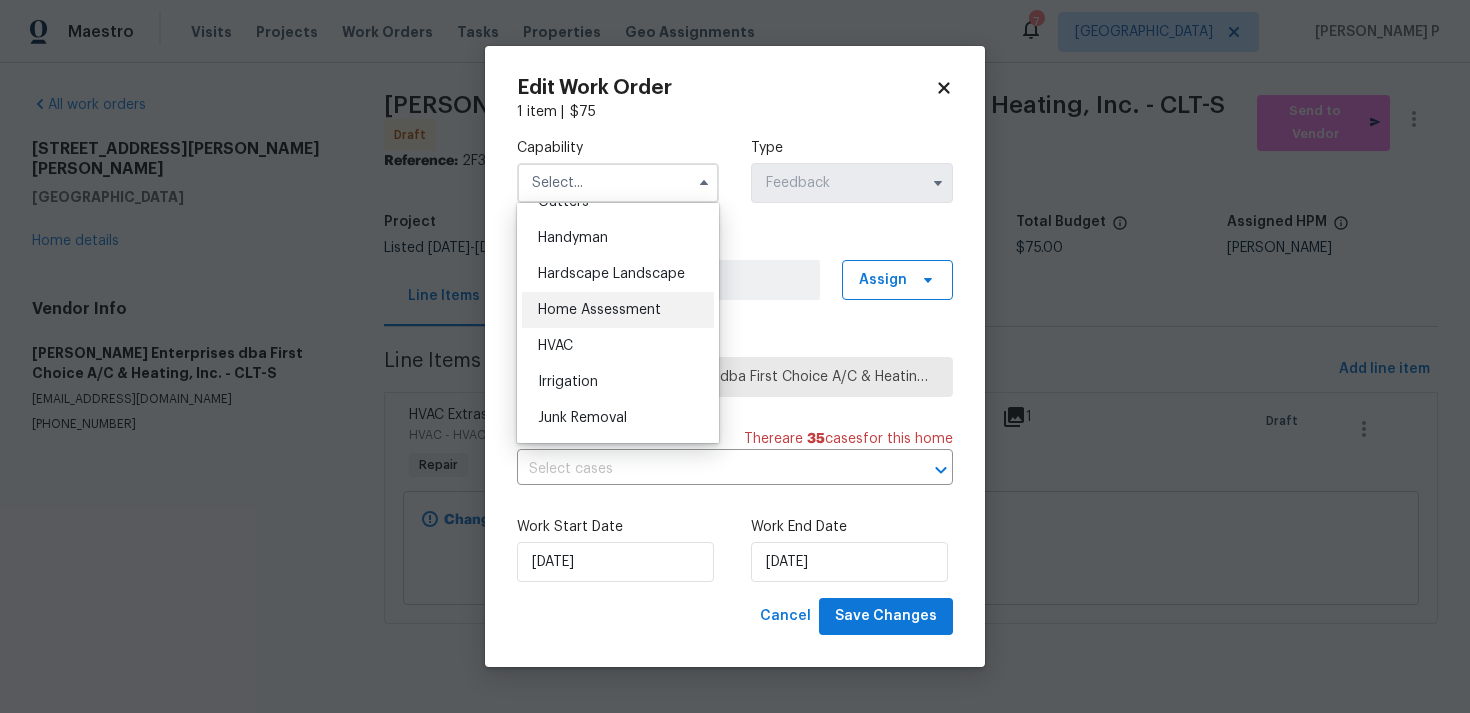 scroll, scrollTop: 1092, scrollLeft: 0, axis: vertical 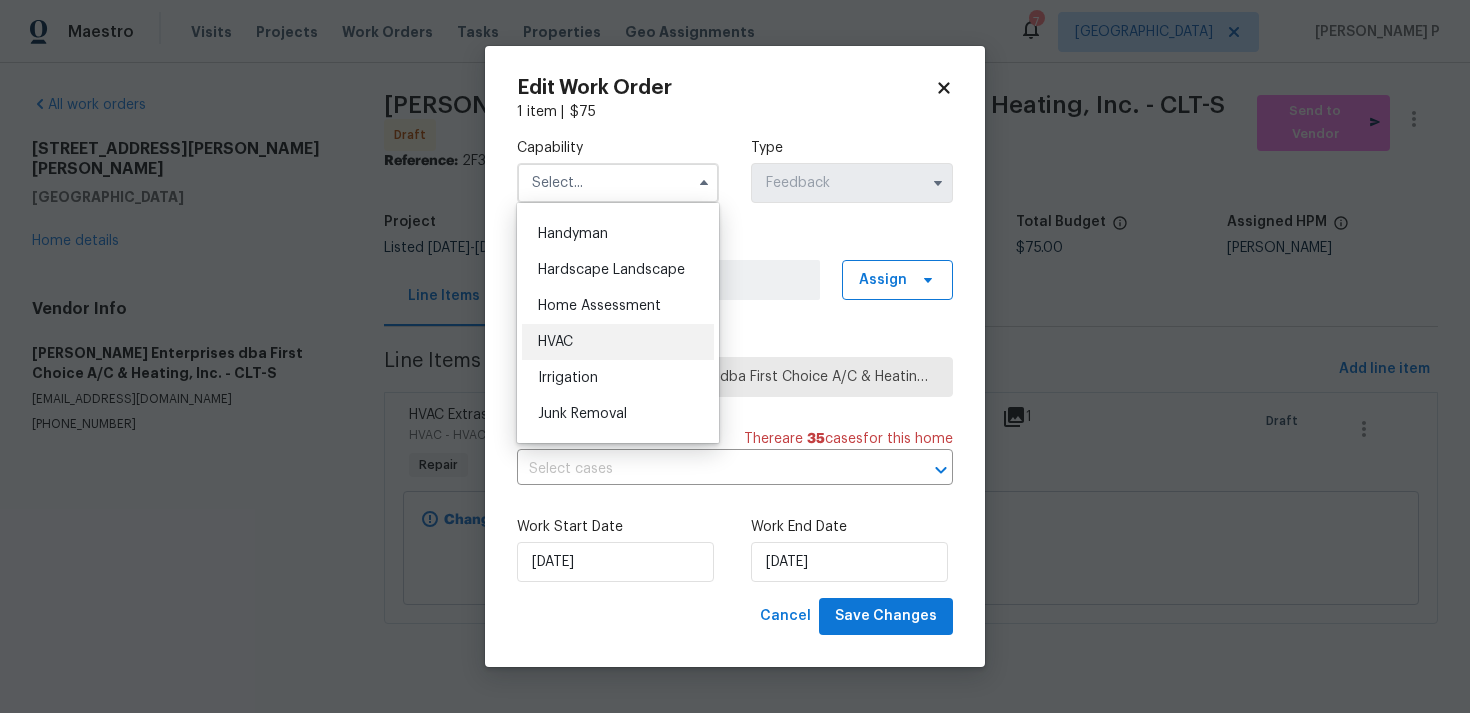 click on "HVAC" at bounding box center [618, 342] 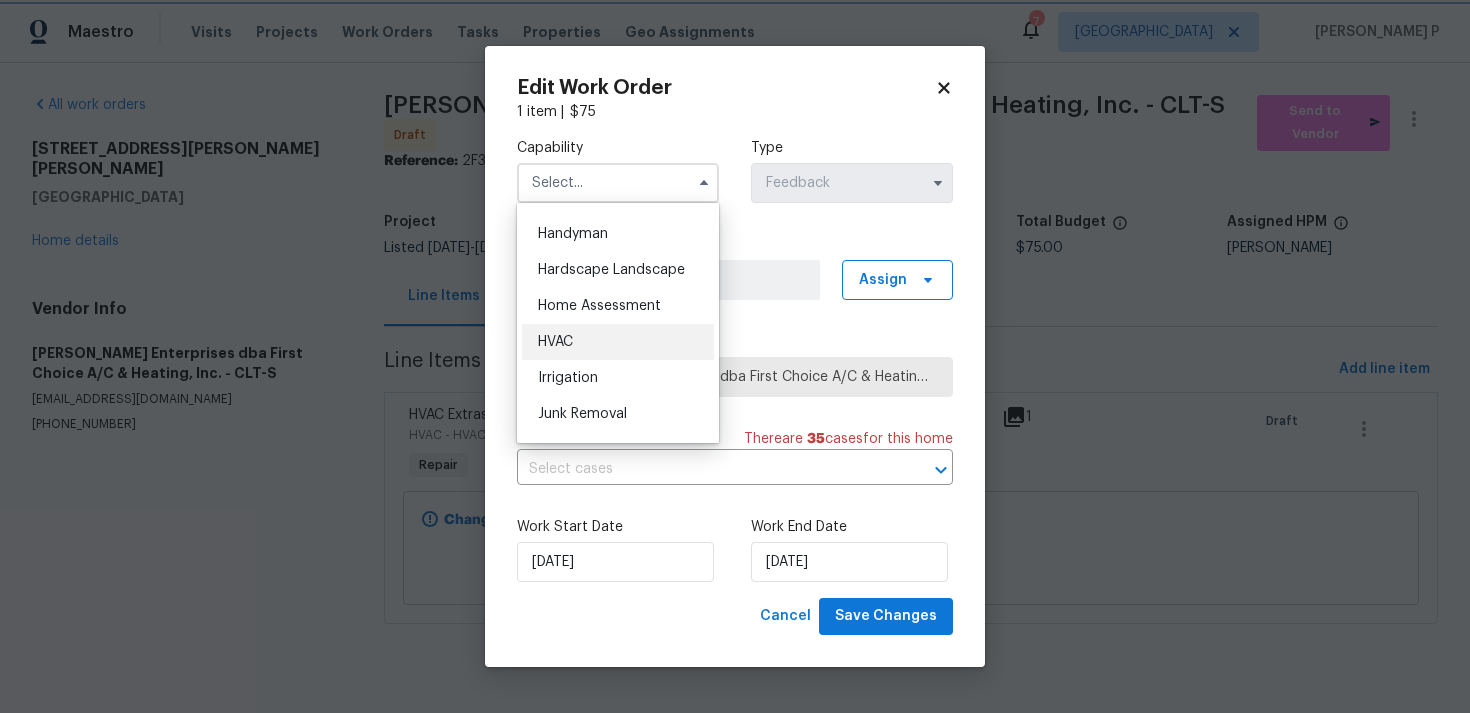 type on "HVAC" 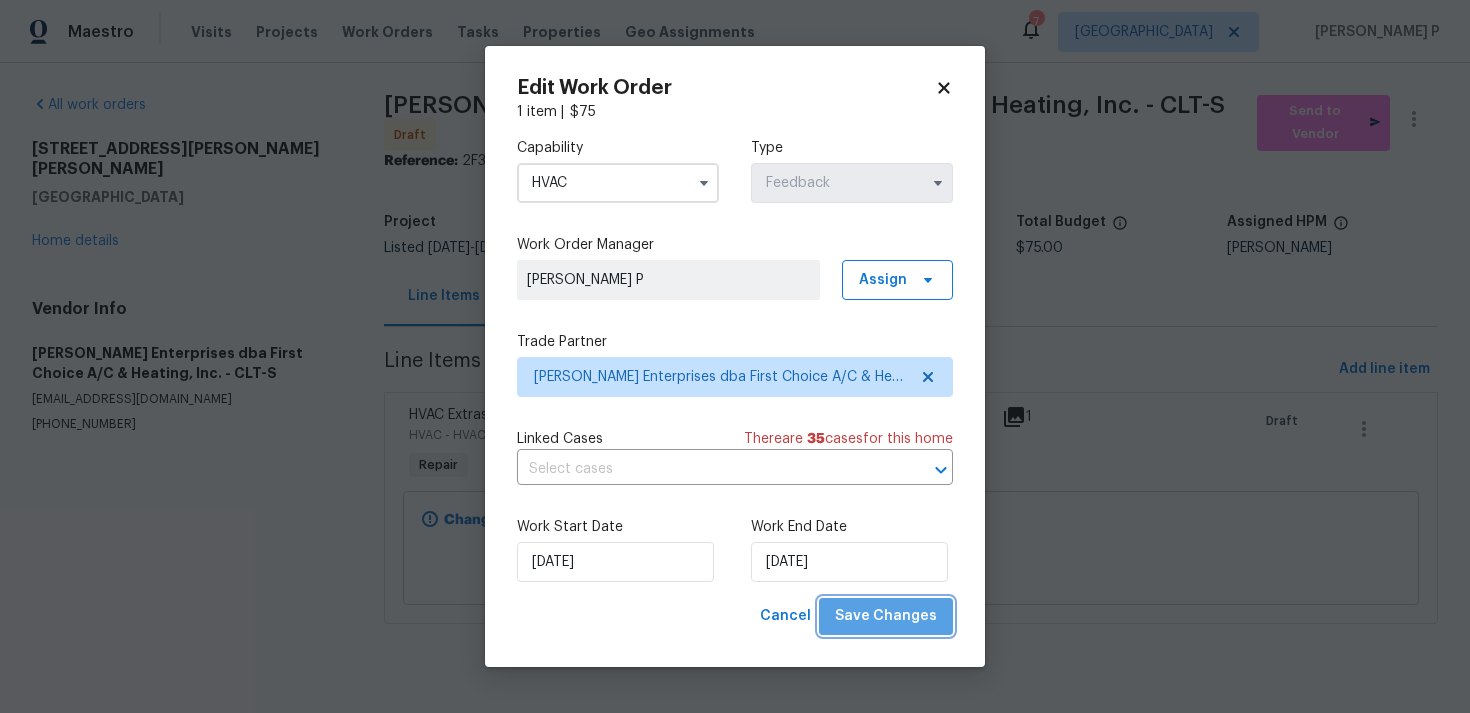 click on "Save Changes" at bounding box center [886, 616] 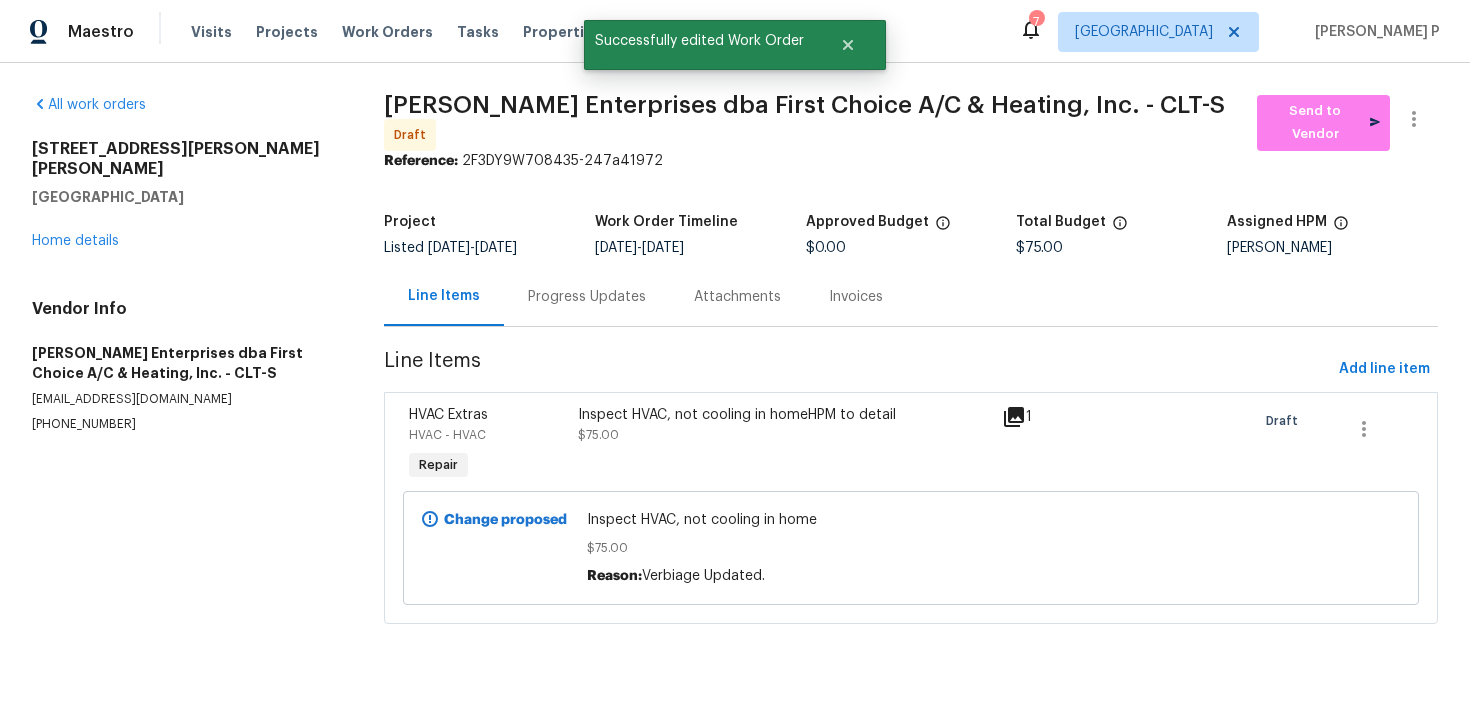click on "Progress Updates" at bounding box center (587, 296) 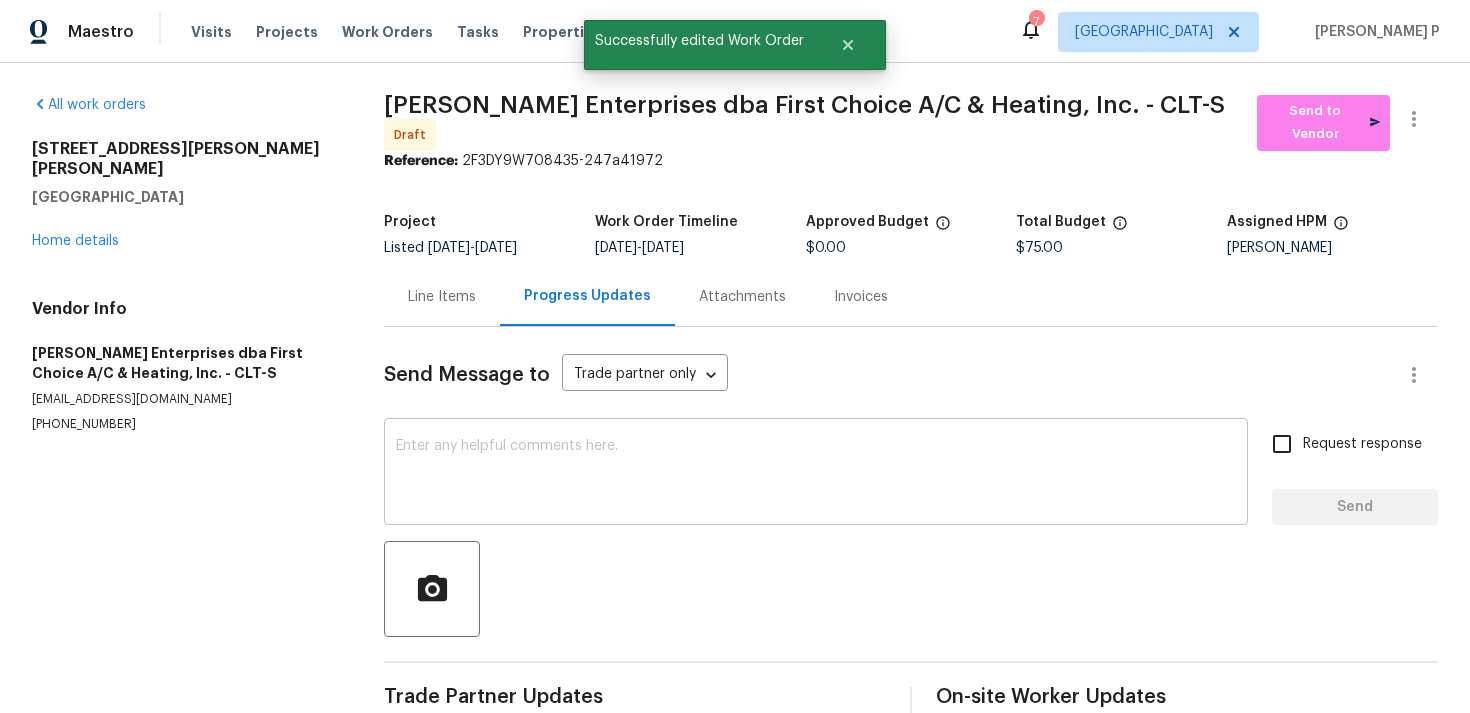 scroll, scrollTop: 30, scrollLeft: 0, axis: vertical 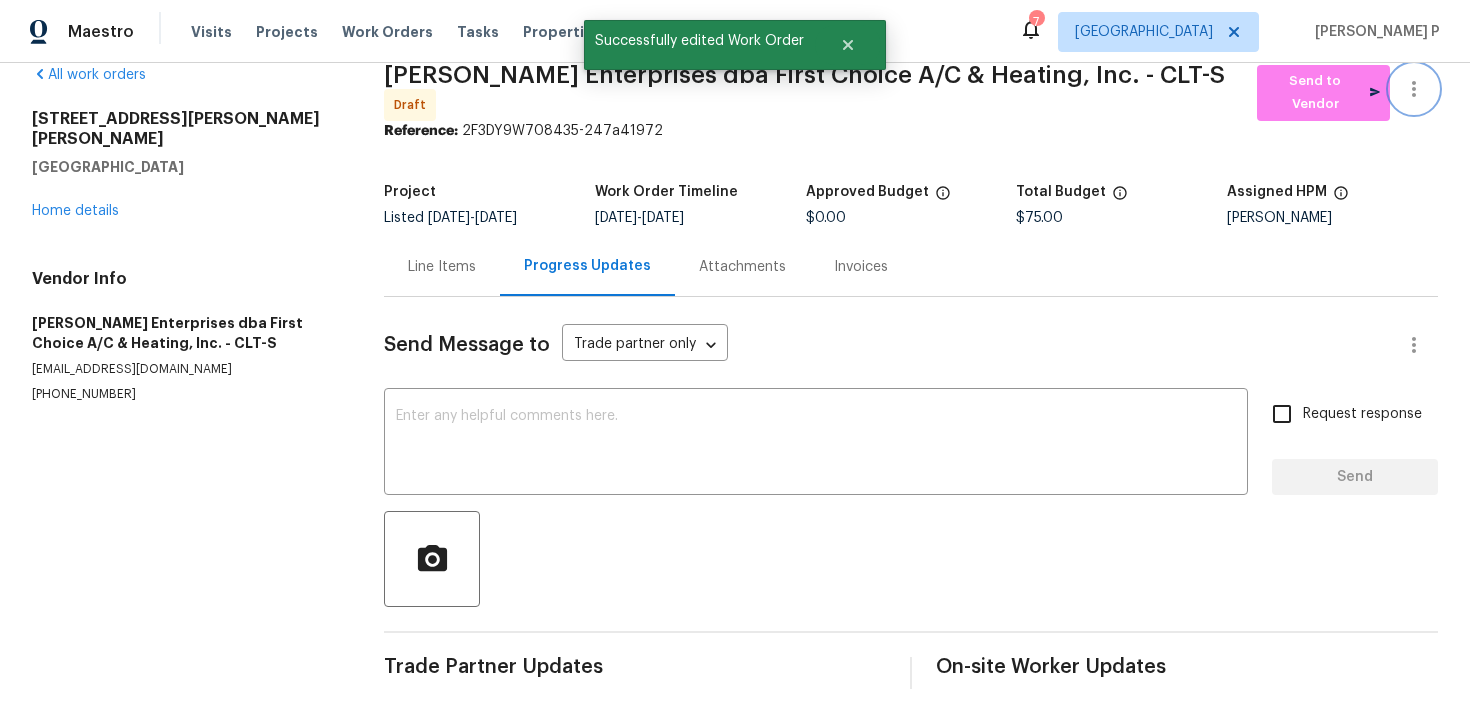 click 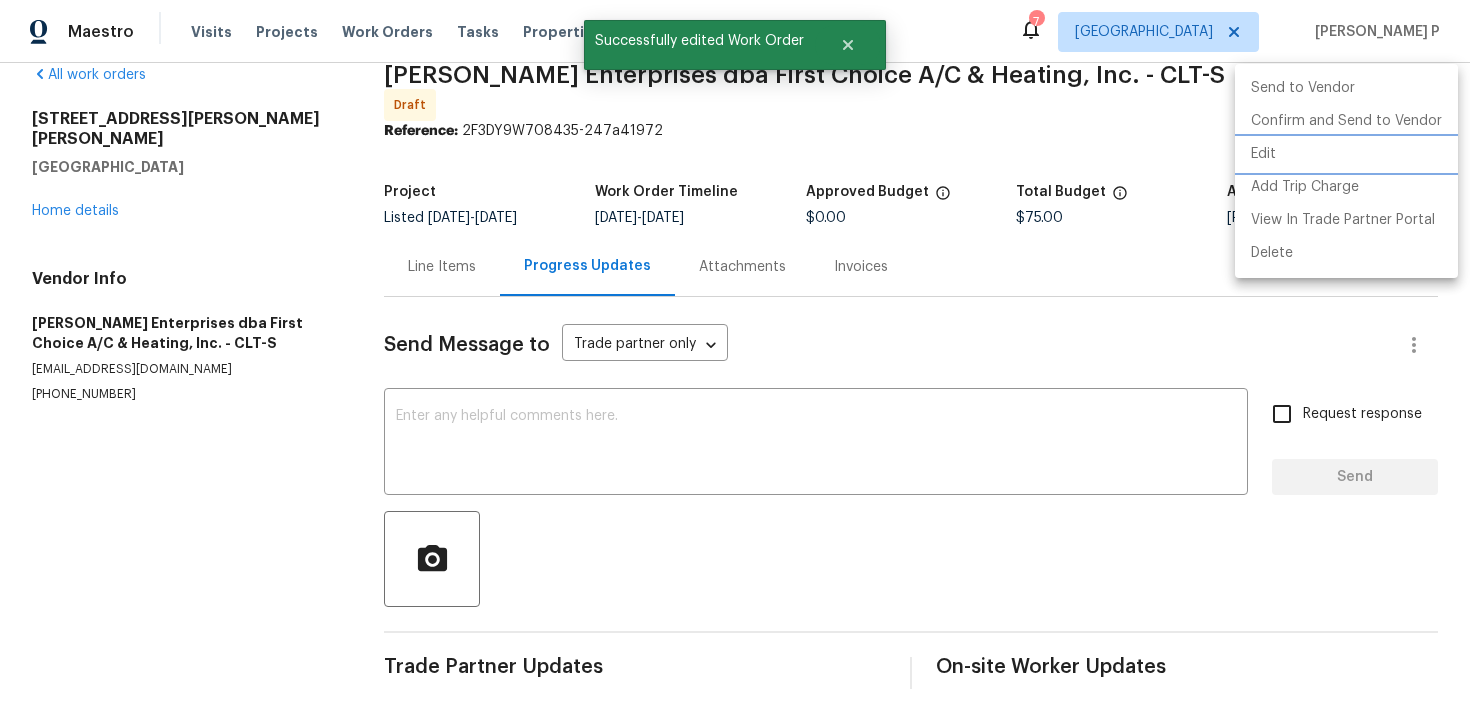 click on "Edit" at bounding box center (1346, 154) 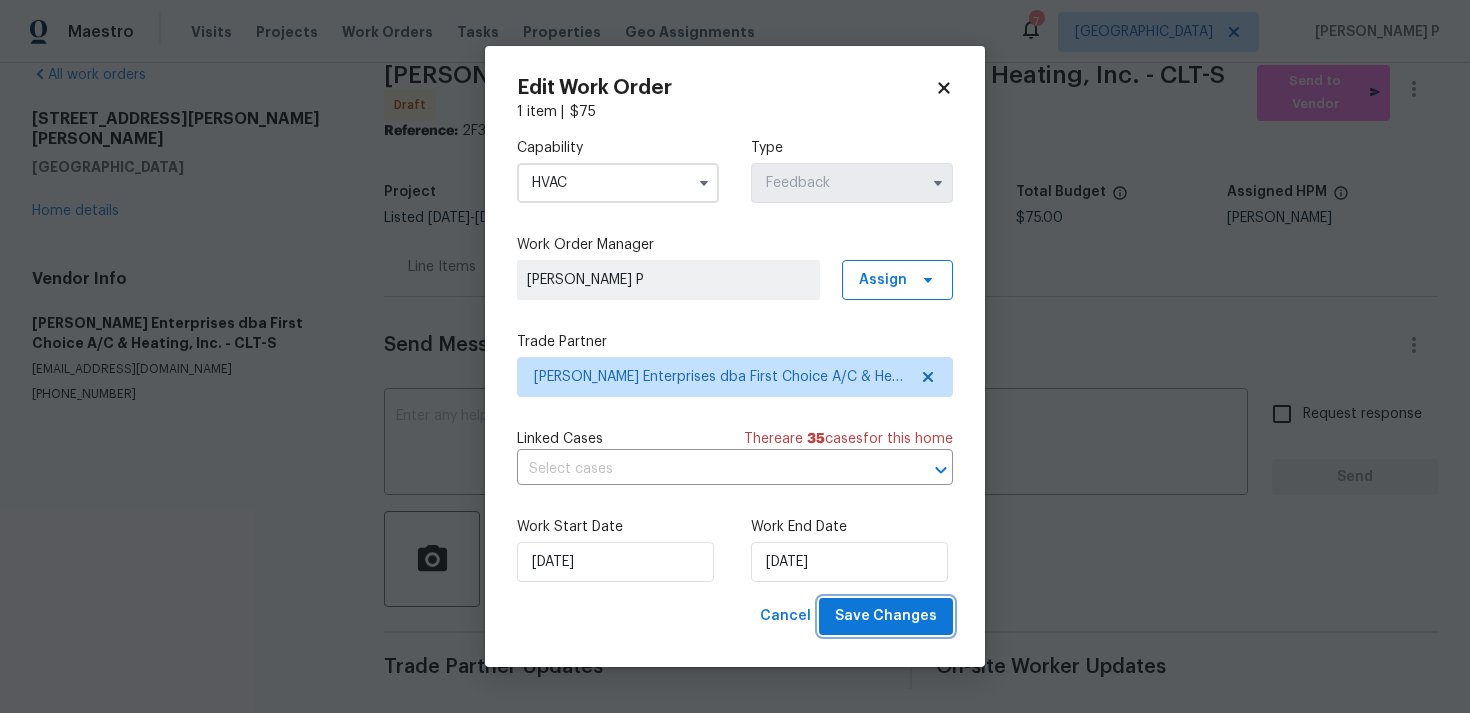 click on "Save Changes" at bounding box center (886, 616) 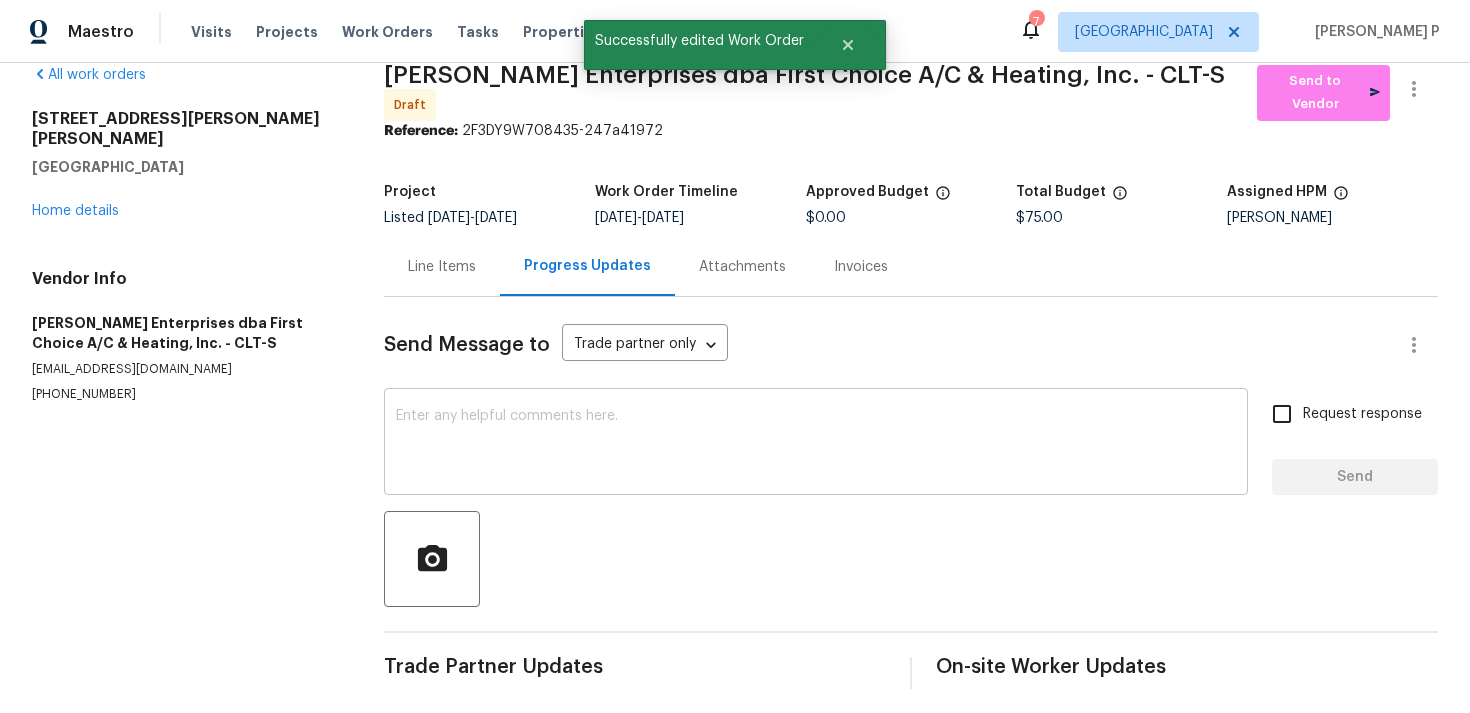 click at bounding box center (816, 444) 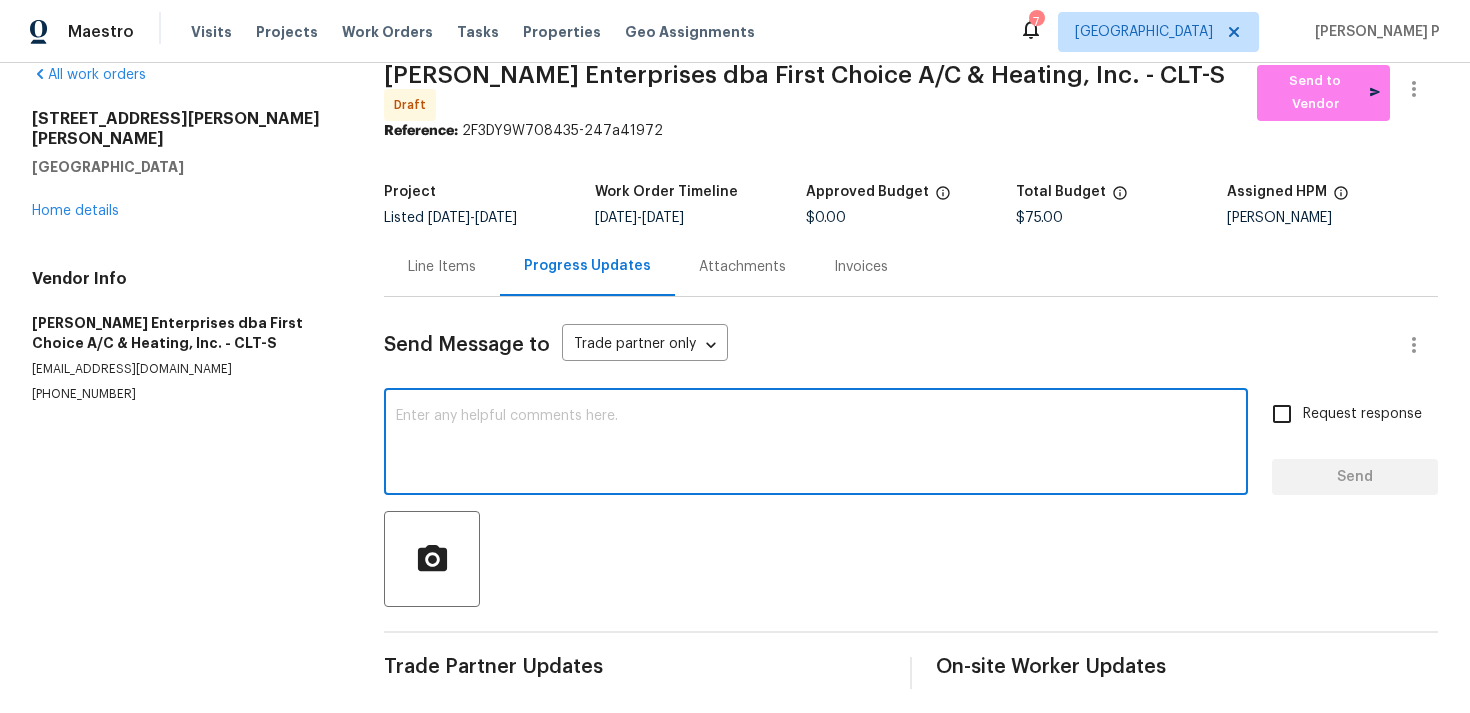 paste on "Hi, this is Ramyasri with Opendoor. I’m confirming you received the WO for the property at (Address). Please review and accept the WO within 24 hours and provide a schedule date. Please disregard the contact information for the HPM included in the WO. Our Centralised LWO Team is responsible for Listed WOs" 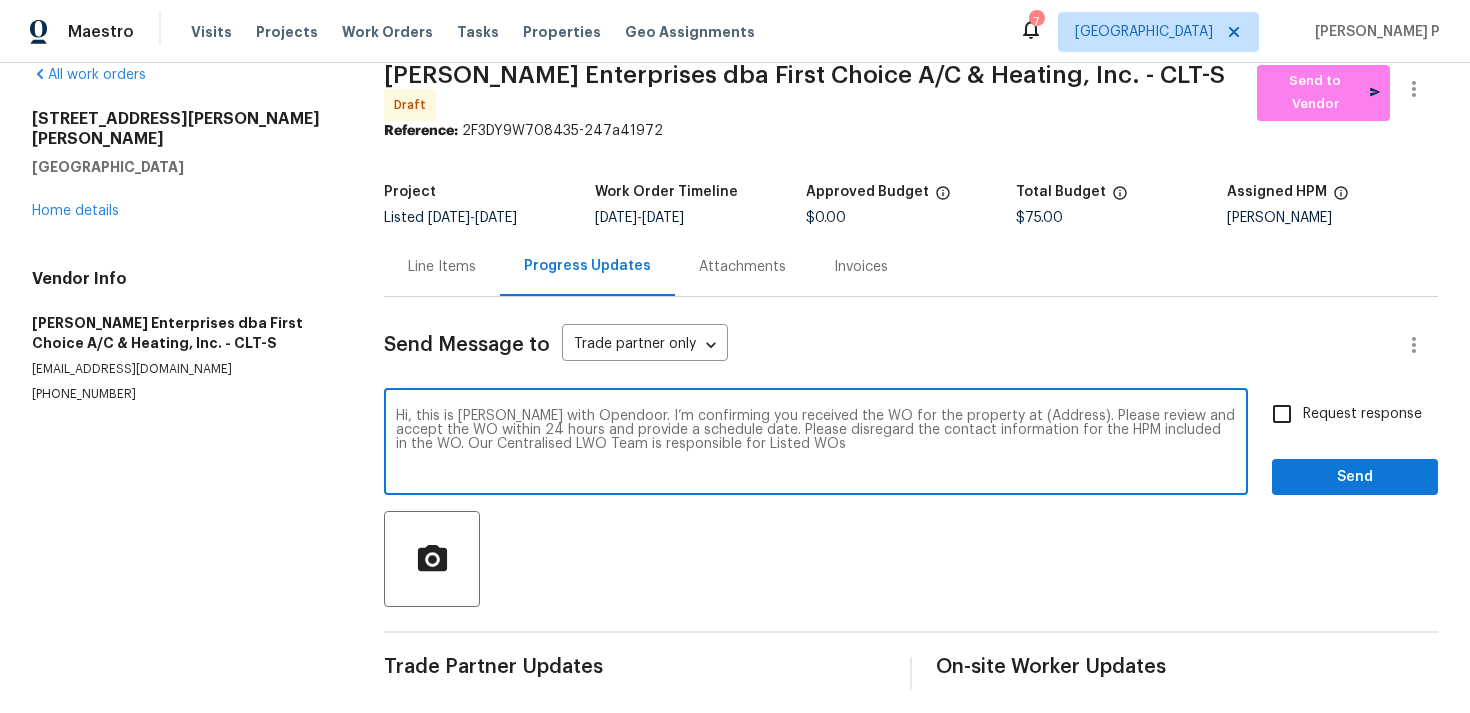 drag, startPoint x: 1001, startPoint y: 403, endPoint x: 1065, endPoint y: 402, distance: 64.00781 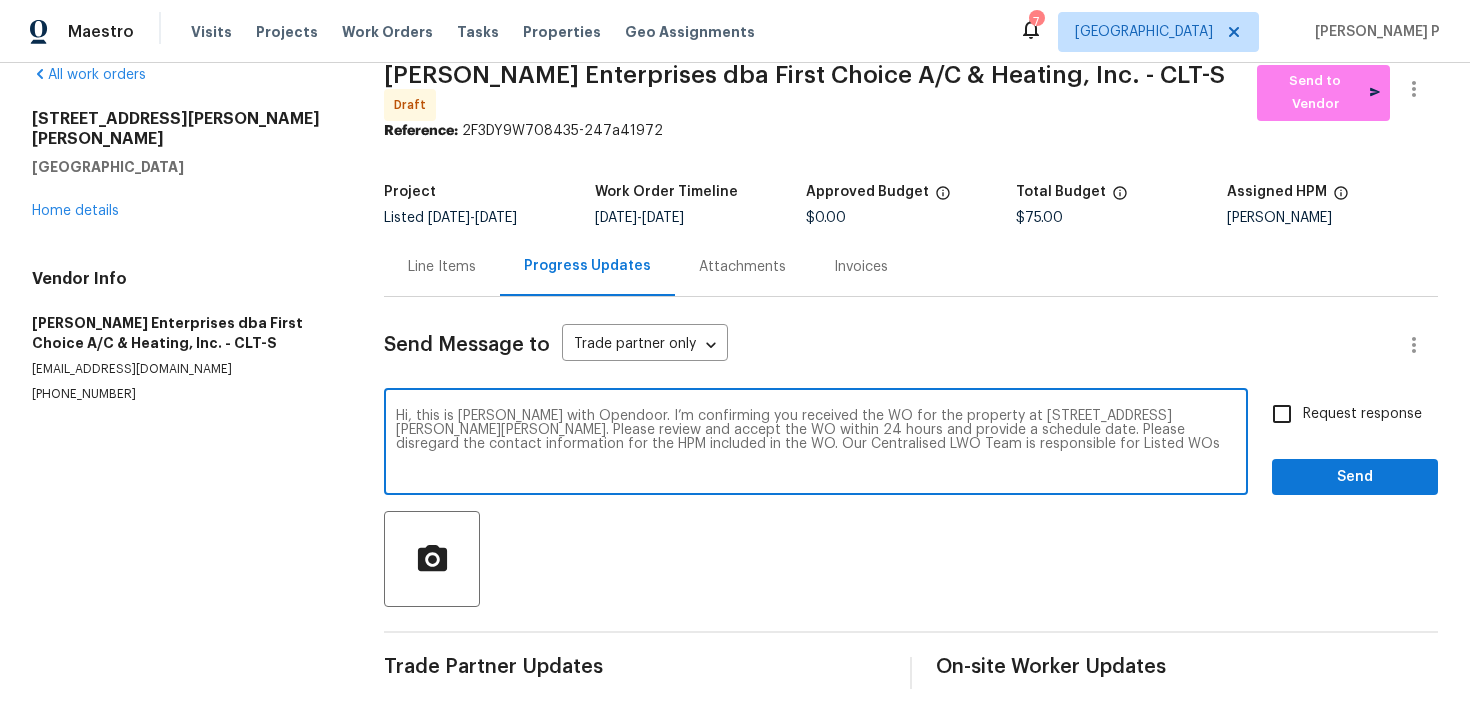 type on "Hi, this is Ramyasri with Opendoor. I’m confirming you received the WO for the property at 3161 Glen Robin Ct, Charlotte, NC 28205. Please review and accept the WO within 24 hours and provide a schedule date. Please disregard the contact information for the HPM included in the WO. Our Centralised LWO Team is responsible for Listed WOs" 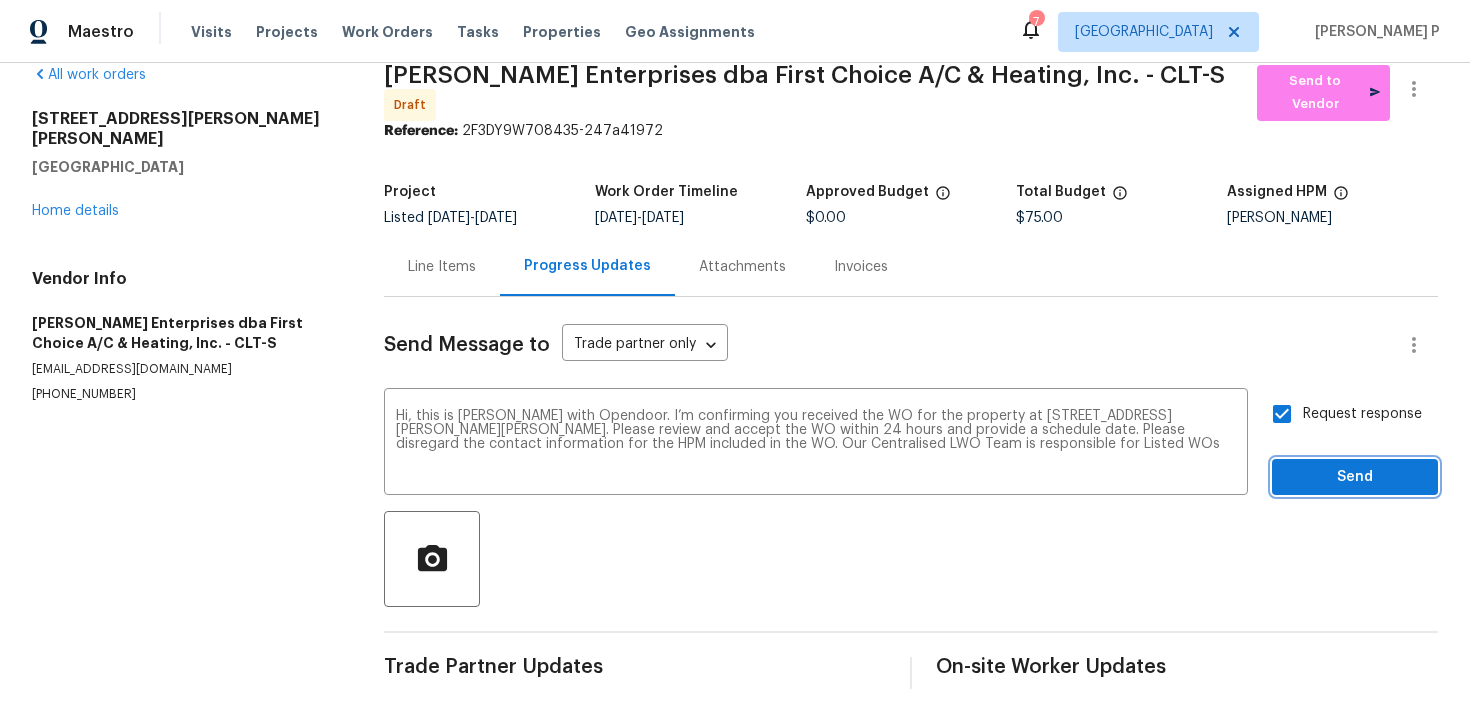 click on "Send" at bounding box center [1355, 477] 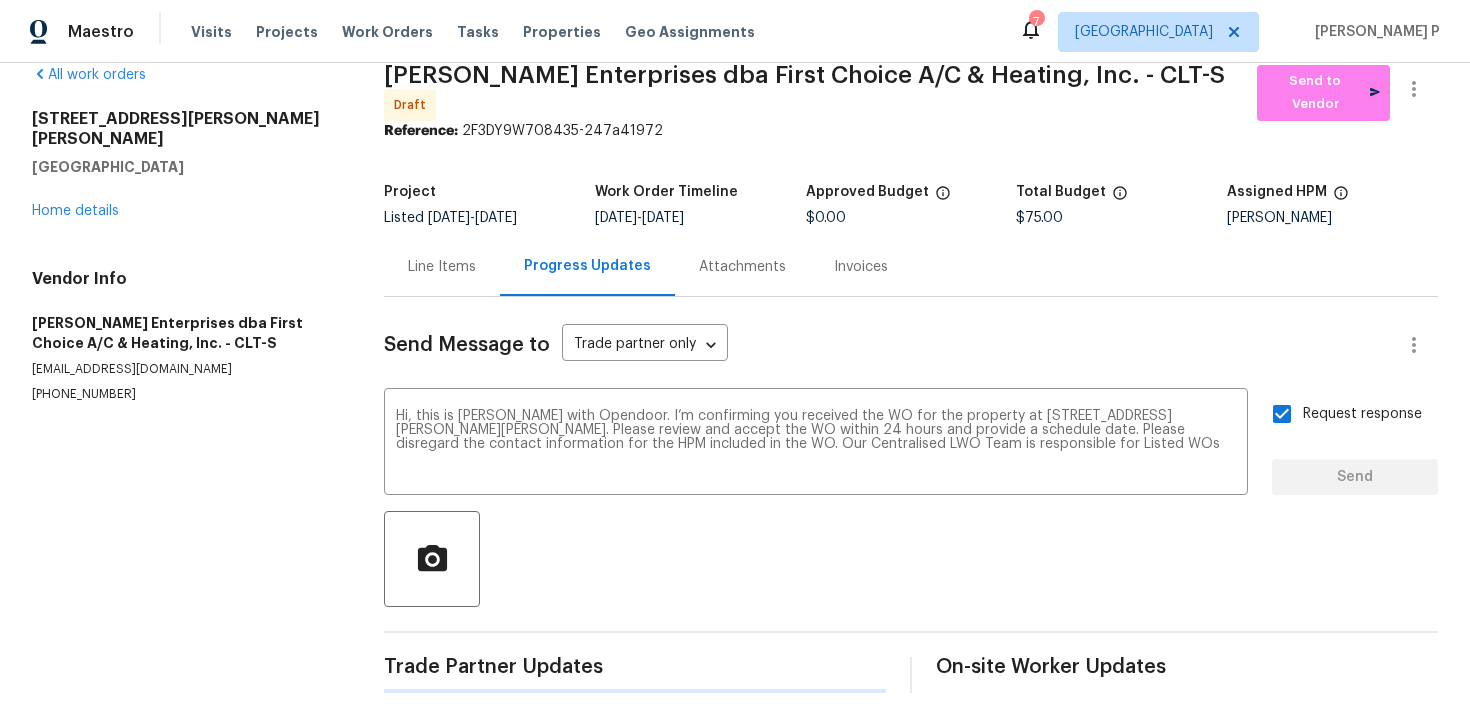 type 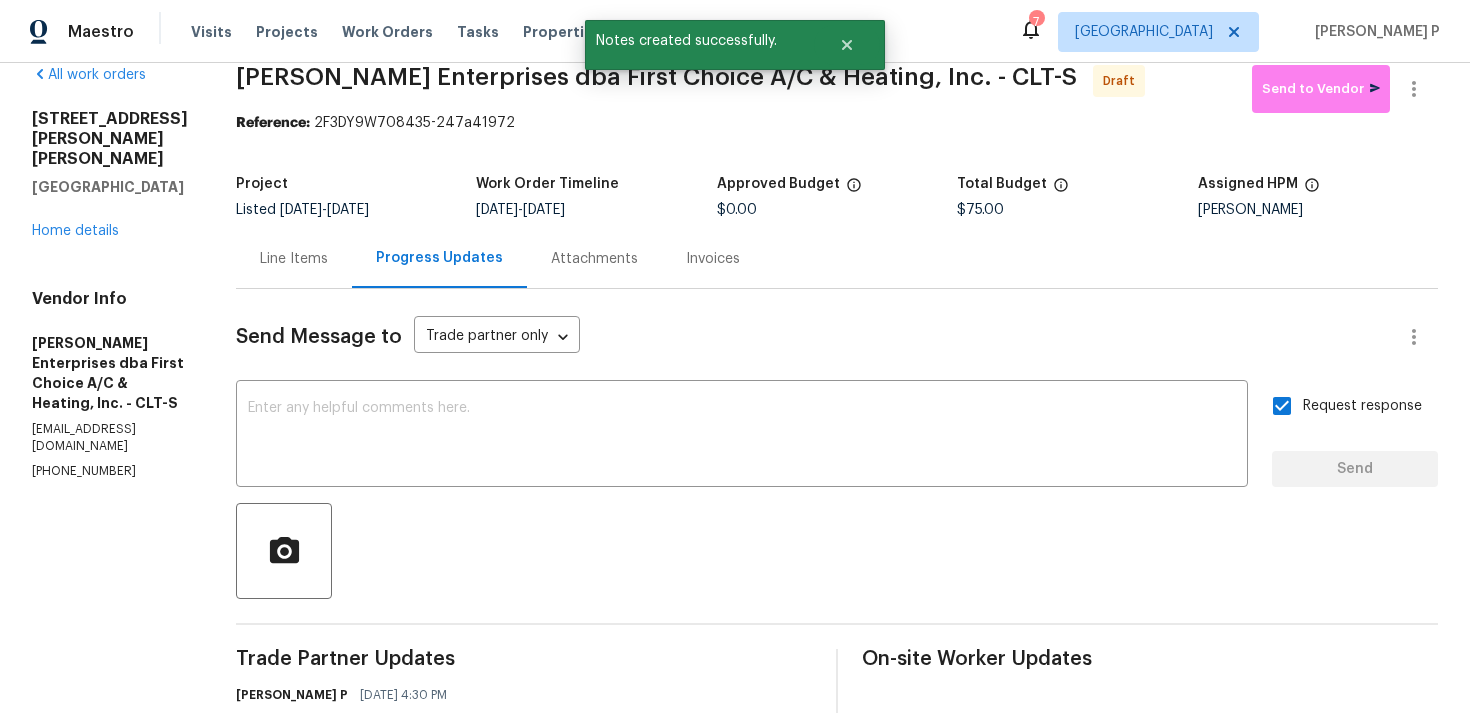 click at bounding box center [837, 551] 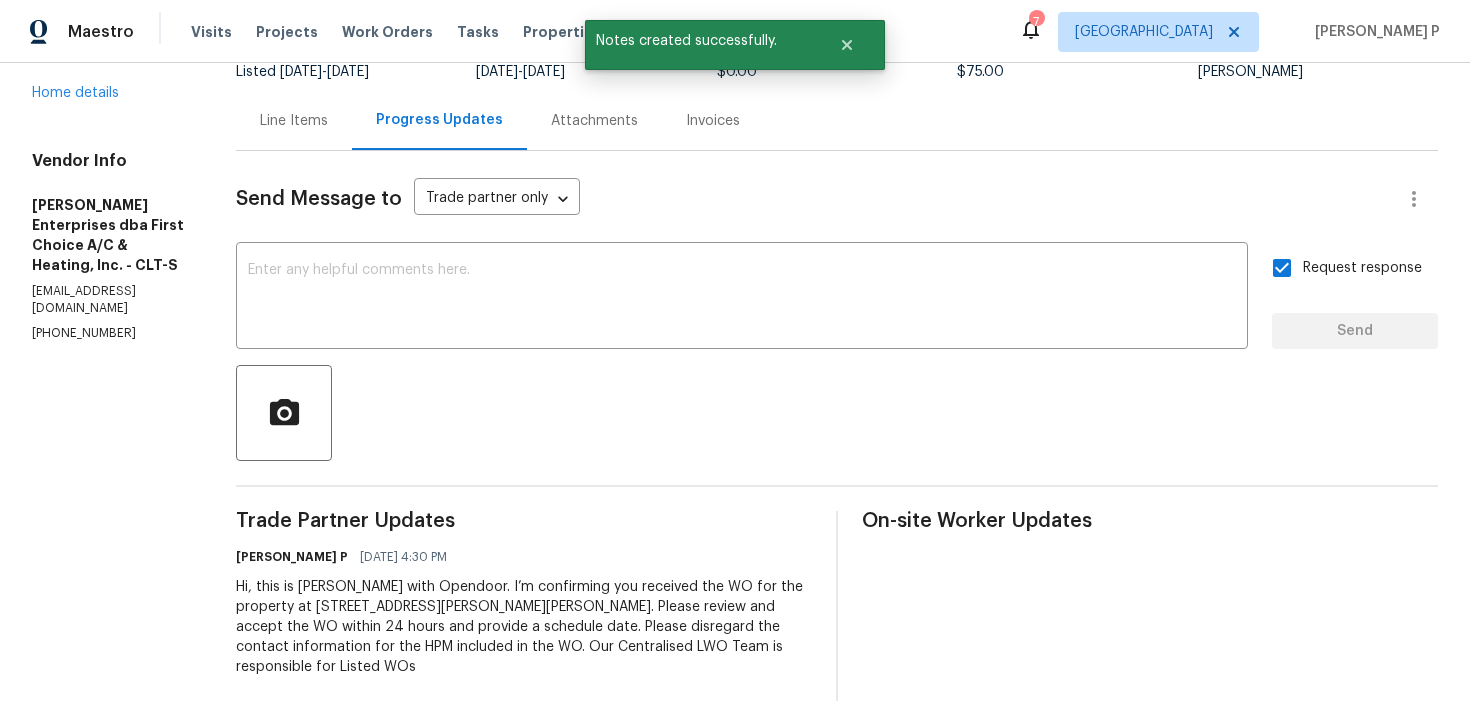 scroll, scrollTop: 0, scrollLeft: 0, axis: both 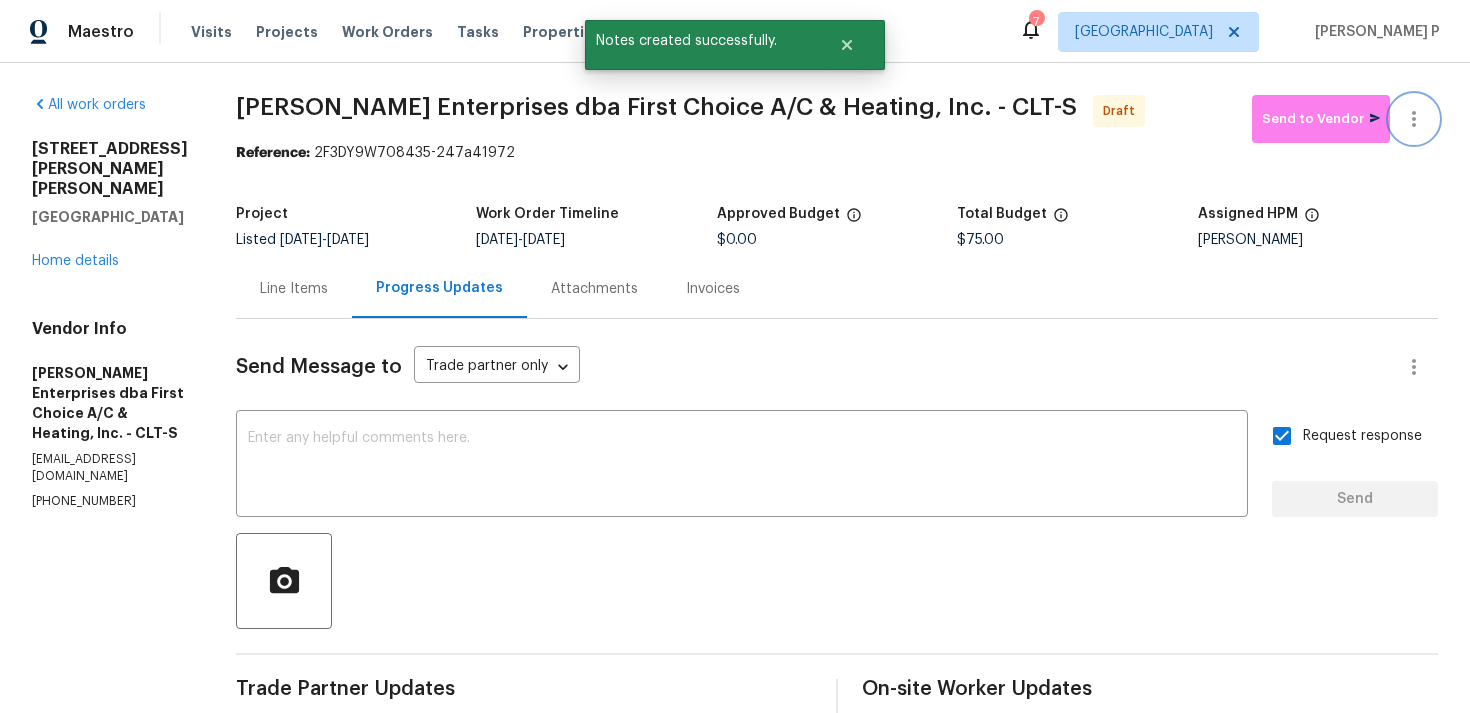click 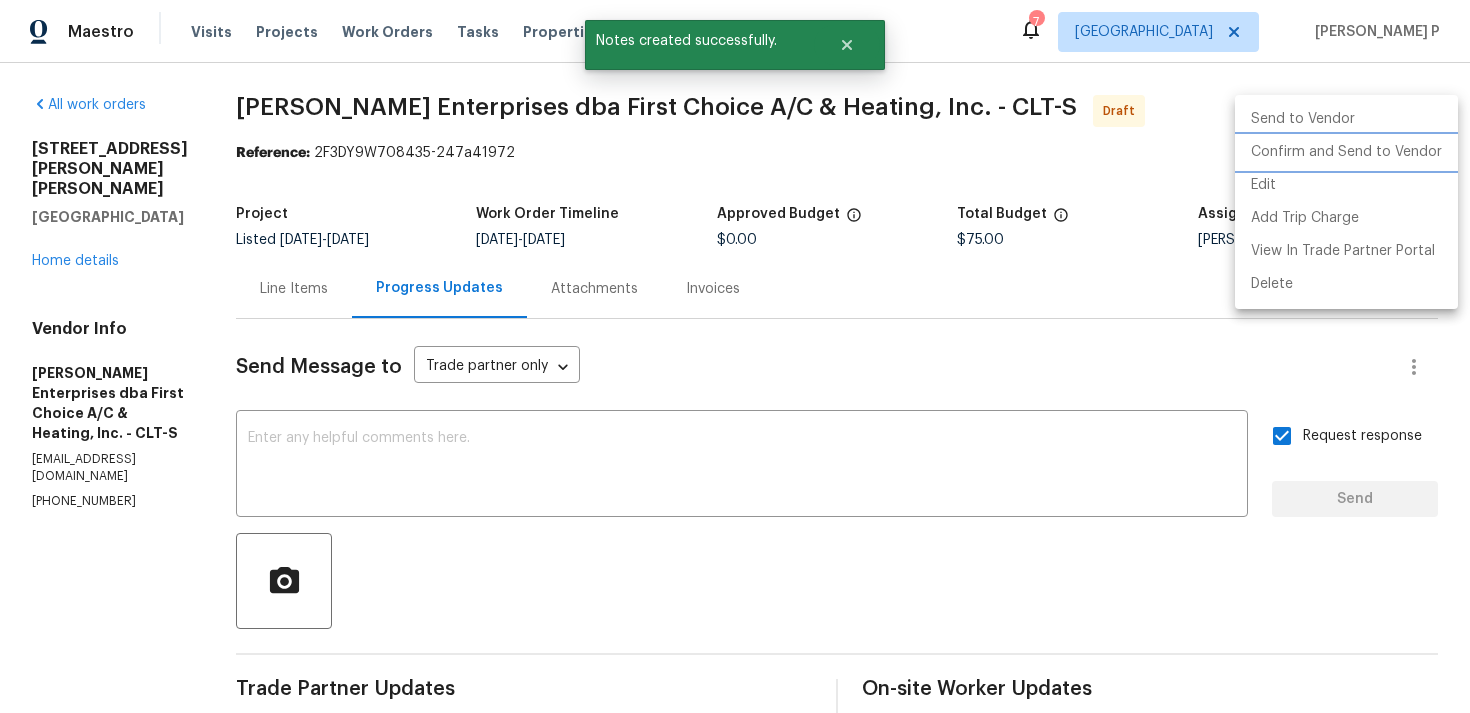click on "Confirm and Send to Vendor" at bounding box center (1346, 152) 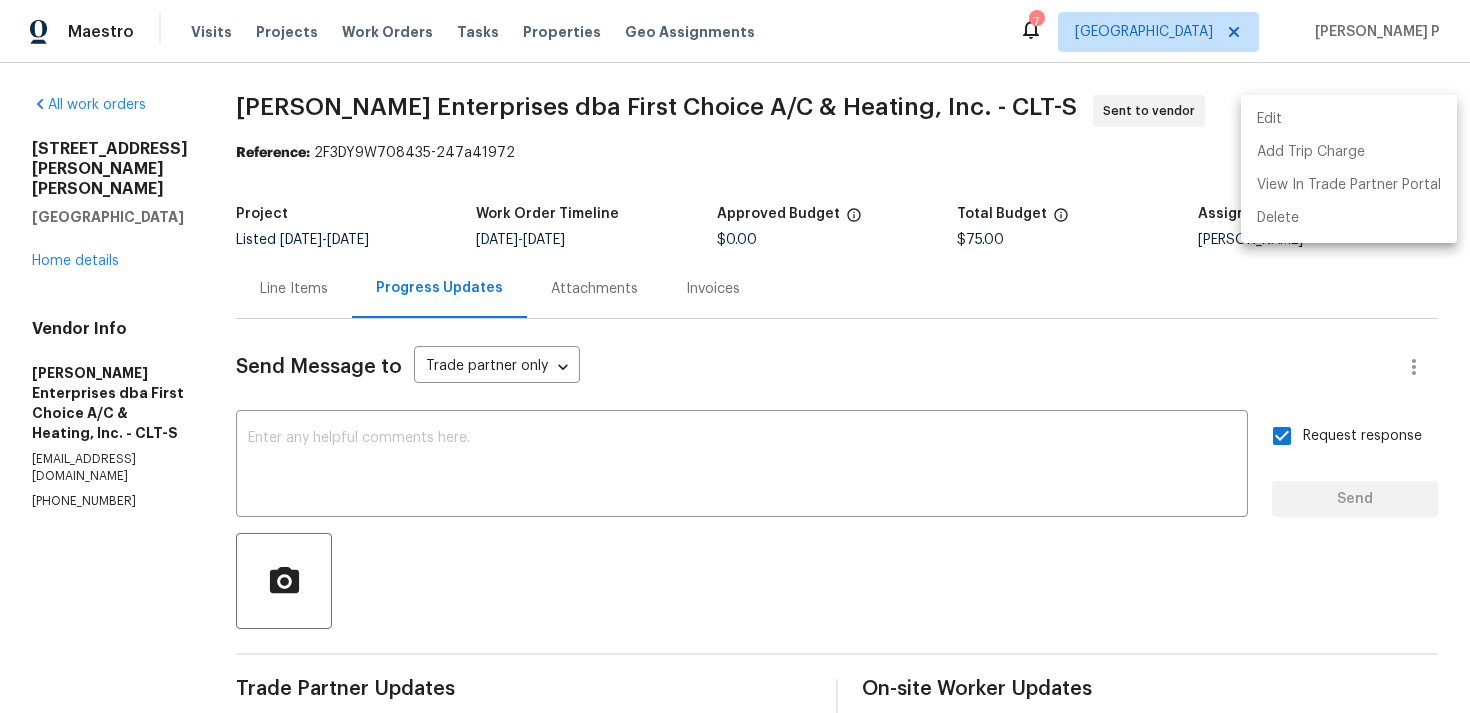 click at bounding box center [735, 356] 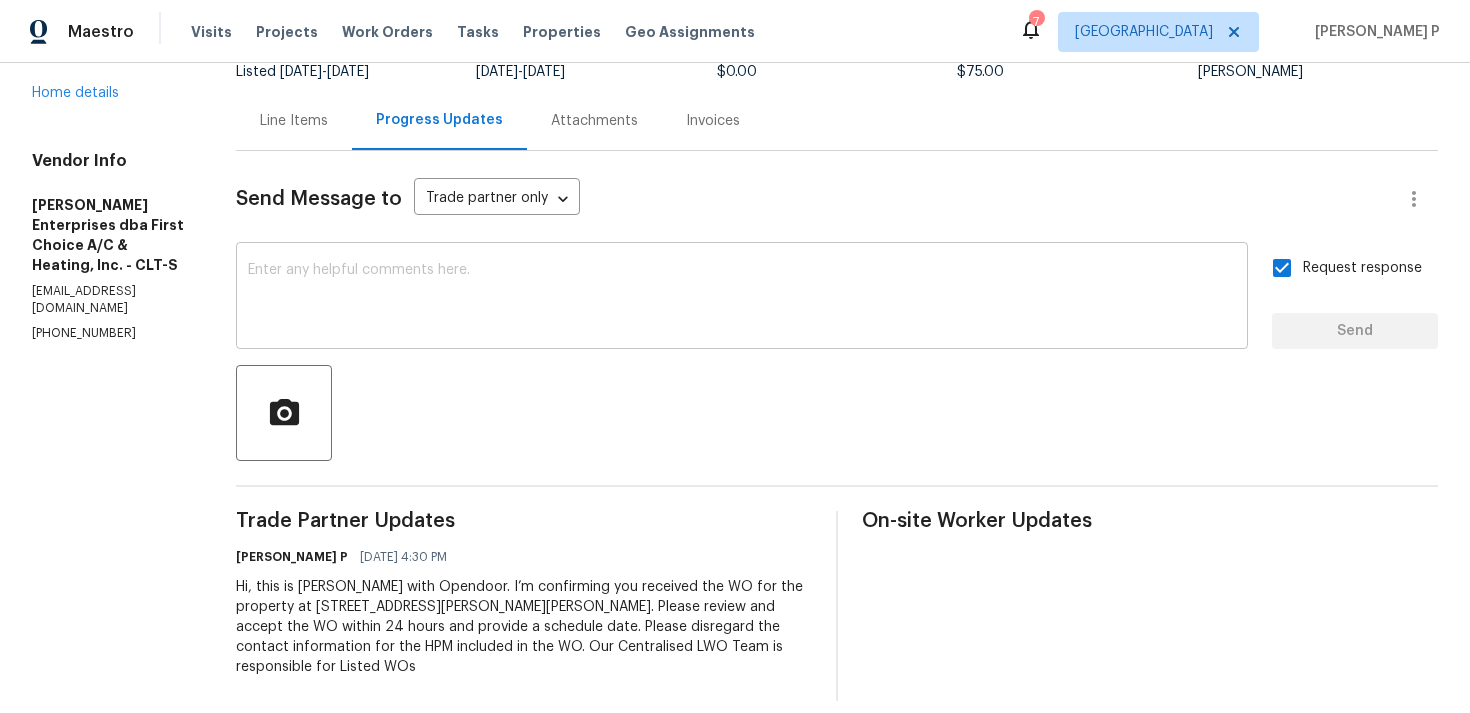 scroll, scrollTop: 0, scrollLeft: 0, axis: both 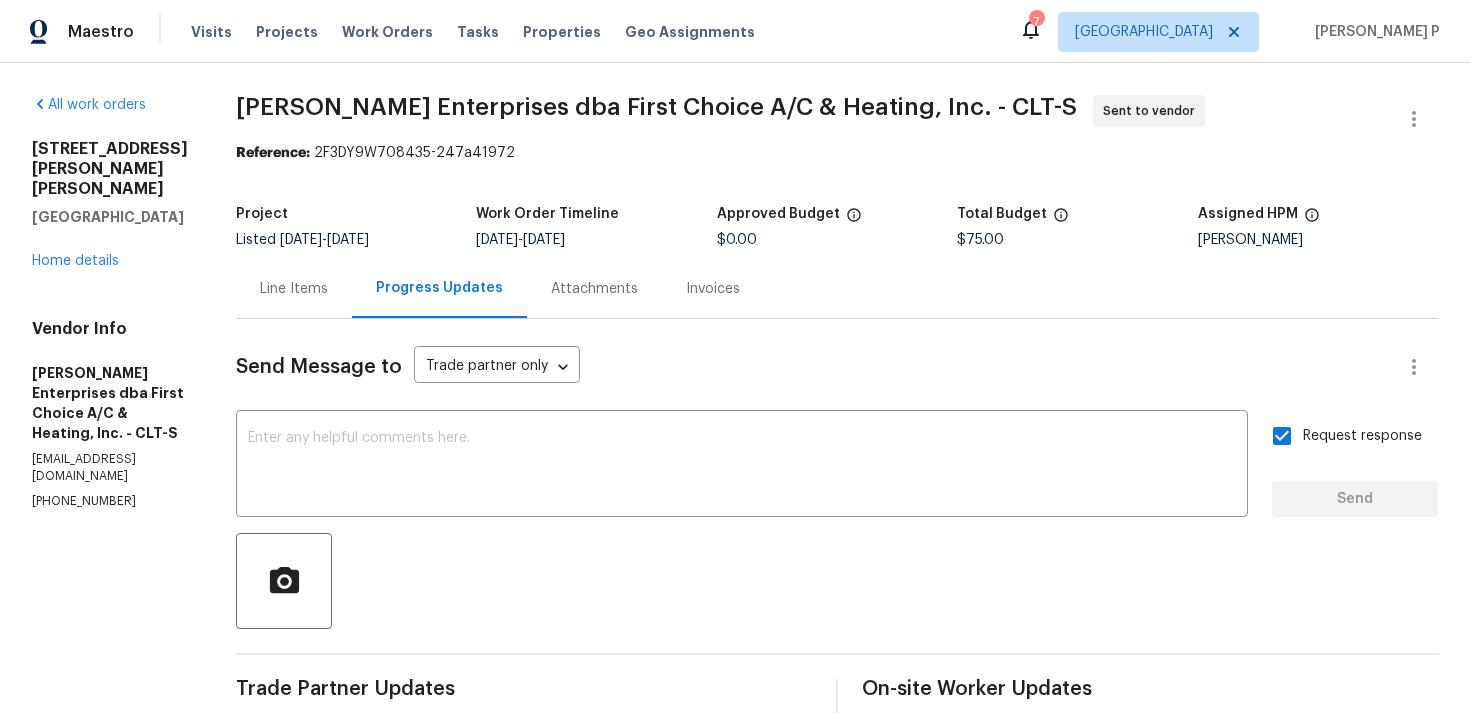 click on "Nordman Enterprises dba First Choice A/C & Heating, Inc. - CLT-S" at bounding box center (656, 107) 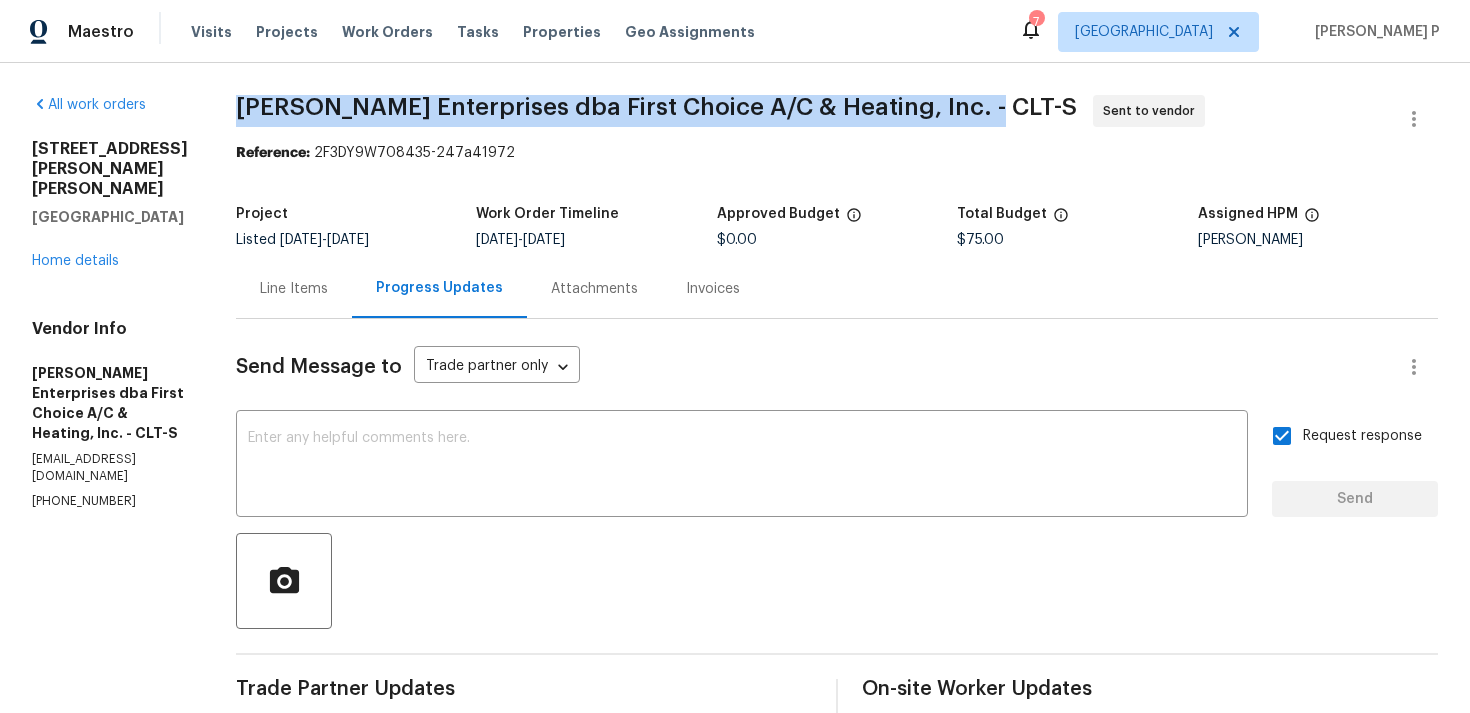 drag, startPoint x: 230, startPoint y: 103, endPoint x: 986, endPoint y: 101, distance: 756.0026 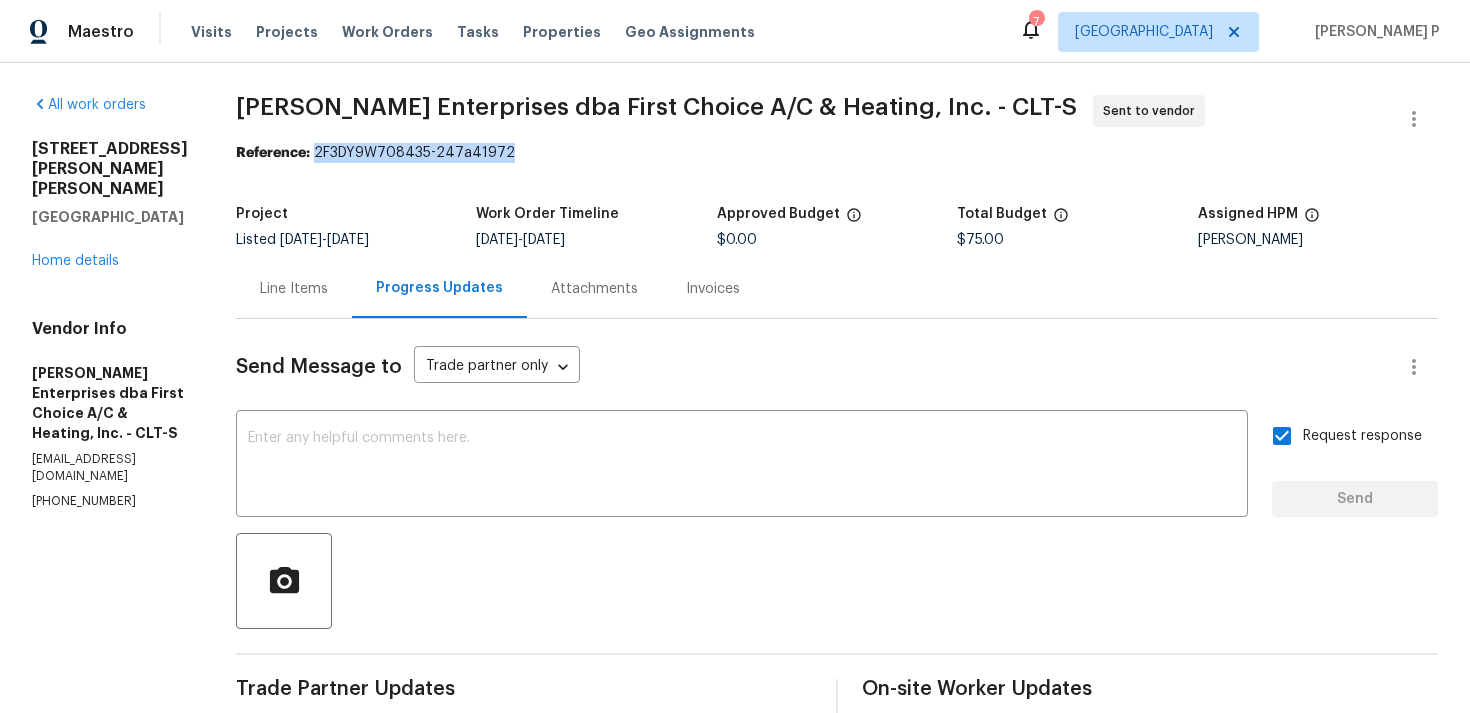 drag, startPoint x: 311, startPoint y: 150, endPoint x: 615, endPoint y: 150, distance: 304 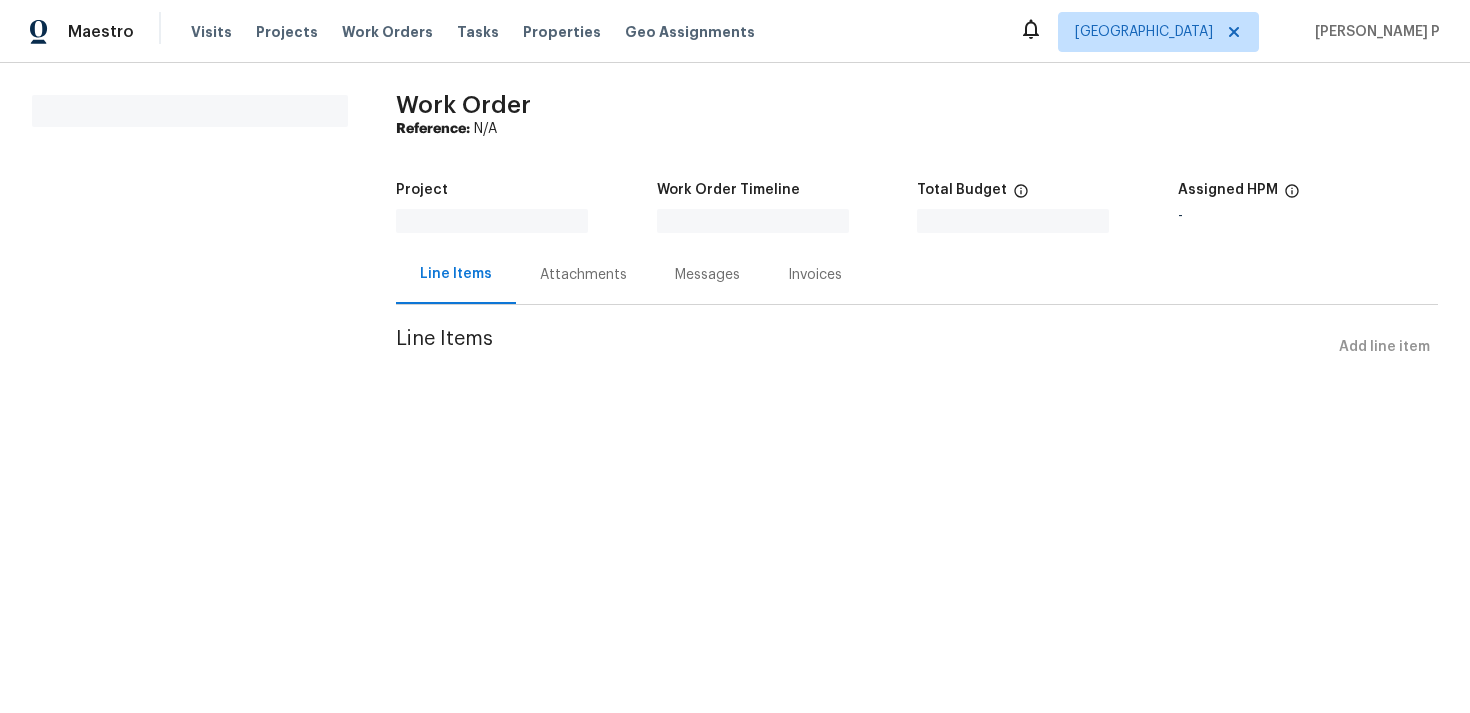 scroll, scrollTop: 0, scrollLeft: 0, axis: both 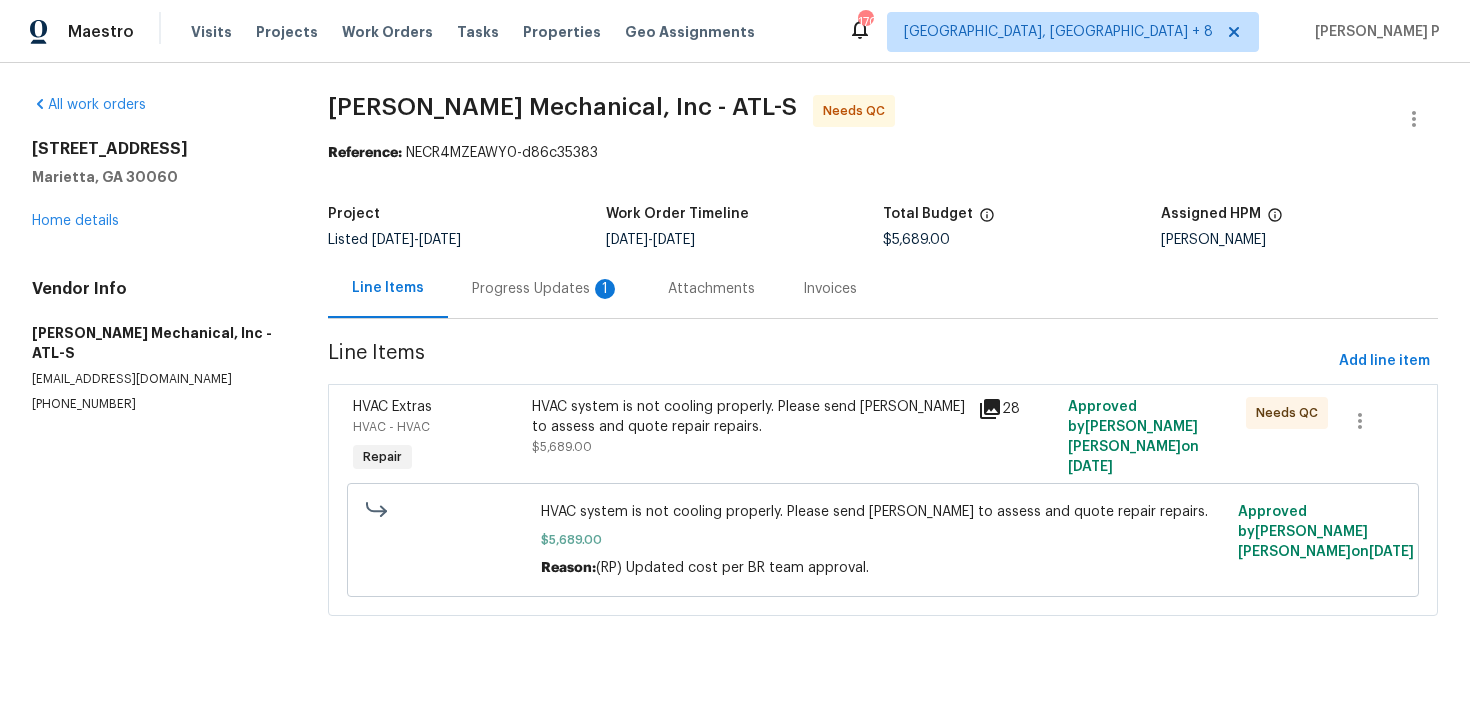 click on "Progress Updates 1" at bounding box center (546, 289) 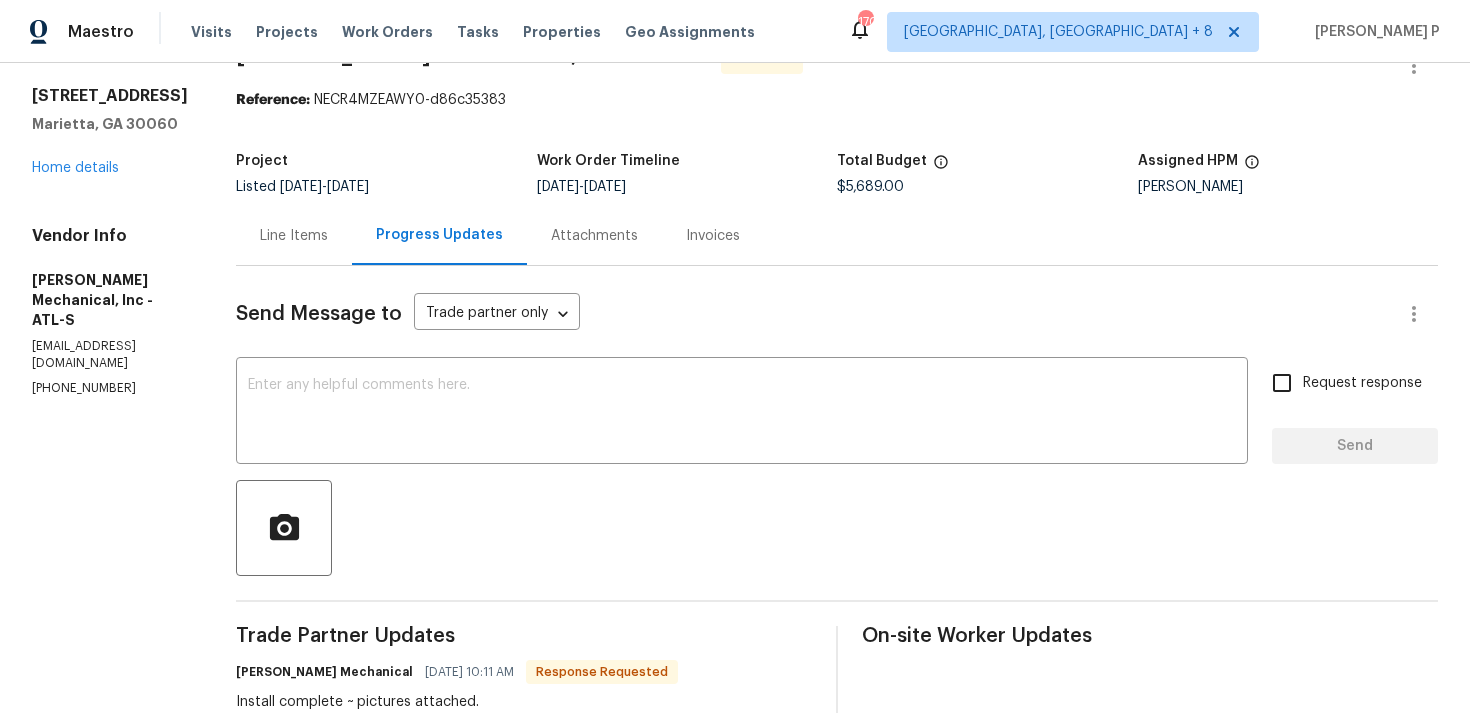 scroll, scrollTop: 0, scrollLeft: 0, axis: both 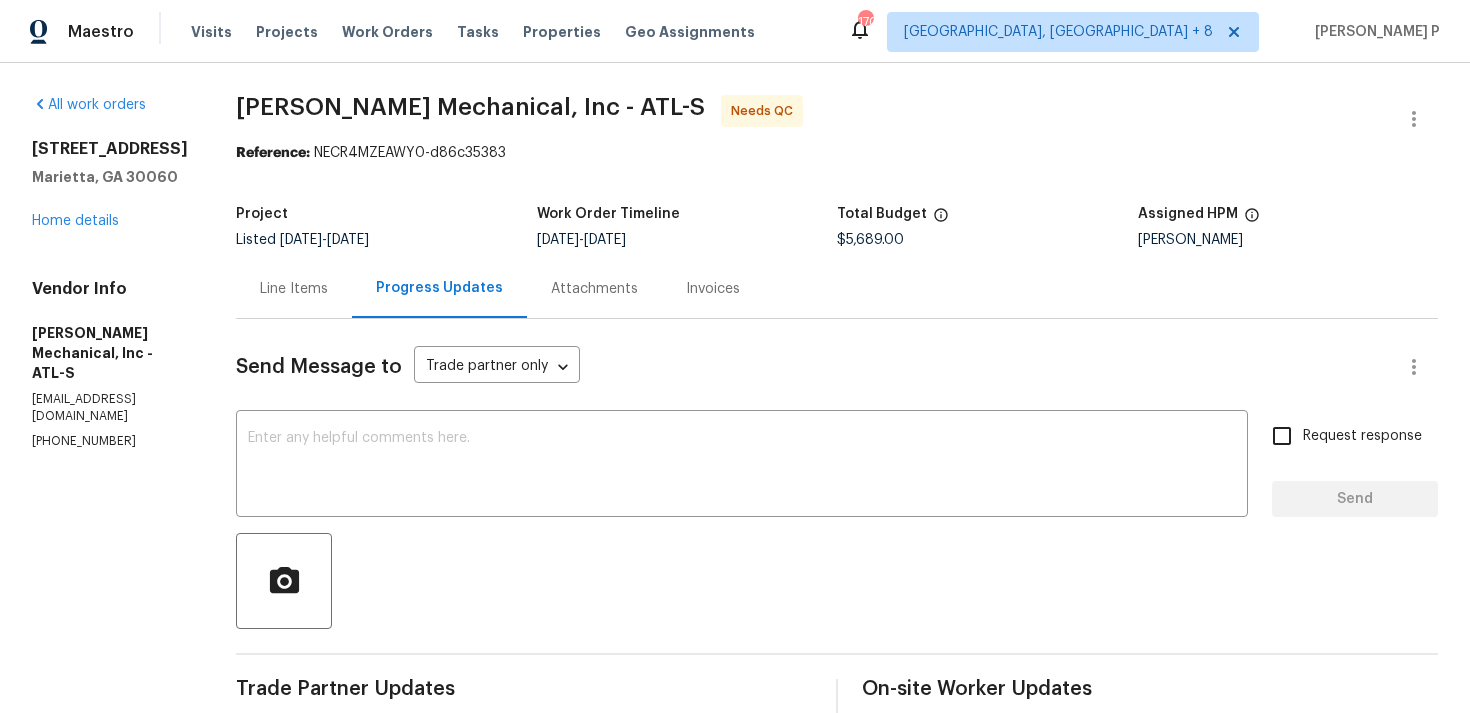 click on "Line Items" at bounding box center [294, 288] 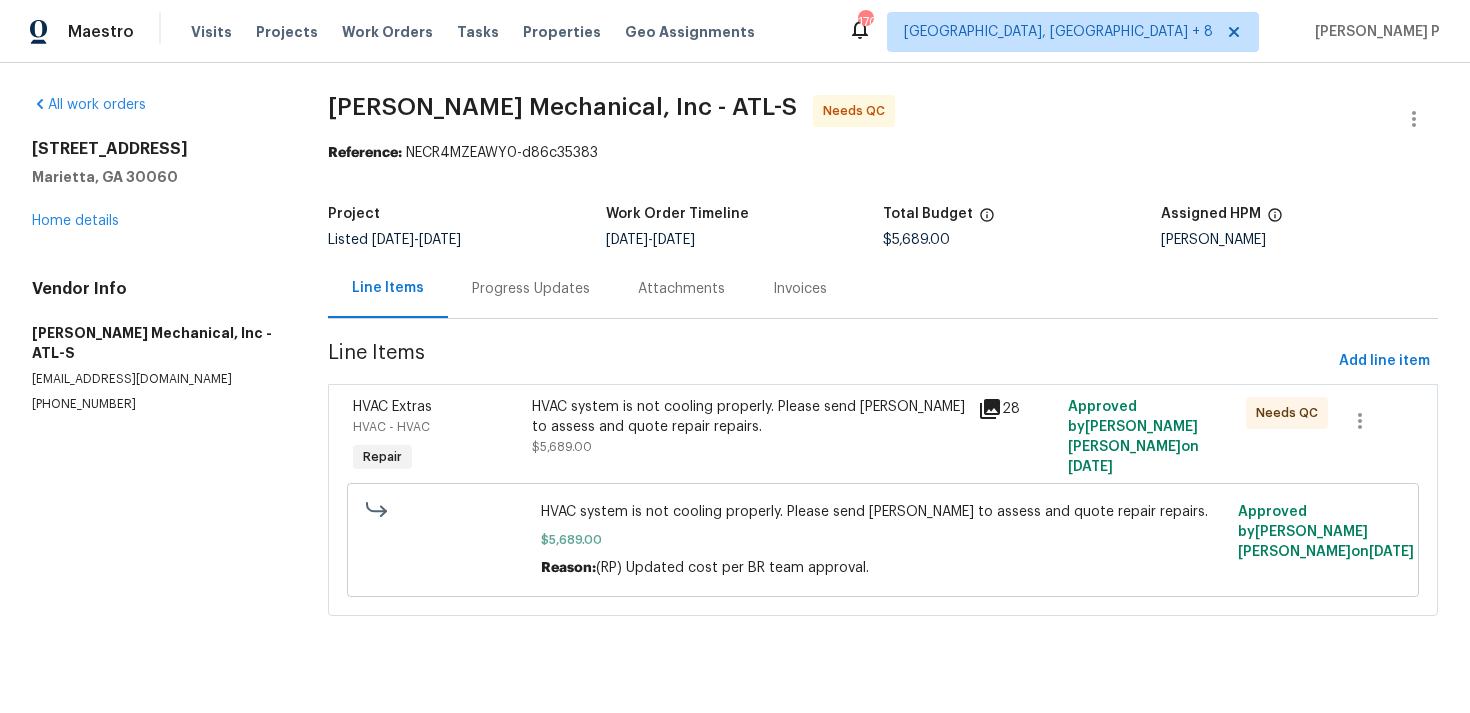 click on "HVAC system is not cooling properly. Please send [PERSON_NAME] to assess and quote repair repairs." at bounding box center [749, 417] 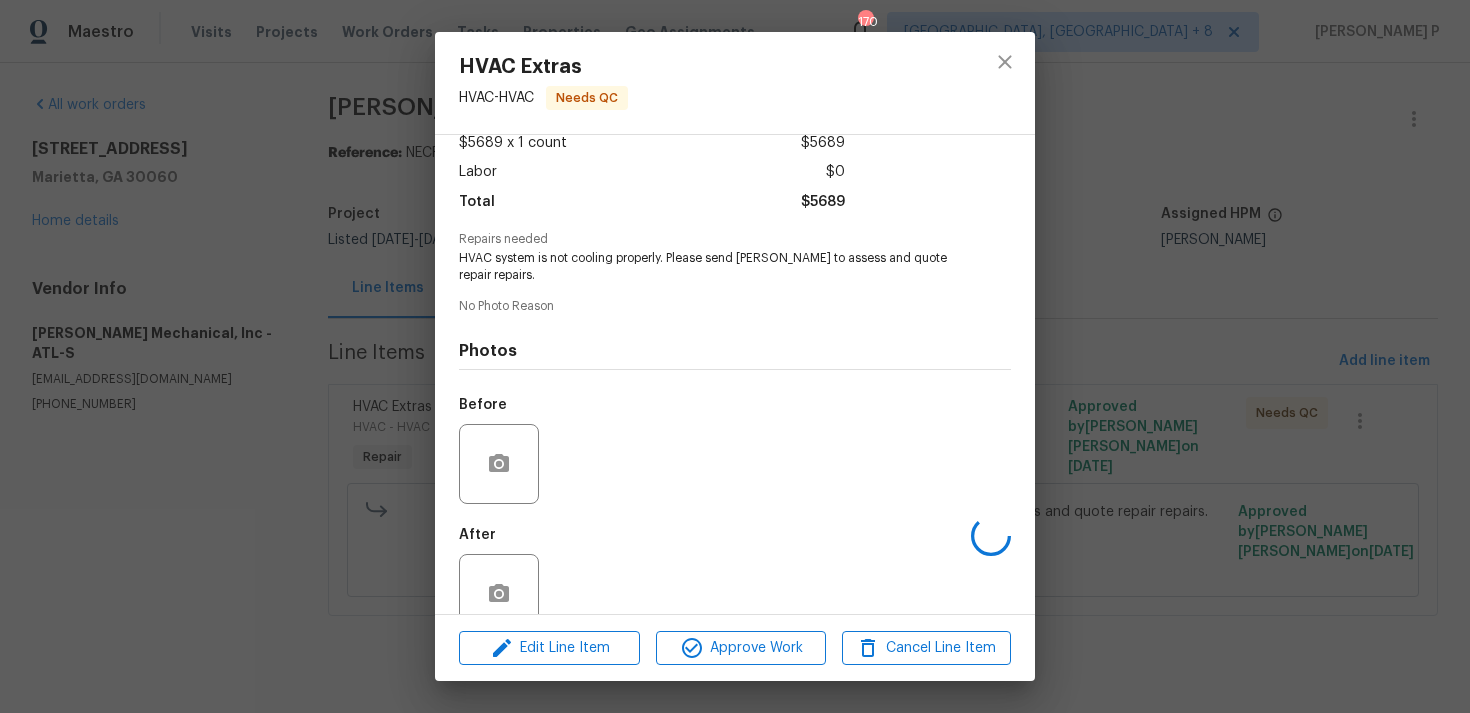 scroll, scrollTop: 157, scrollLeft: 0, axis: vertical 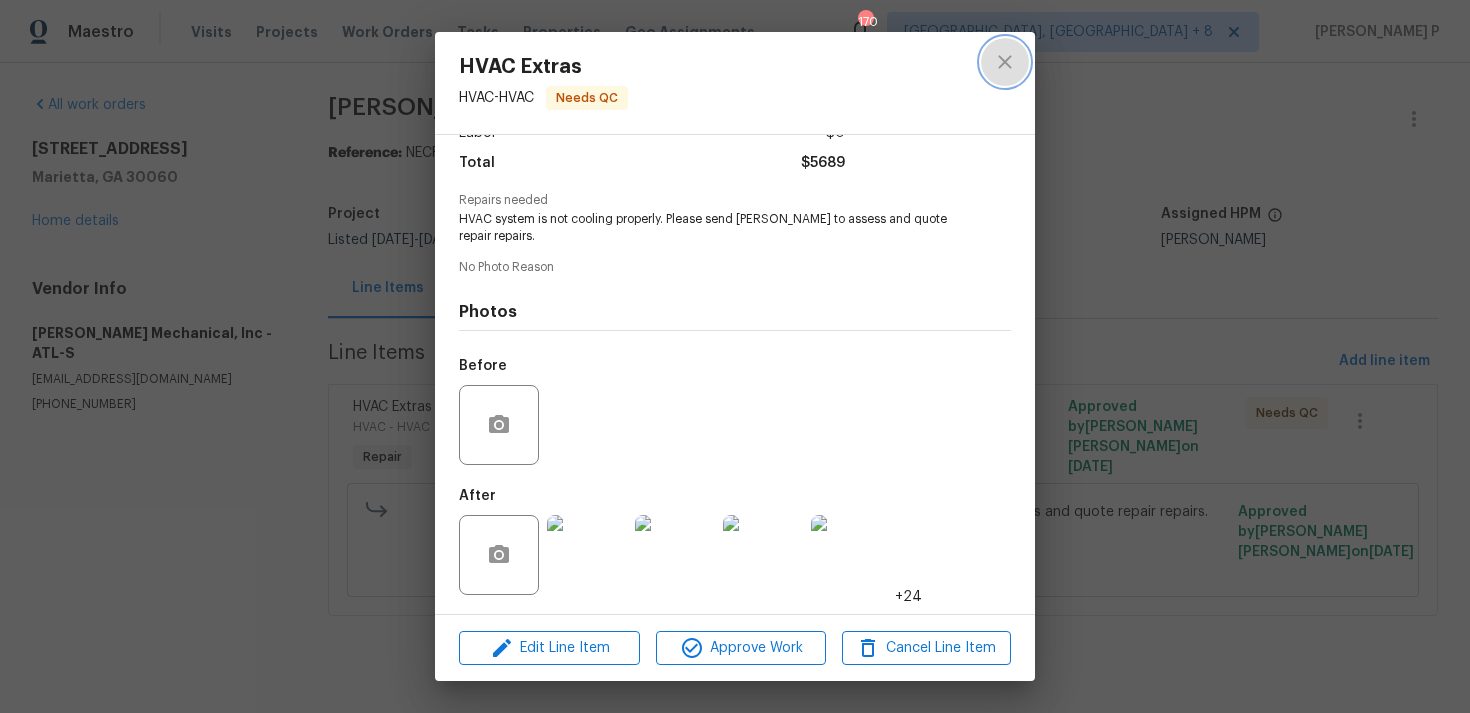 click 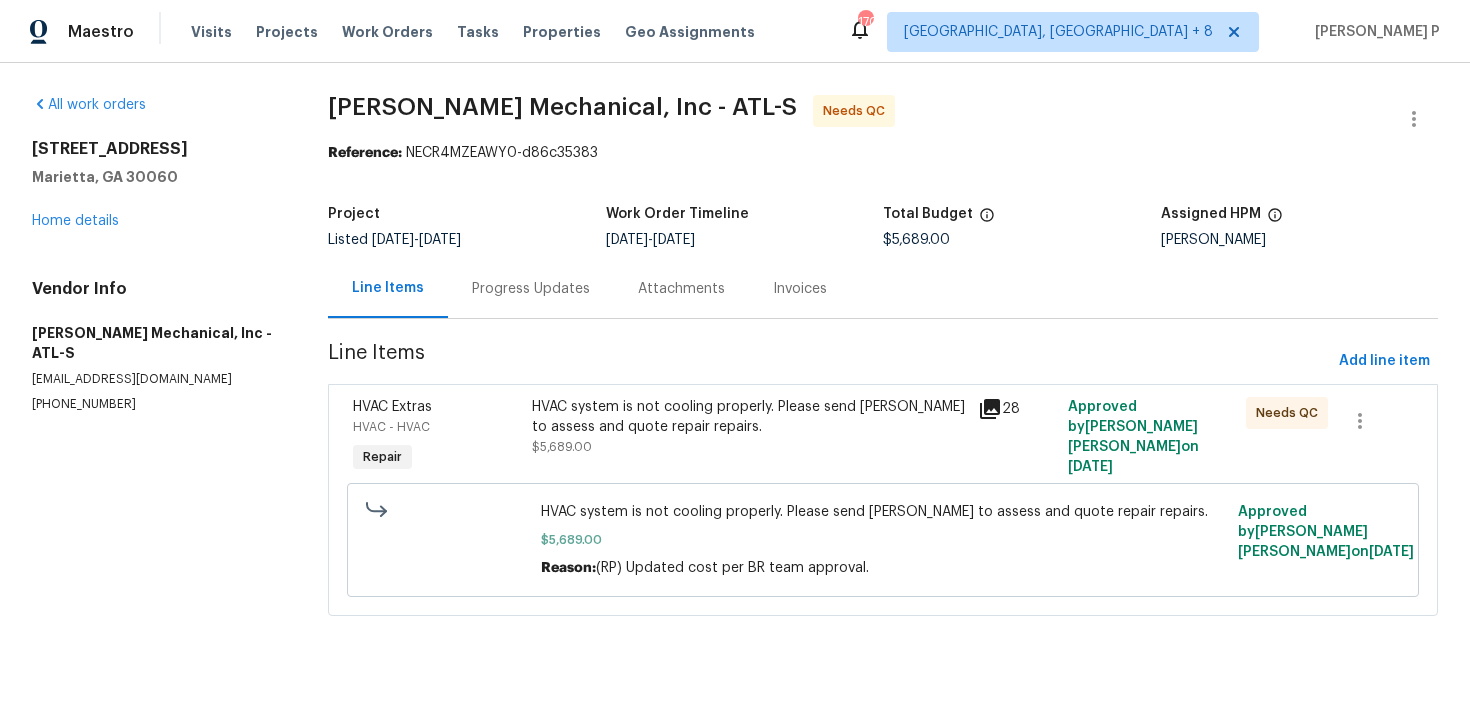 click on "Progress Updates" at bounding box center (531, 289) 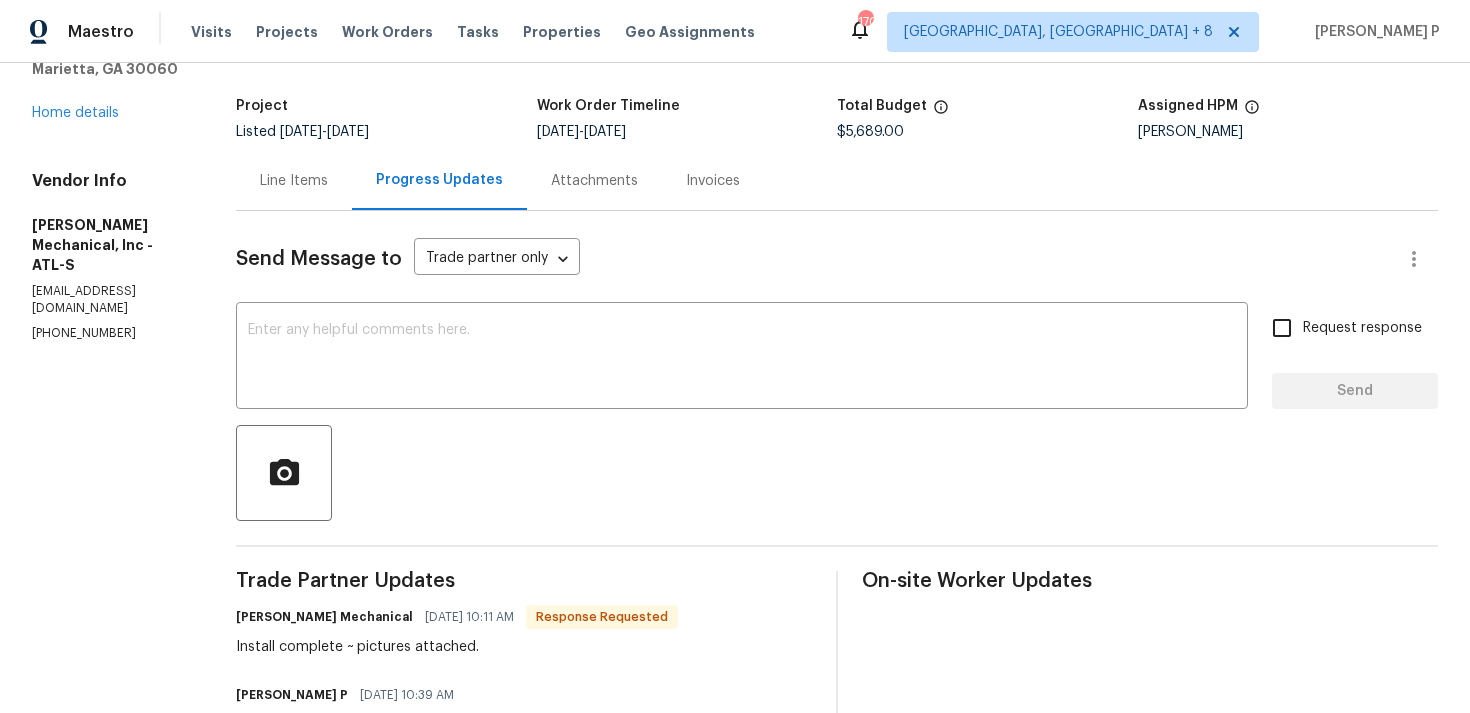 scroll, scrollTop: 0, scrollLeft: 0, axis: both 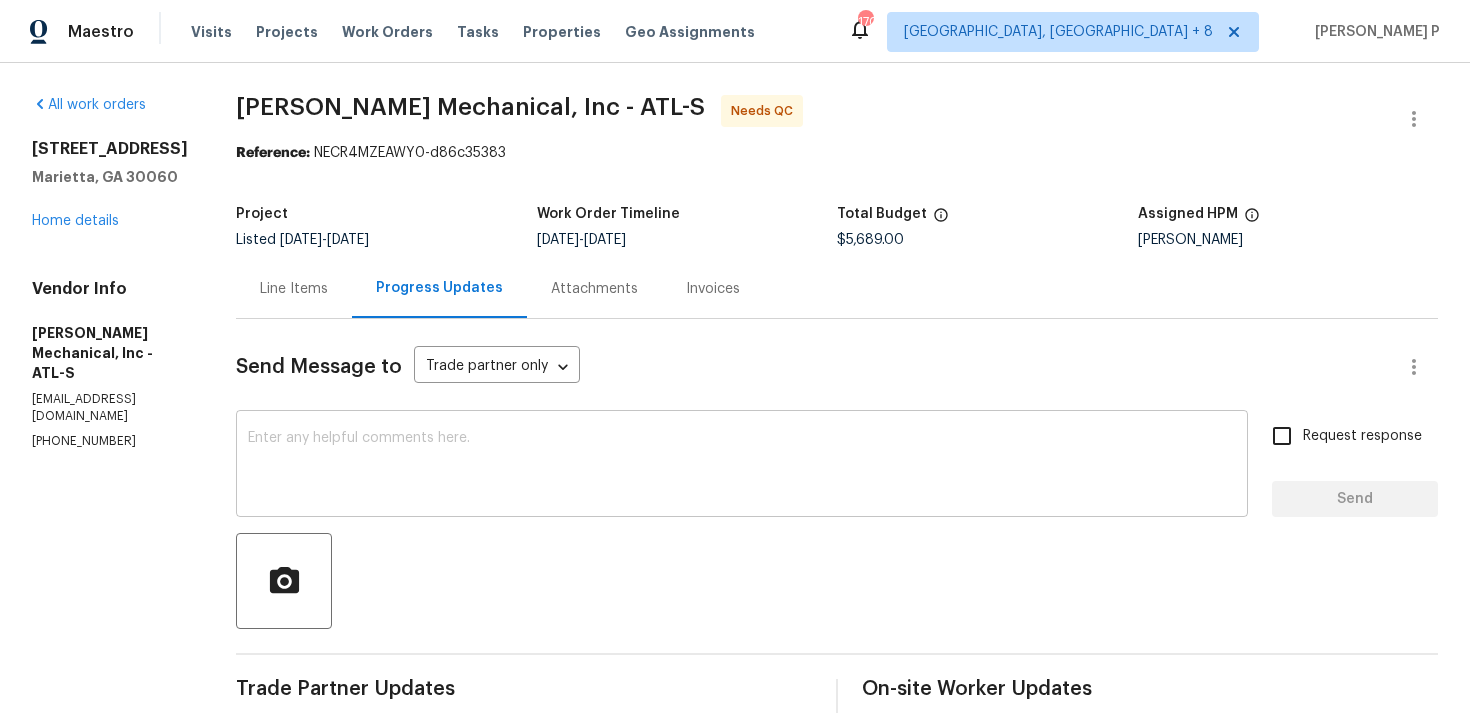 click at bounding box center (742, 466) 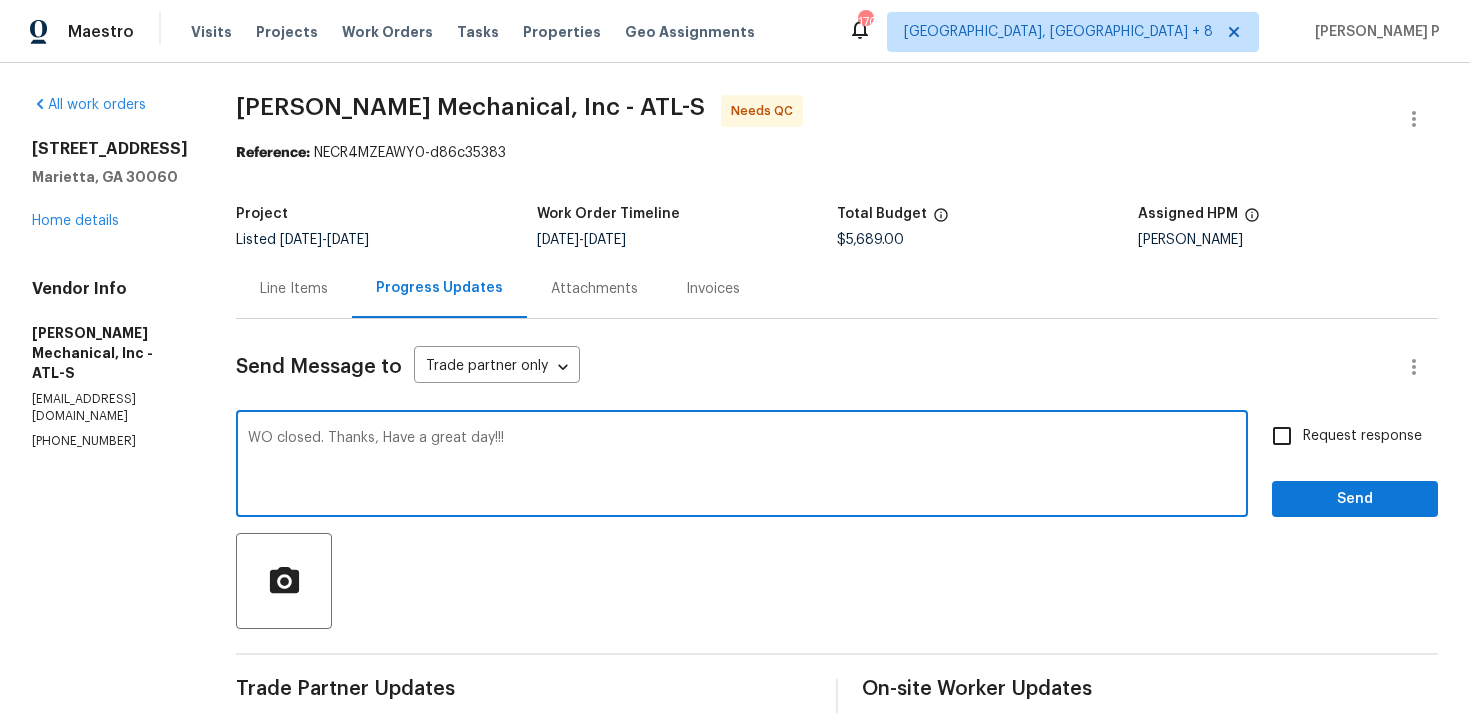 type on "WO closed. Thanks, Have a great day!!!" 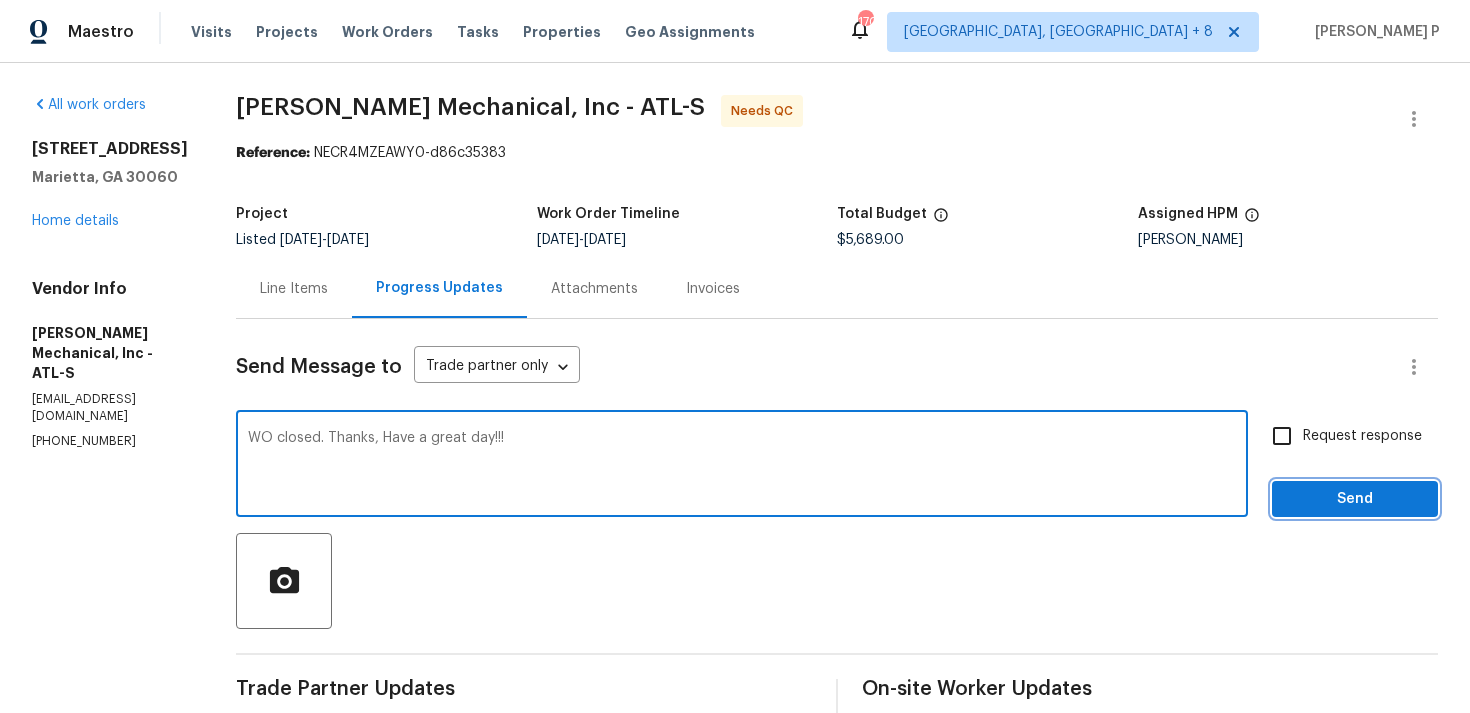 click on "Send" at bounding box center (1355, 499) 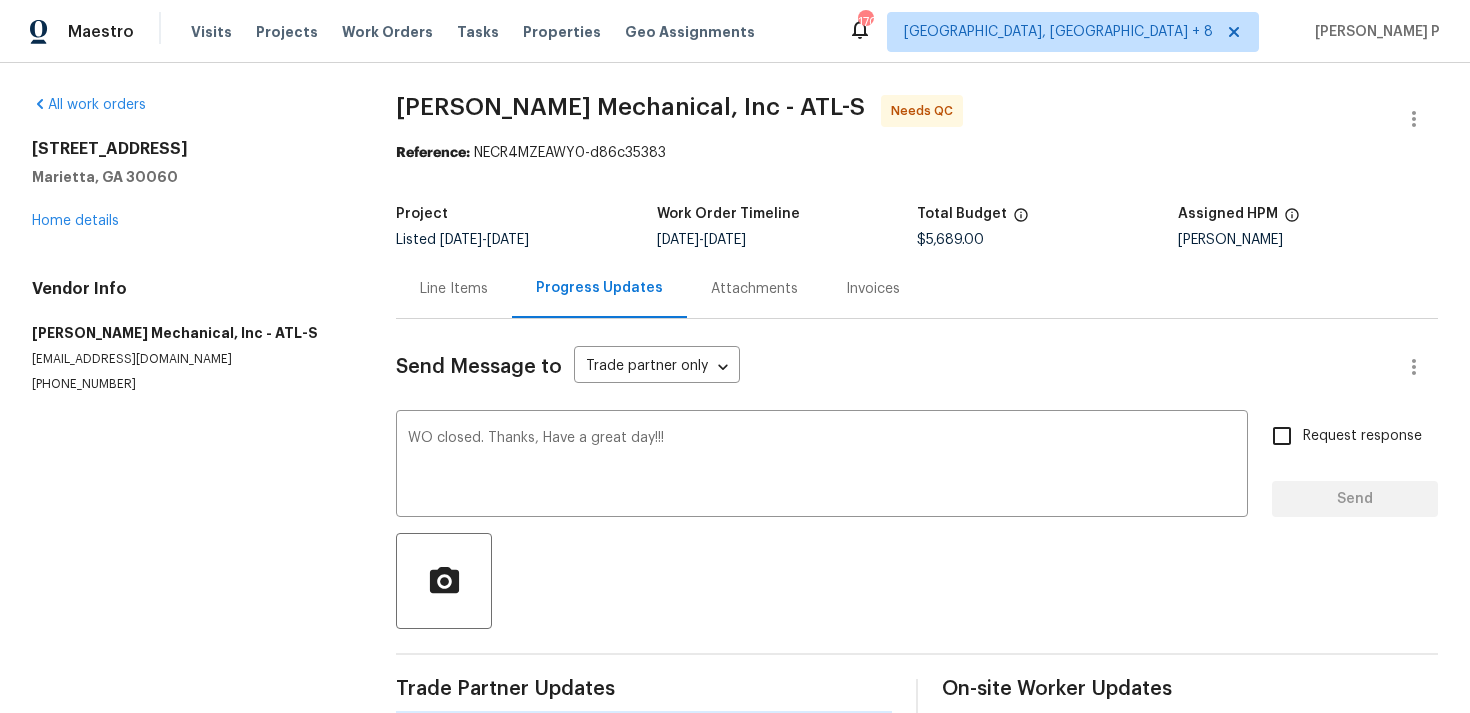 type 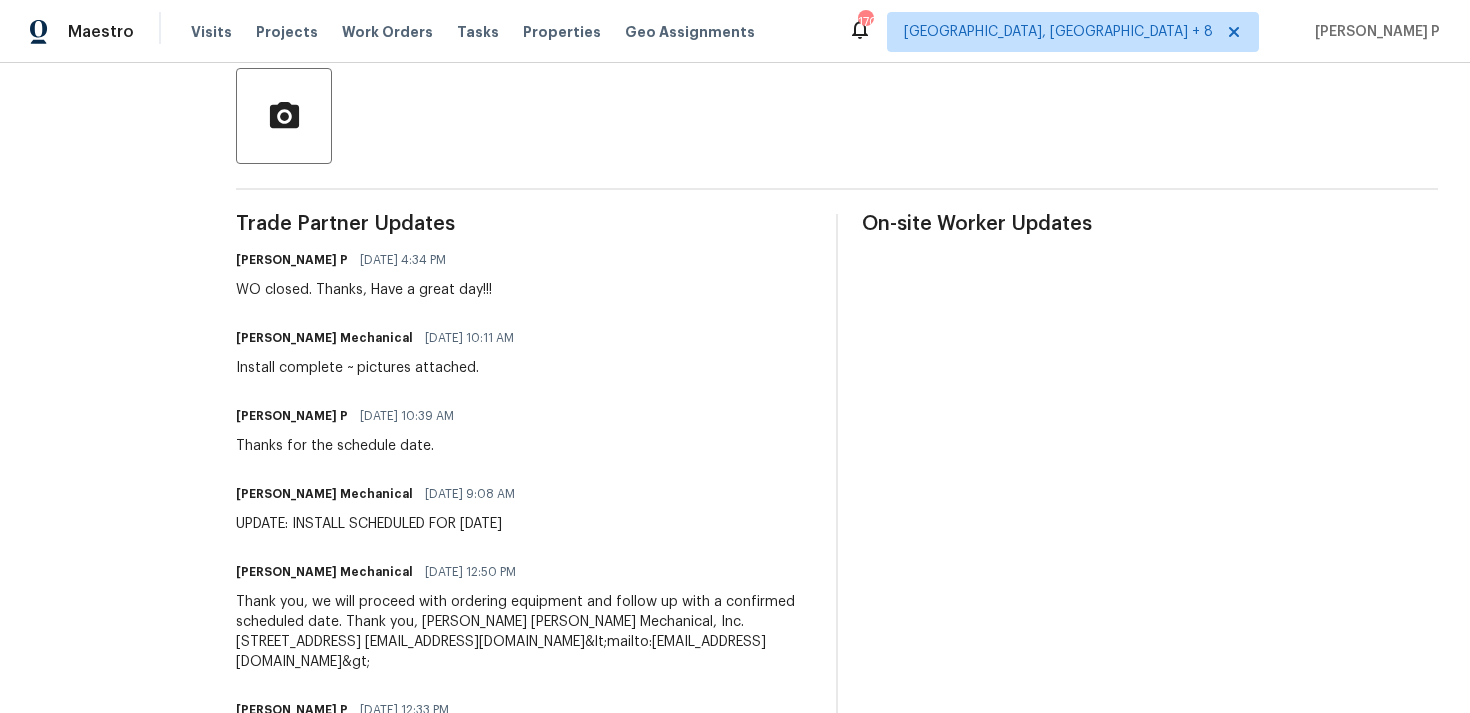 scroll, scrollTop: 0, scrollLeft: 0, axis: both 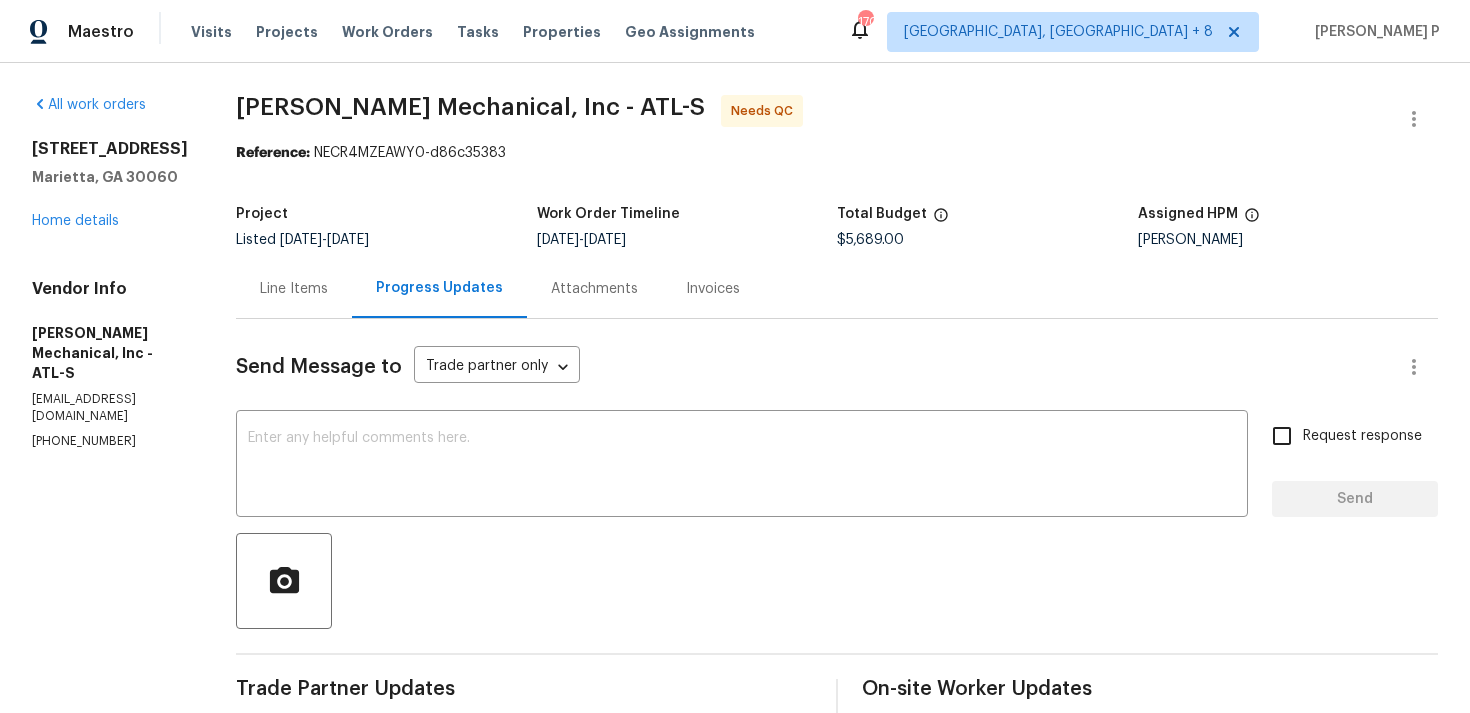 click on "Line Items" at bounding box center [294, 289] 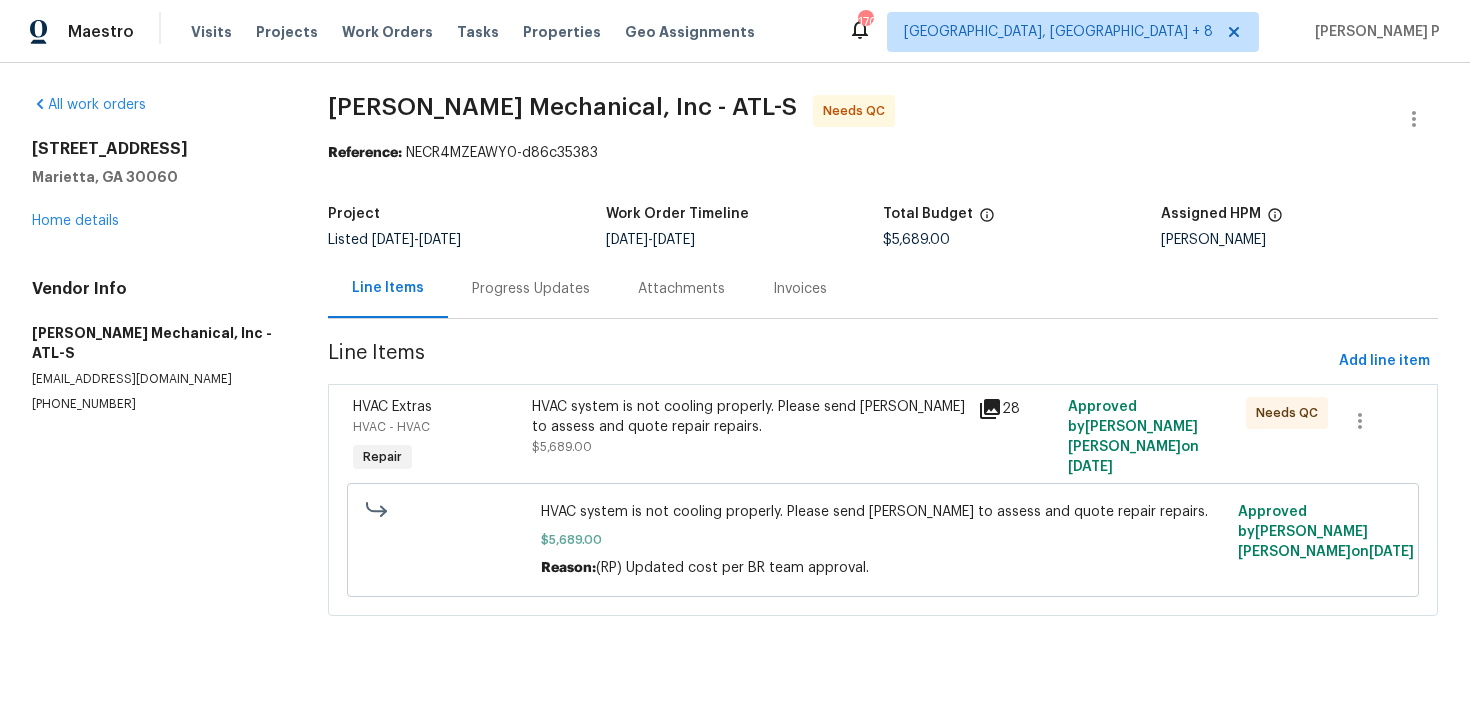 click on "HVAC system is not cooling properly. Please send [PERSON_NAME] to assess and quote repair repairs." at bounding box center [749, 417] 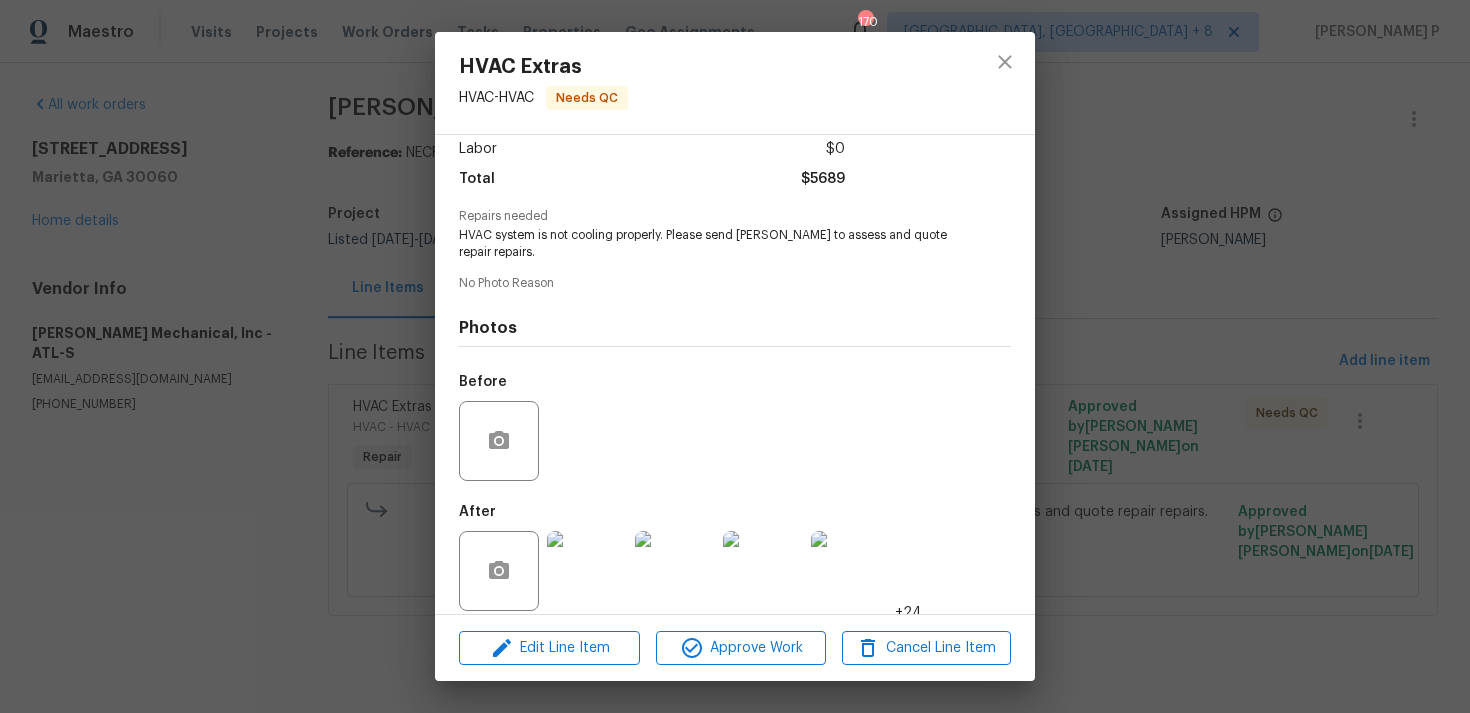 scroll, scrollTop: 157, scrollLeft: 0, axis: vertical 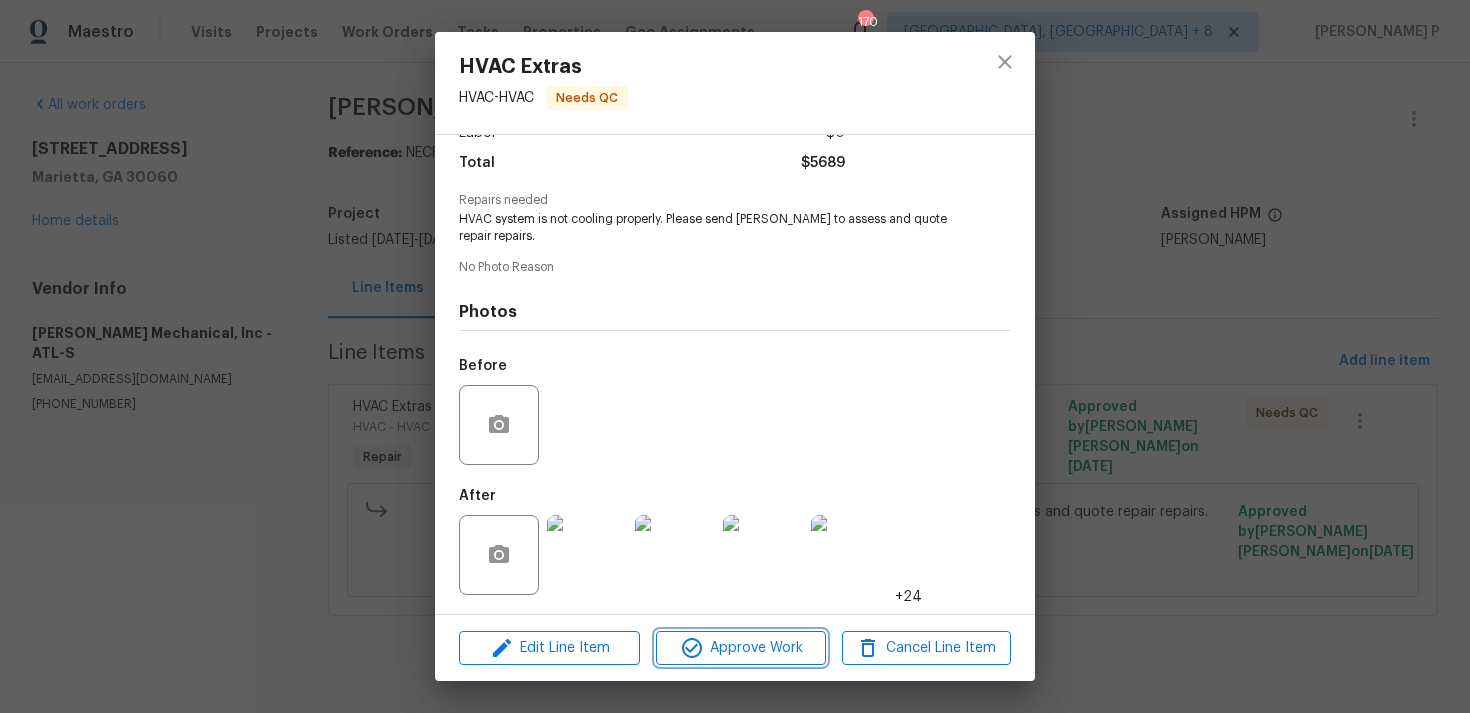 click on "Approve Work" at bounding box center (740, 648) 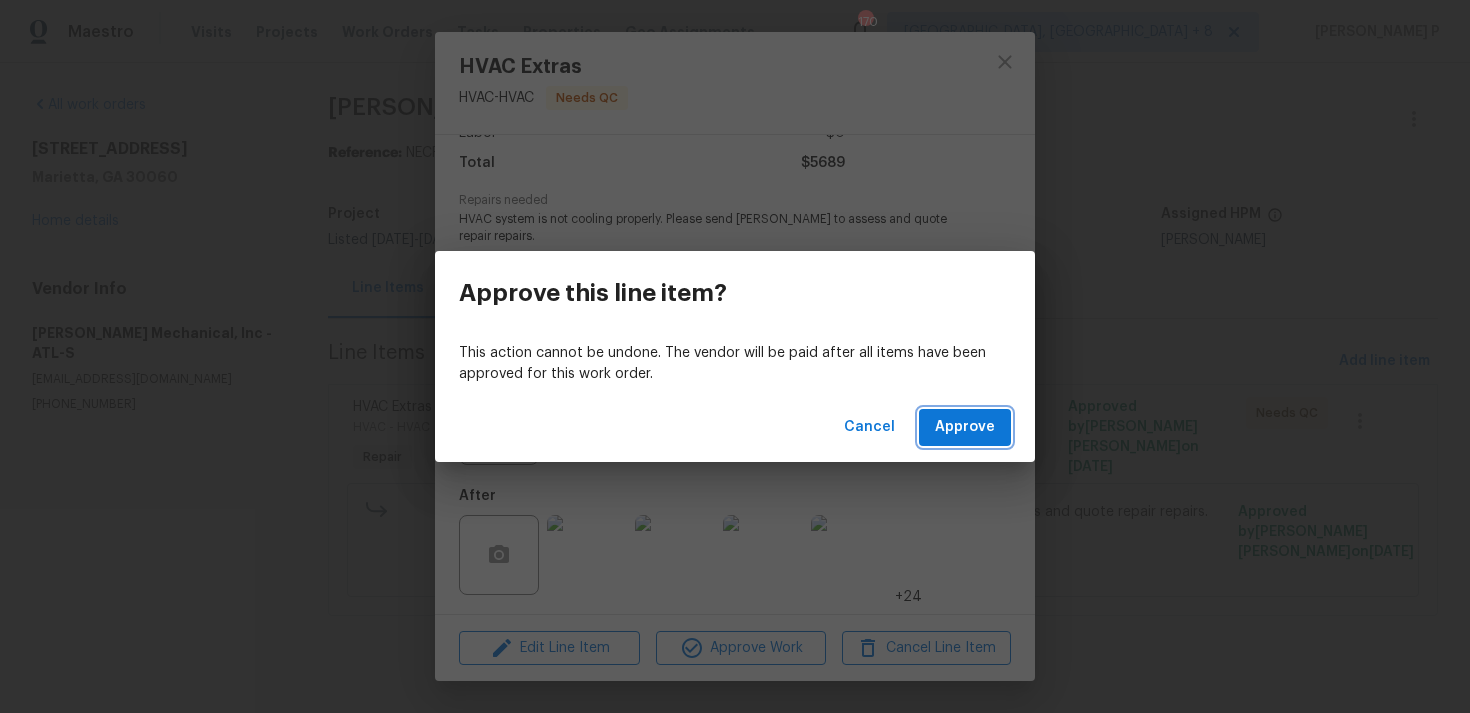 click on "Approve" at bounding box center [965, 427] 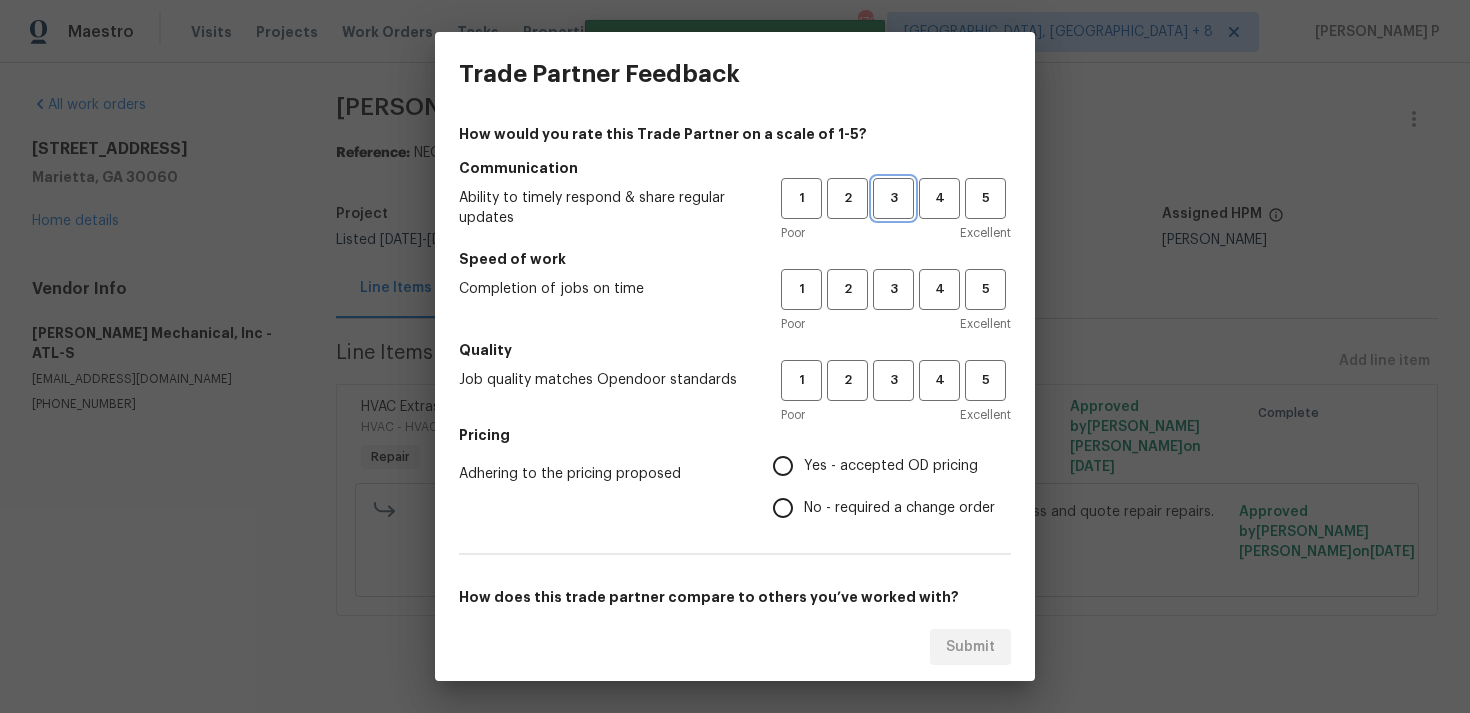 click on "3" at bounding box center (893, 198) 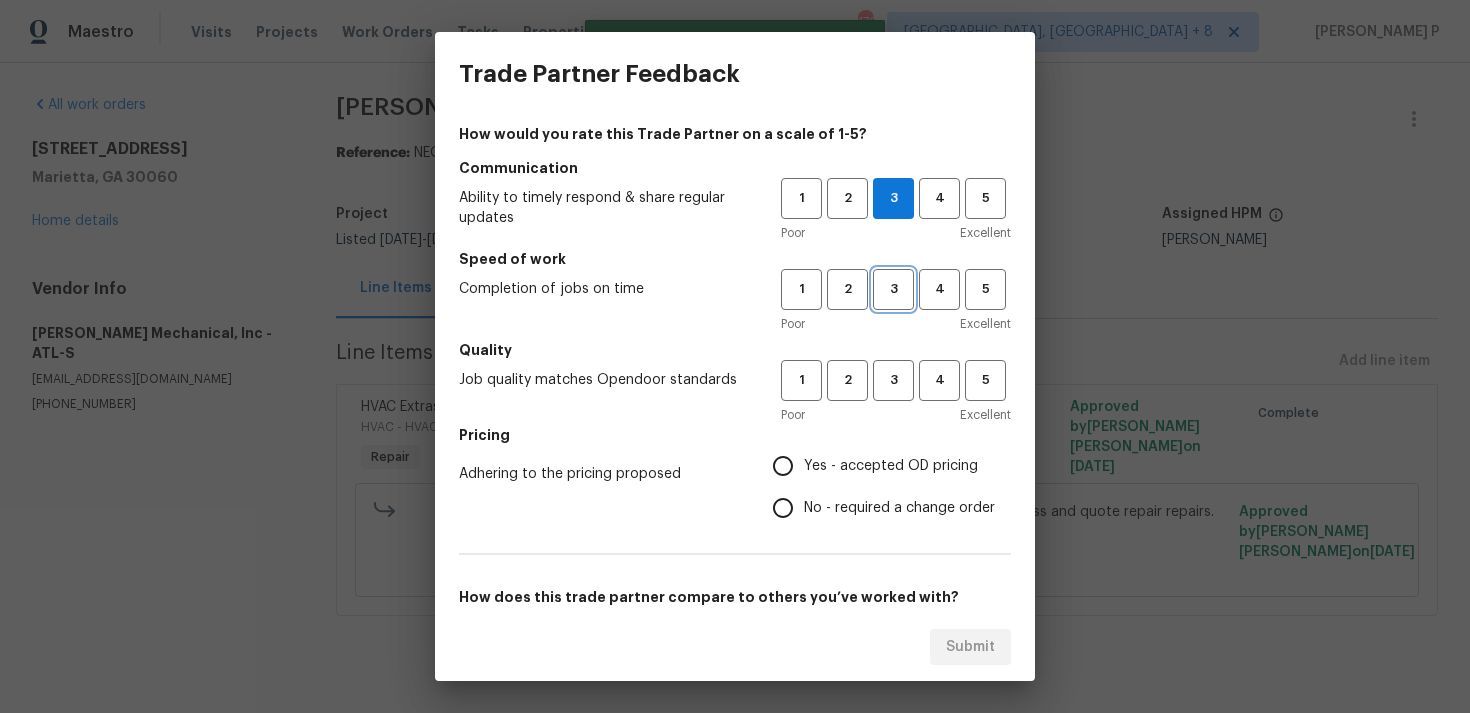click on "3" at bounding box center [893, 289] 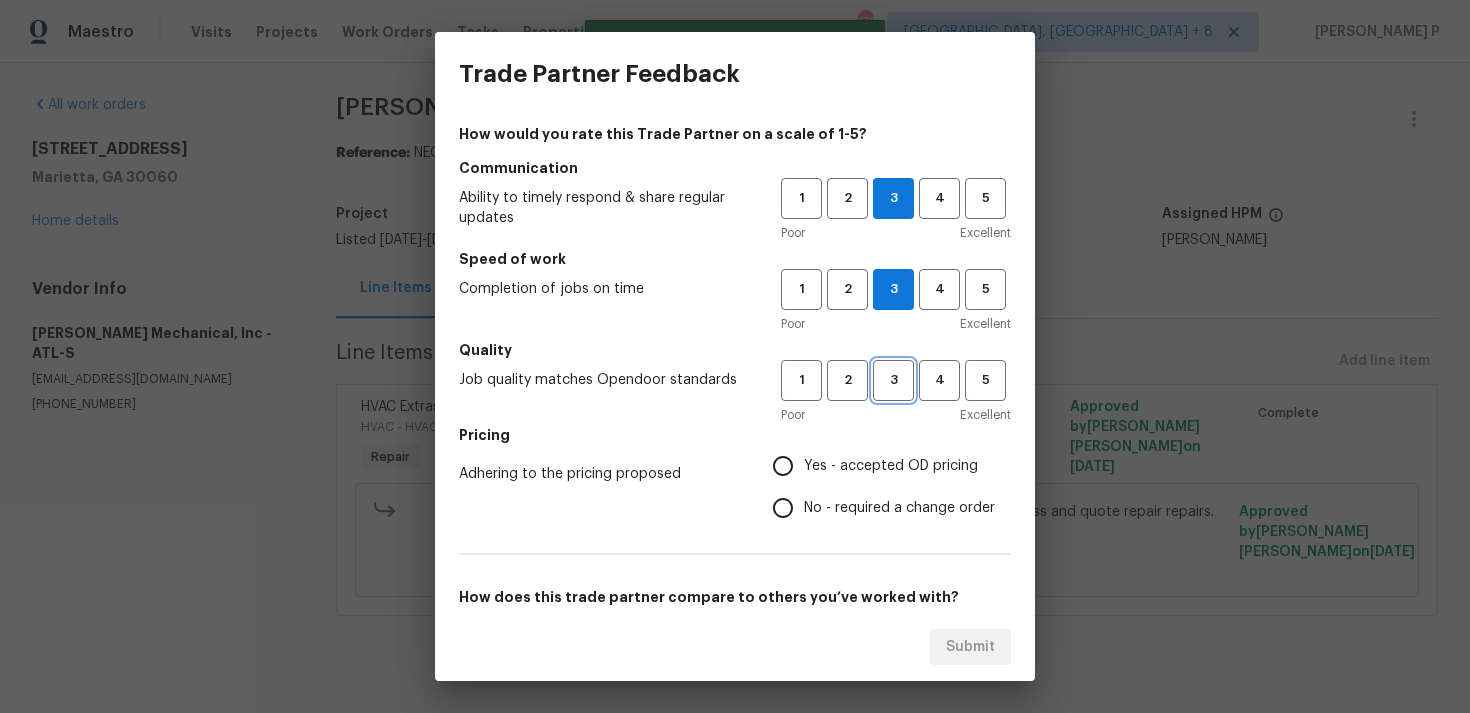 click on "3" at bounding box center (893, 380) 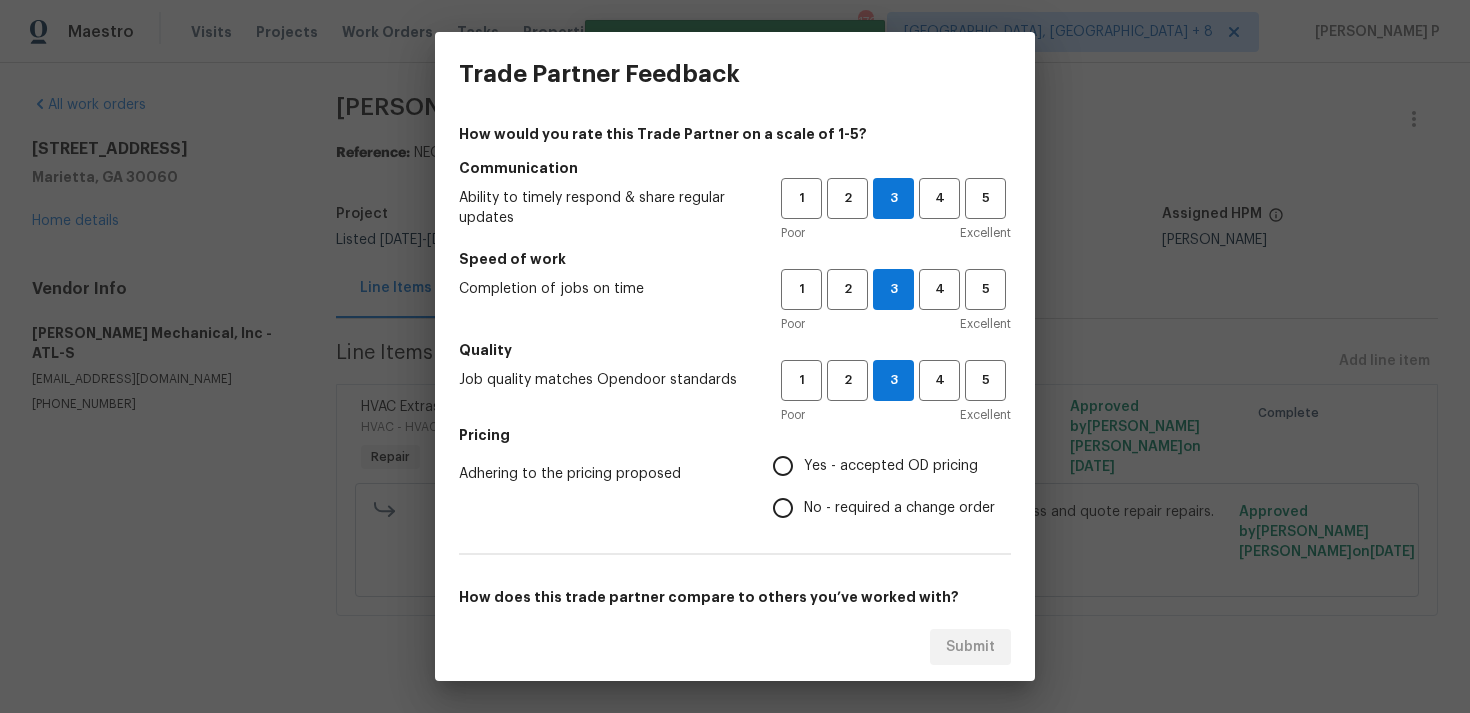 click on "Yes - accepted OD pricing" at bounding box center (891, 466) 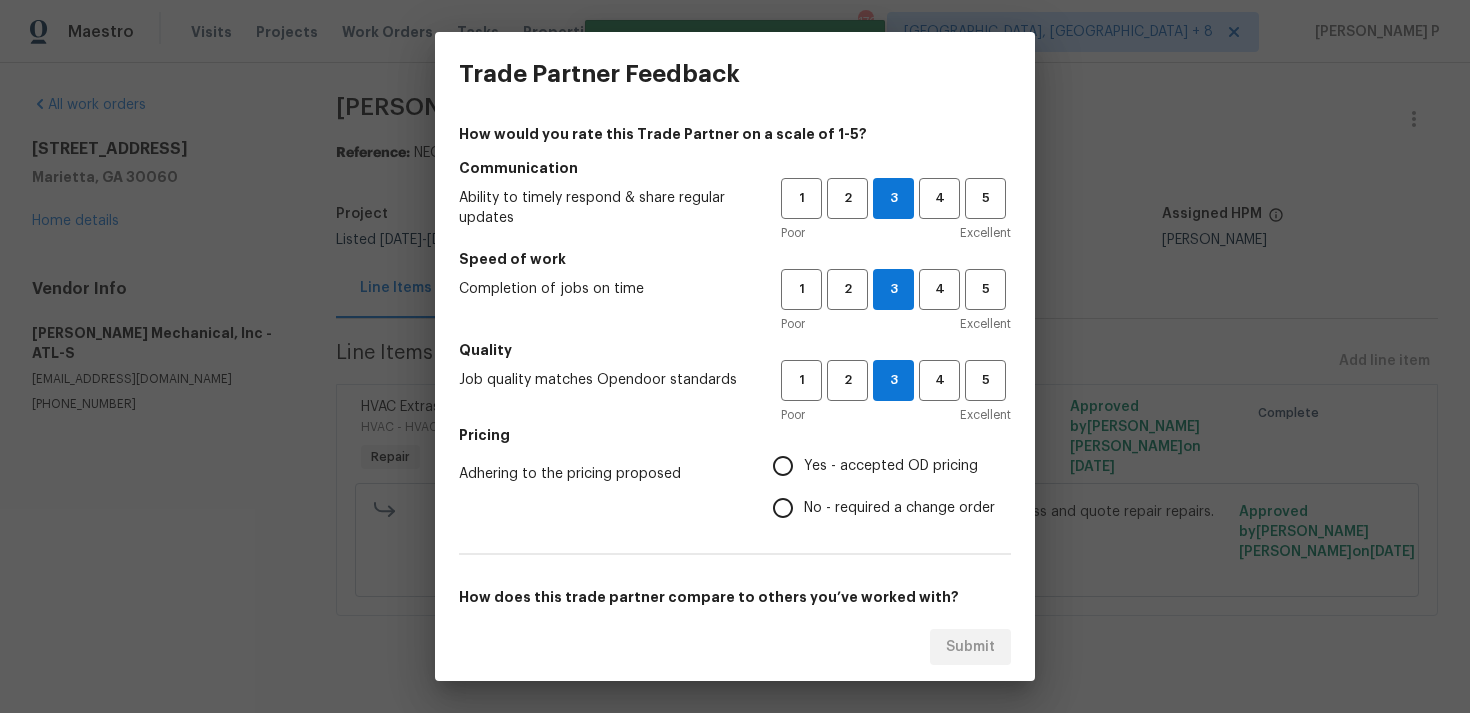 click on "Yes - accepted OD pricing" at bounding box center (783, 466) 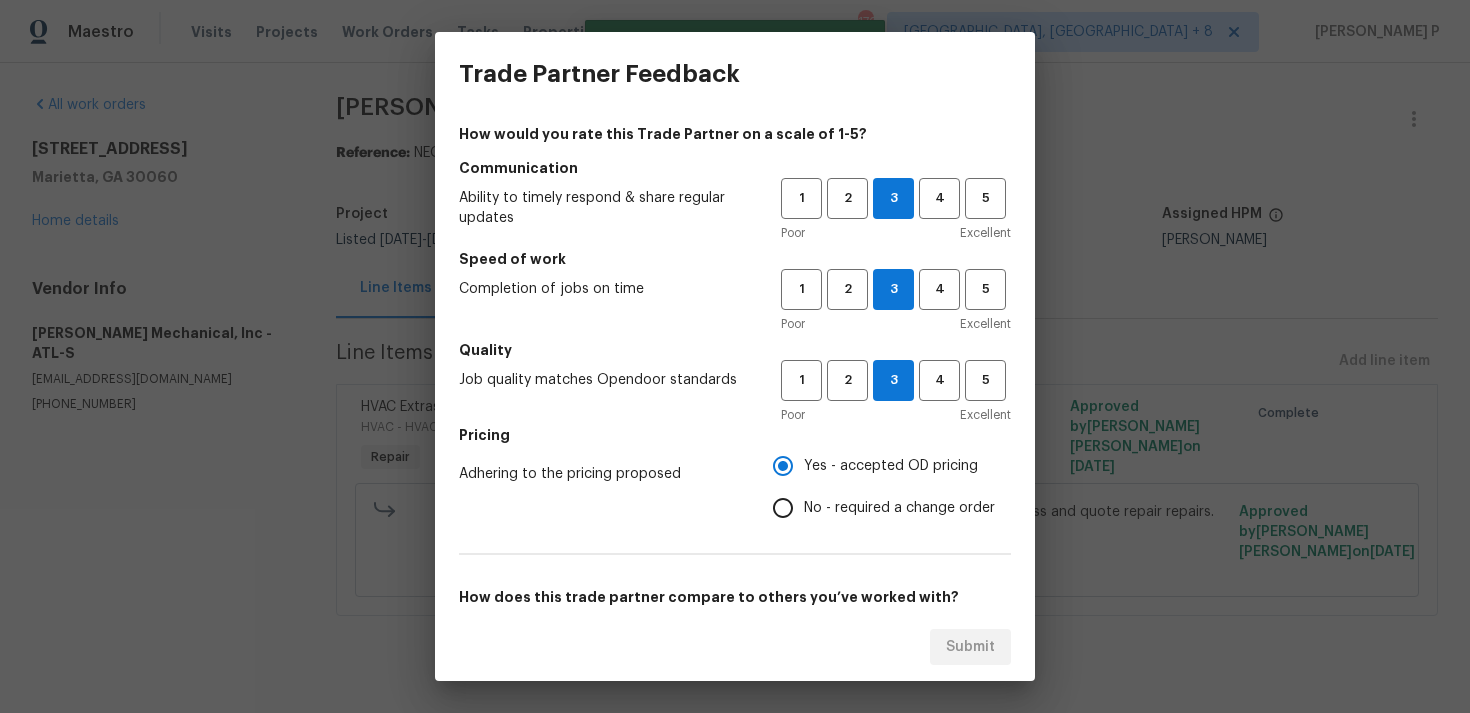 scroll, scrollTop: 302, scrollLeft: 0, axis: vertical 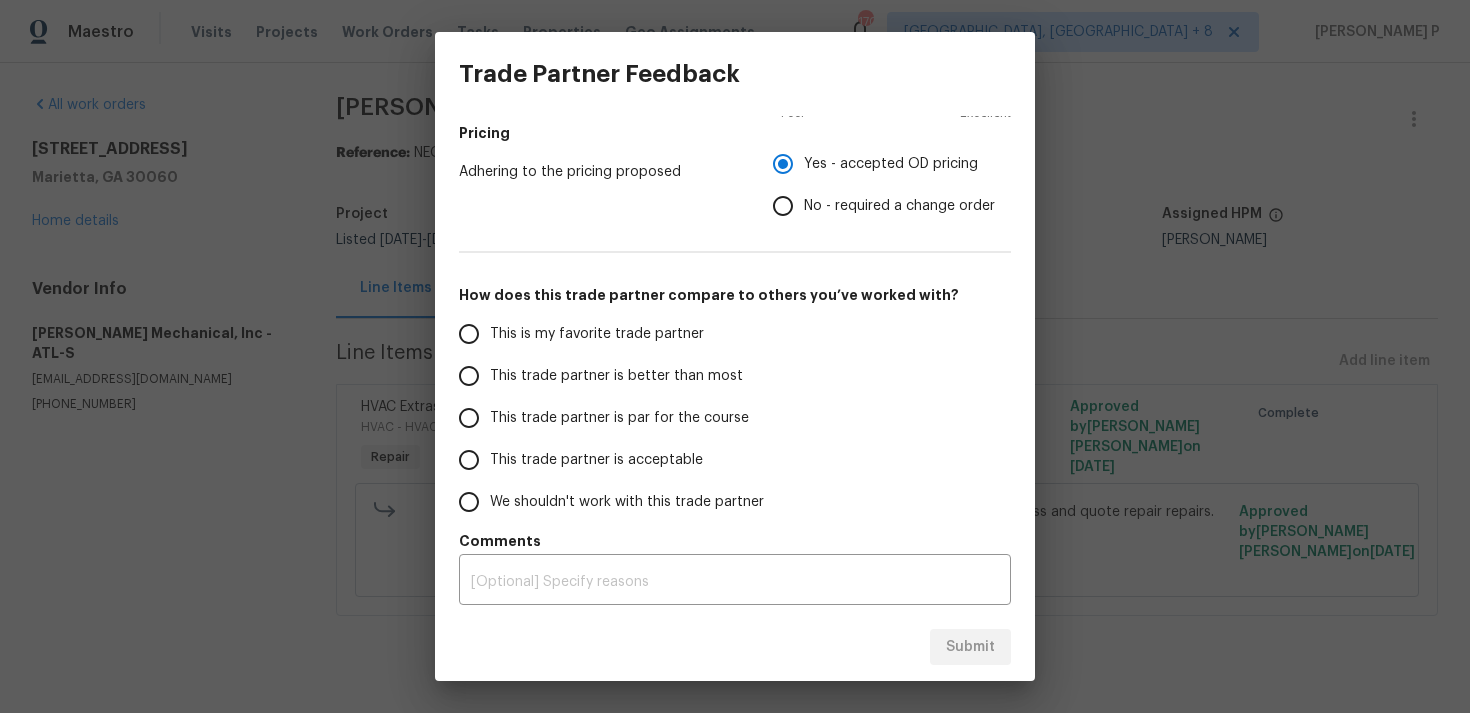 click on "This trade partner is par for the course" at bounding box center (619, 418) 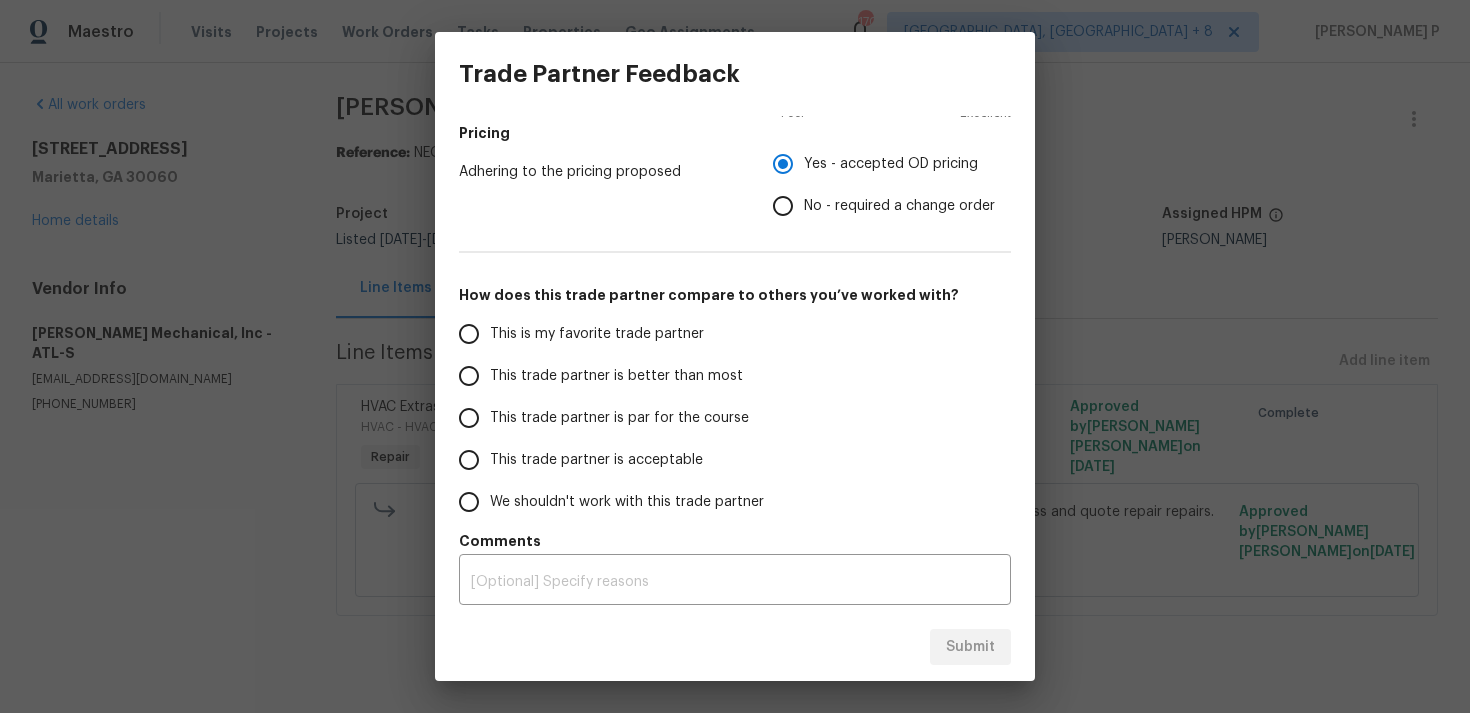 click on "This trade partner is par for the course" at bounding box center [469, 418] 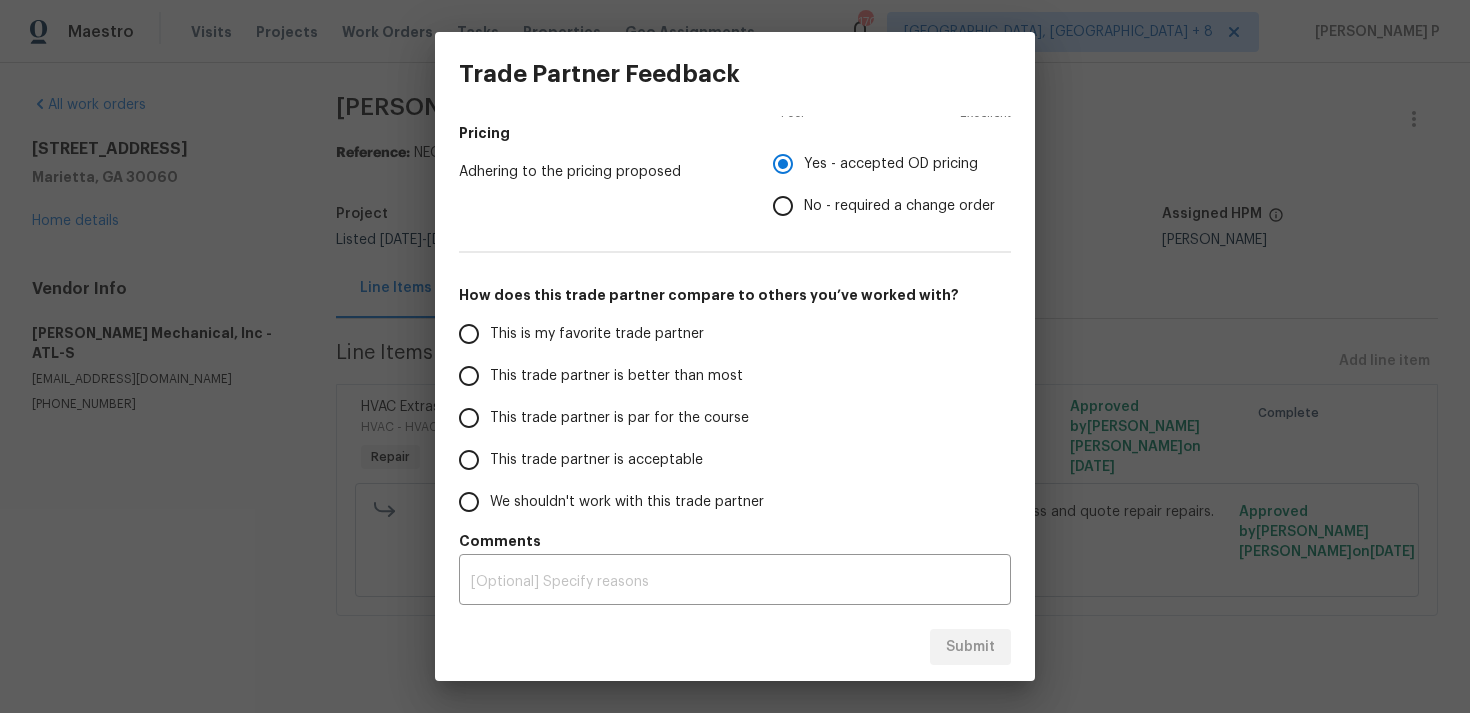 radio on "false" 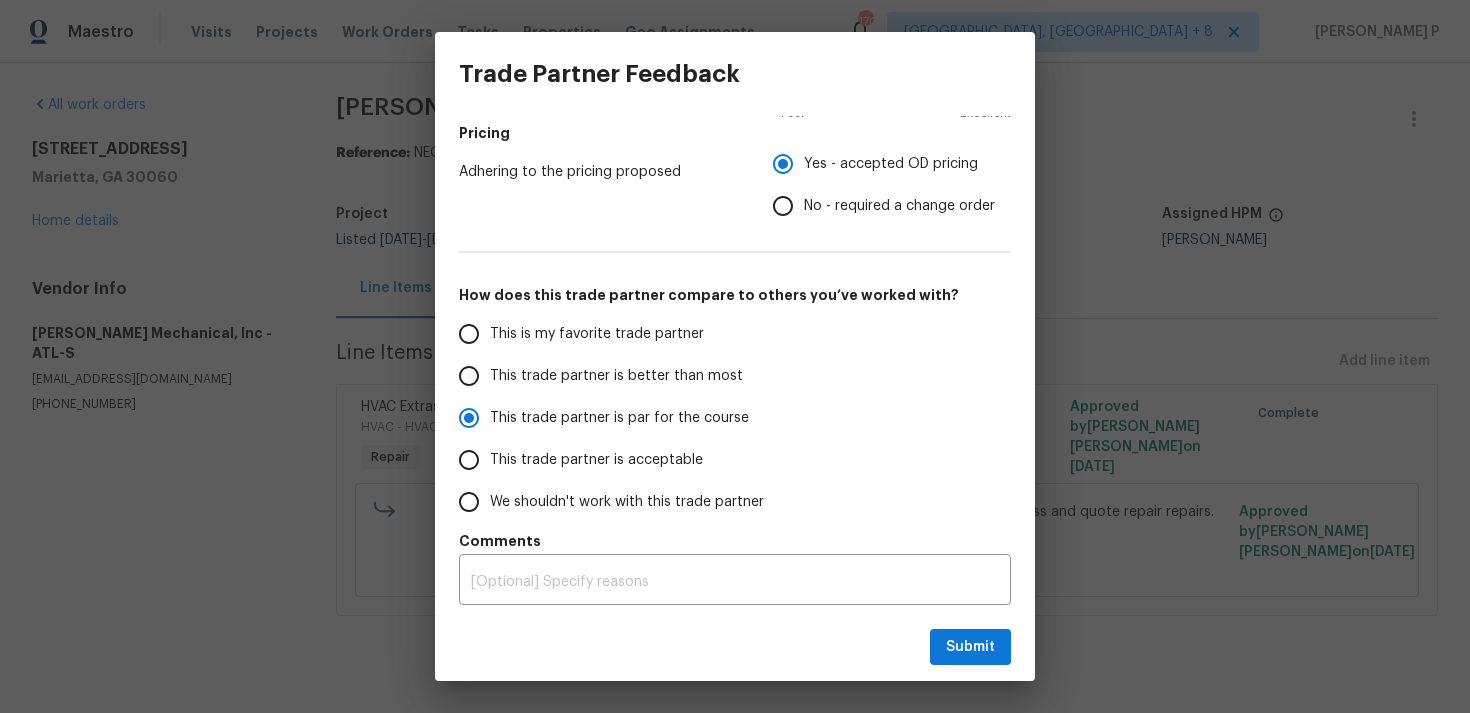 click on "No - required a change order" at bounding box center (899, 206) 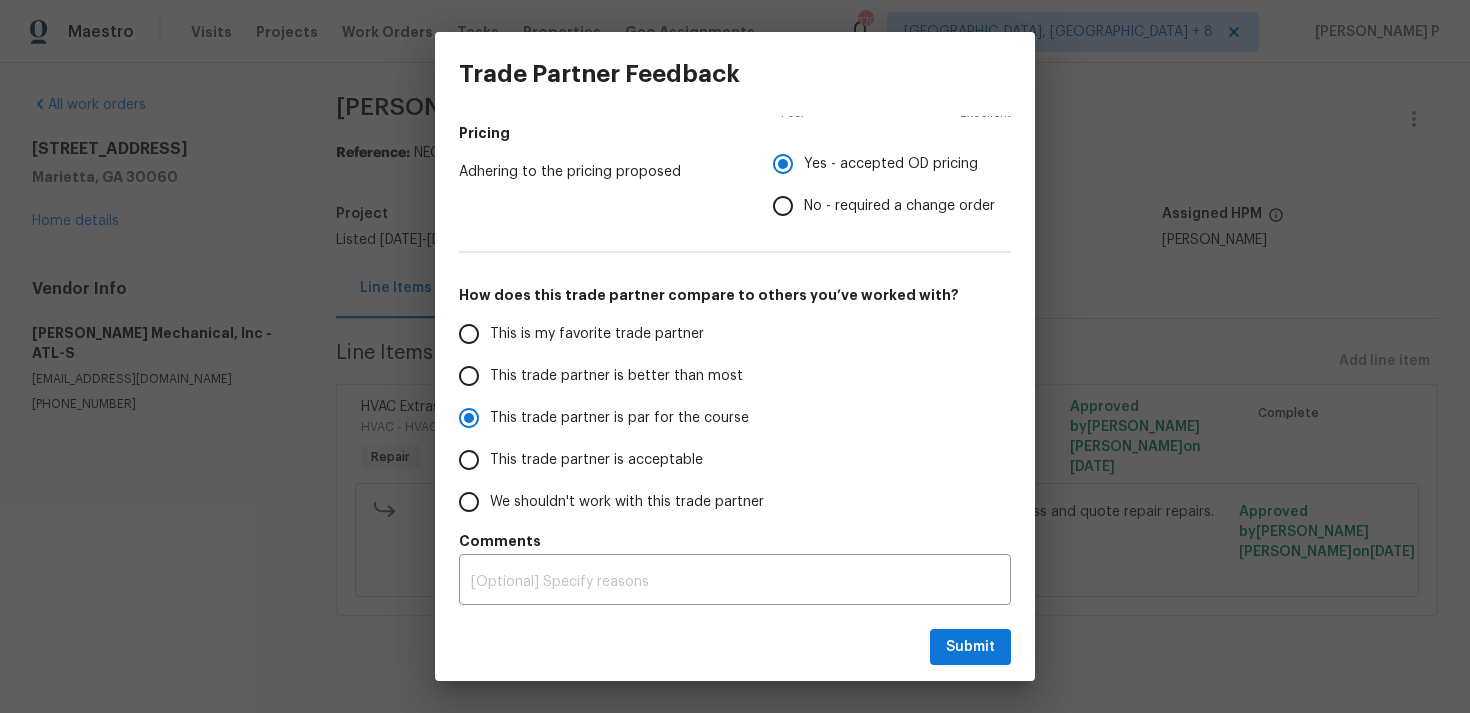 click on "No - required a change order" at bounding box center (783, 206) 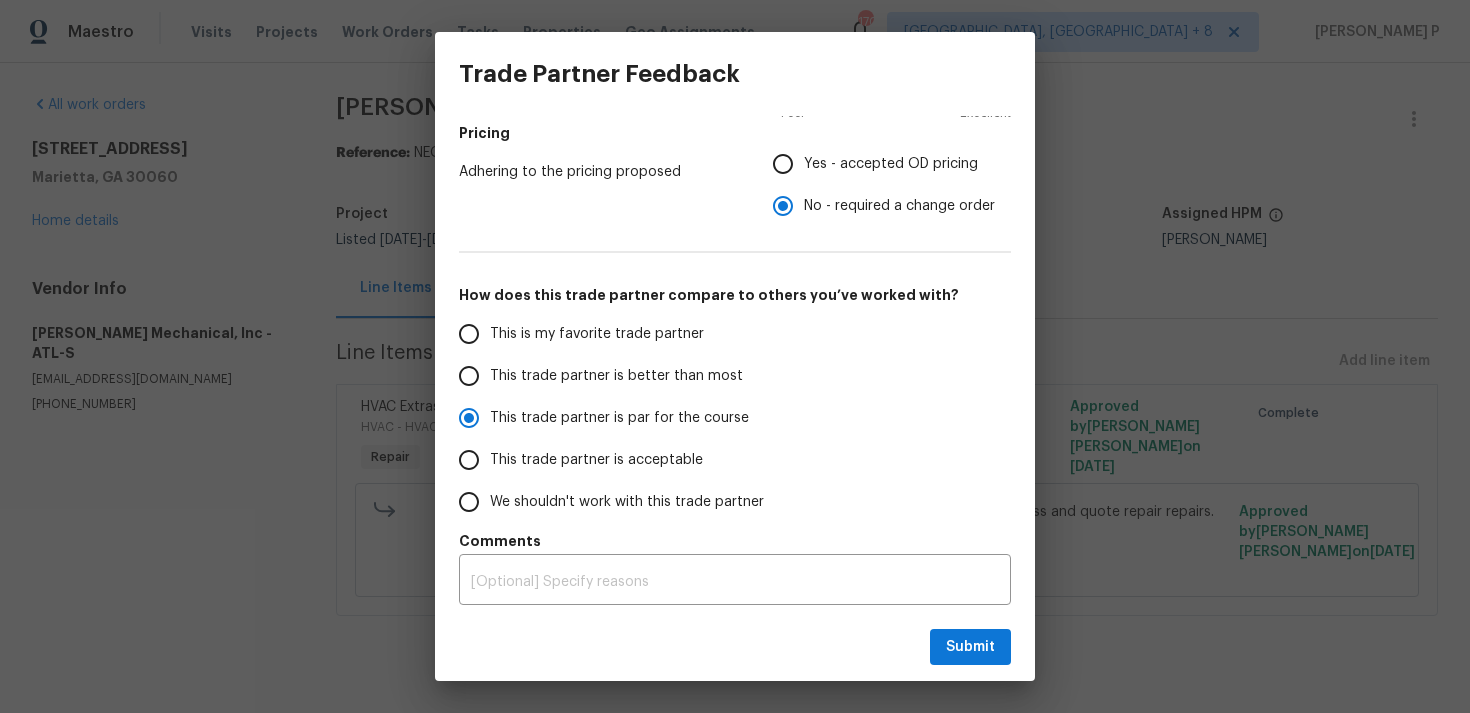 scroll, scrollTop: 0, scrollLeft: 0, axis: both 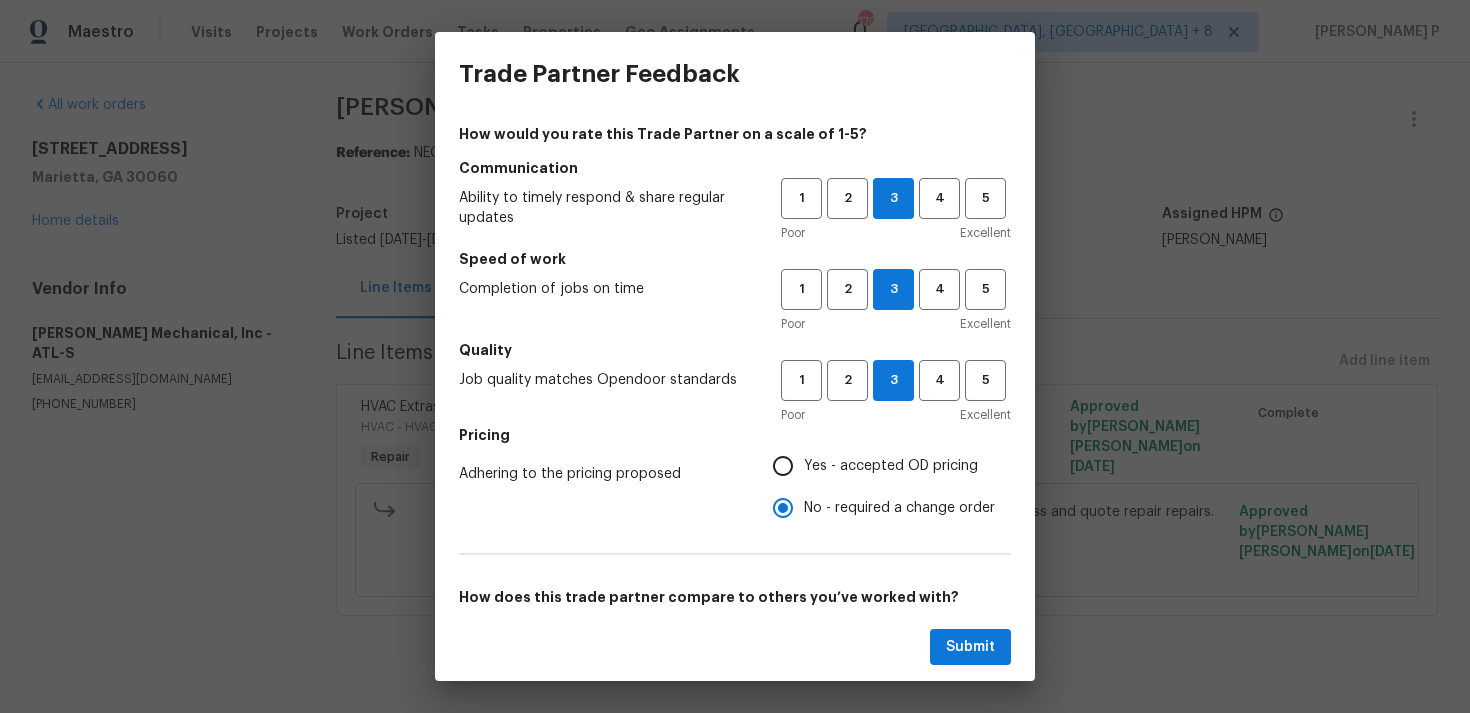 click on "Trade Partner Feedback How would you rate this Trade Partner on a scale of 1-5? Communication Ability to timely respond & share regular updates 1 2 3 4 5 Poor Excellent Speed of work Completion of jobs on time 1 2 3 4 5 Poor Excellent Quality Job quality matches Opendoor standards 1 2 3 4 5 Poor Excellent Pricing Adhering to the pricing proposed Yes - accepted OD pricing No - required a change order How does this trade partner compare to others you’ve worked with? This is my favorite trade partner This trade partner is better than most This trade partner is par for the course This trade partner is acceptable We shouldn't work with this trade partner Comments x ​ Submit" at bounding box center [735, 356] 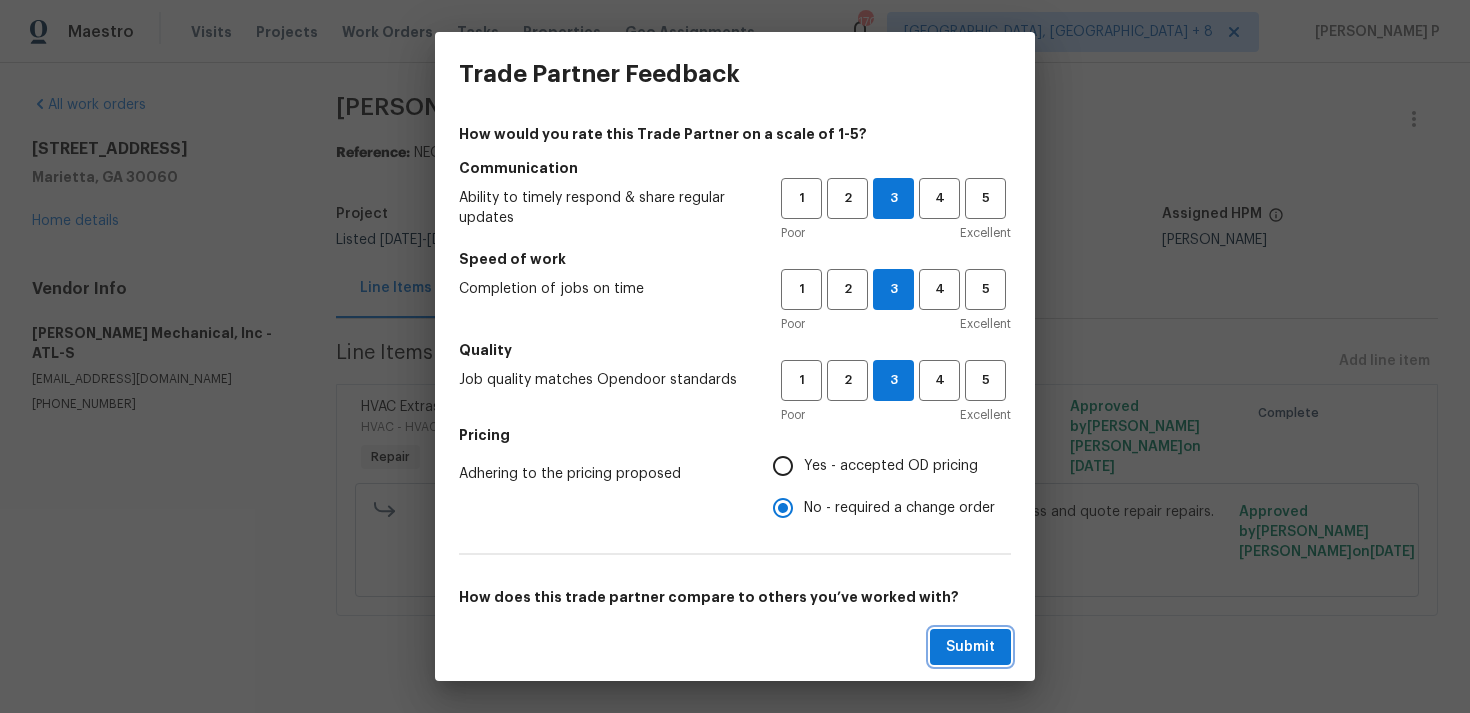 click on "Submit" at bounding box center [970, 647] 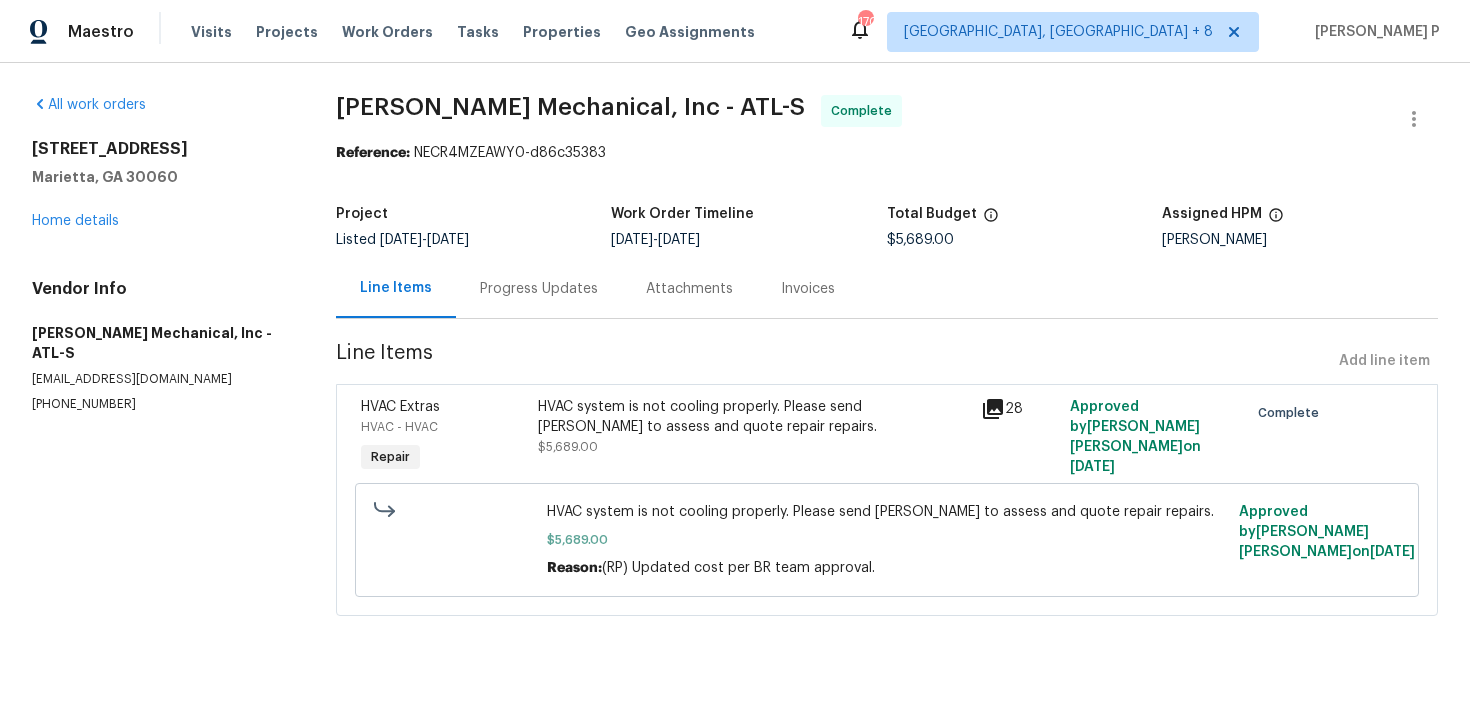 click on "Progress Updates" at bounding box center [539, 288] 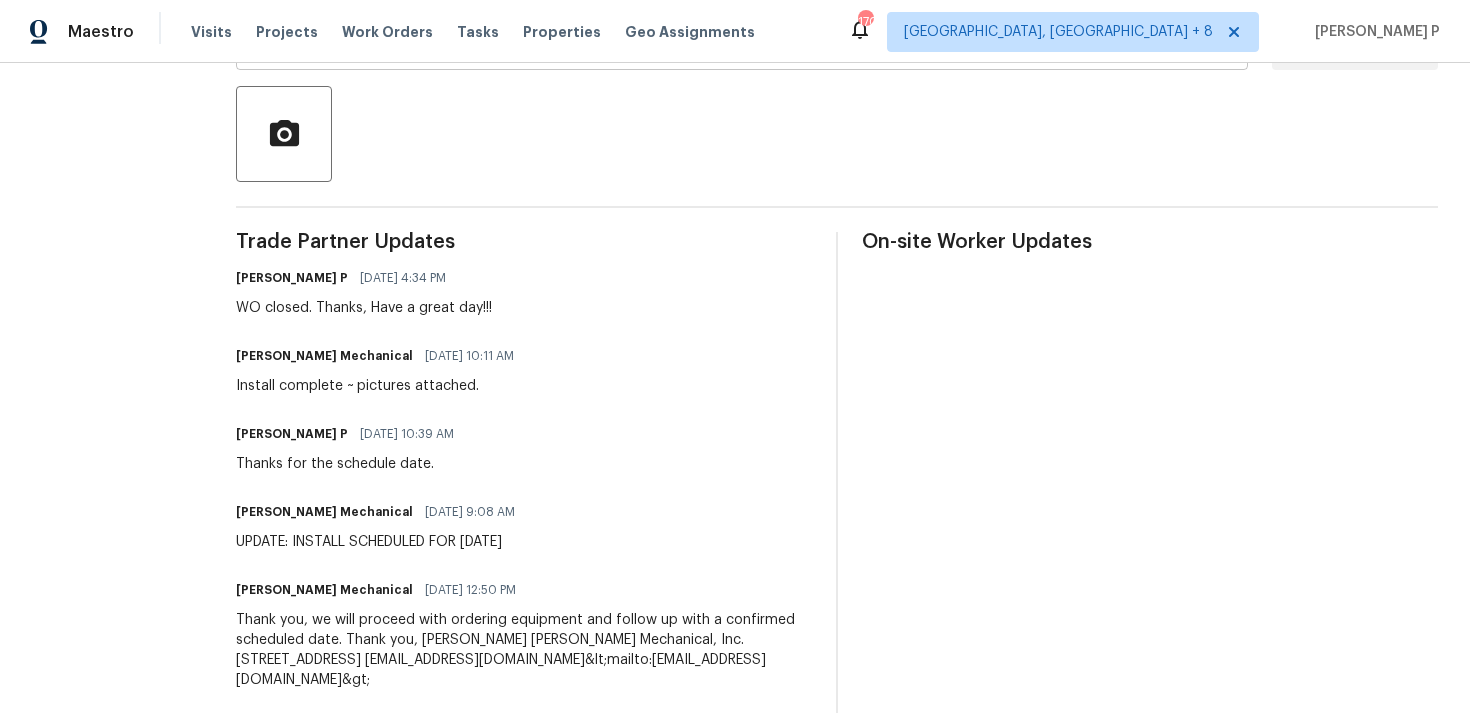 scroll, scrollTop: 381, scrollLeft: 0, axis: vertical 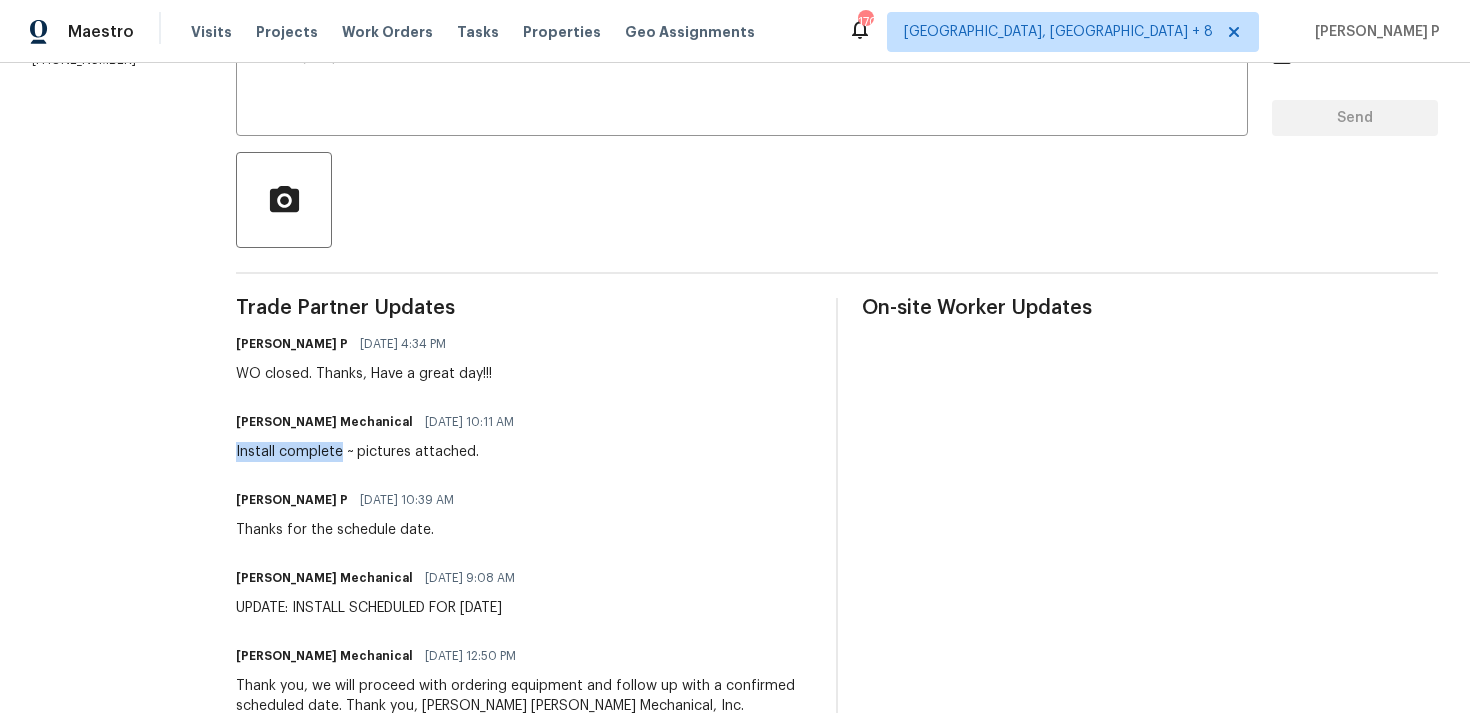drag, startPoint x: 269, startPoint y: 450, endPoint x: 376, endPoint y: 451, distance: 107.00467 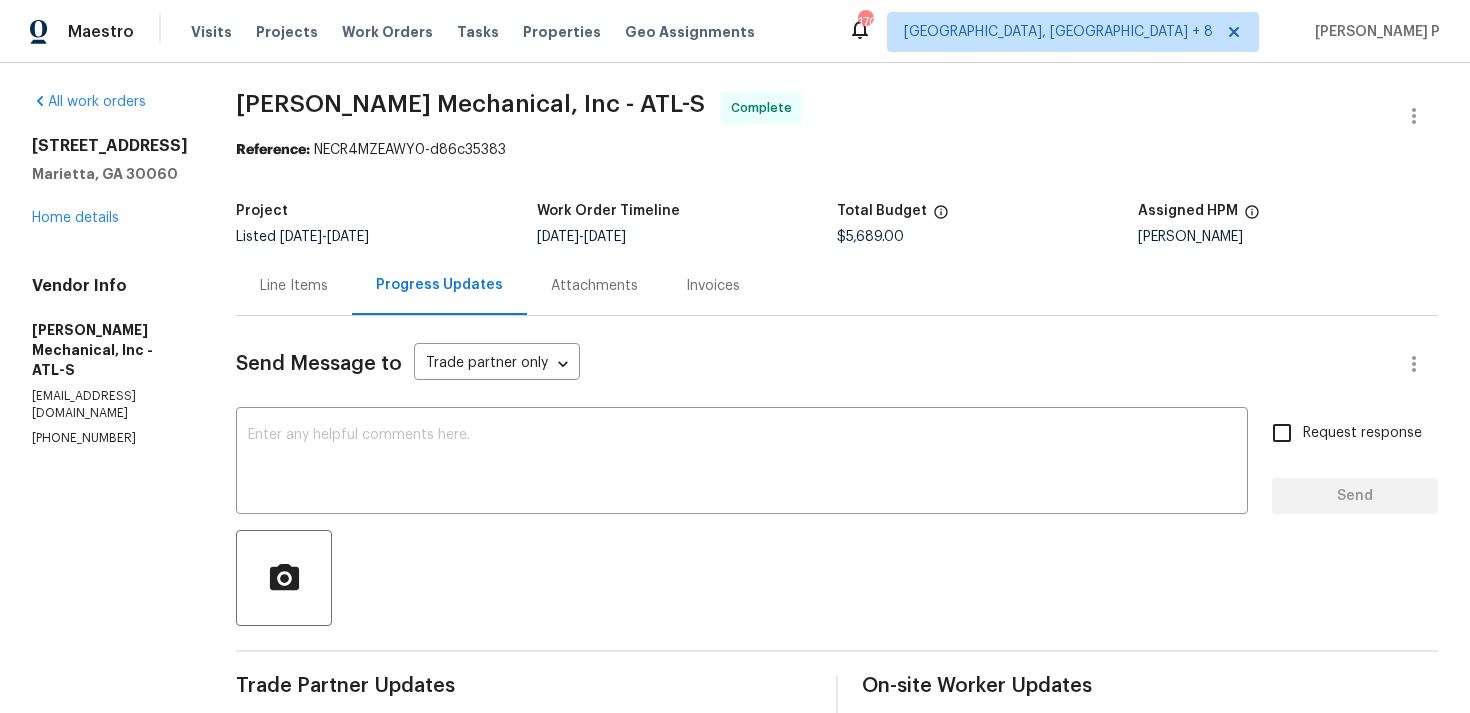scroll, scrollTop: 0, scrollLeft: 0, axis: both 